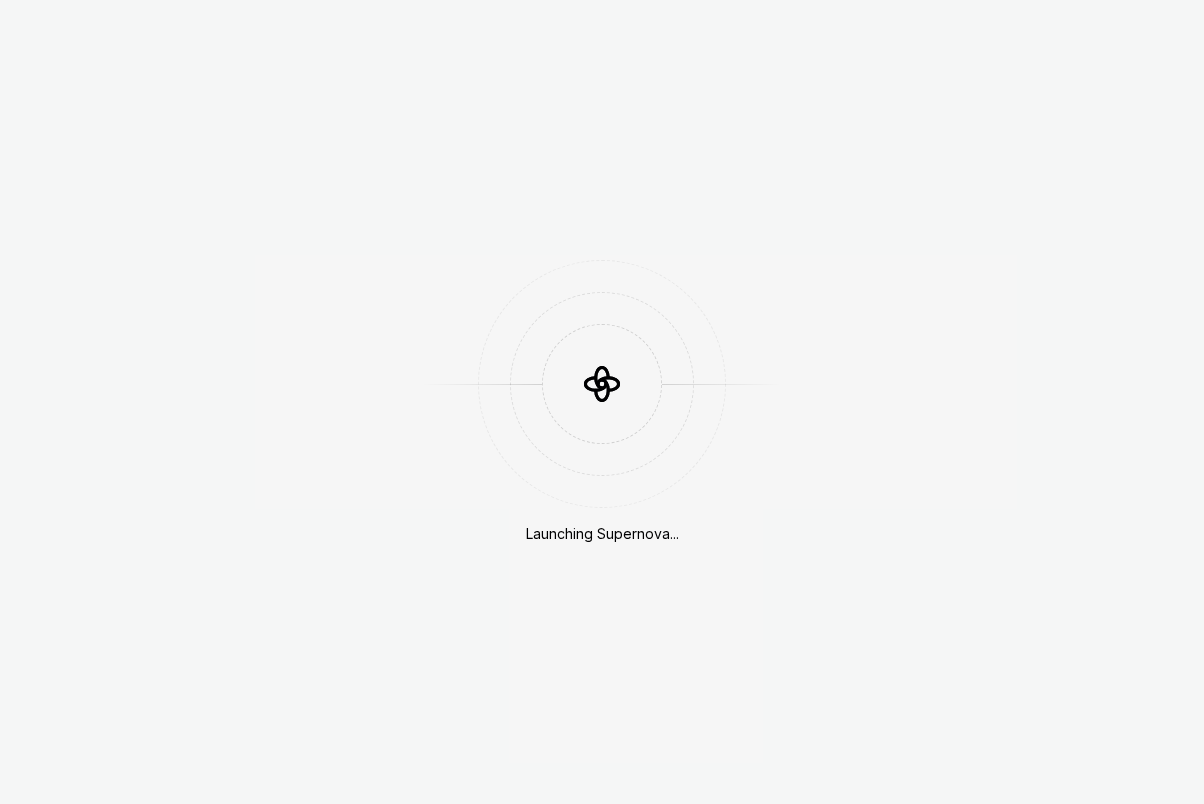 scroll, scrollTop: 0, scrollLeft: 0, axis: both 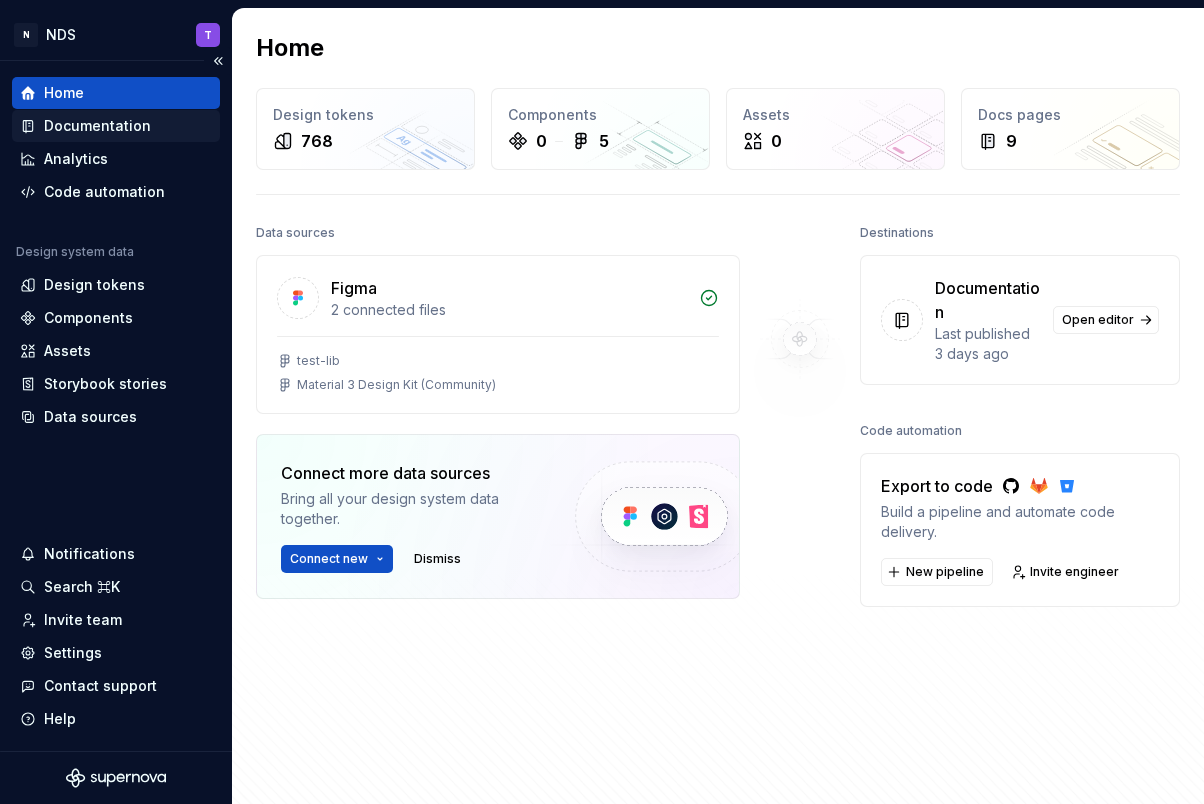click on "Documentation" at bounding box center (97, 126) 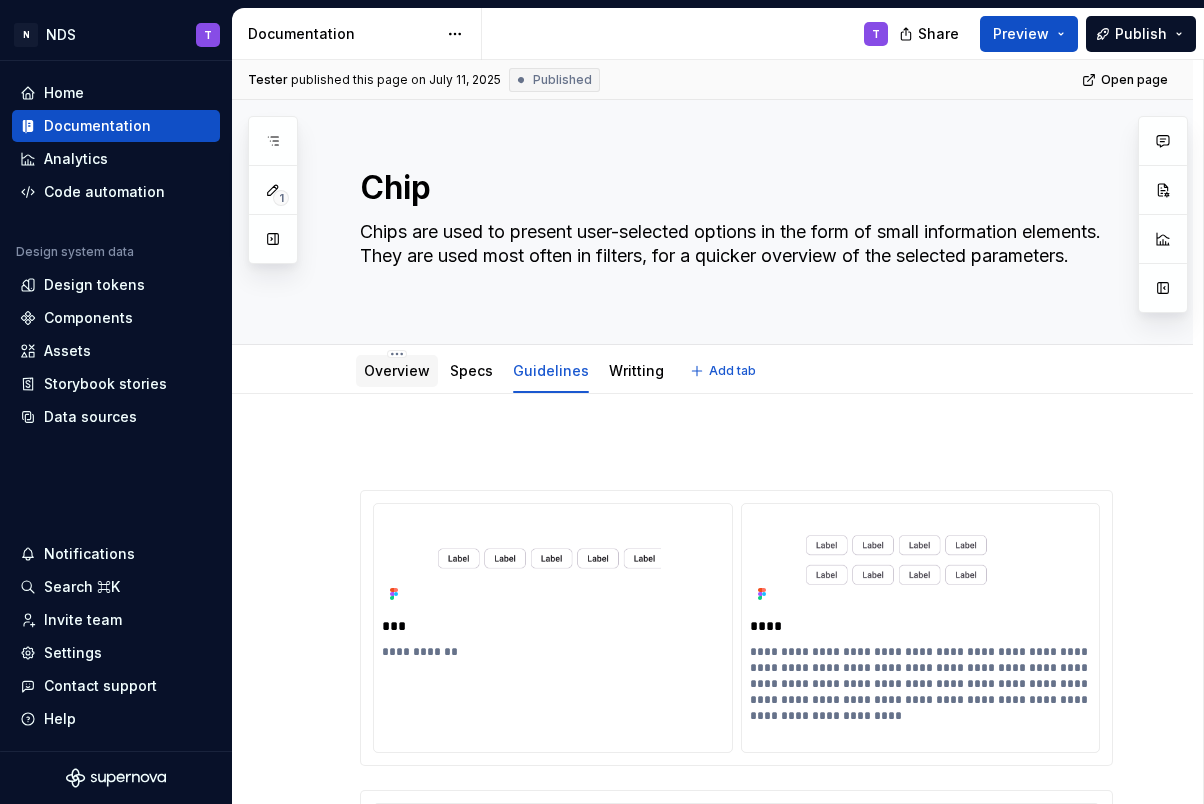 click on "Overview" at bounding box center (397, 370) 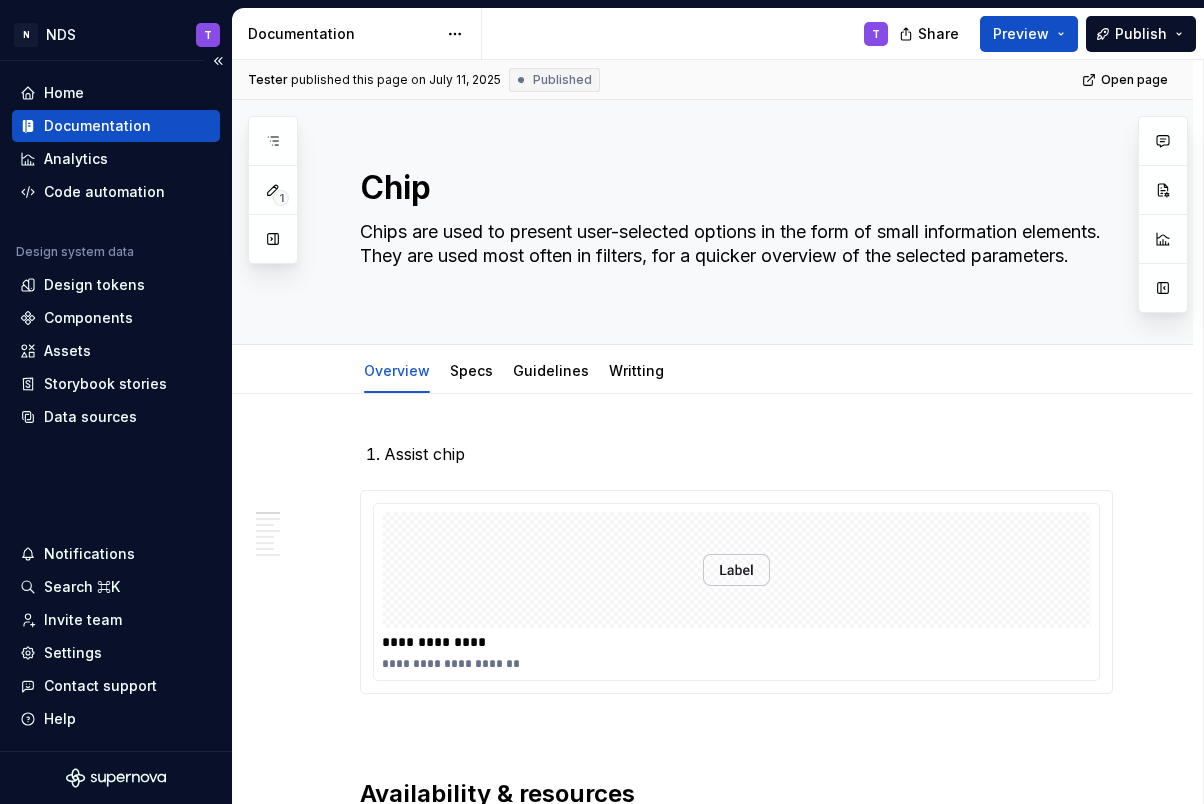 click on "Documentation" at bounding box center [97, 126] 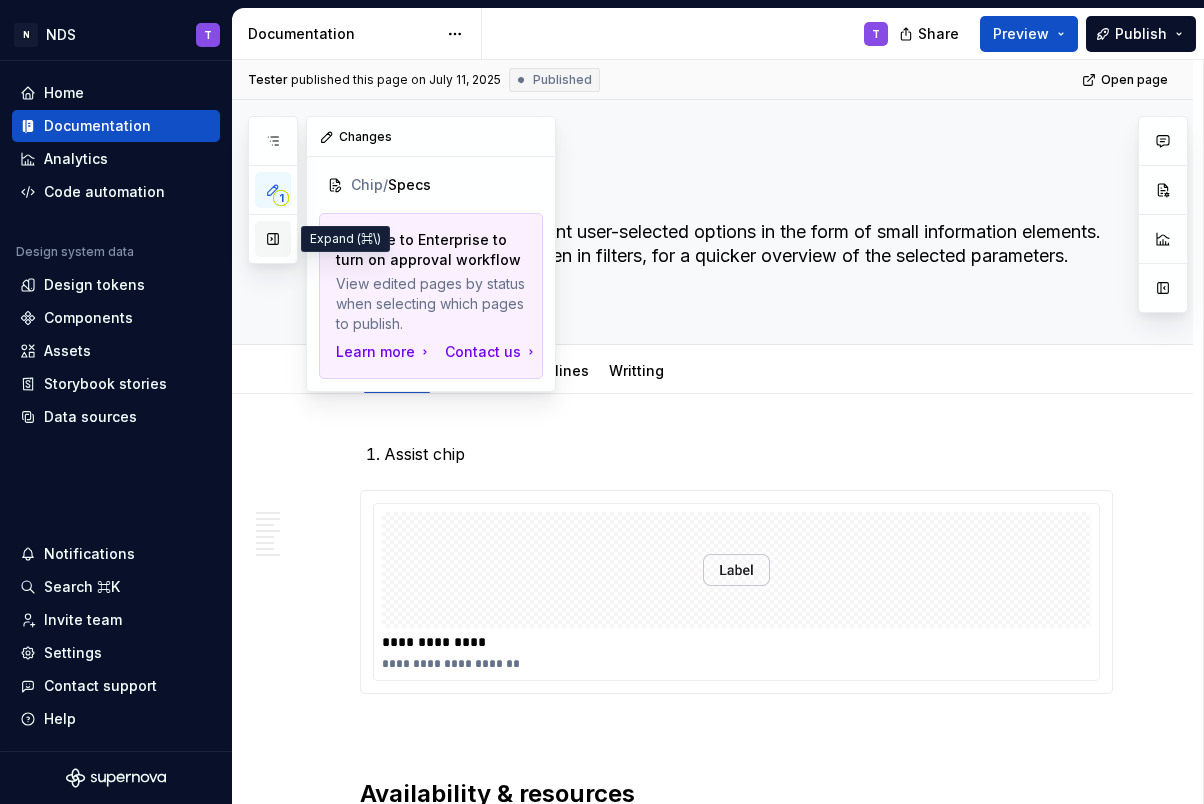 type on "*" 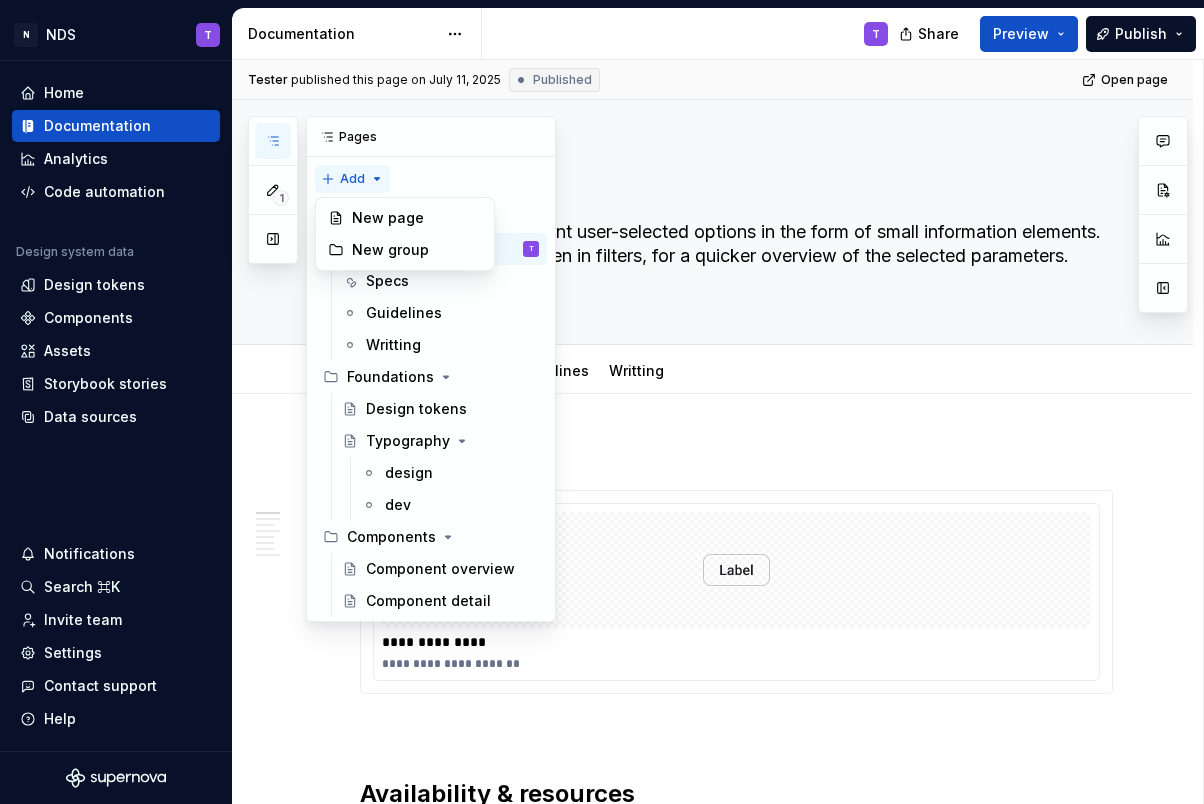 click on "1 Pages Add
Accessibility guide for tree Page tree.
Navigate the tree with the arrow keys. Common tree hotkeys apply. Further keybindings are available:
enter to execute primary action on focused item
f2 to start renaming the focused item
escape to abort renaming an item
control+d to start dragging selected items
Chip Overview T Specs Guidelines Writting Foundations Design tokens Typography design dev Components Component overview Component detail Changes Chip  /  Specs Upgrade to Enterprise to turn on approval workflow View edited pages by status when selecting which pages to publish. Learn more Contact us" at bounding box center [402, 369] 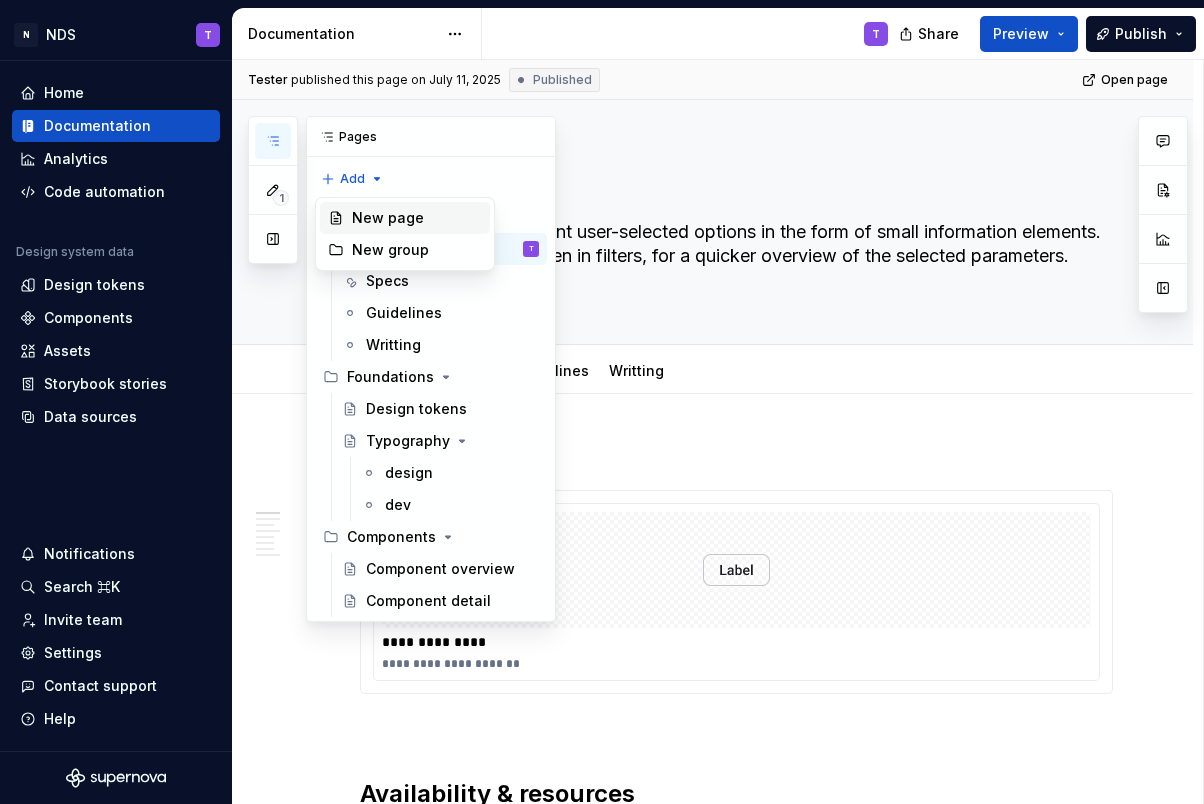 click on "New page" at bounding box center (417, 218) 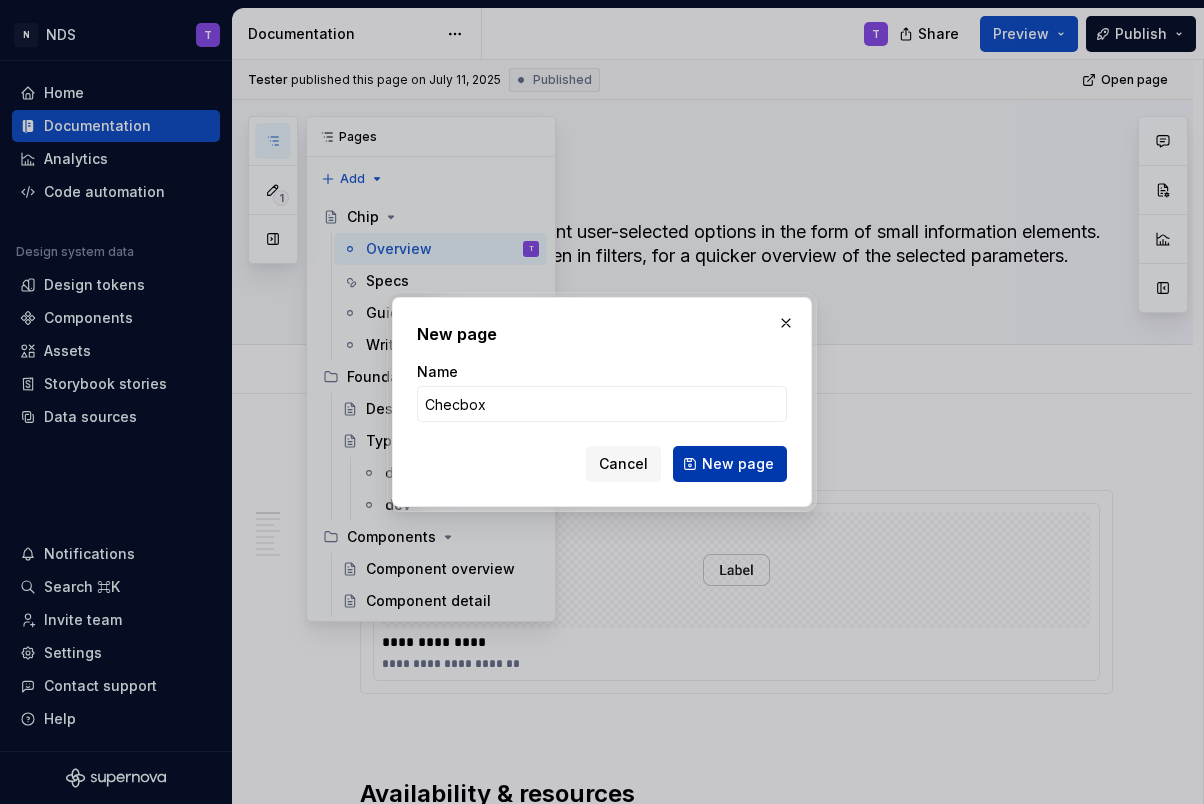 type on "Checbox" 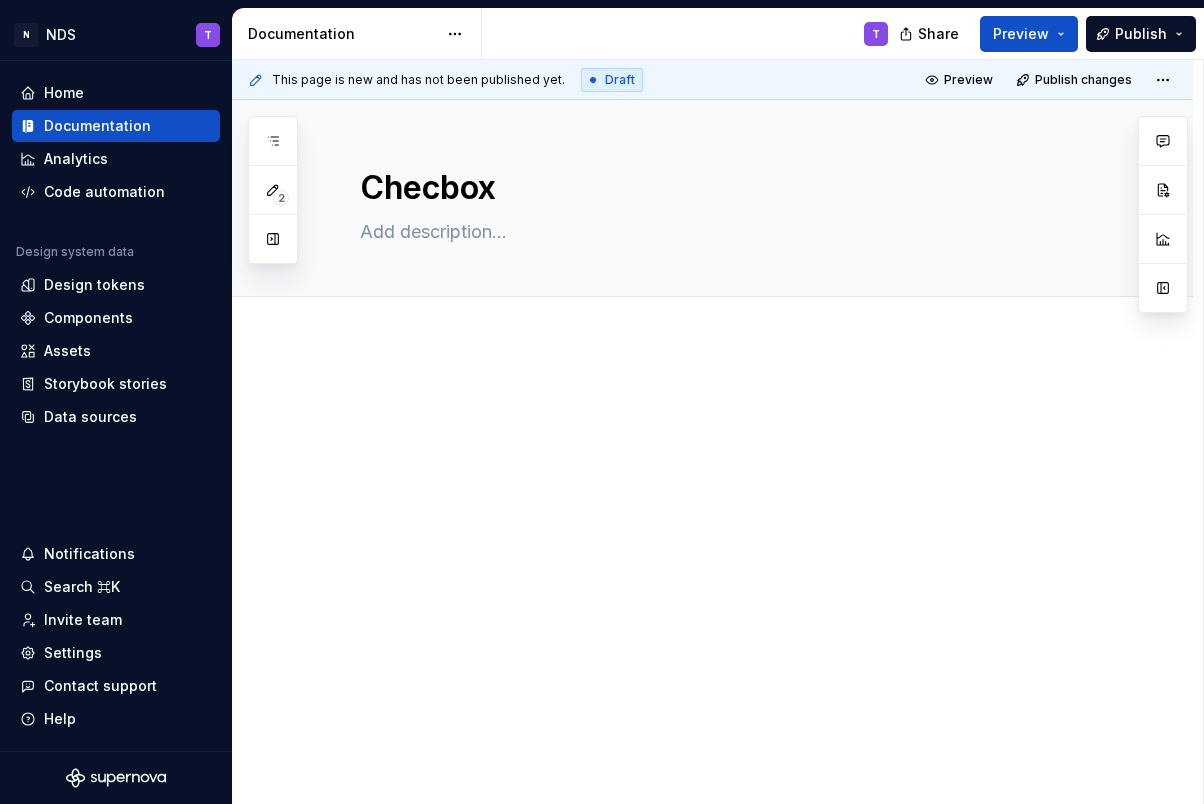 click at bounding box center [736, 401] 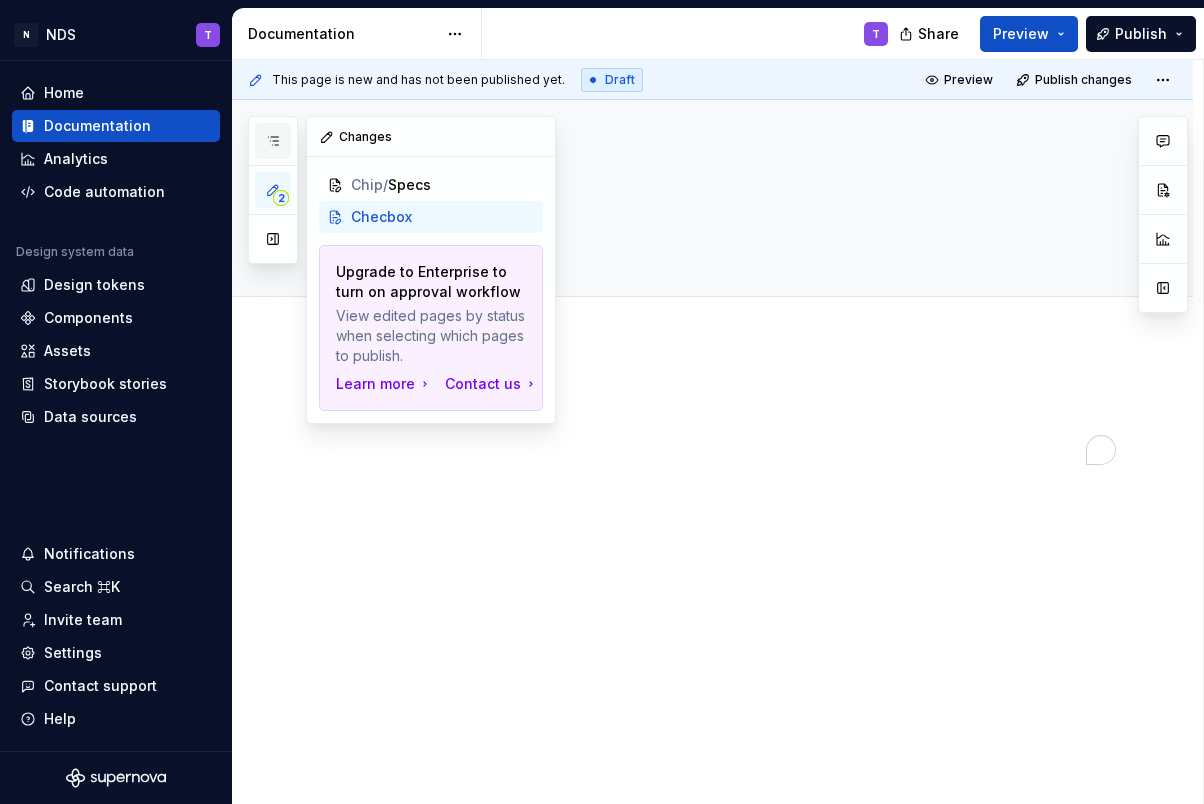 click 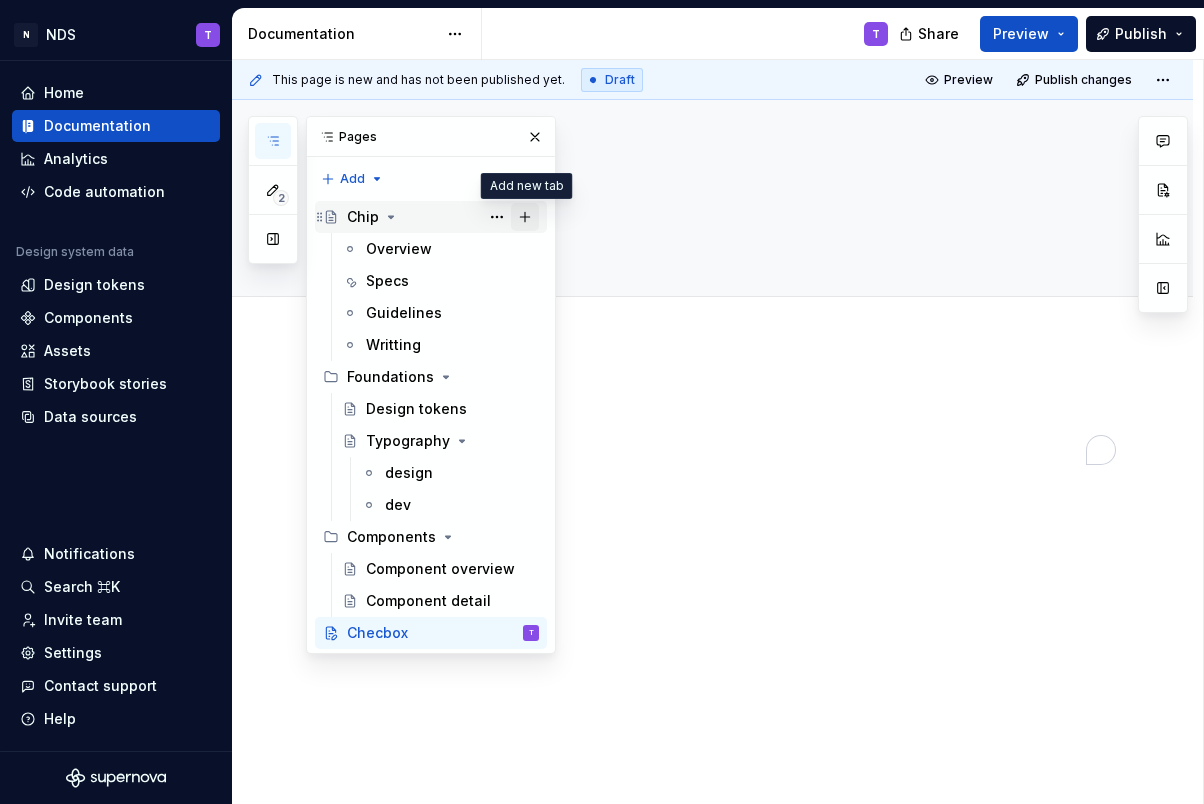 click at bounding box center (525, 217) 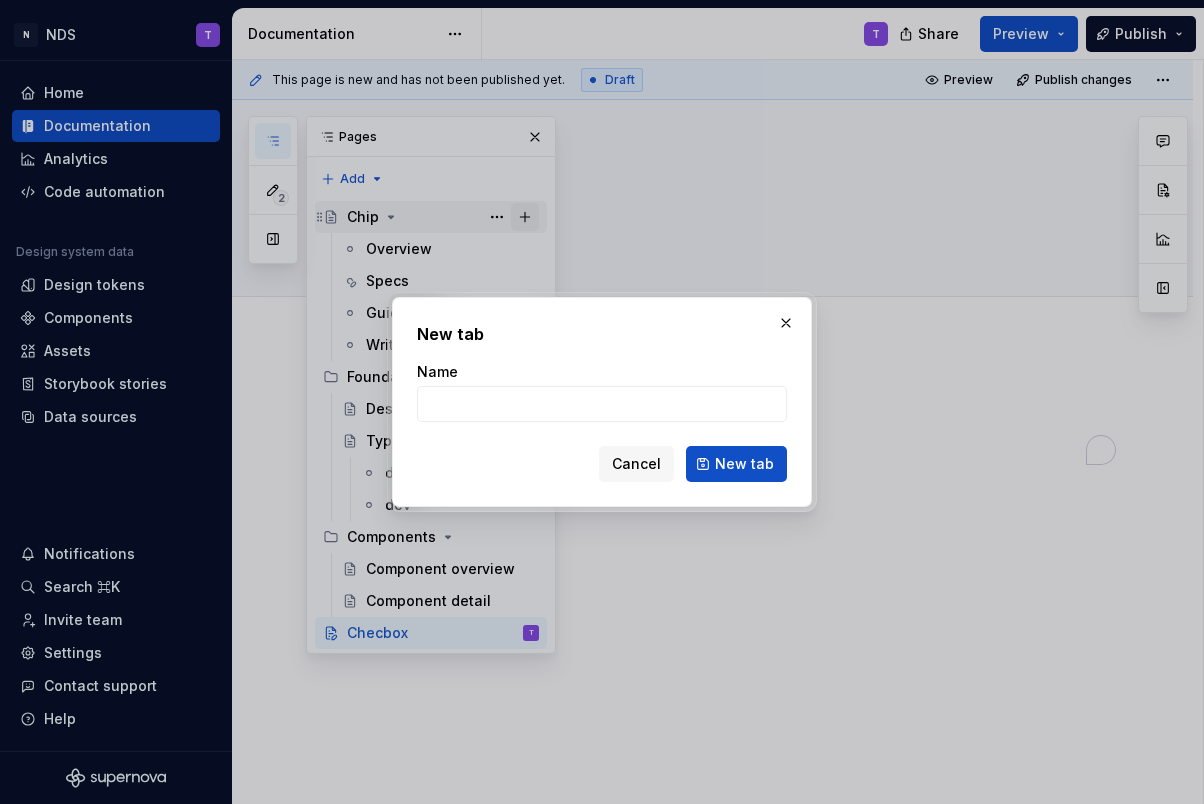 type on "*" 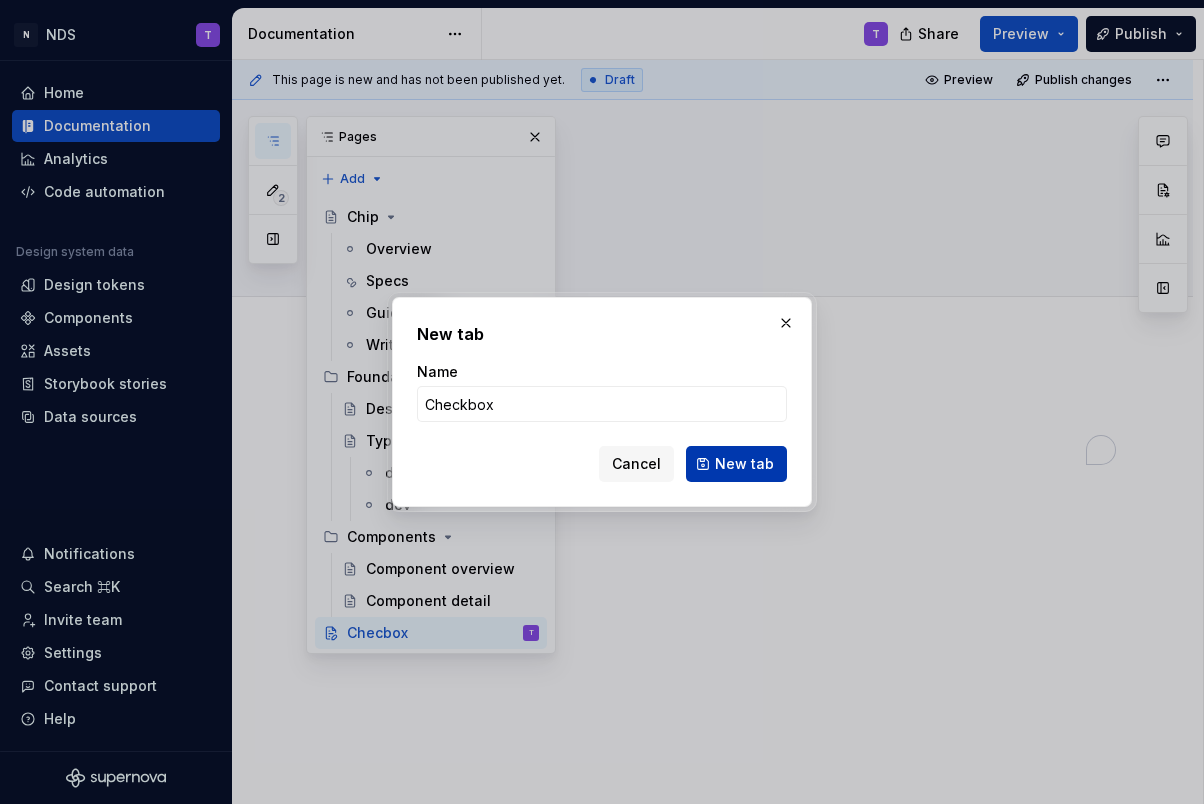 type on "Checkbox" 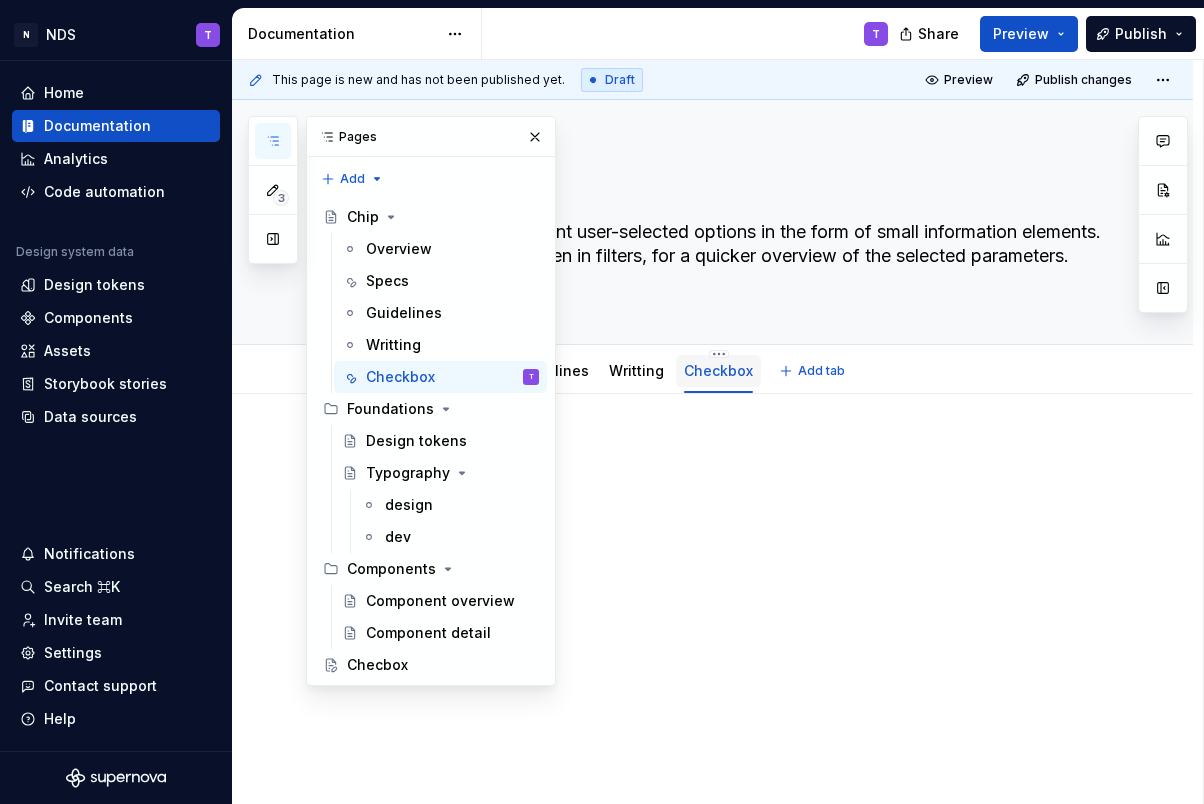 click on "Checkbox" at bounding box center [718, 370] 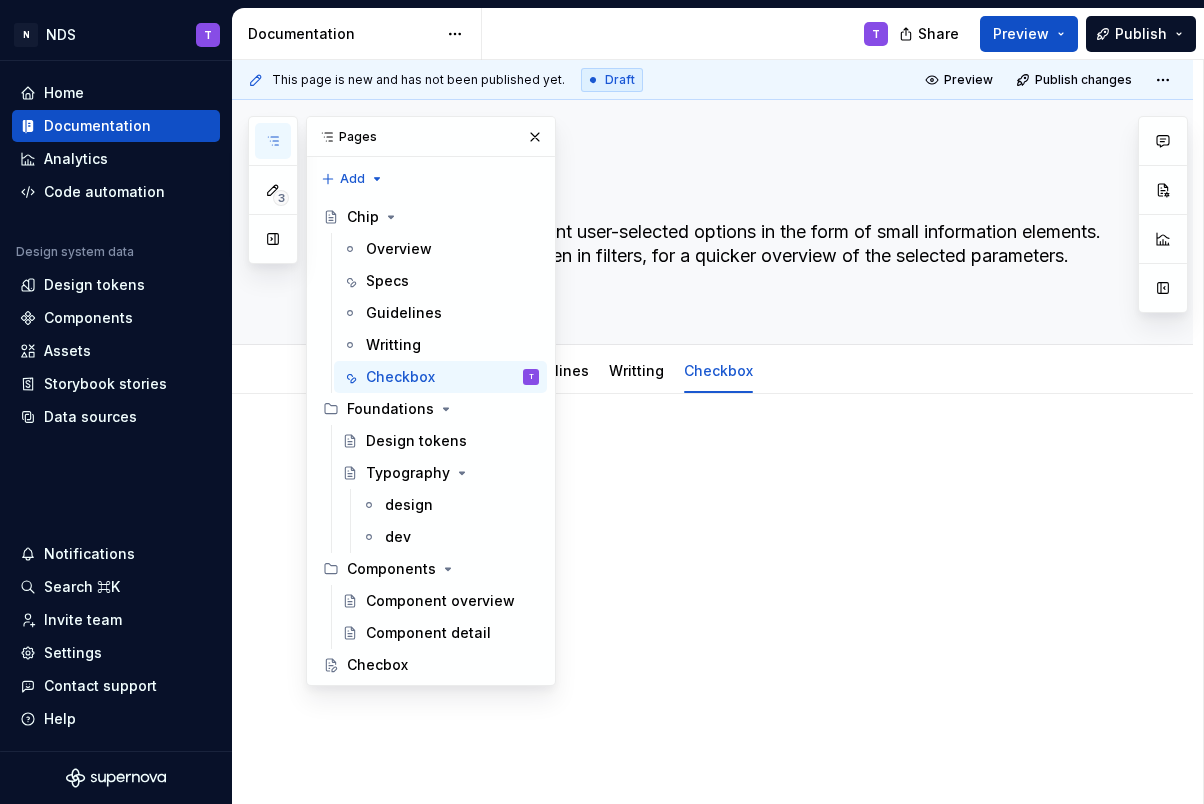 click at bounding box center (712, 588) 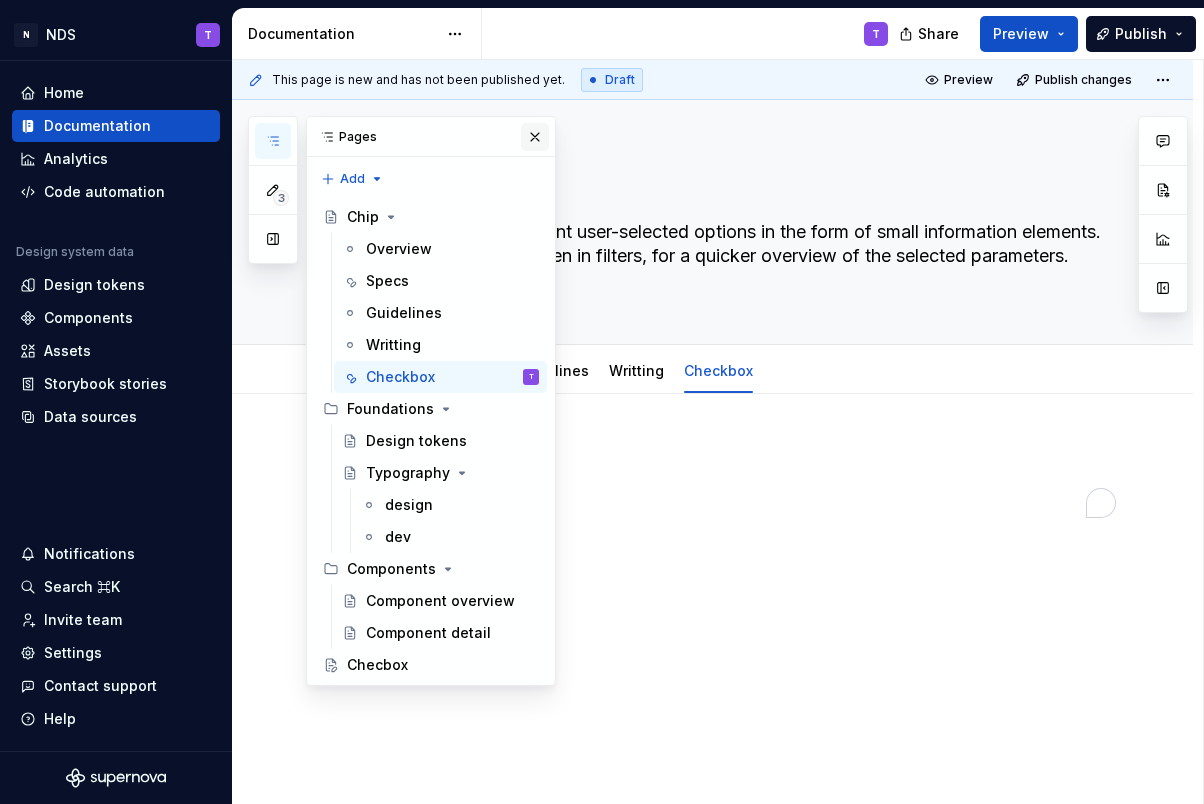 click at bounding box center [535, 137] 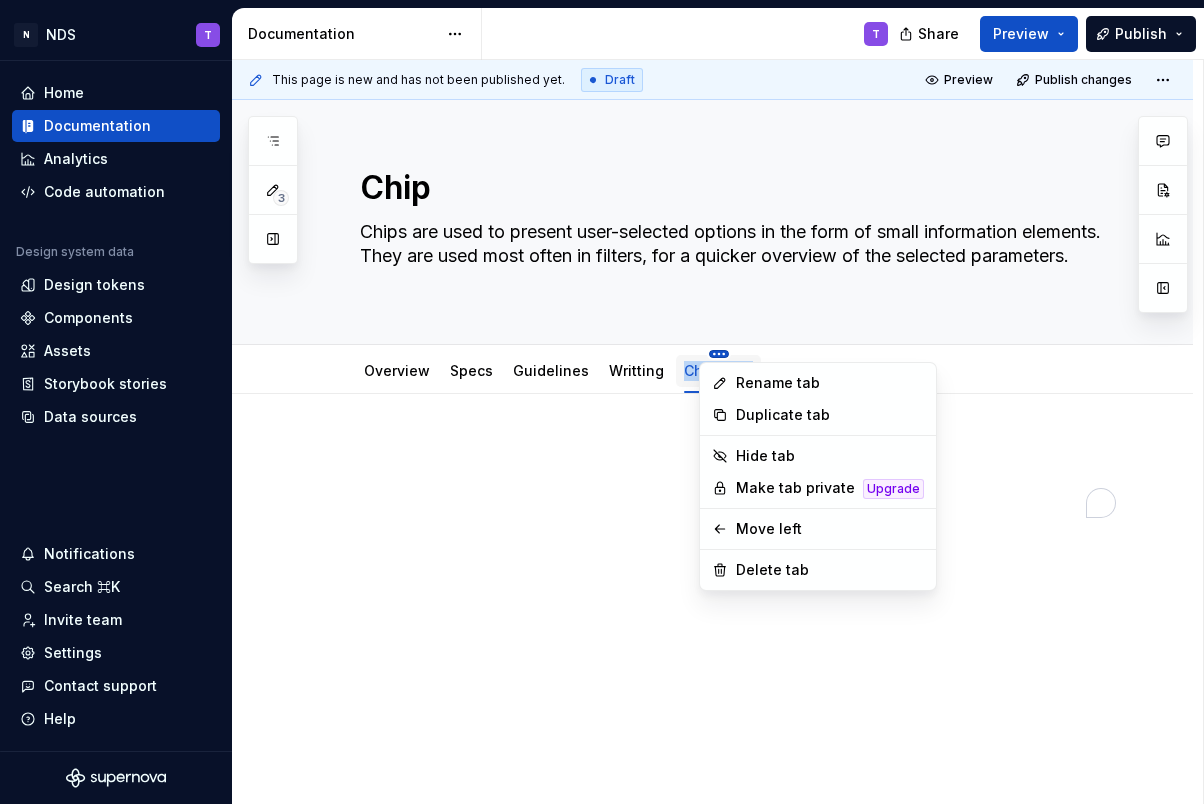 click on "NDS T Home Documentation Analytics Code automation Design system data Design tokens Components Assets Storybook stories Data sources Notifications Search ⌘K Invite team Settings Contact support Help Documentation T Share Preview Publish 3 Pages Add Accessibility guide for tree Page tree. Navigate the tree with the arrow keys. Common tree hotkeys apply. Further keybindings are available: enter to execute primary action on focused item f2 to start renaming the focused item escape to abort renaming an item control+d to start dragging selected items Chip Overview Specs Guidelines Writting Checkbox T Foundations Design tokens Typography design dev Components Component overview Component detail Checbox Changes Chip / Specs Chip / Checkbox Checbox Upgrade to Enterprise to turn on approval workflow View edited pages by status when selecting which pages to publish. Learn more Contact us This page is new and has not been published yet." at bounding box center (602, 402) 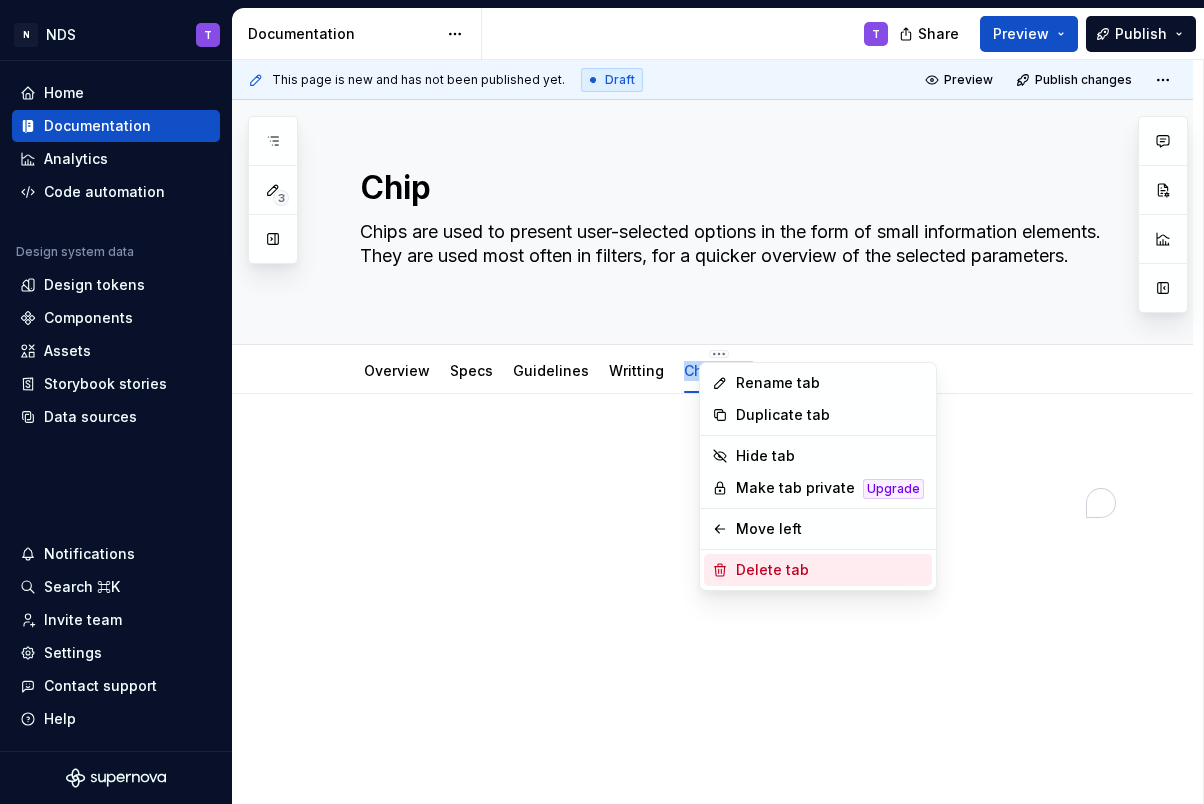 click on "Delete tab" at bounding box center (830, 570) 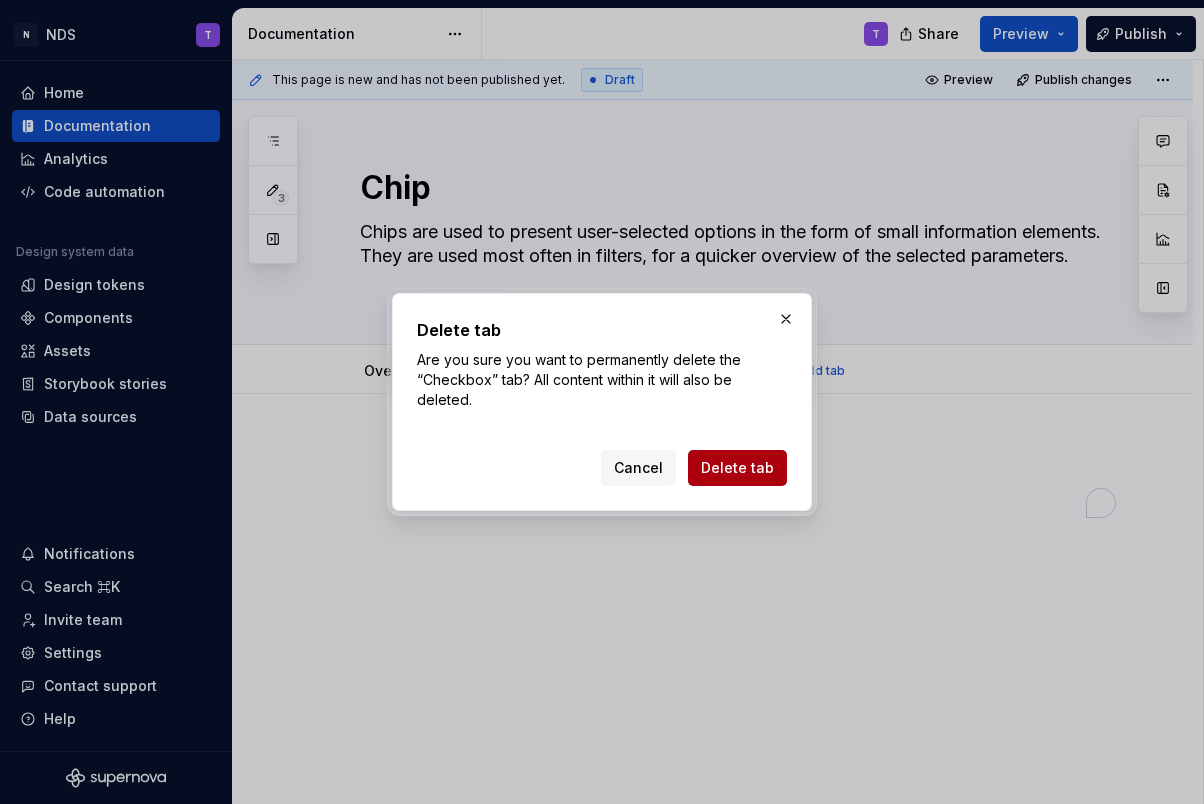 click on "Delete tab" at bounding box center [737, 468] 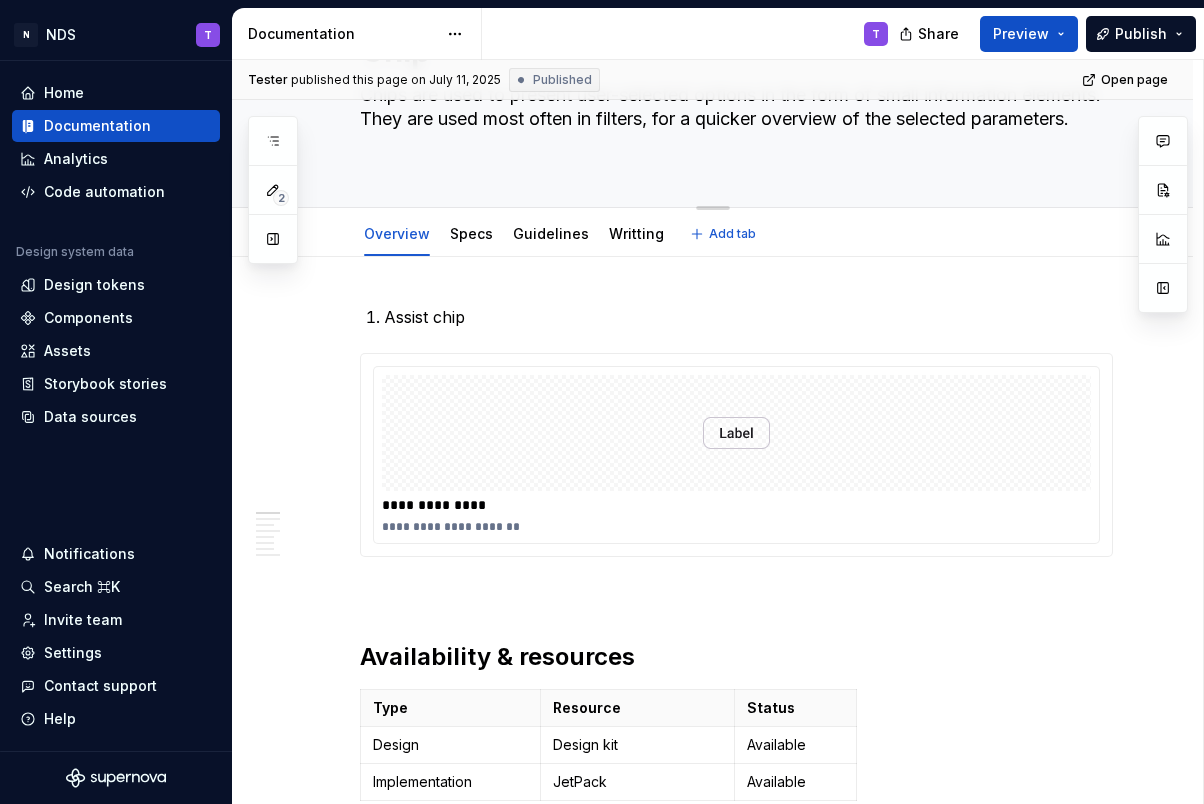 type on "*" 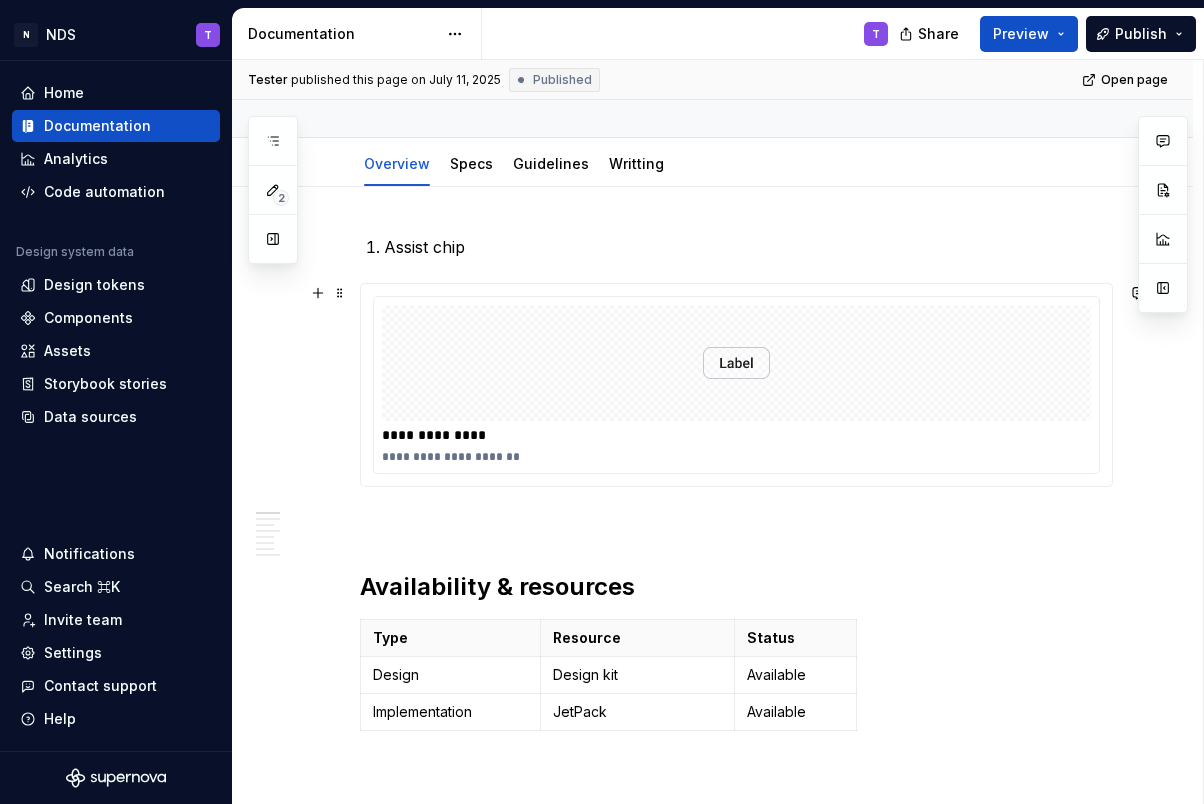 scroll, scrollTop: 203, scrollLeft: 0, axis: vertical 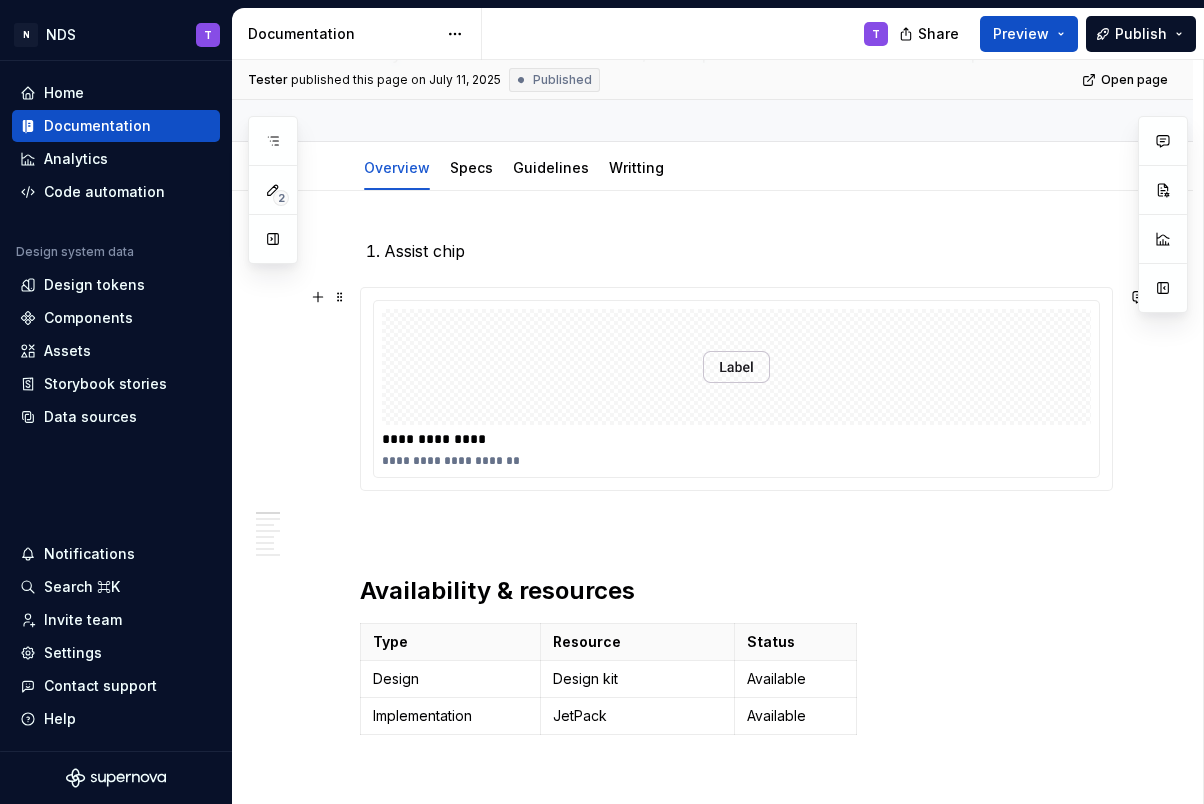 click at bounding box center (736, 367) 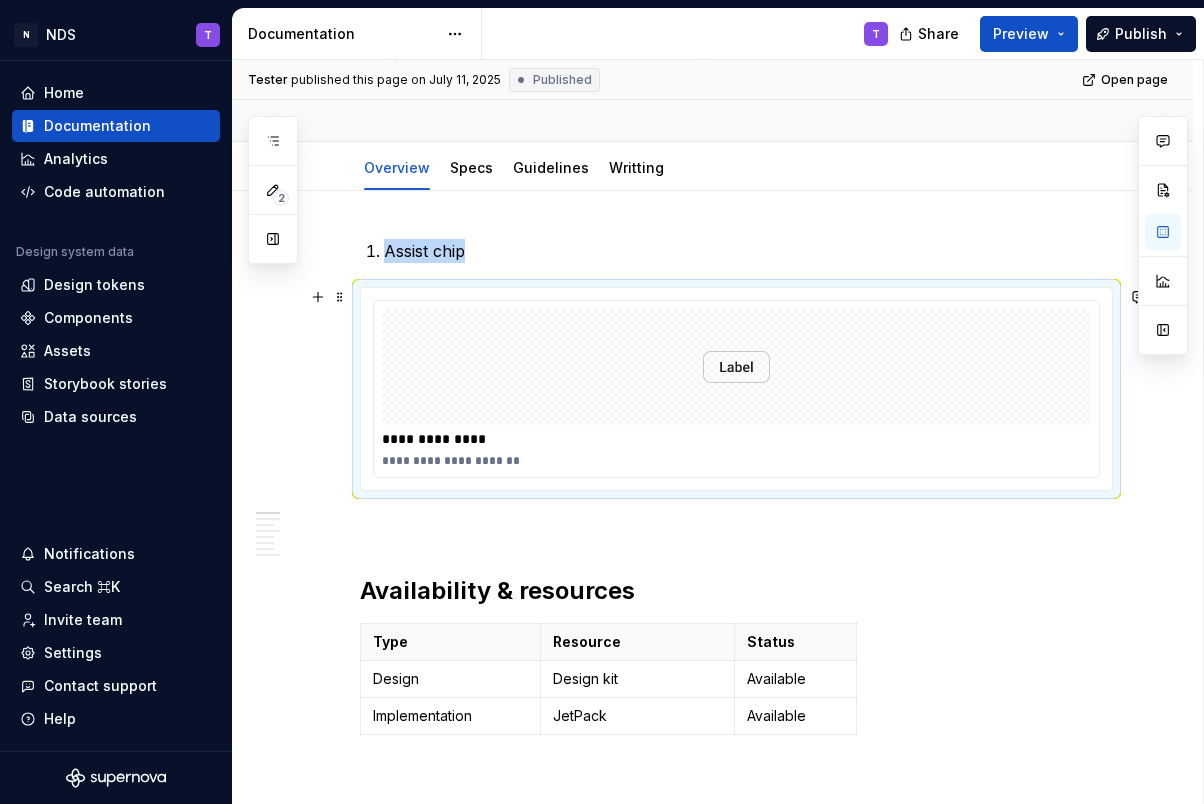click at bounding box center [736, 367] 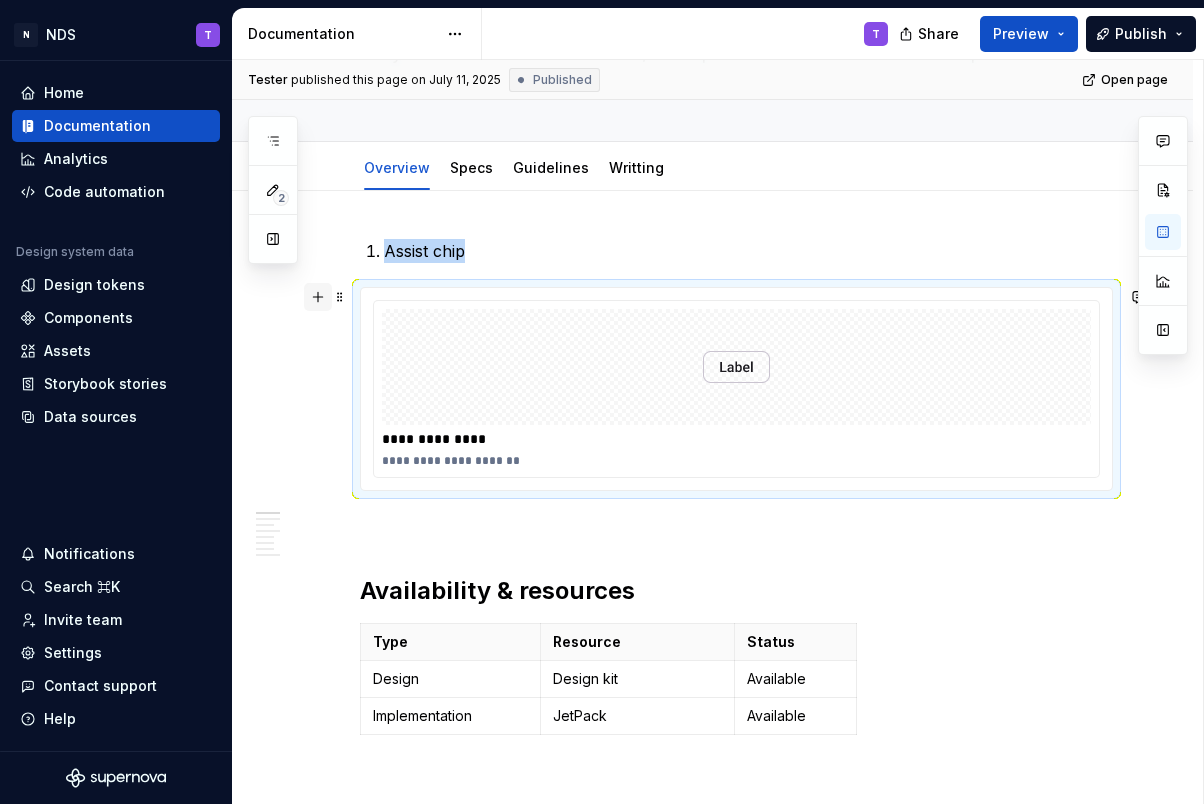 click at bounding box center (318, 297) 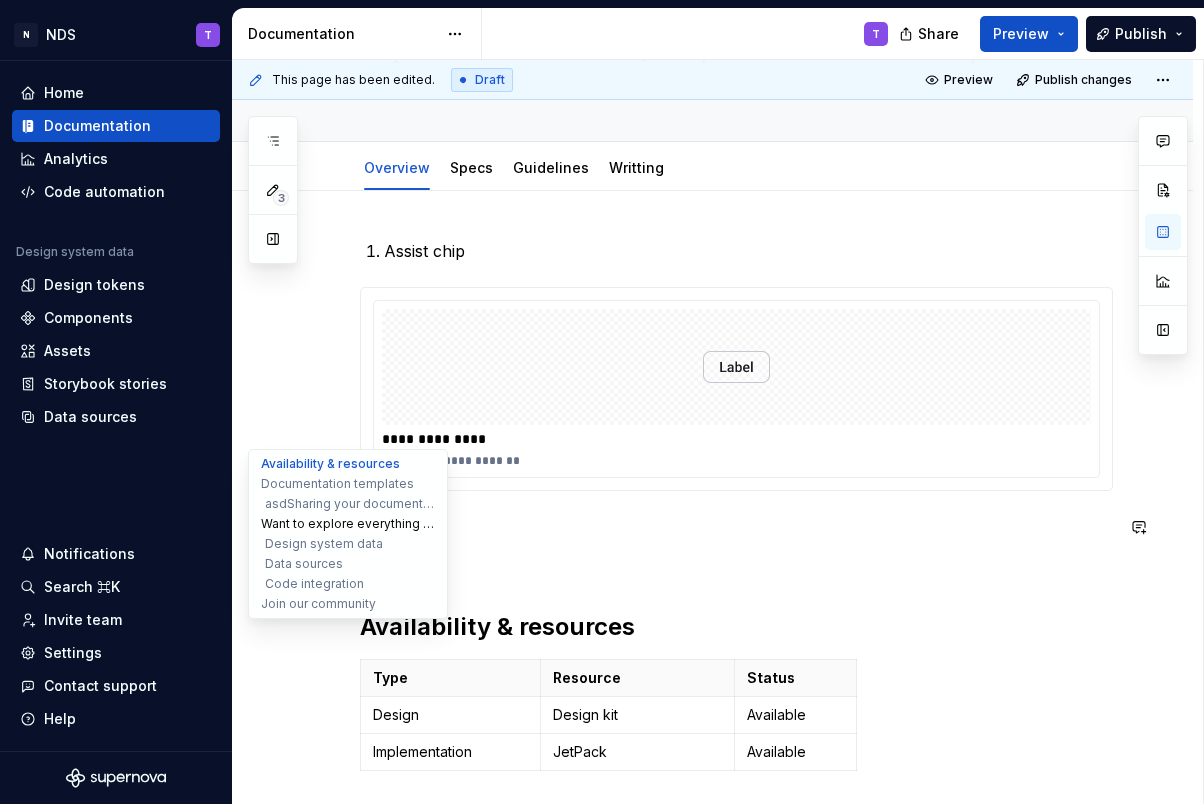 click on "Want to explore everything else in Supernova first?" at bounding box center (348, 524) 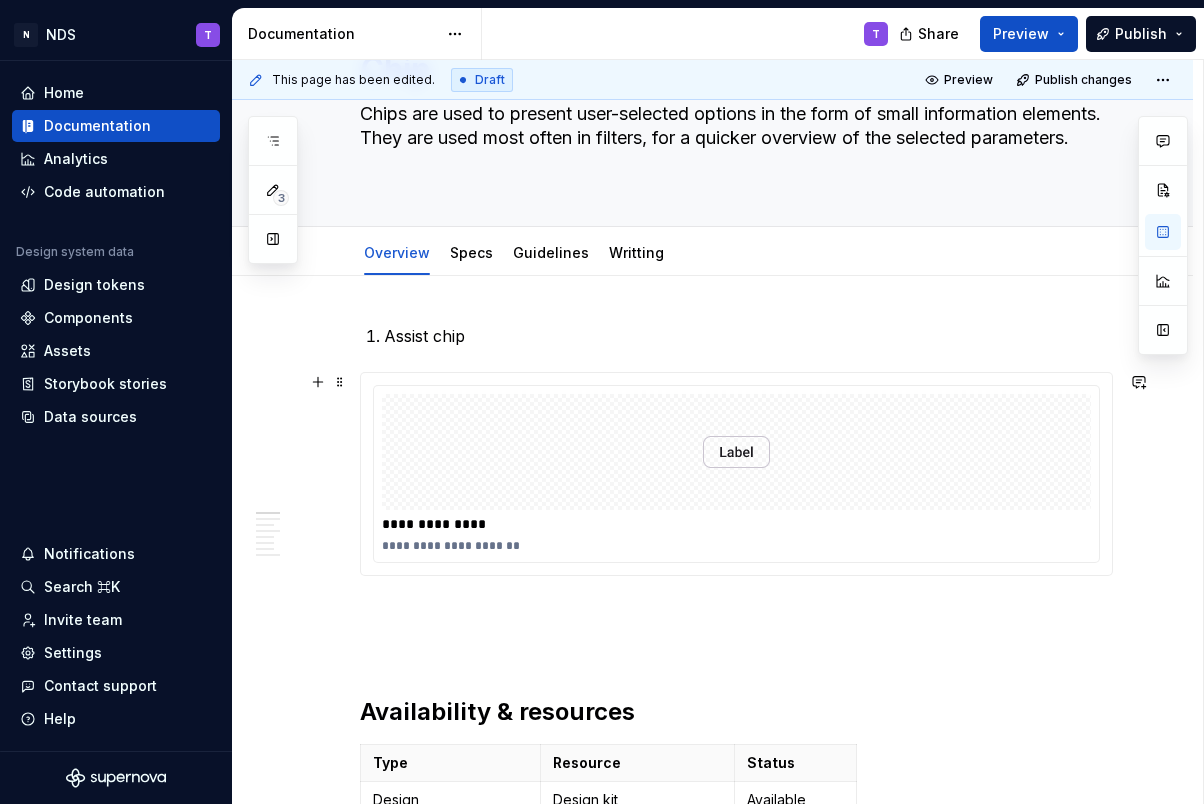 scroll, scrollTop: 190, scrollLeft: 0, axis: vertical 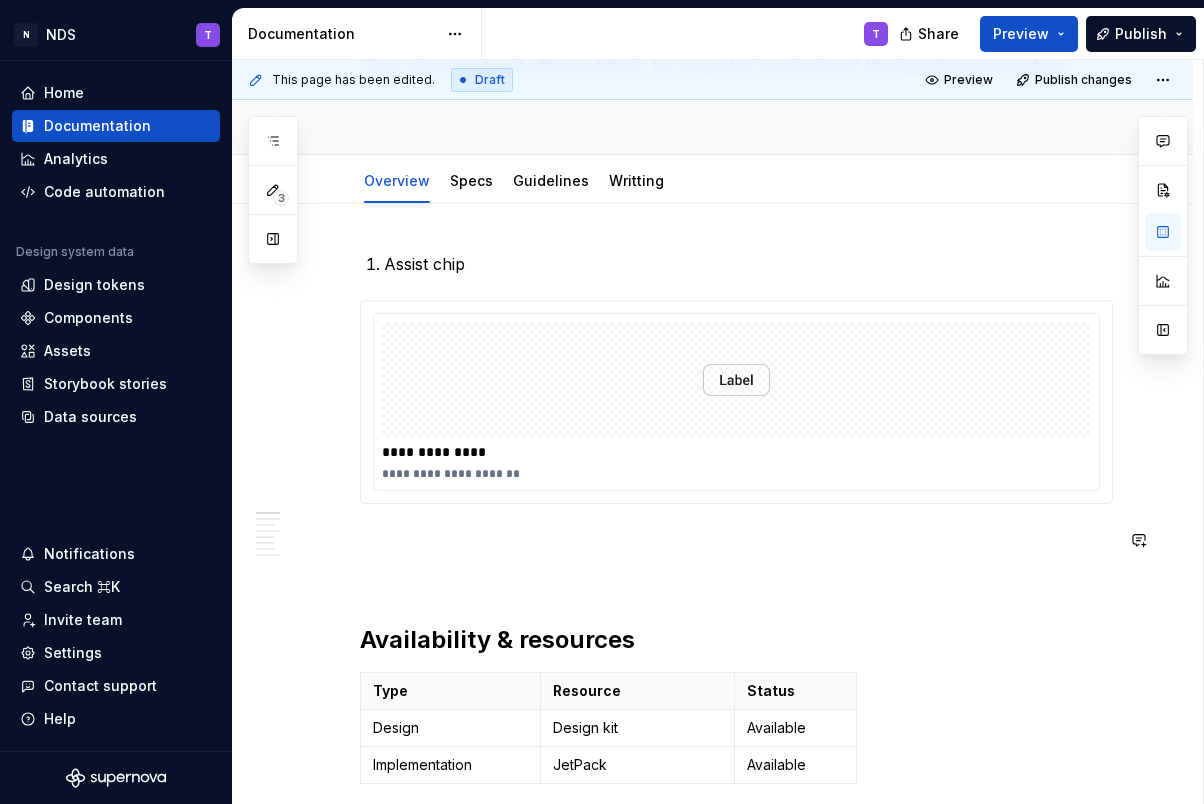 click on "**********" at bounding box center (736, 1519) 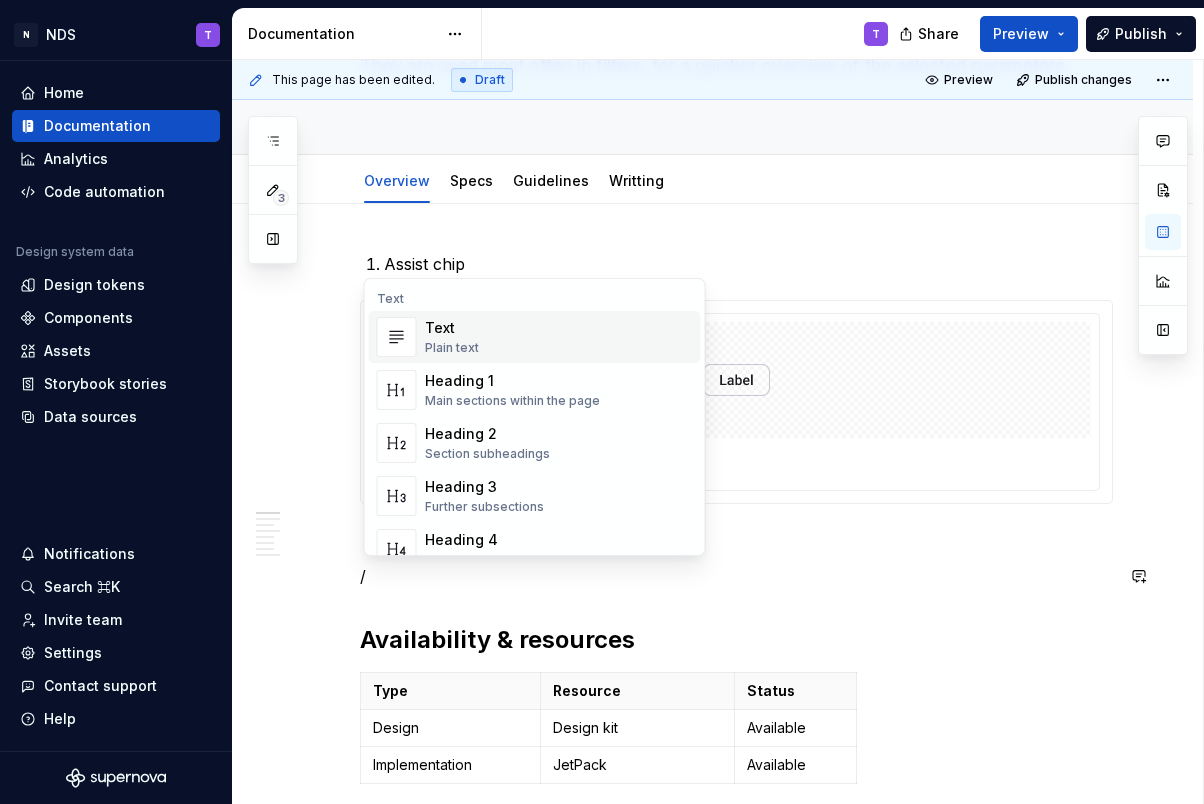 type 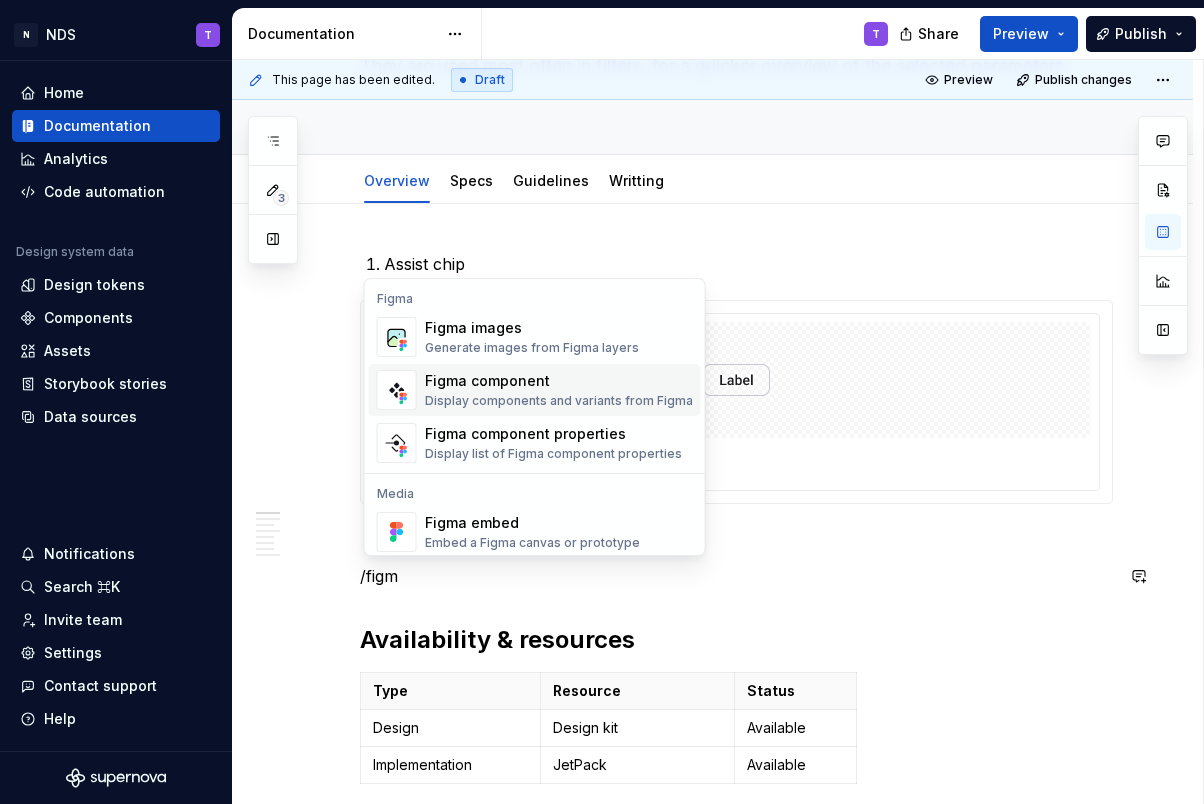 click on "Figma component Display components and variants from Figma" at bounding box center (559, 390) 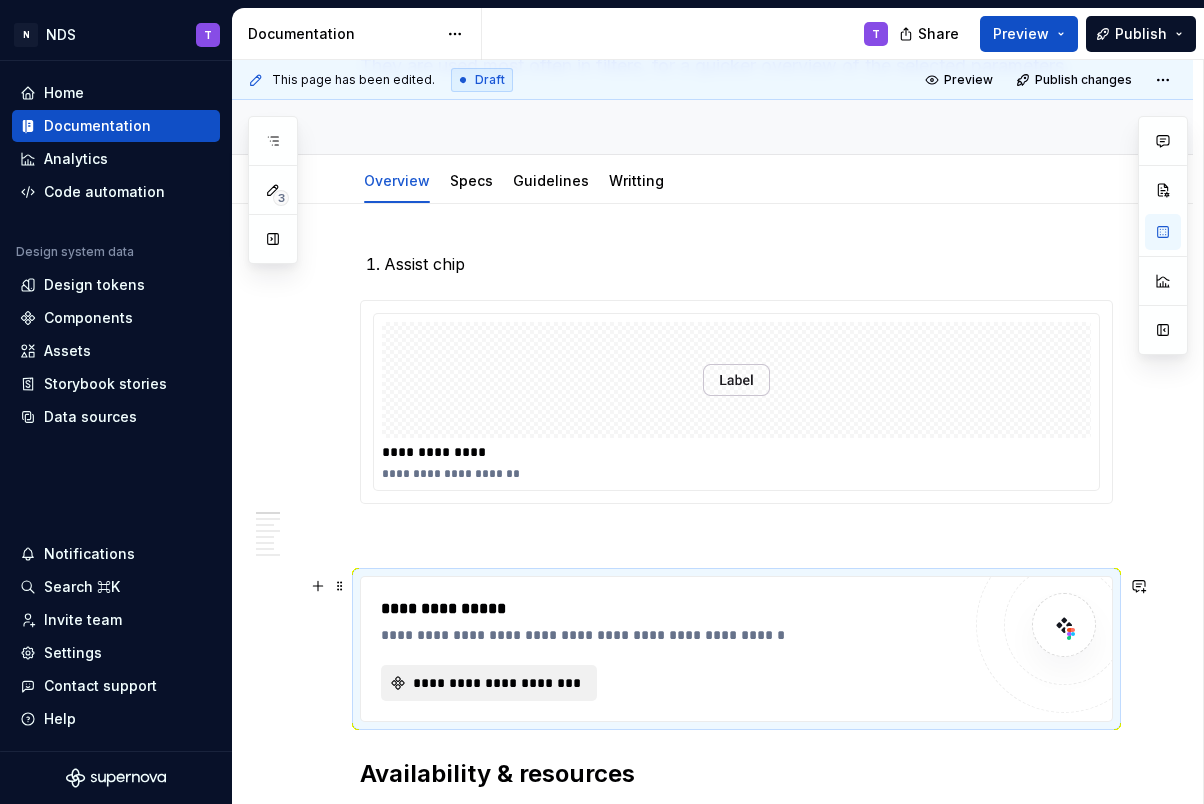 click on "**********" at bounding box center (497, 683) 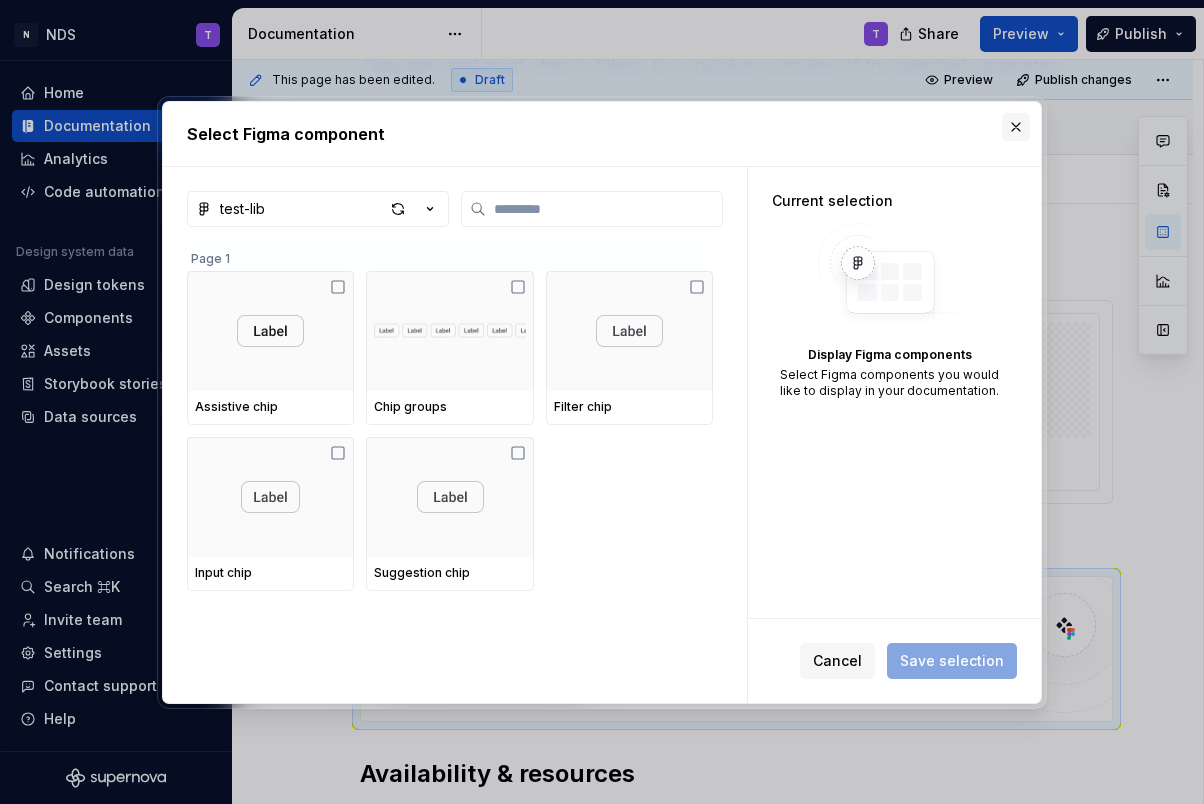 click at bounding box center [1016, 127] 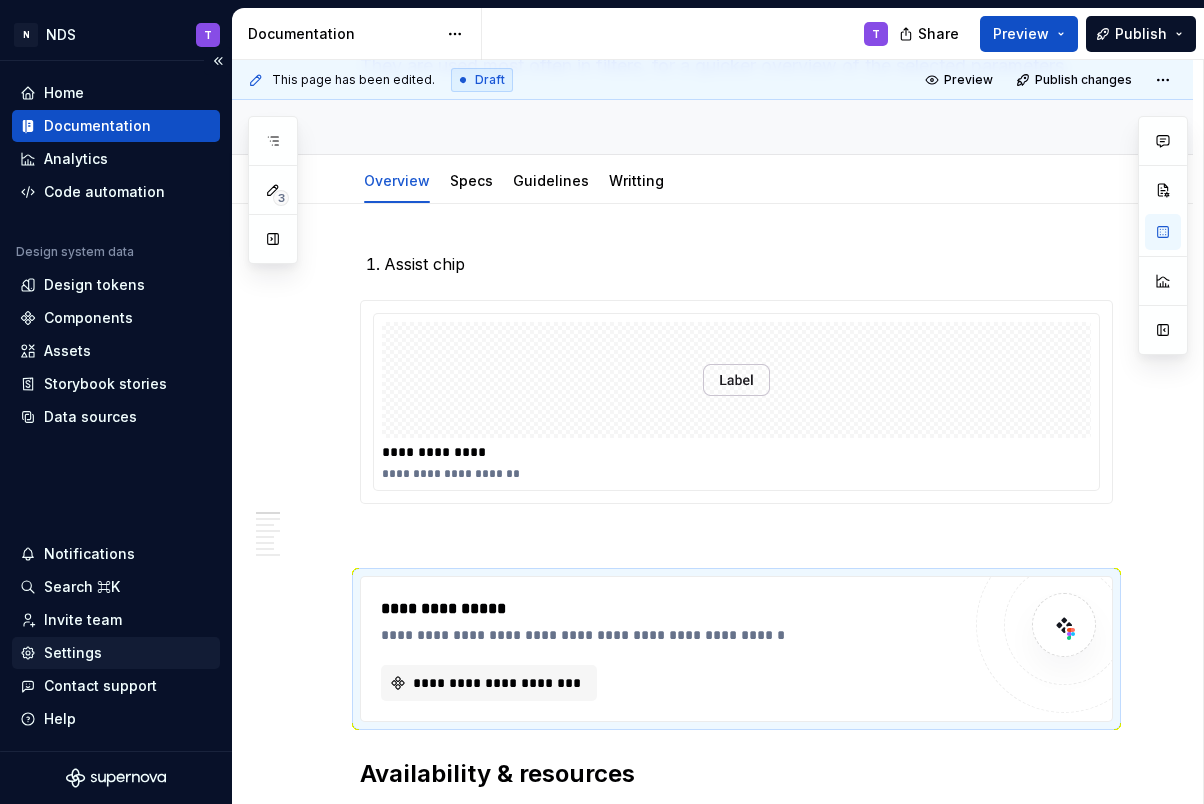 click on "Settings" at bounding box center (73, 653) 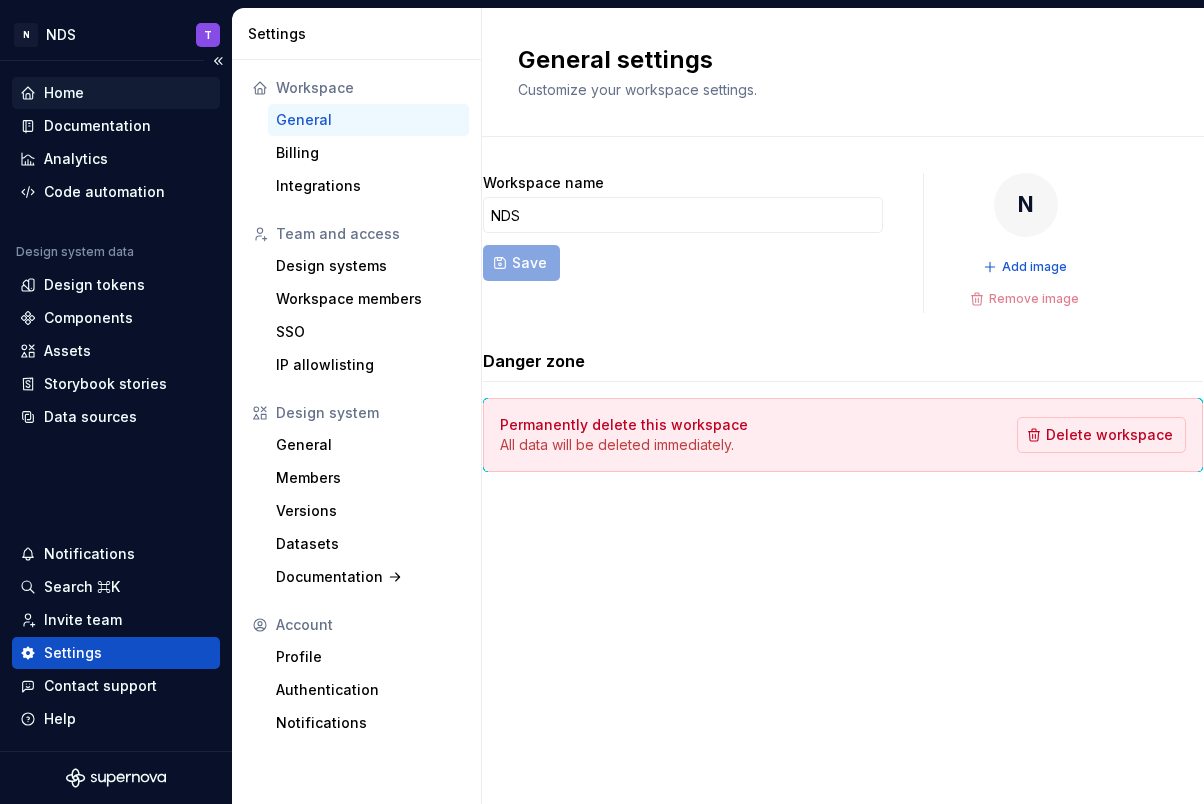click on "Home" at bounding box center [116, 93] 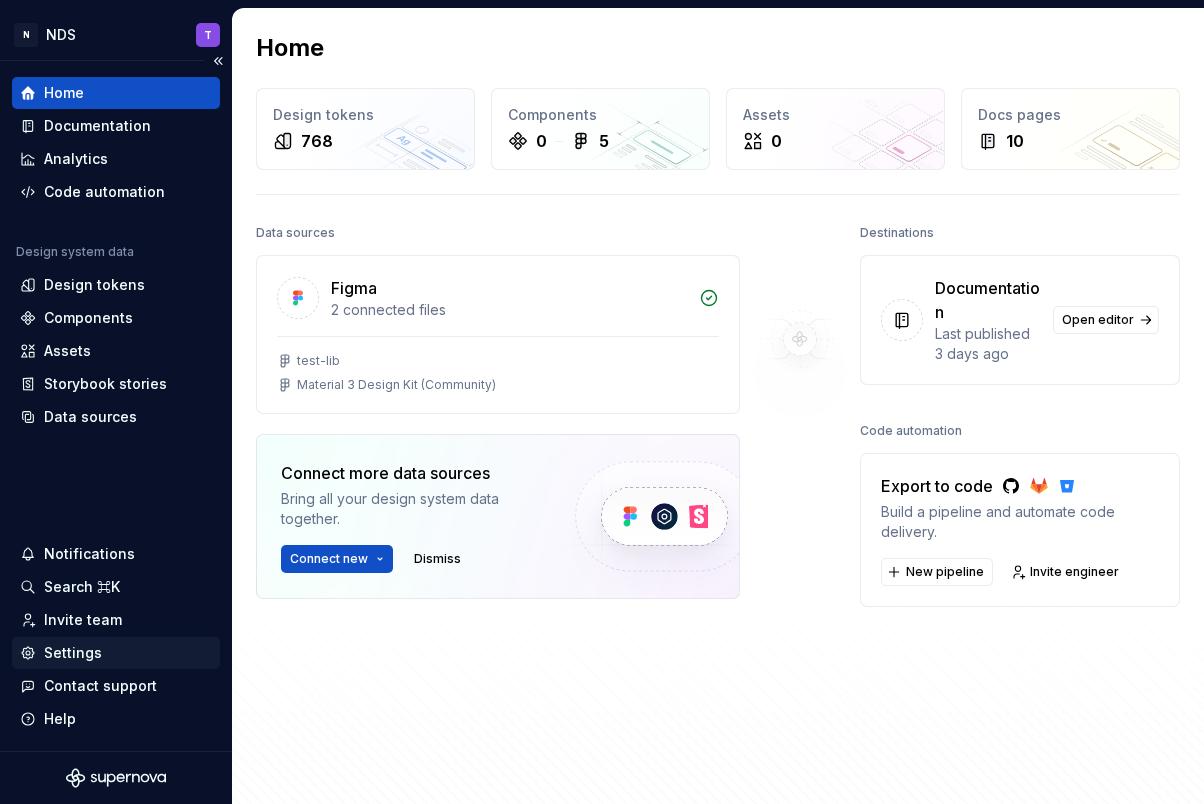 click on "Settings" at bounding box center [73, 653] 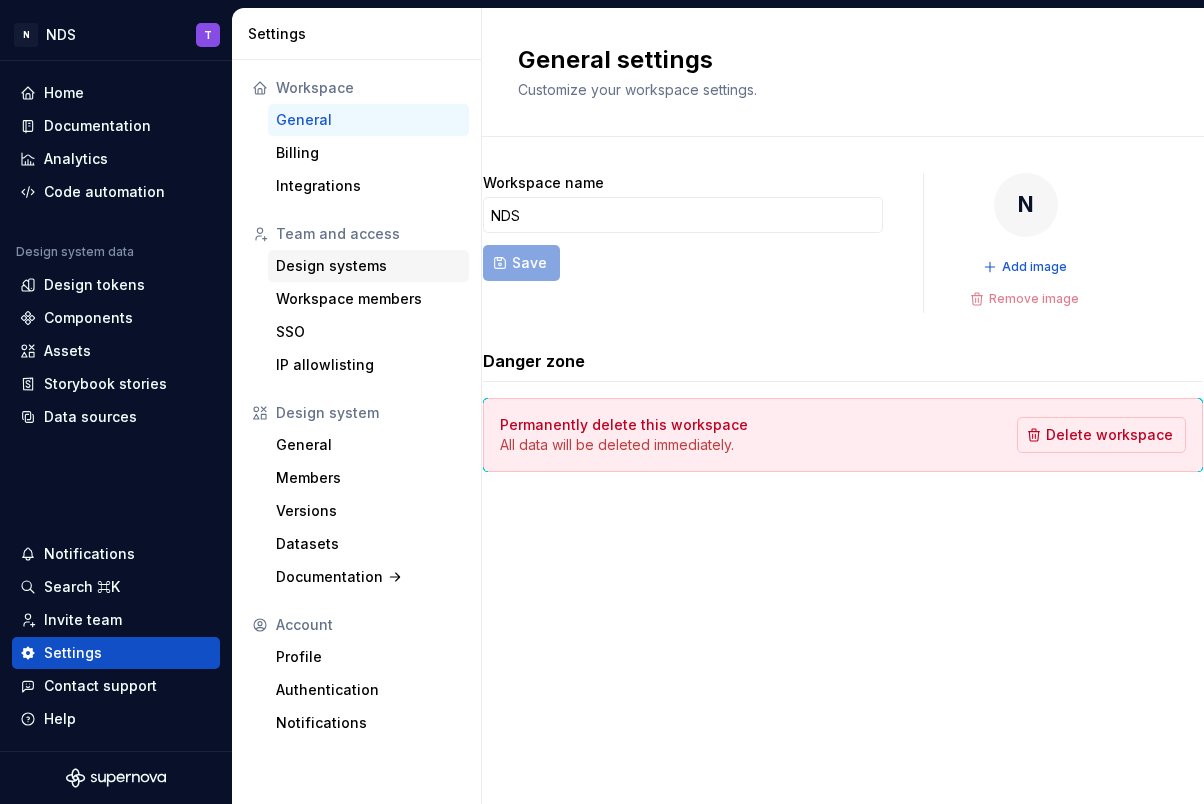 click on "Design systems" at bounding box center (368, 266) 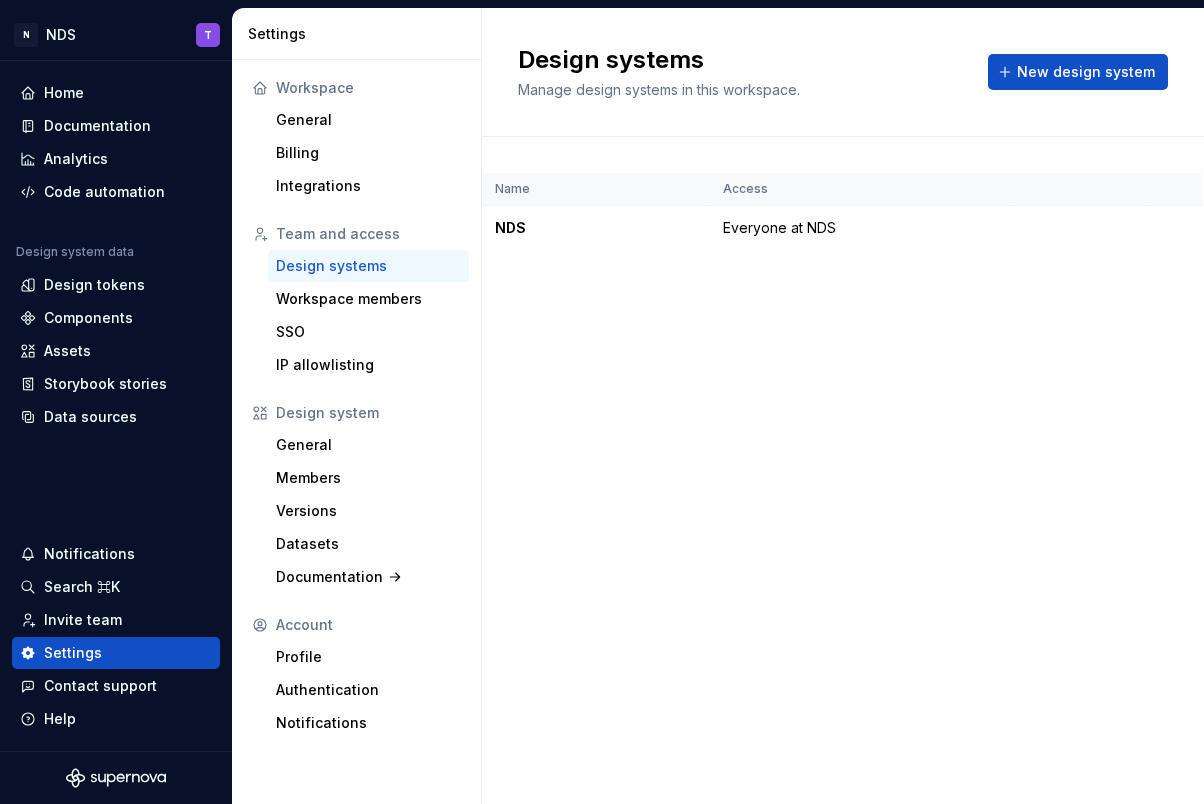 click on "Team and access" at bounding box center [368, 234] 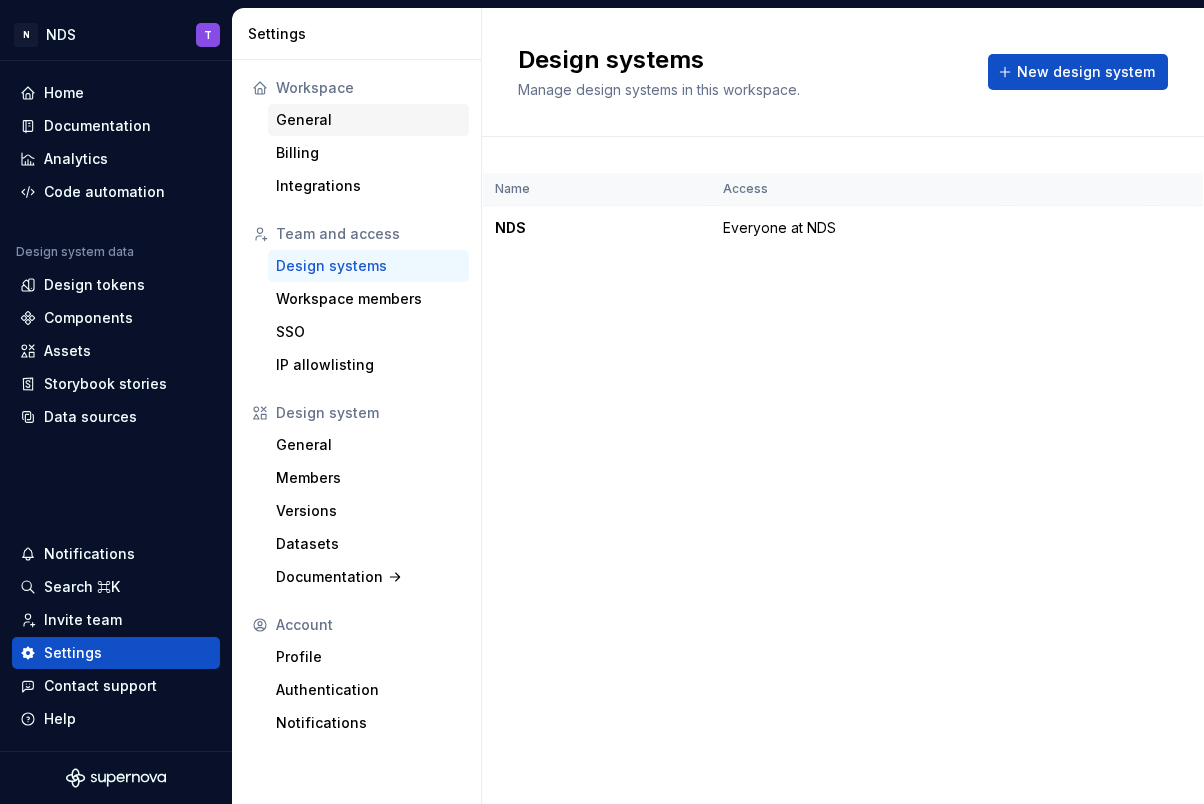 click on "General" at bounding box center (368, 120) 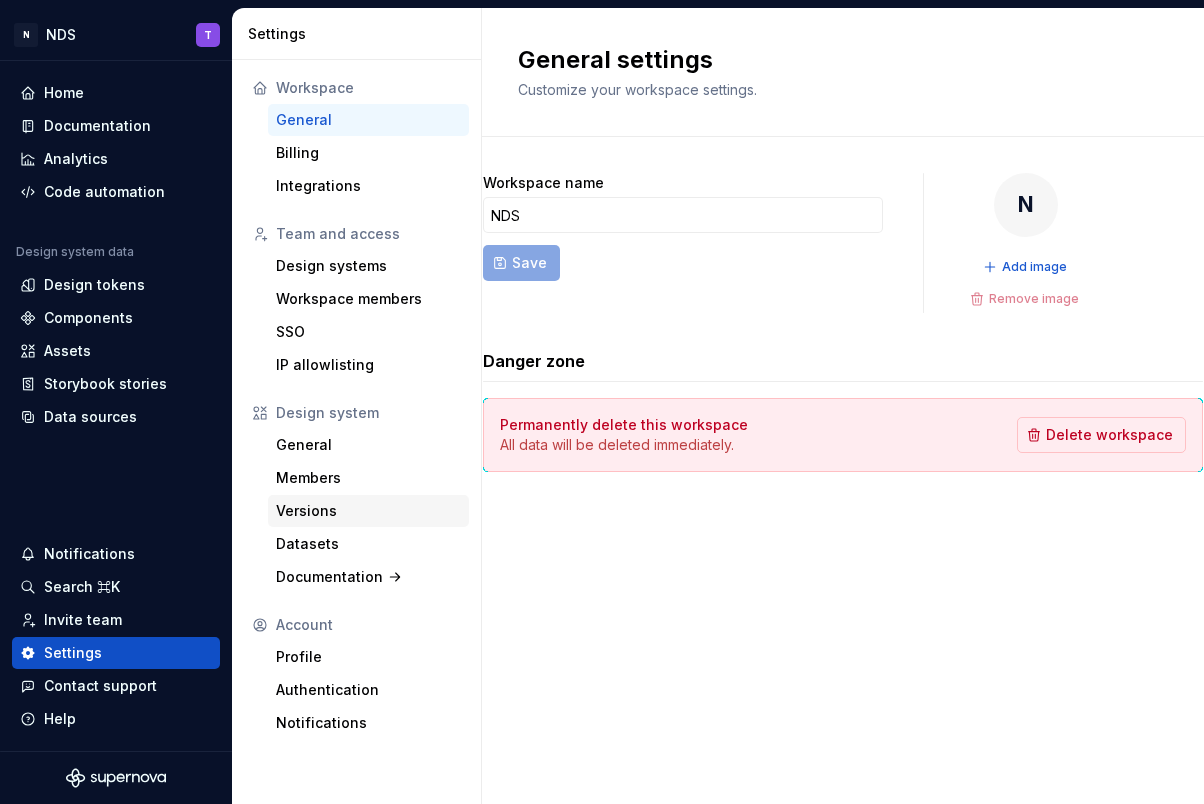 click on "Versions" at bounding box center (368, 511) 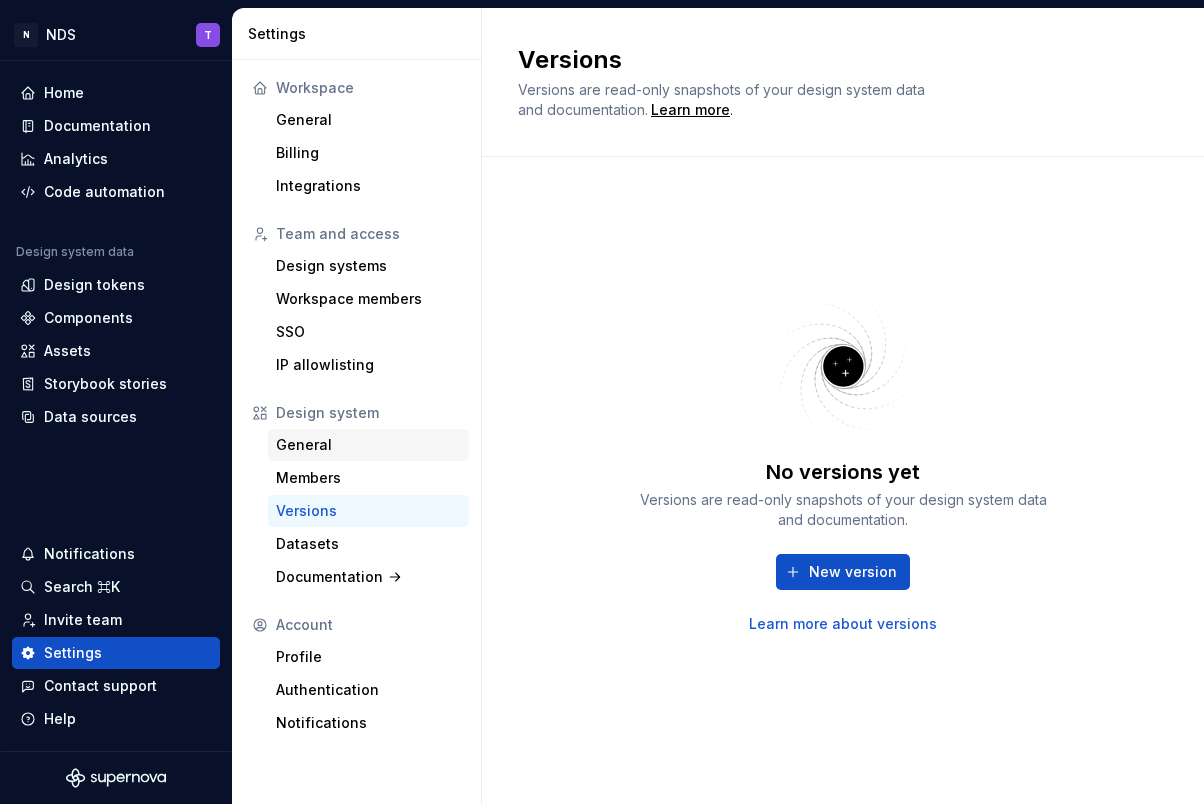 click on "General" at bounding box center (368, 445) 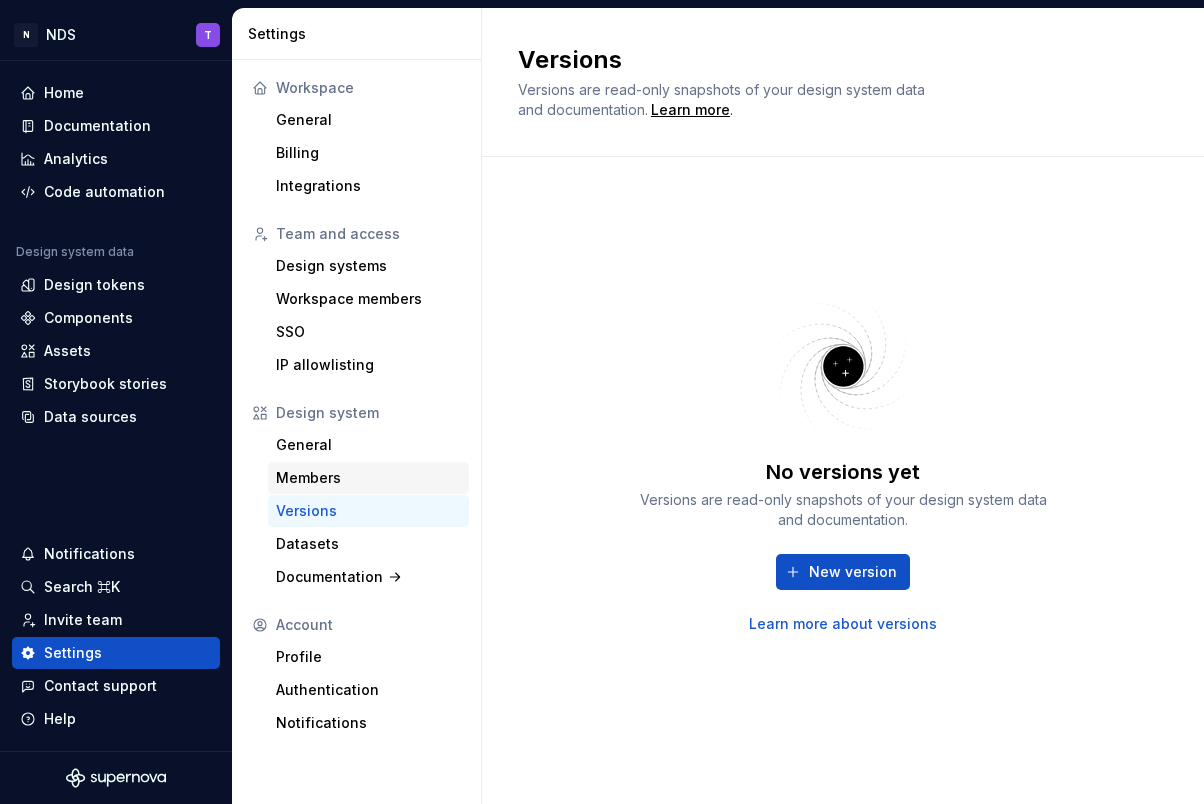 click on "Members" at bounding box center (368, 478) 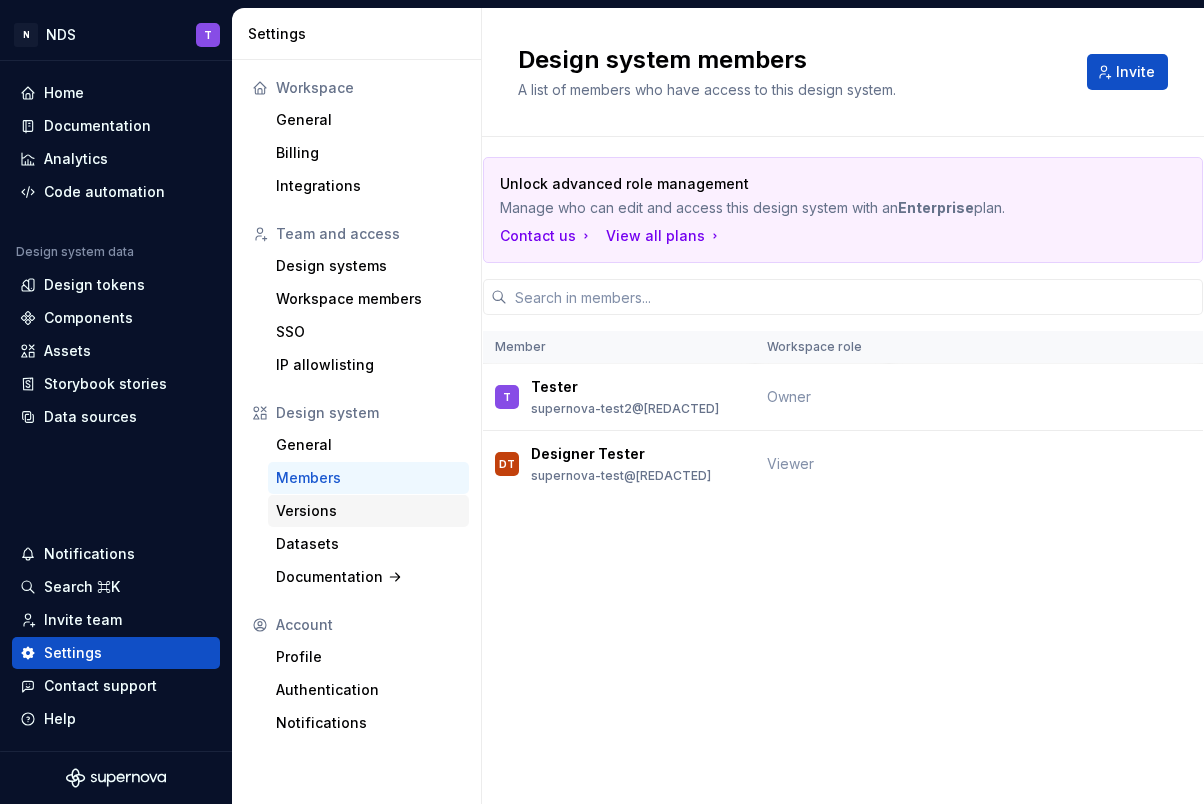 click on "Versions" at bounding box center (368, 511) 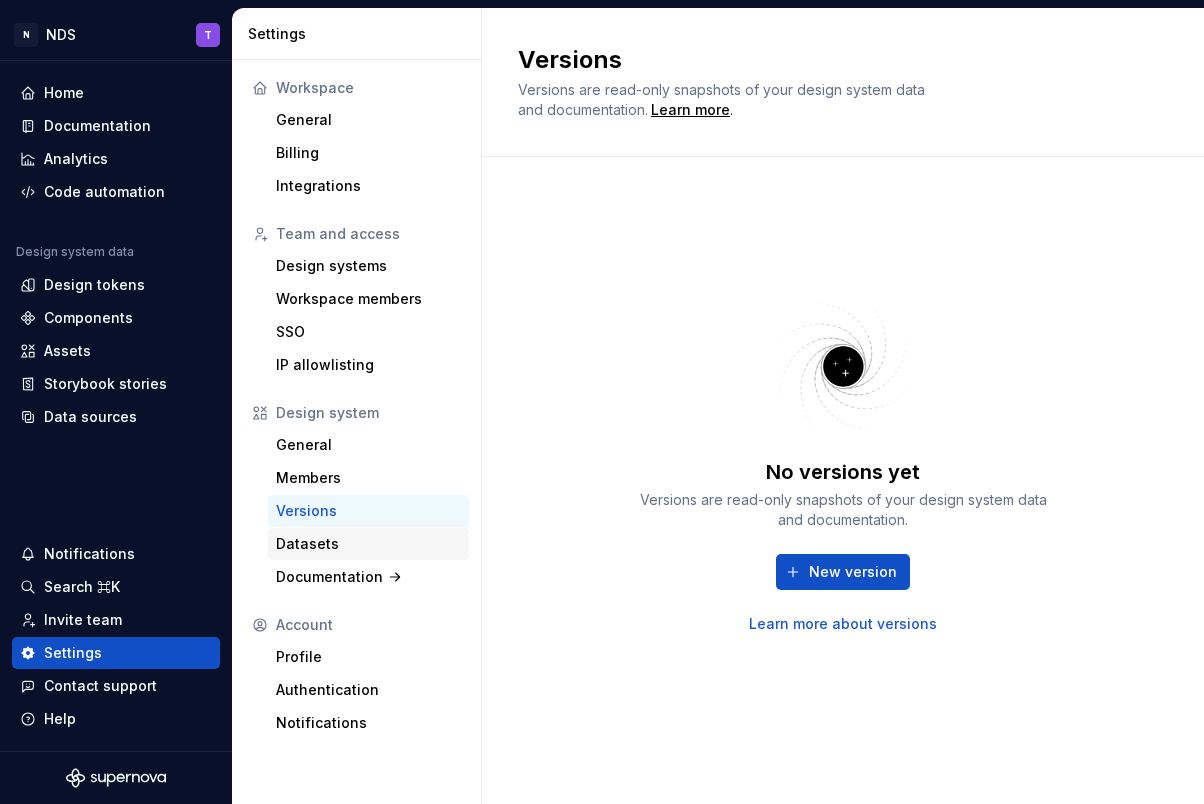 click on "Datasets" at bounding box center (368, 544) 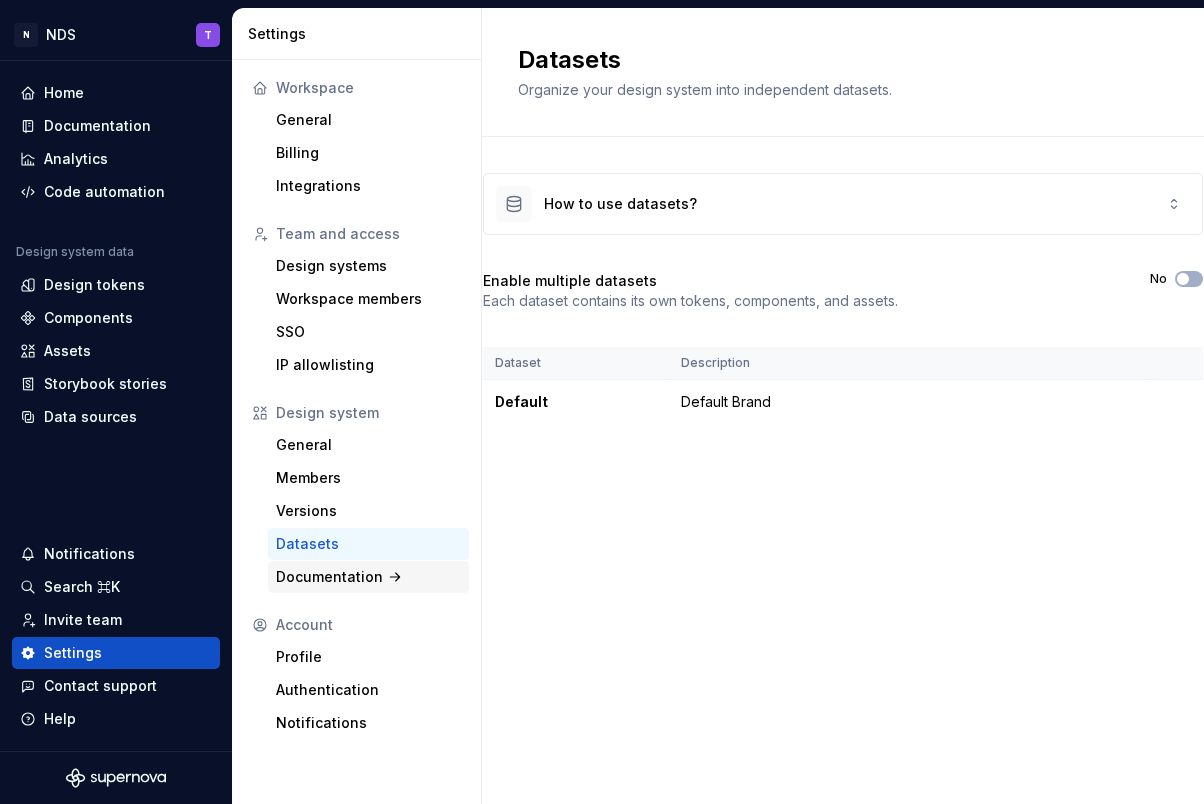 click on "Documentation" at bounding box center [368, 577] 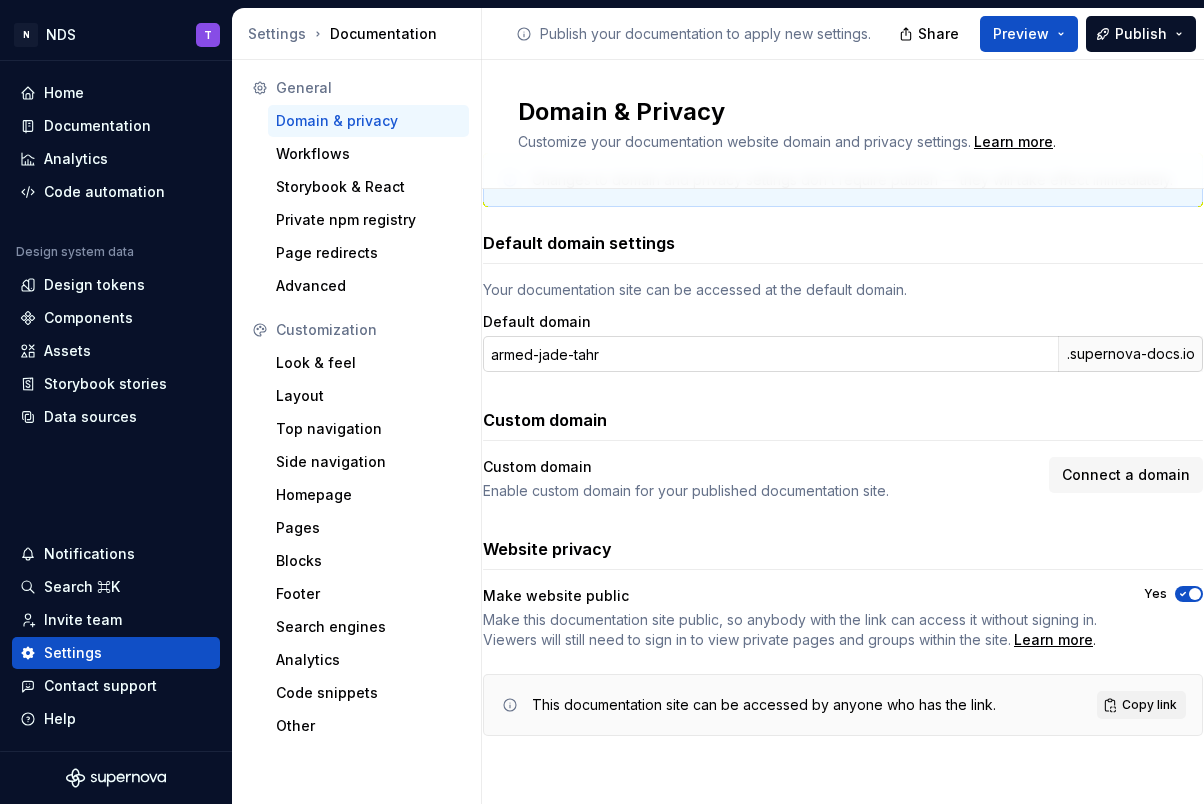 scroll, scrollTop: 0, scrollLeft: 0, axis: both 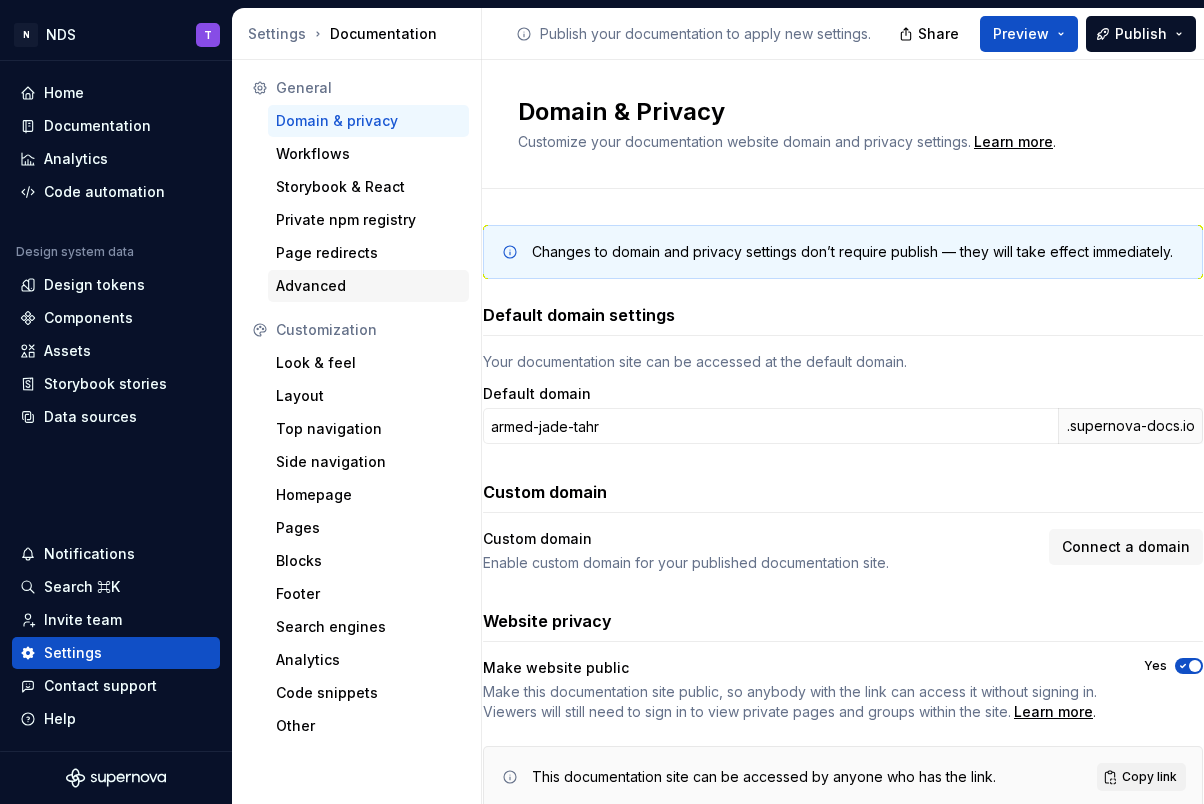 click on "Advanced" at bounding box center (368, 286) 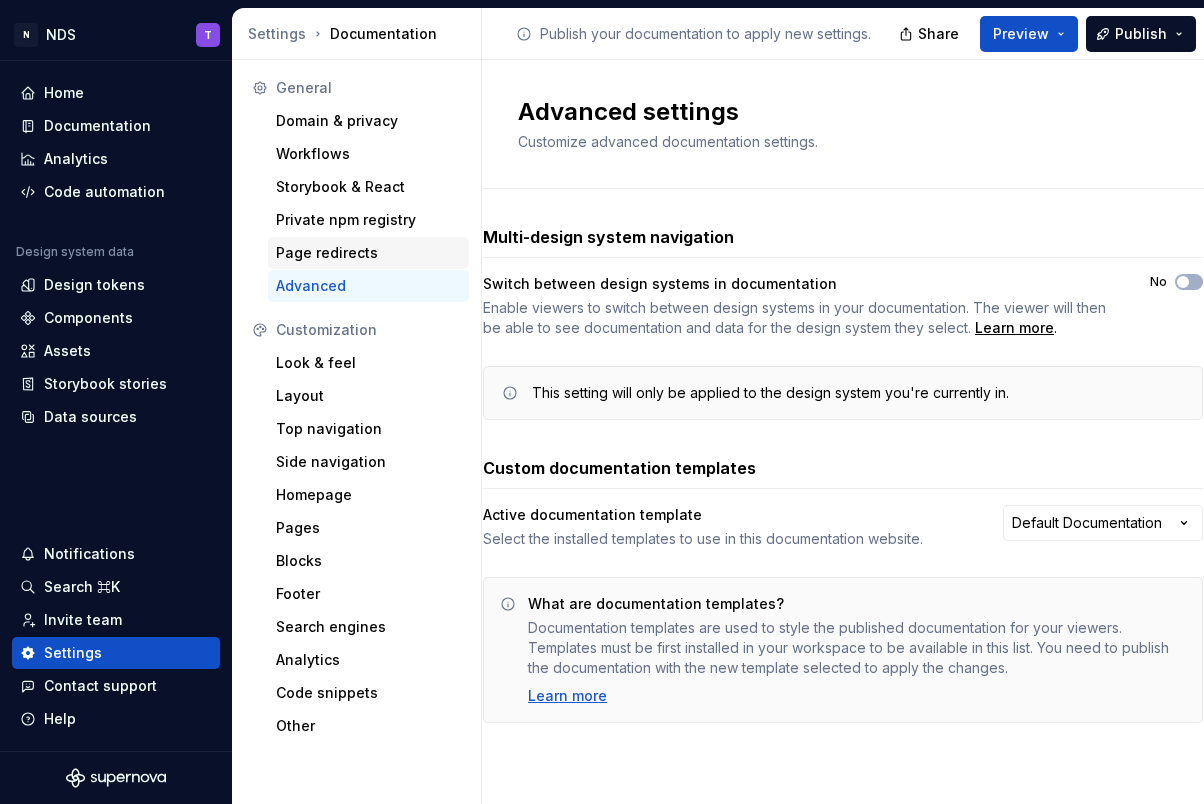 click on "Page redirects" at bounding box center [368, 253] 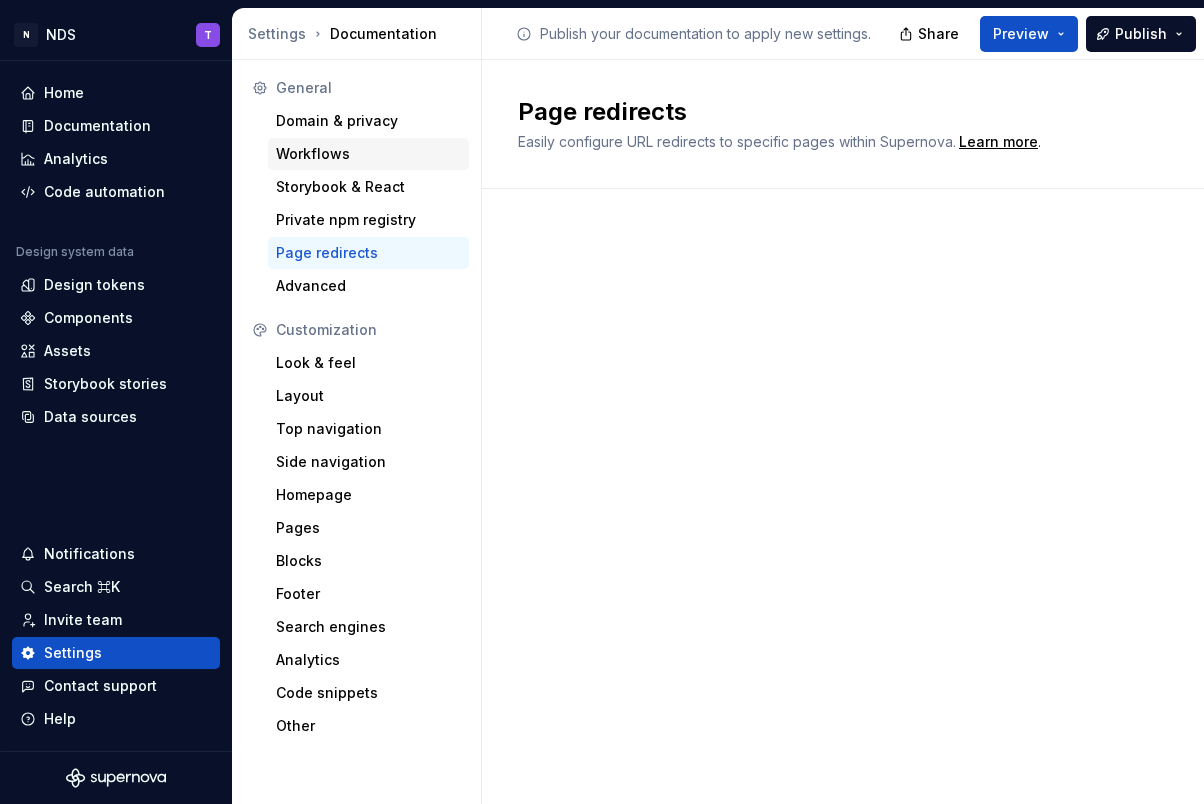 click on "Workflows" at bounding box center (368, 154) 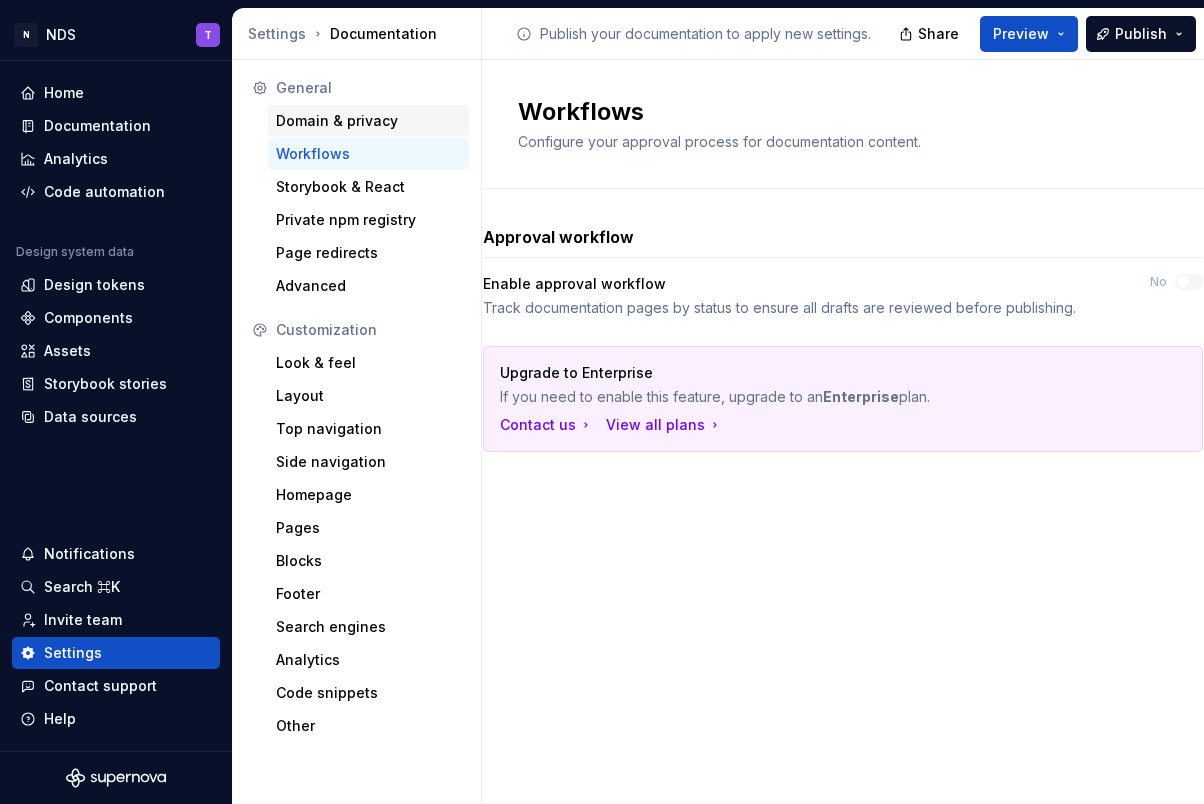 click on "Domain & privacy" at bounding box center (368, 121) 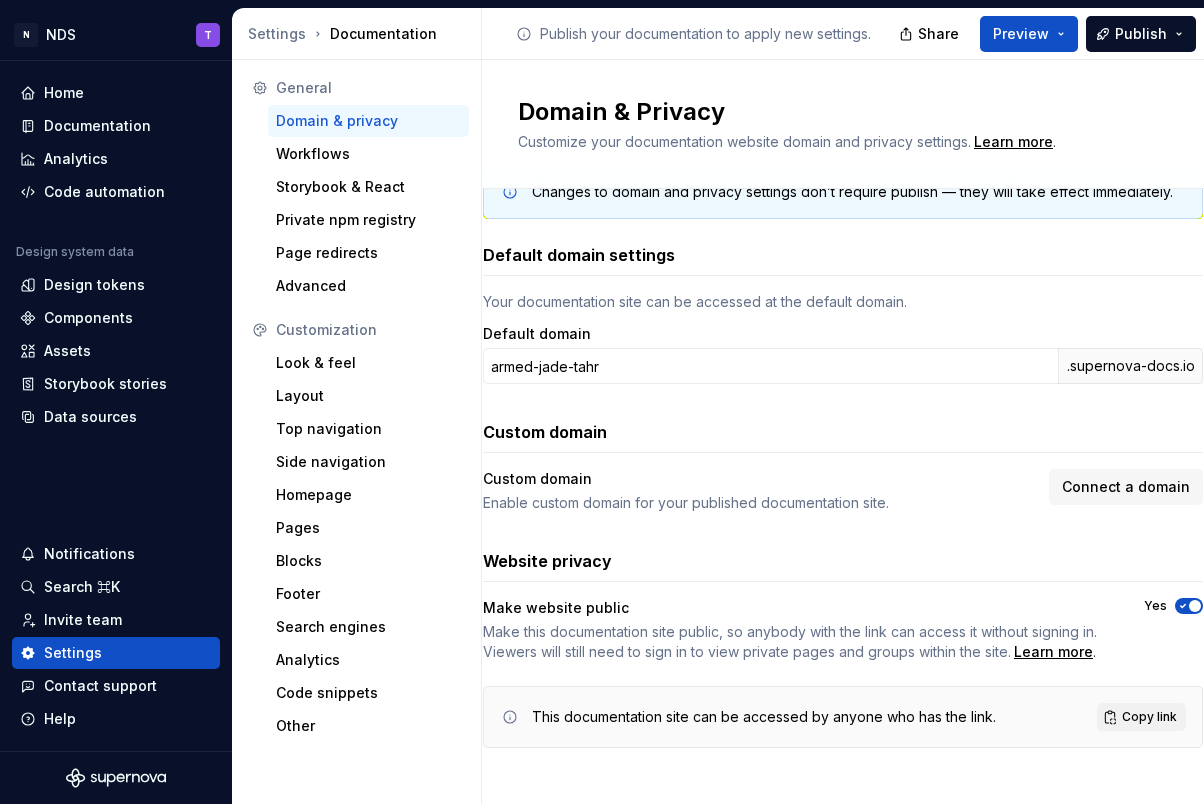 scroll, scrollTop: 72, scrollLeft: 0, axis: vertical 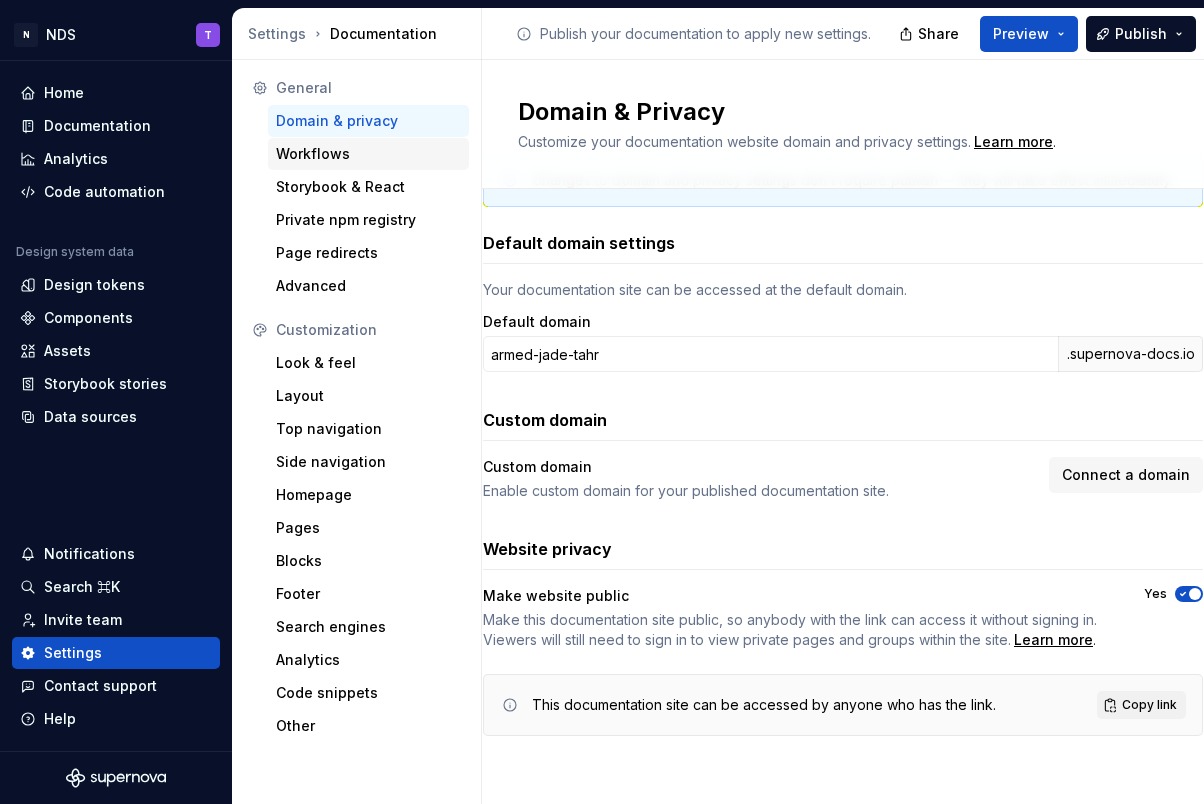 click on "Workflows" at bounding box center [368, 154] 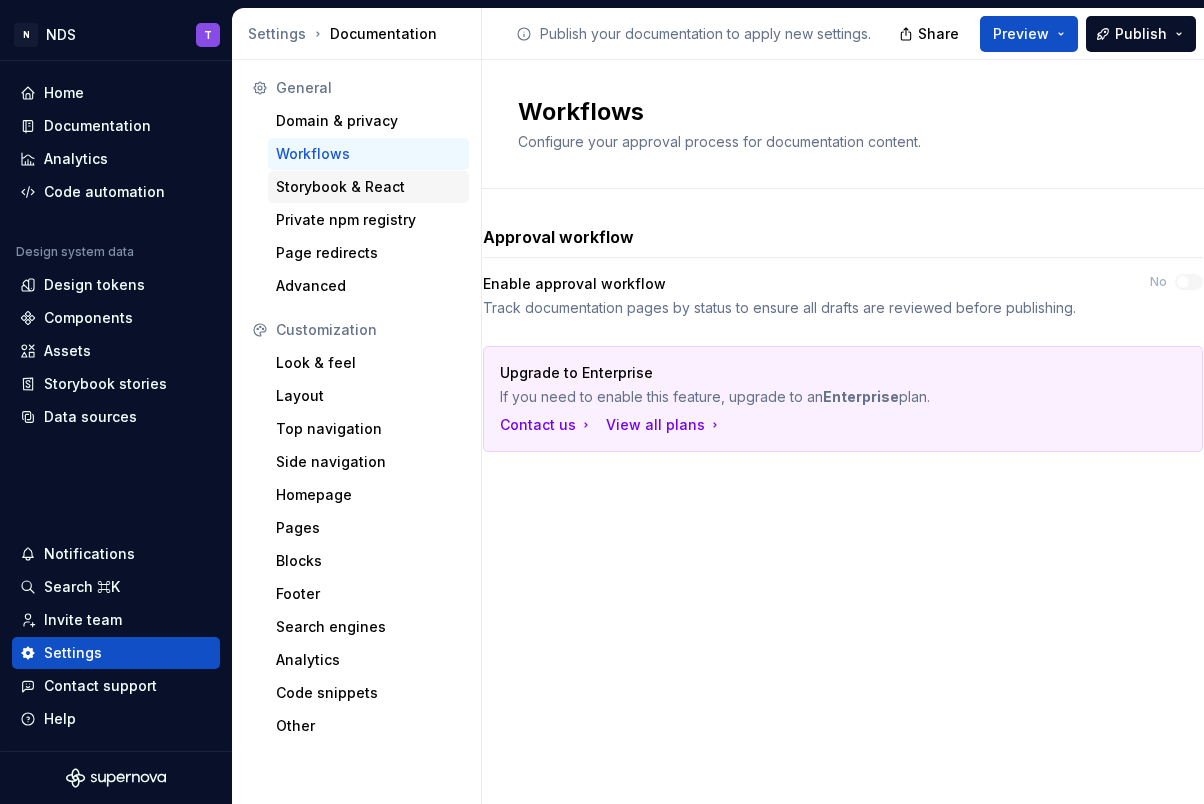 click on "Storybook & React" at bounding box center (368, 187) 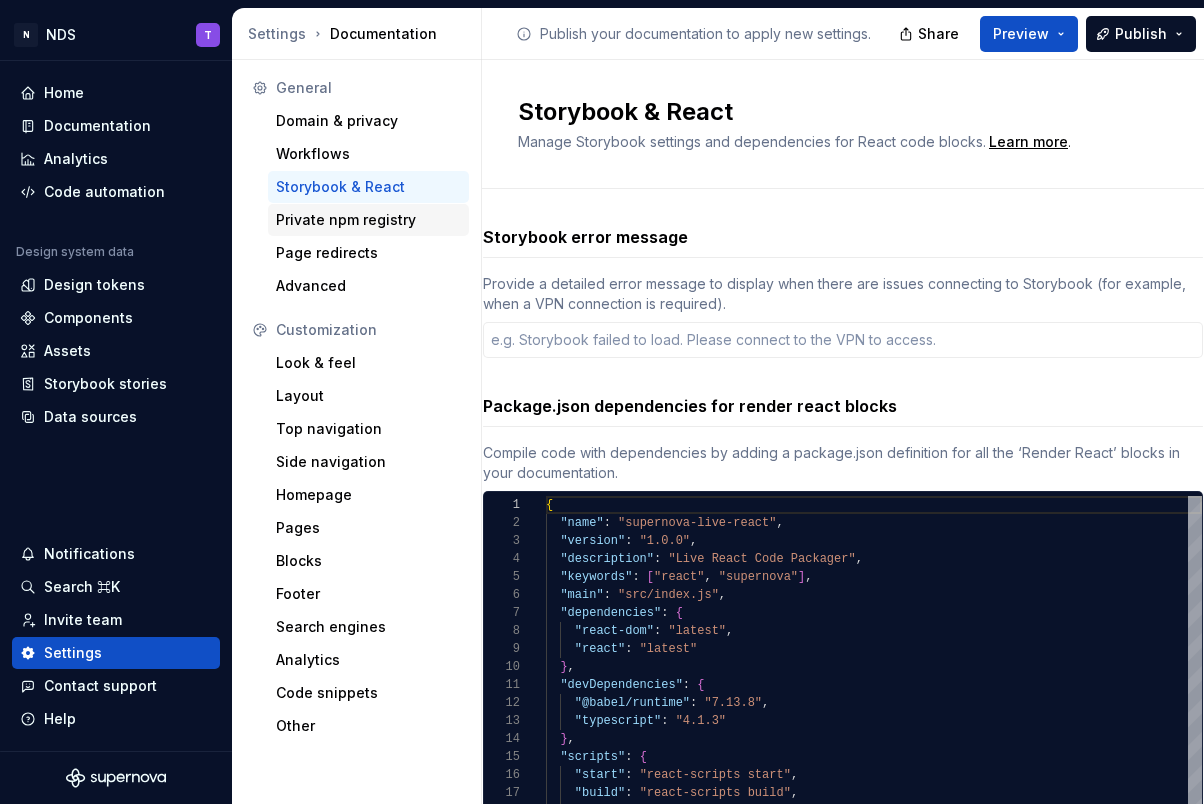 click on "Private npm registry" at bounding box center (368, 220) 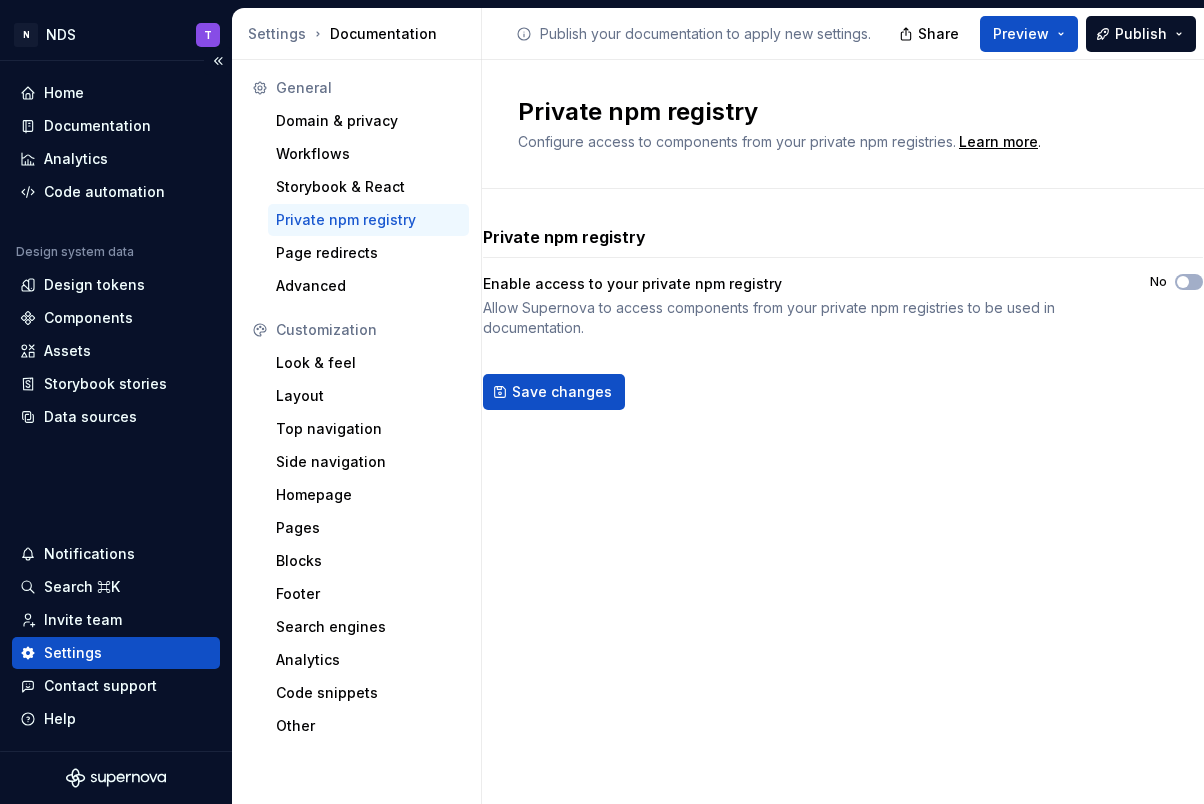 click on "Settings" at bounding box center [73, 653] 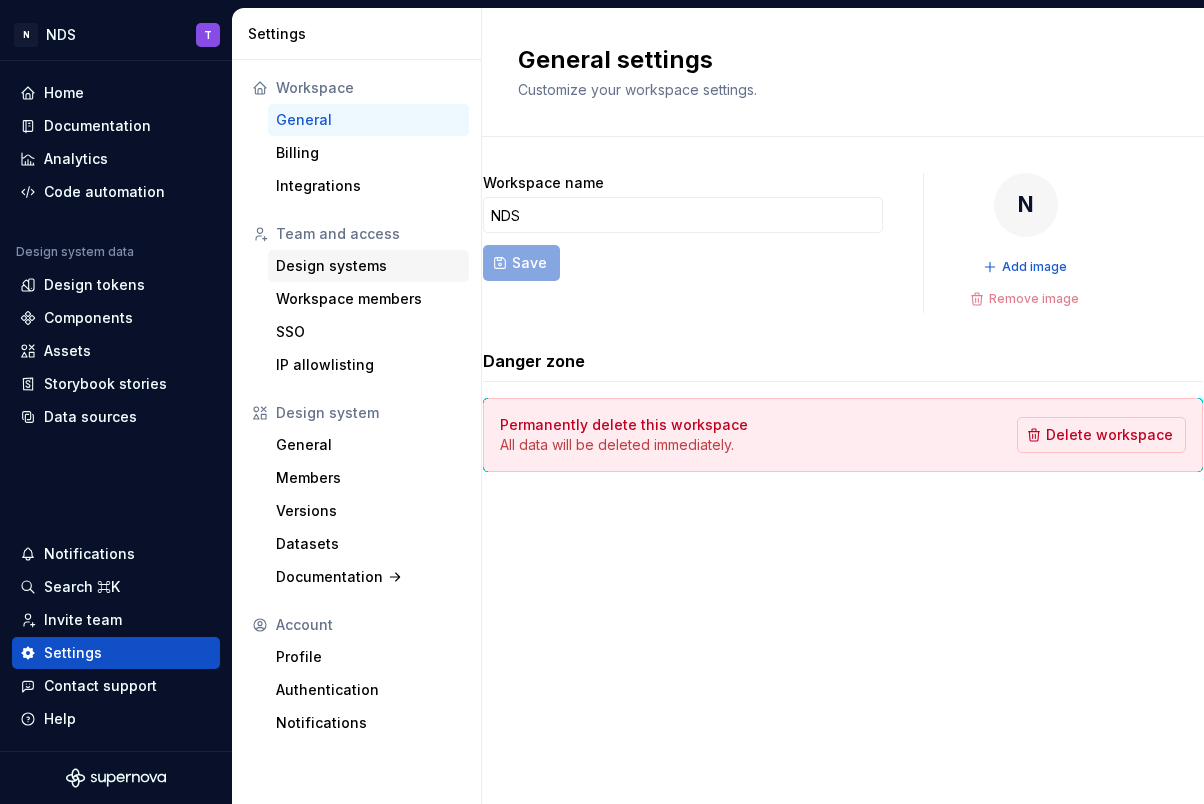 click on "Design systems" at bounding box center [368, 266] 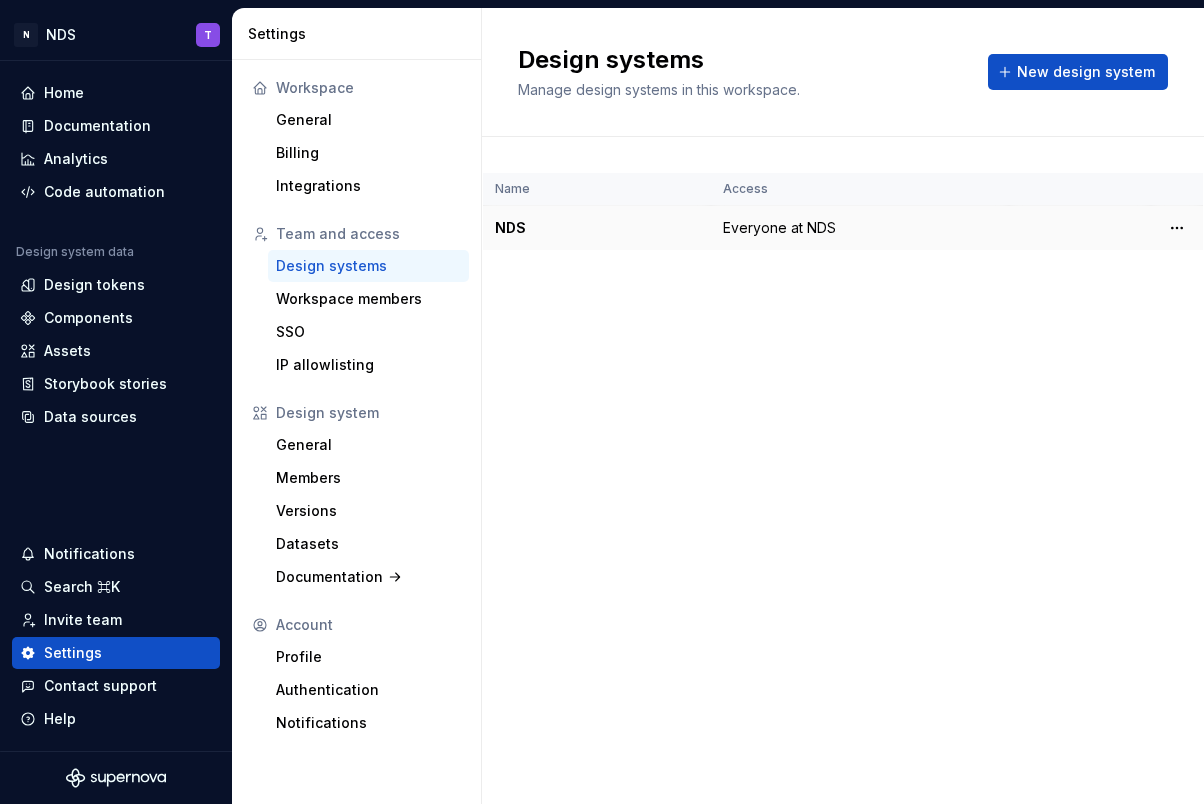 click on "NDS" at bounding box center [597, 228] 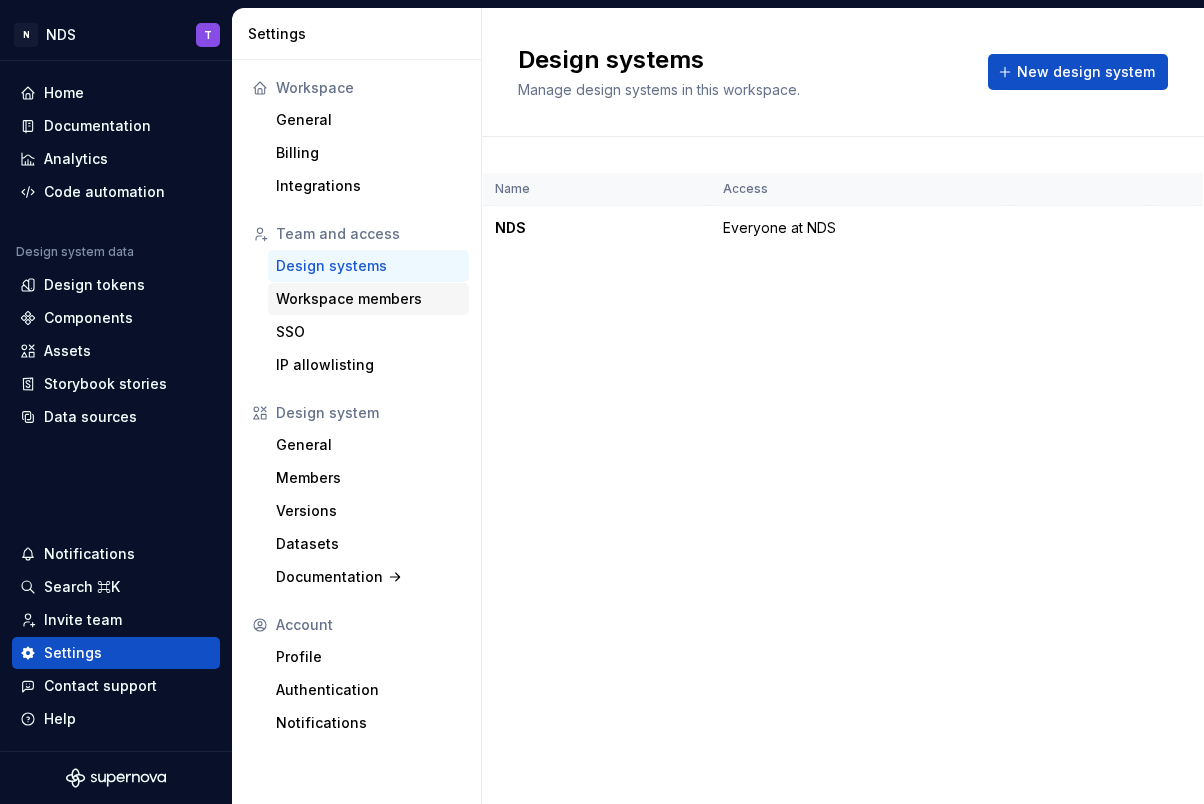 click on "Workspace members" at bounding box center (368, 299) 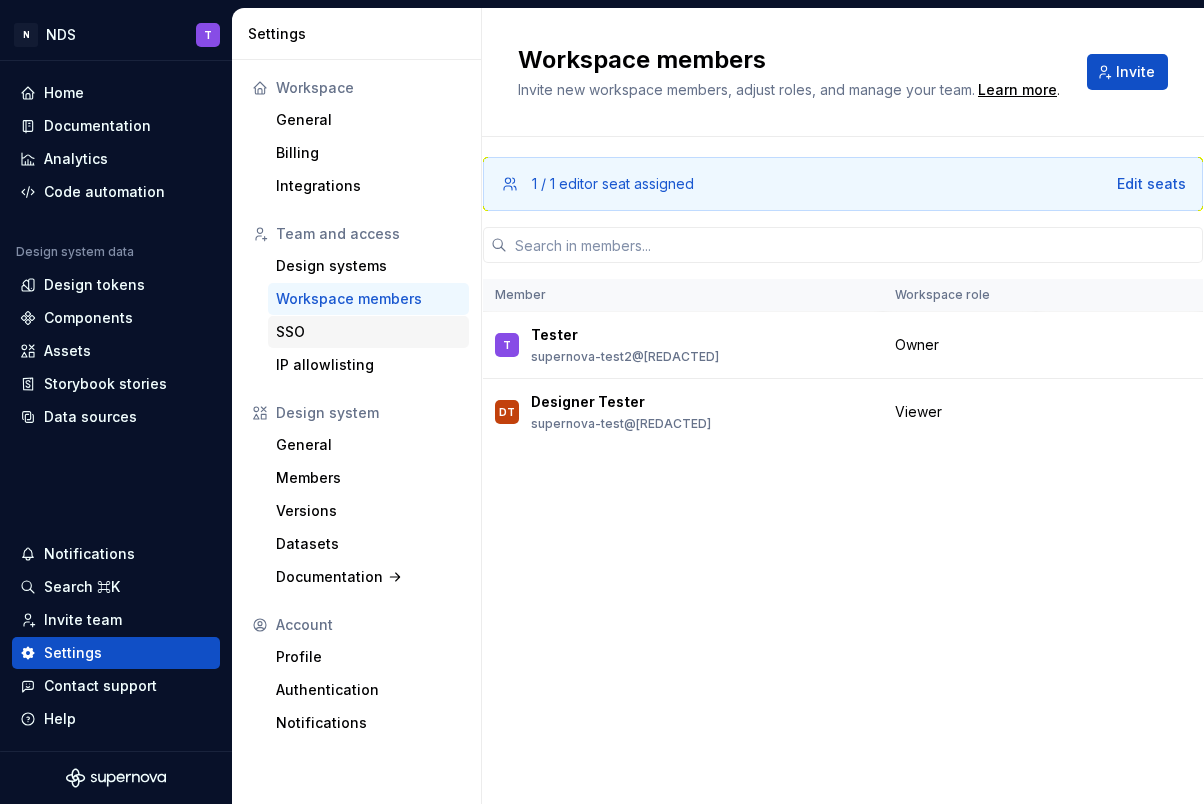 click on "SSO" at bounding box center (368, 332) 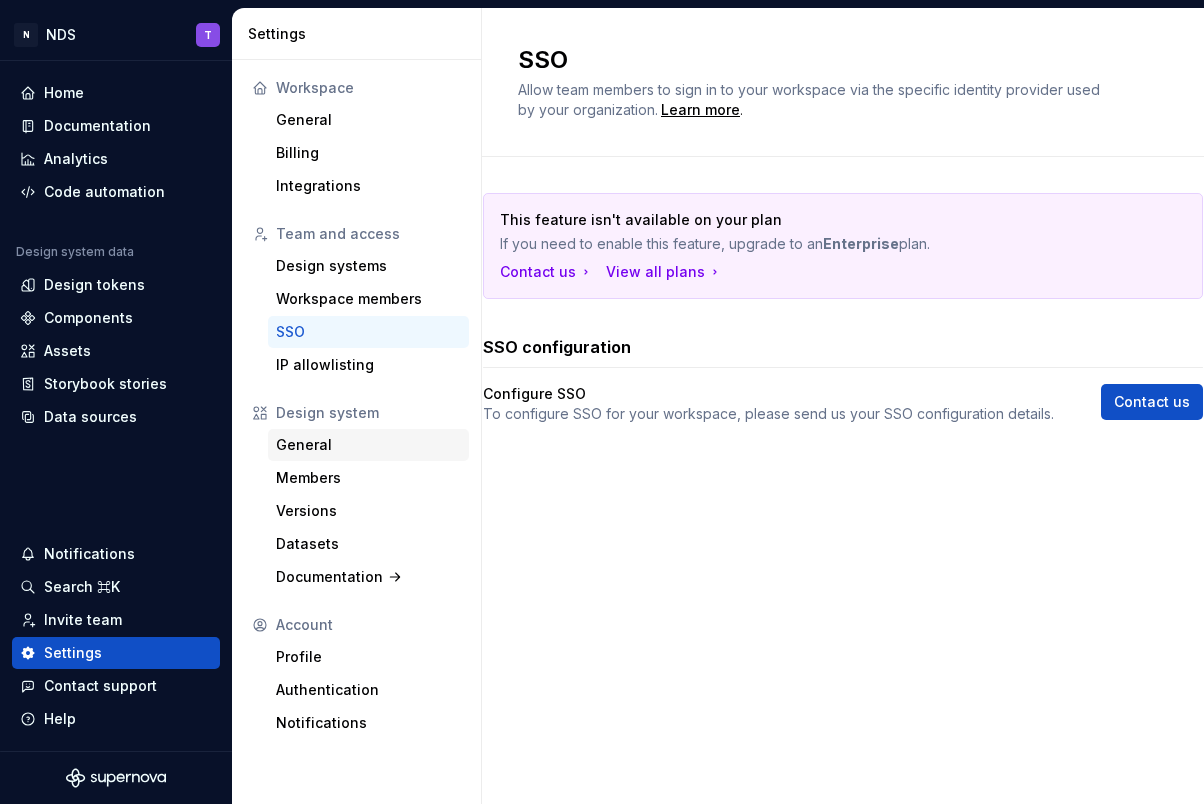 click on "General" at bounding box center [368, 445] 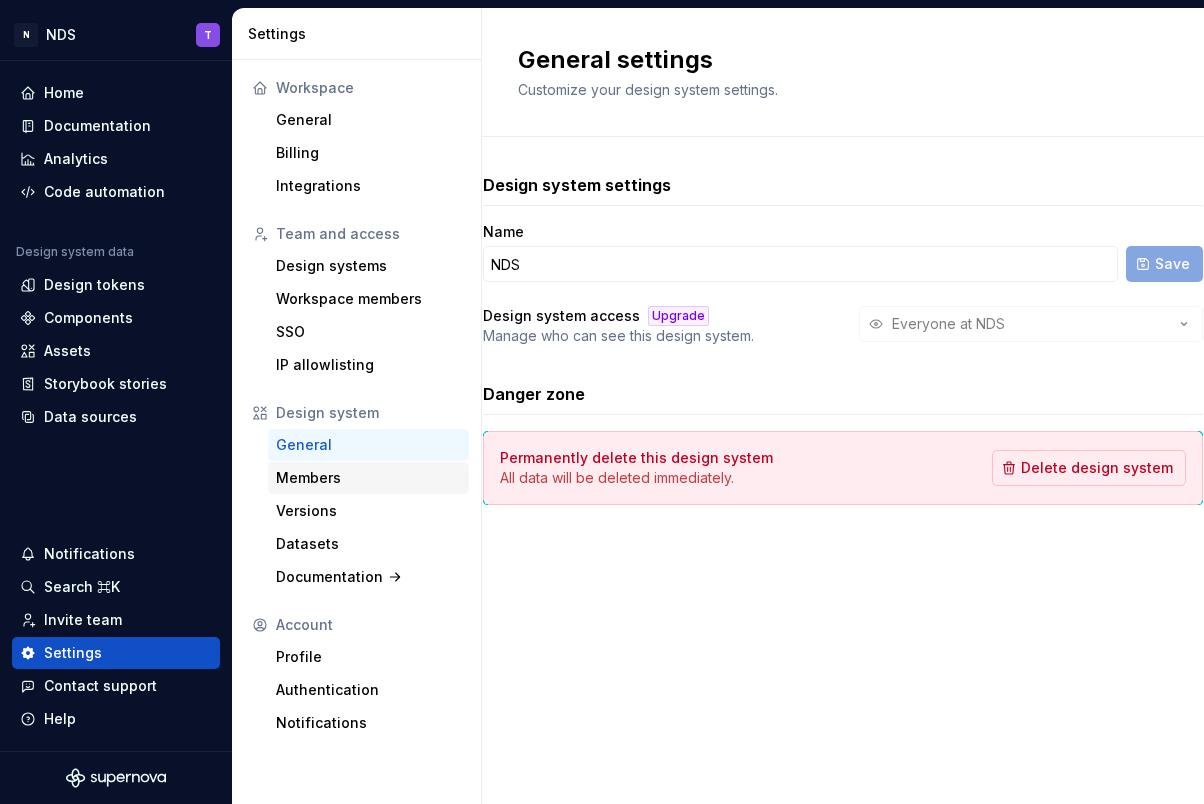 click on "Members" at bounding box center [368, 478] 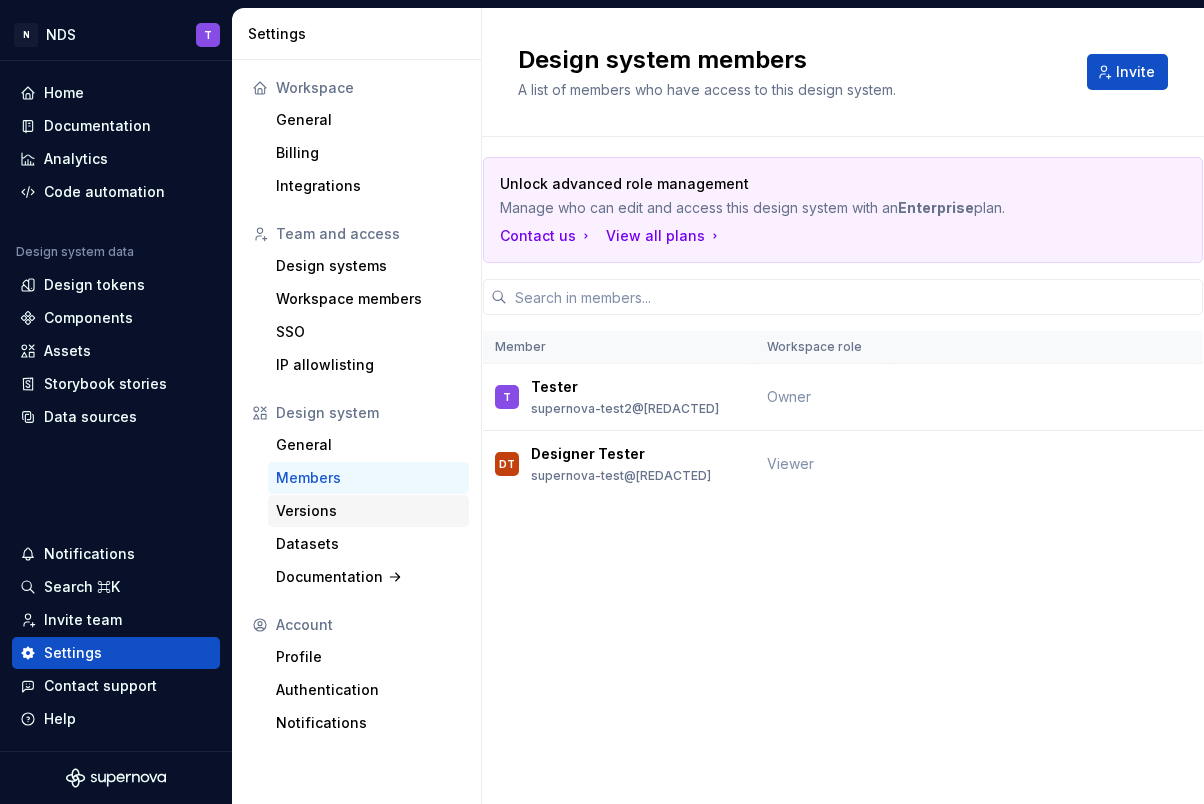 click on "Versions" at bounding box center [368, 511] 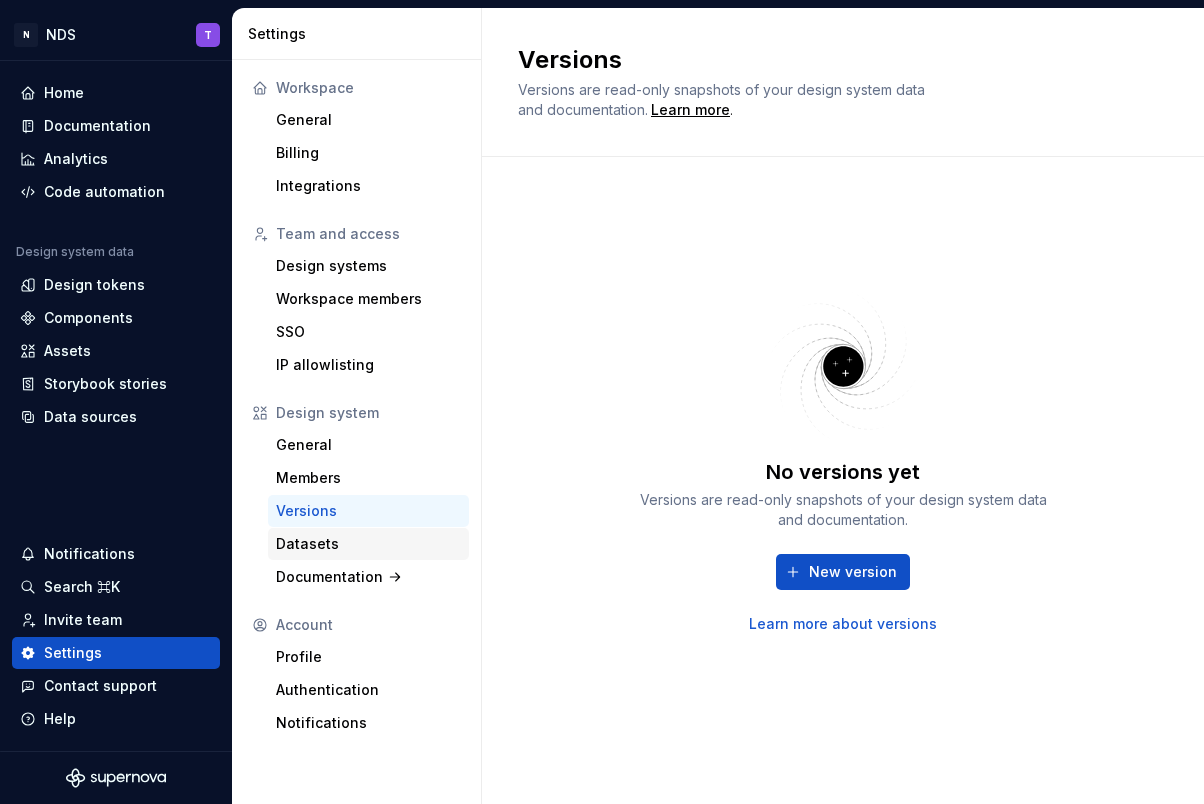 click on "Datasets" at bounding box center [368, 544] 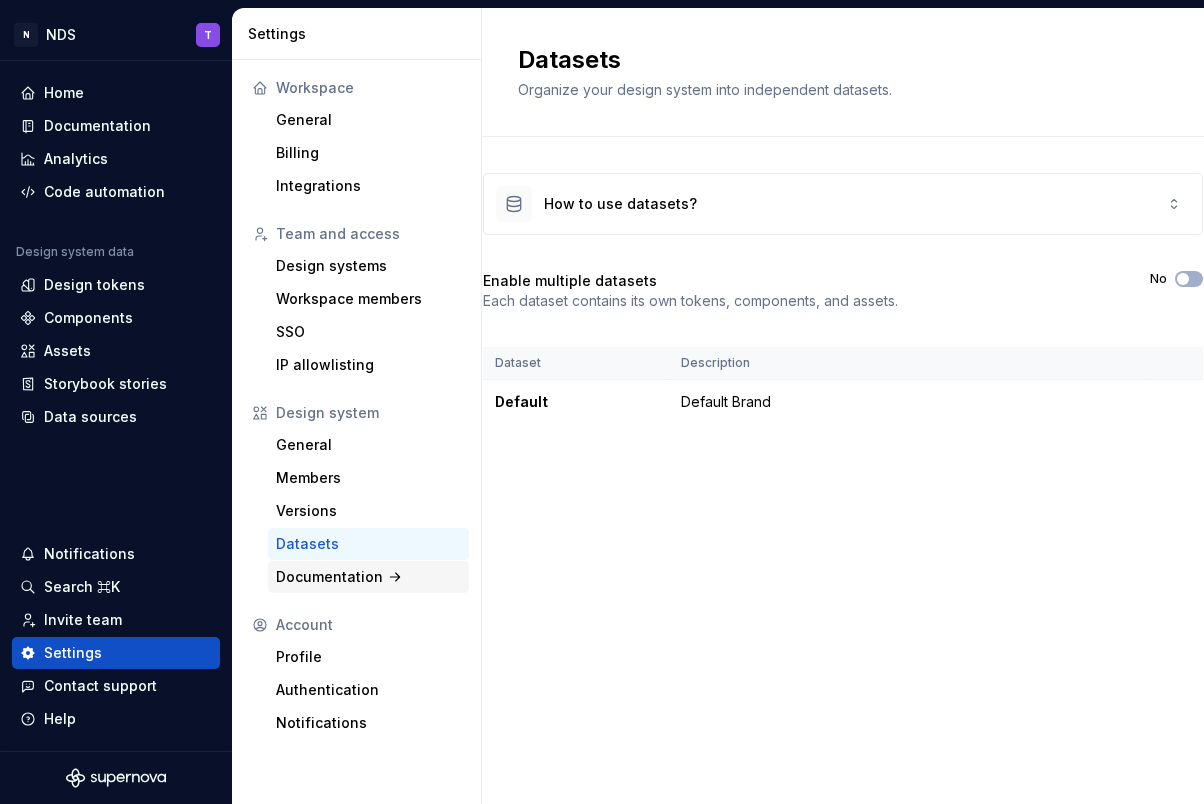 click on "Documentation" at bounding box center (368, 577) 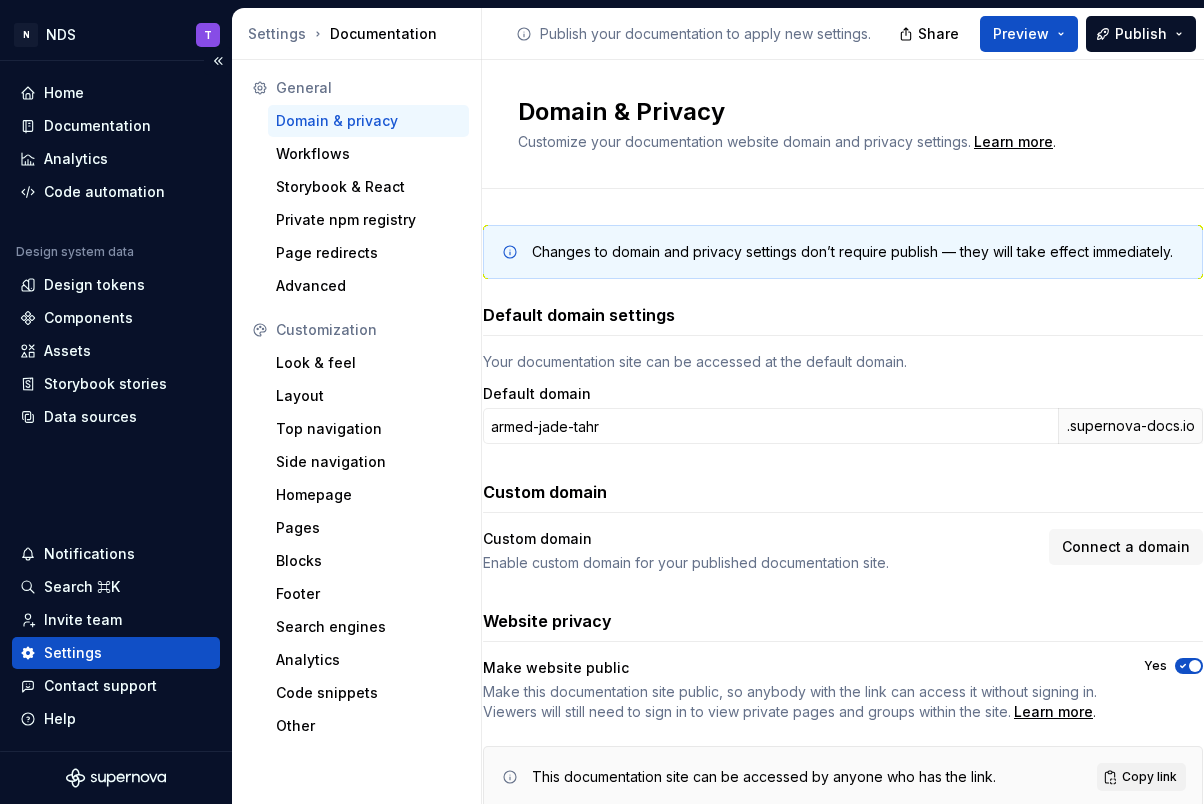 click on "Settings" at bounding box center (73, 653) 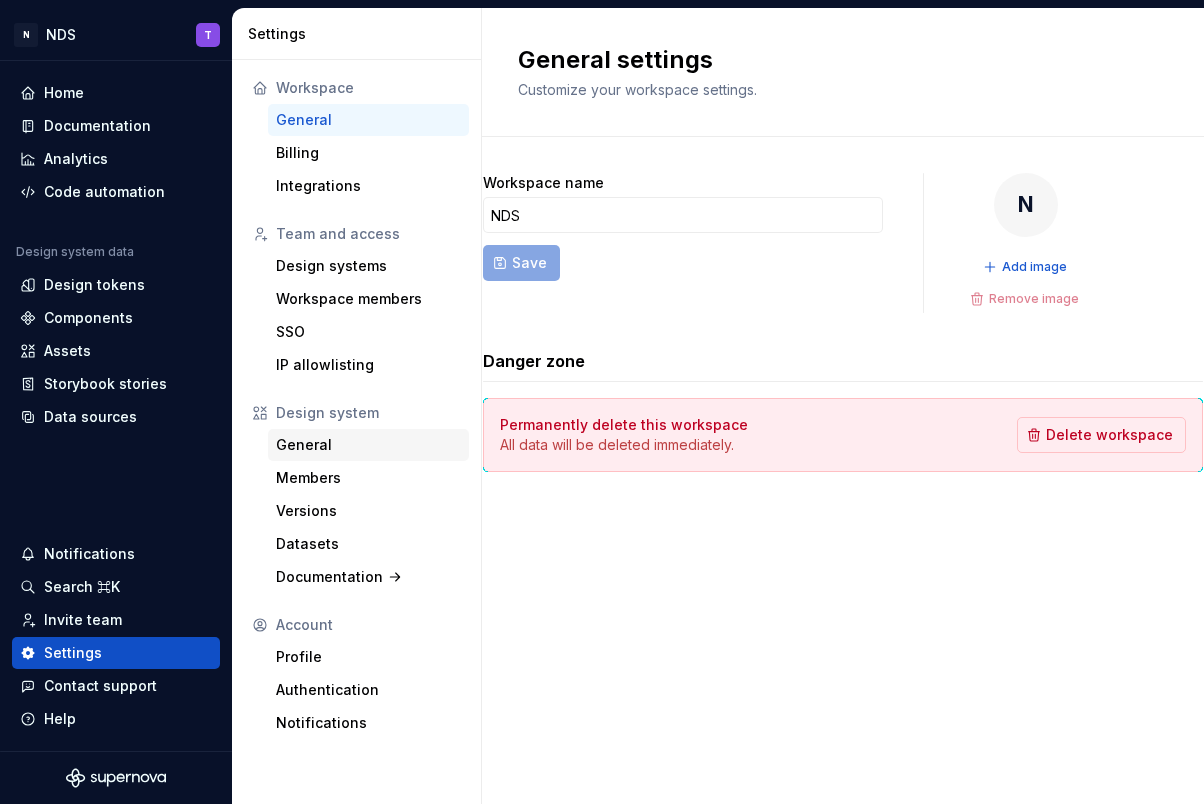 click on "General" at bounding box center (368, 445) 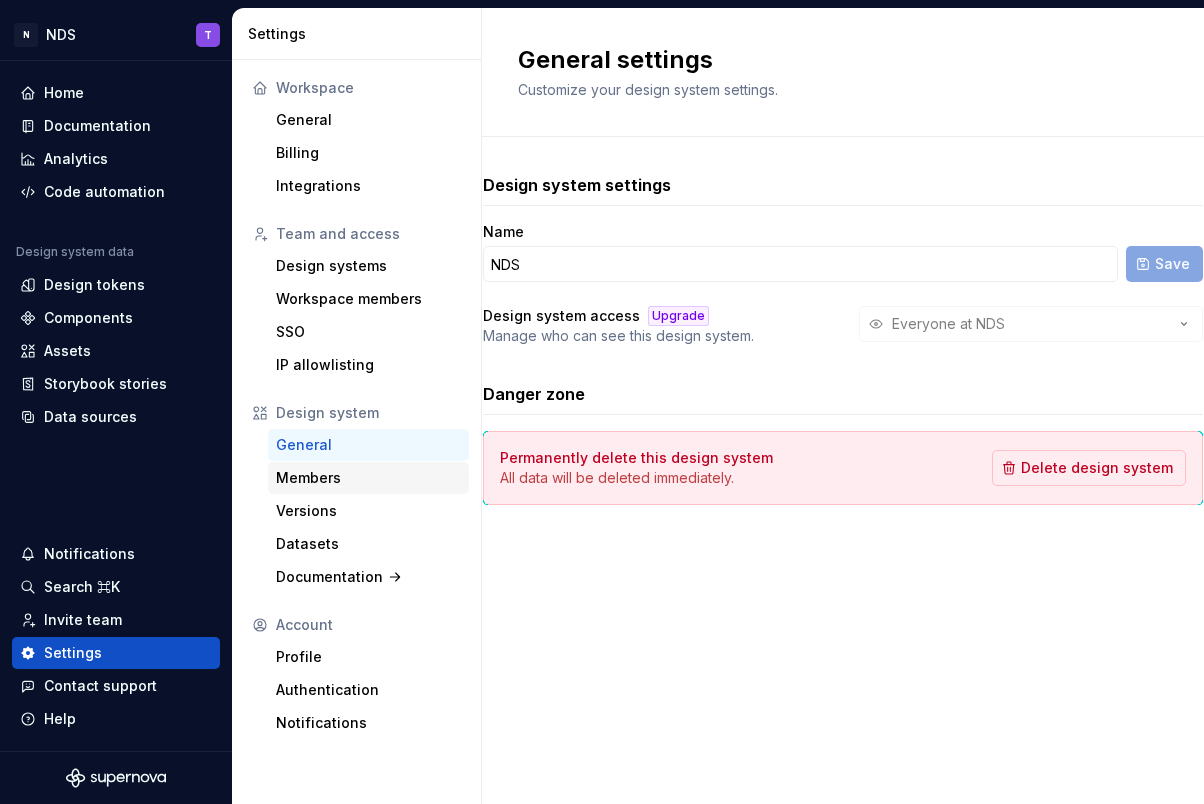 click on "Members" at bounding box center (368, 478) 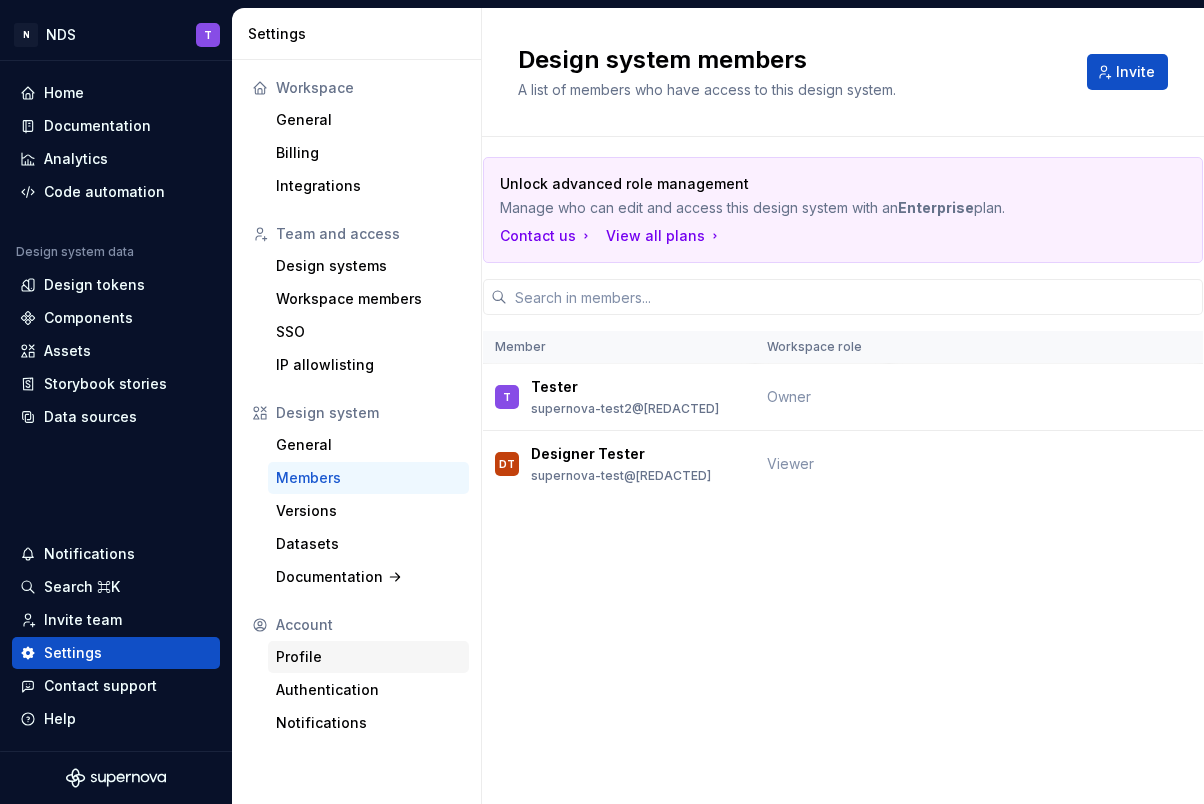 click on "Profile" at bounding box center [368, 657] 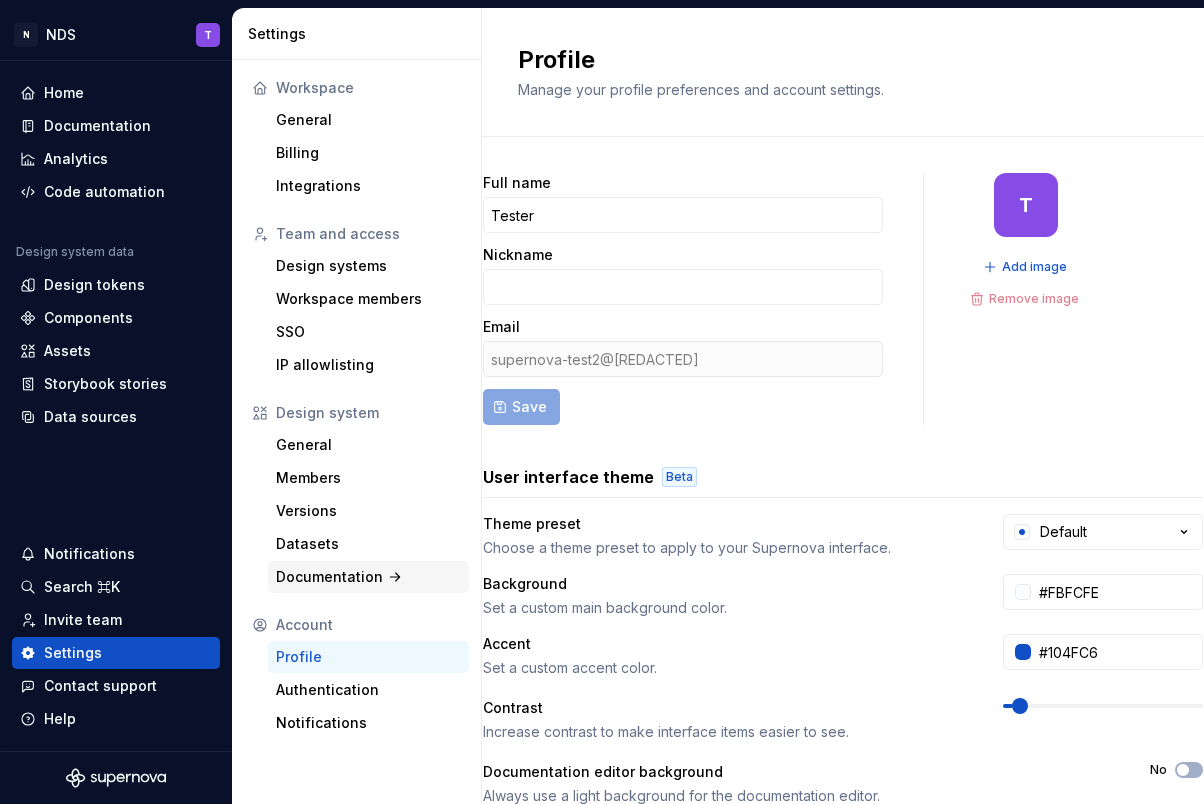 click on "Documentation" at bounding box center [368, 577] 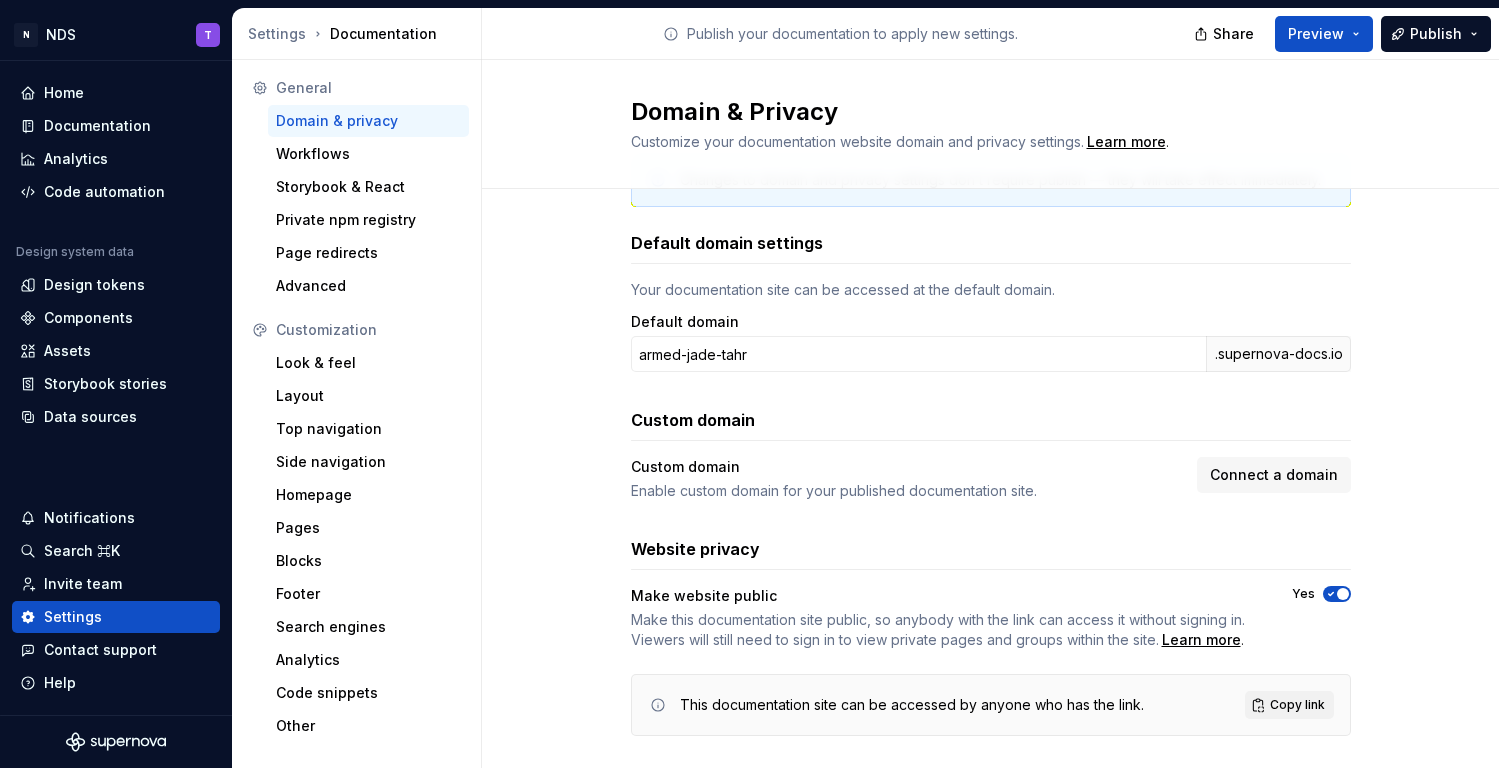 scroll, scrollTop: 0, scrollLeft: 0, axis: both 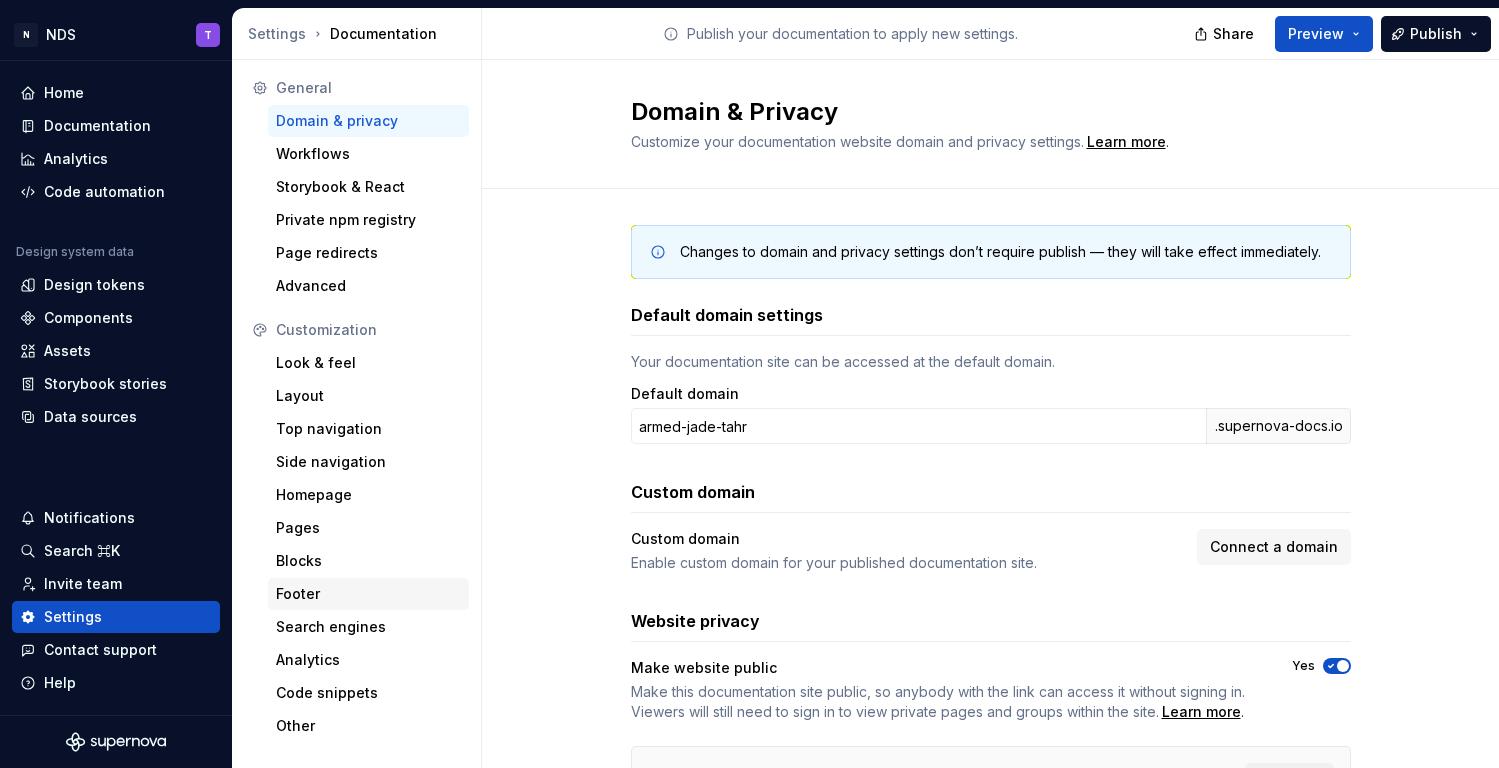 click on "Footer" at bounding box center [368, 594] 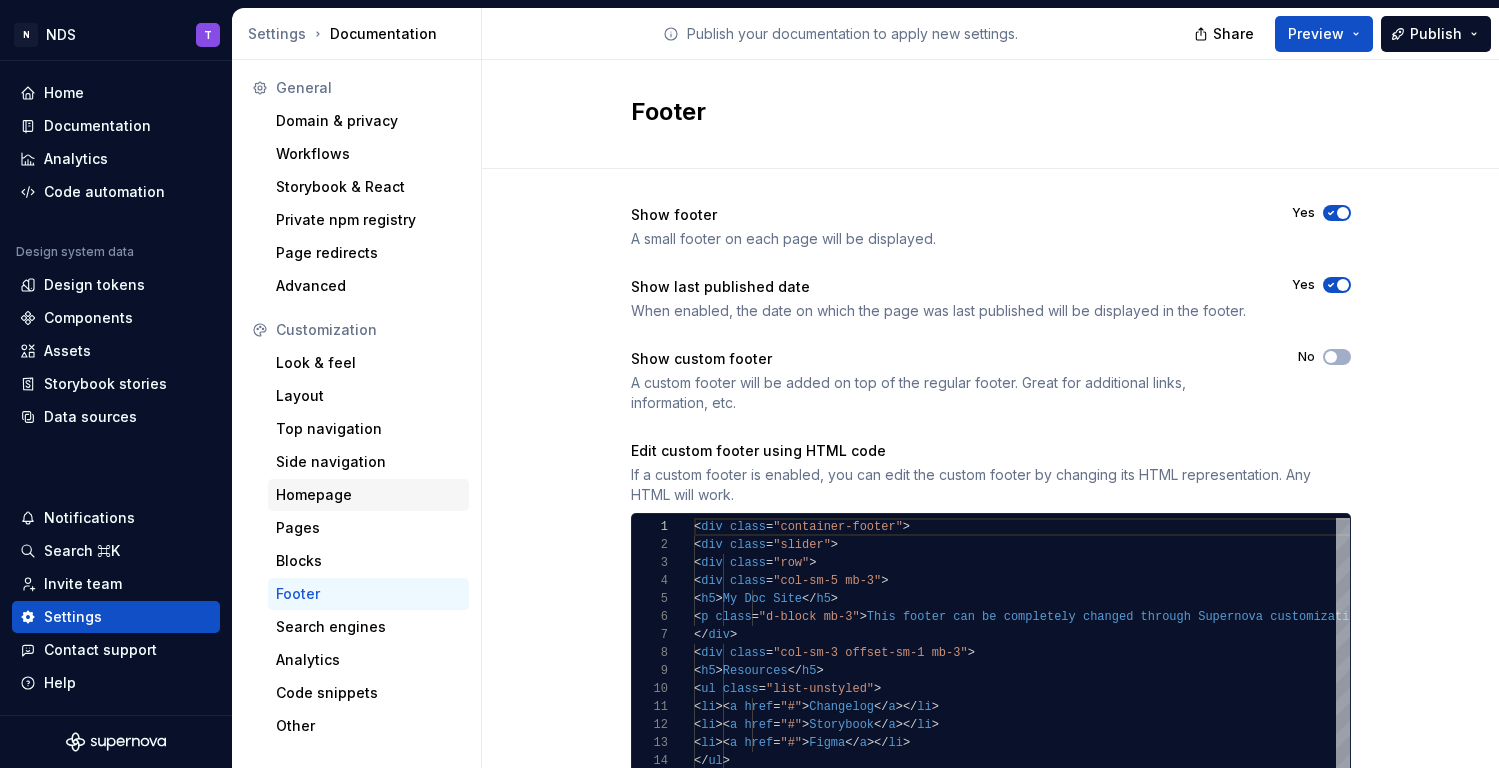 click on "Homepage" at bounding box center (368, 495) 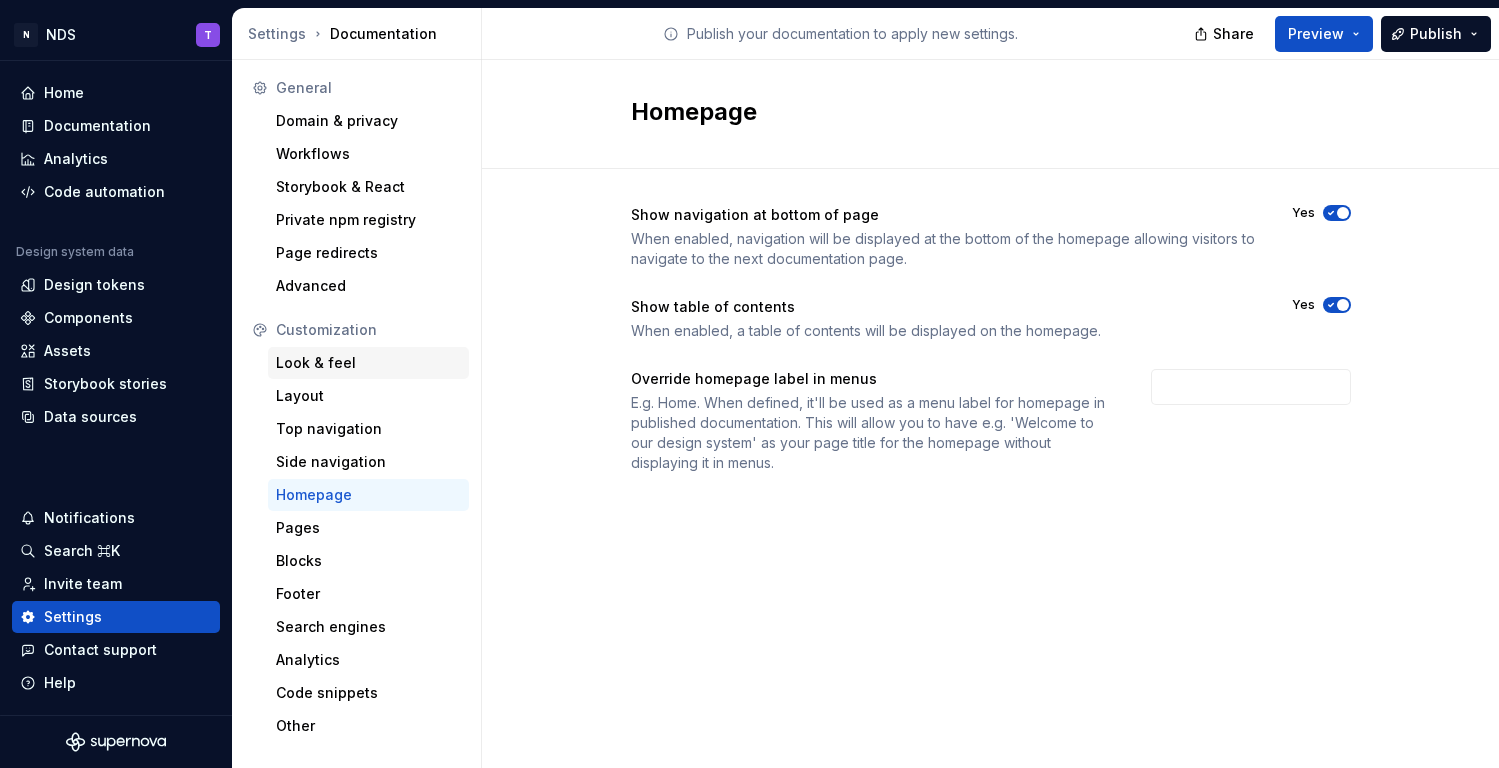 click on "Look & feel" at bounding box center (368, 363) 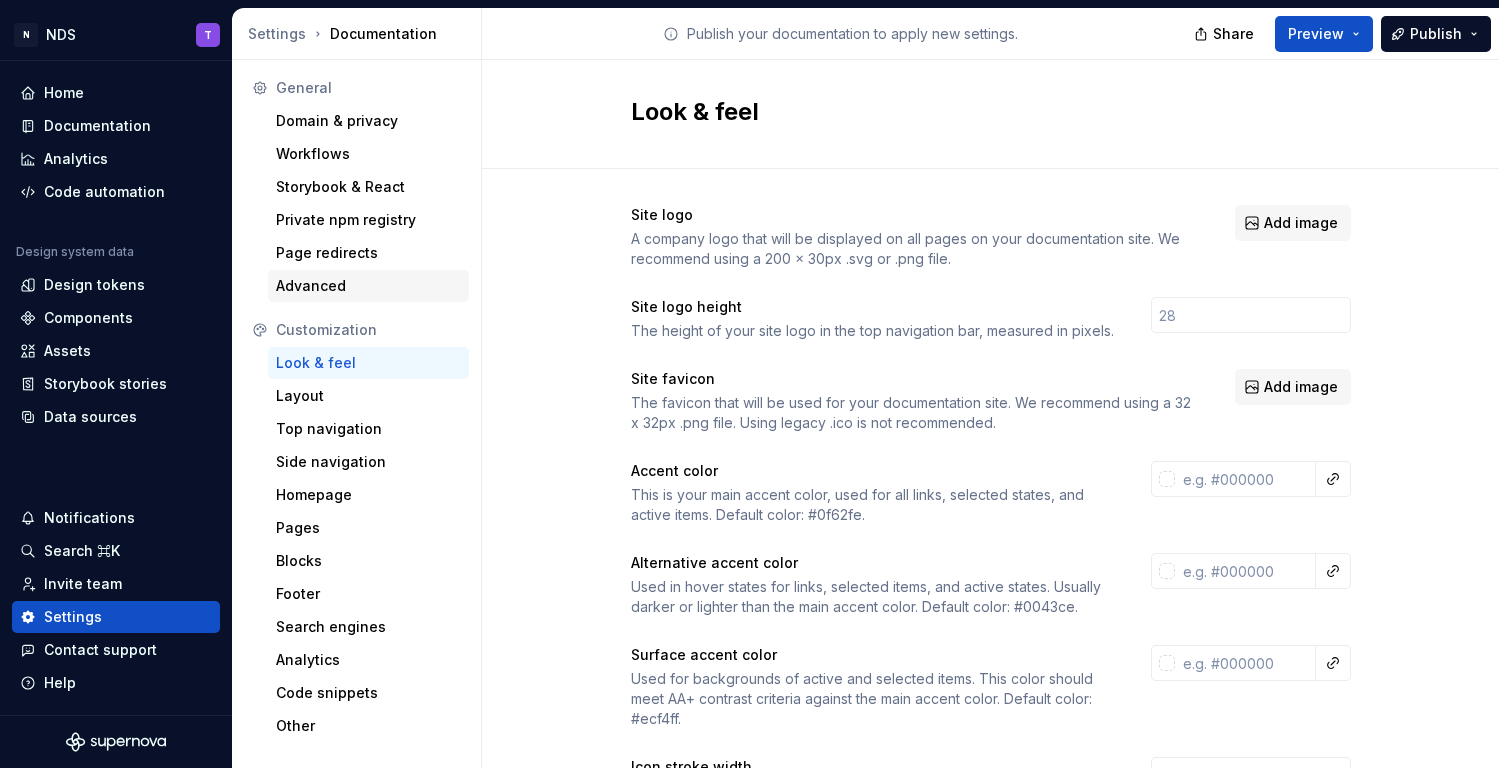 click on "Advanced" at bounding box center (368, 286) 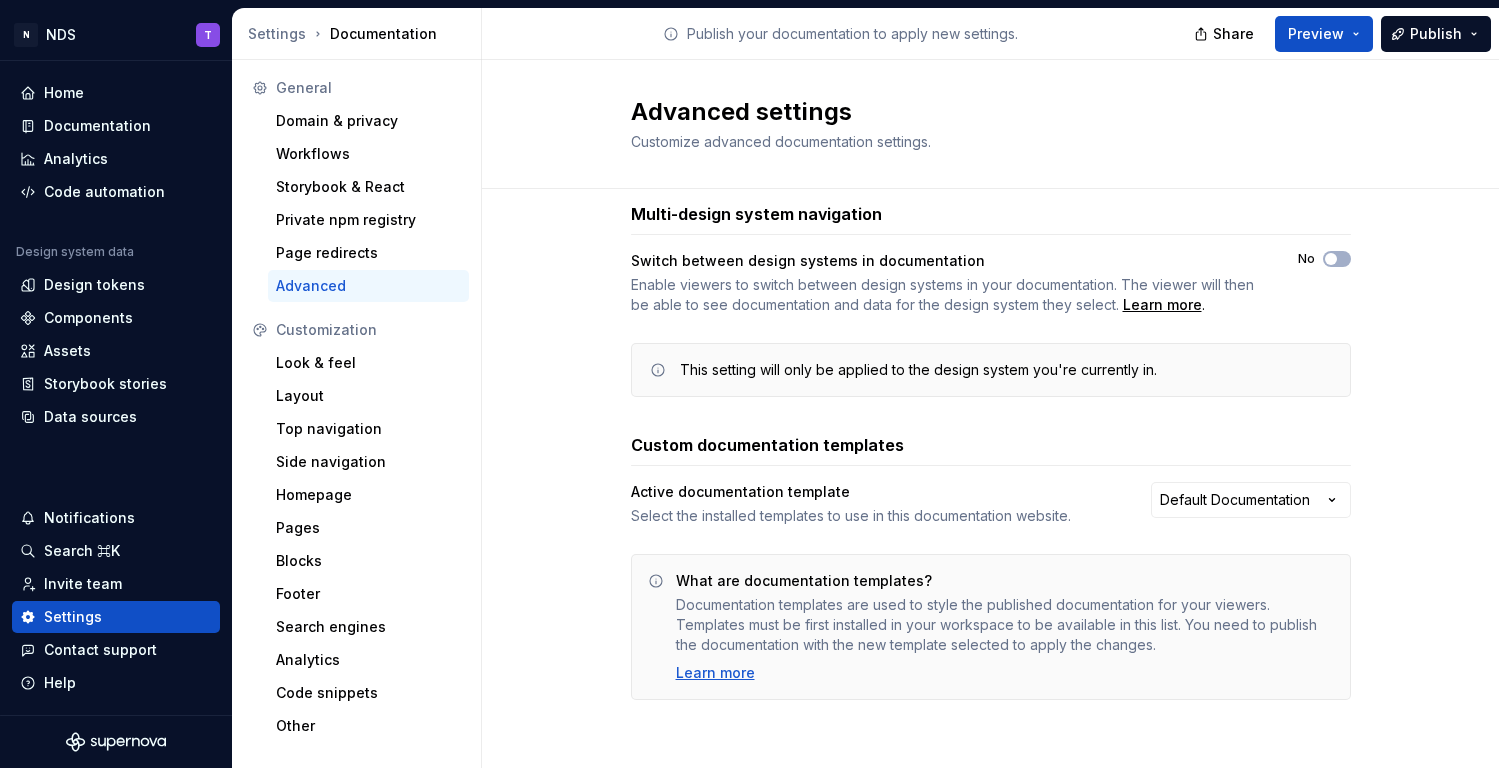 scroll, scrollTop: 0, scrollLeft: 0, axis: both 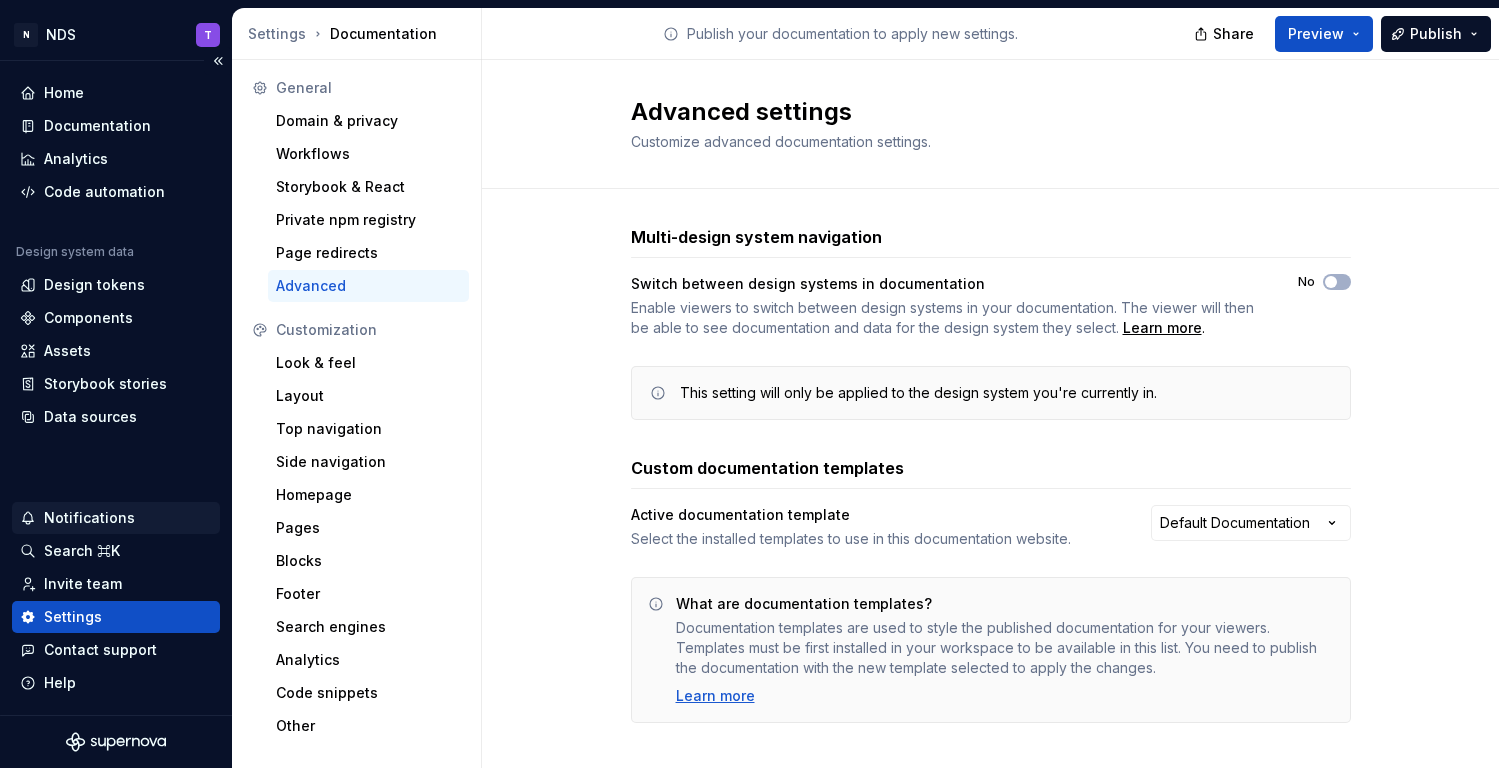 click on "Notifications" at bounding box center [89, 518] 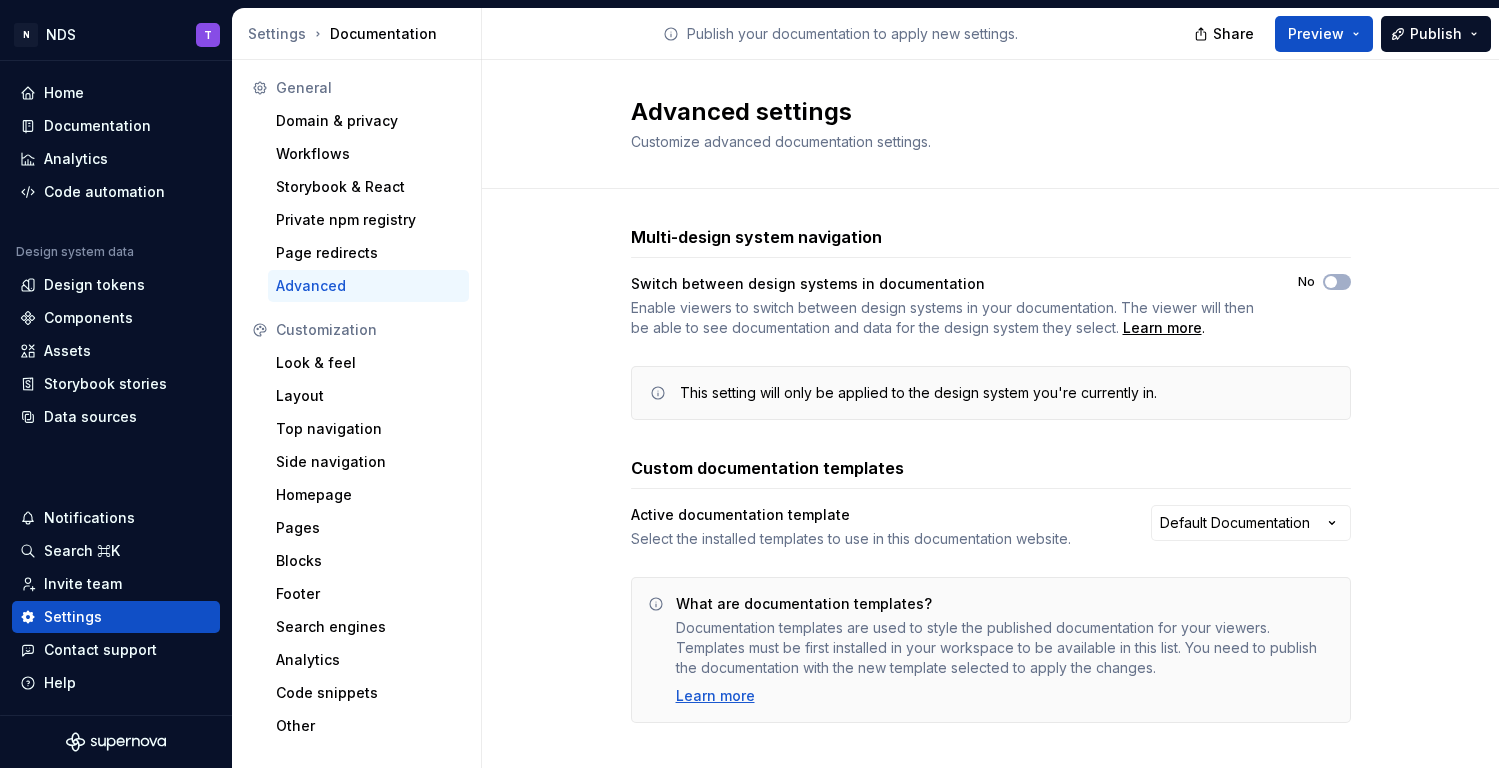 click on "N NDS T Home Documentation Analytics Code automation Design system data Design tokens Components Assets Storybook stories Data sources Notifications Search ⌘K Invite team Settings Contact support Help Settings Documentation Publish your documentation to apply new settings. Share Preview Publish General Domain & privacy Workflows Storybook & React Private npm registry Page redirects Advanced Customization Look & feel Layout Top navigation Side navigation Homepage Pages Blocks Footer Search engines Analytics Code snippets Other Advanced settings Customize advanced documentation settings. Multi-design system navigation Switch between design systems in documentation Enable viewers to switch between design systems in your documentation. The viewer will then be able to see documentation and data for the design system they select.   Learn more . No This setting will only be applied to the design system you're currently in. Custom documentation templates Active documentation template Default Documentation   *" at bounding box center [749, 384] 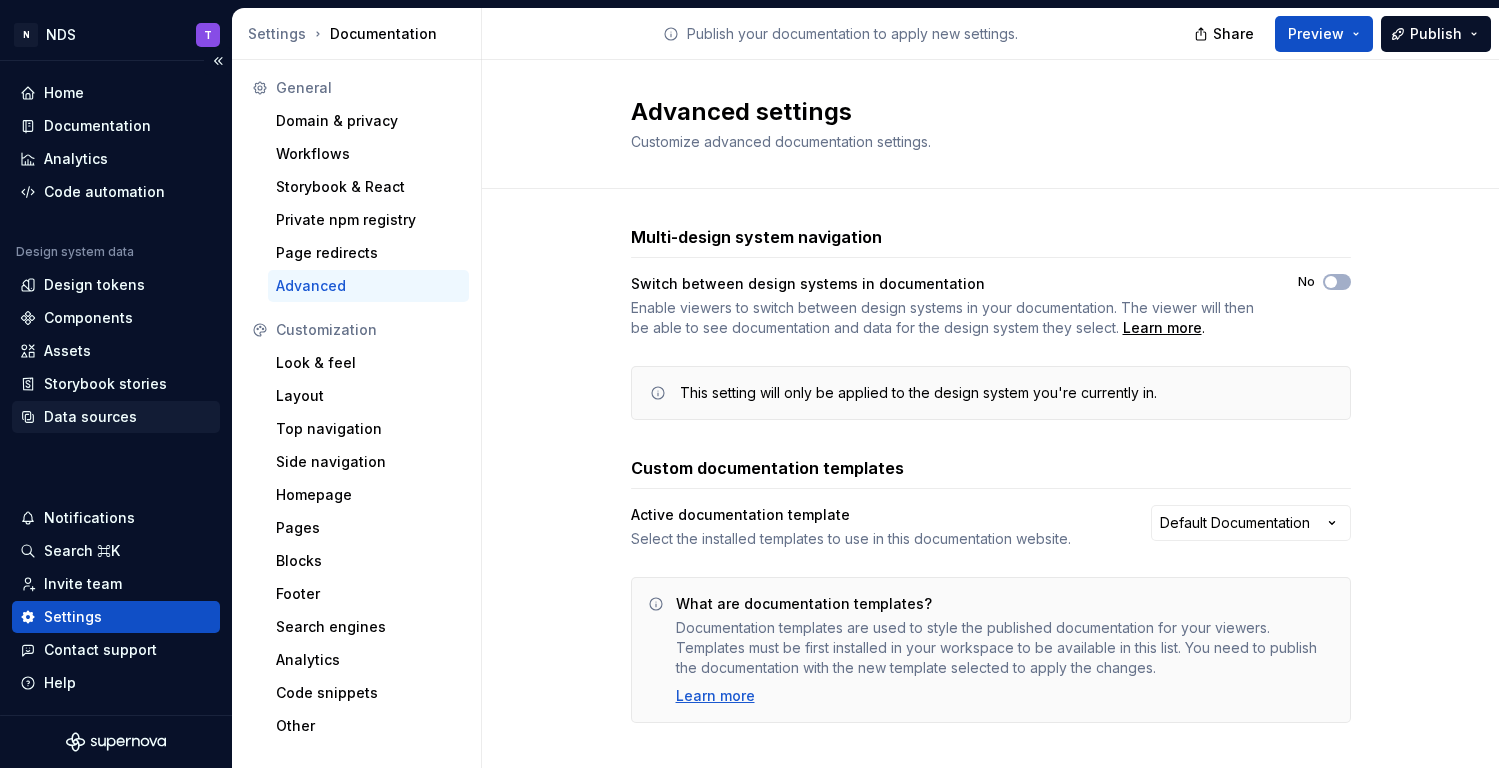 click on "Data sources" at bounding box center (90, 417) 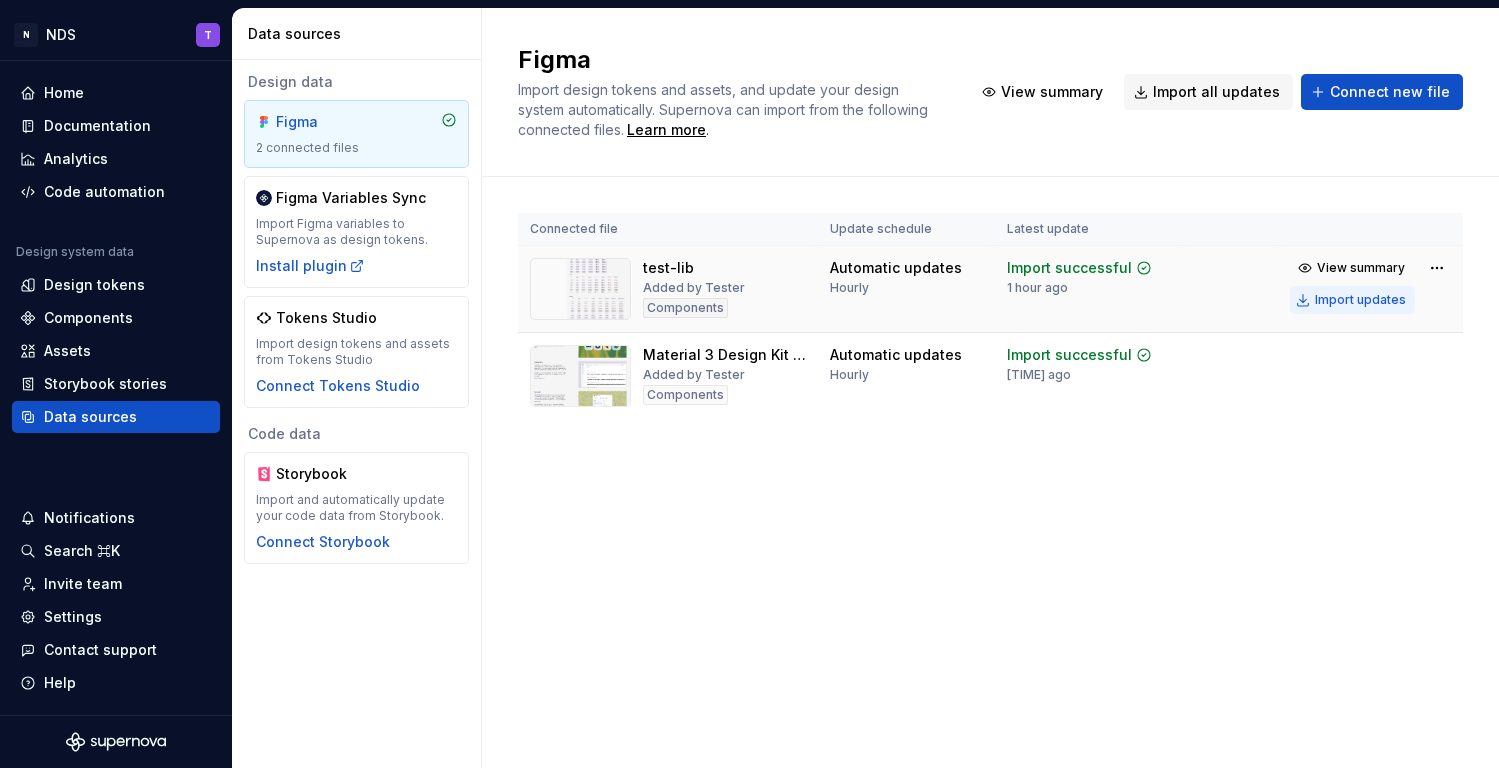 click on "Import updates" at bounding box center (1360, 300) 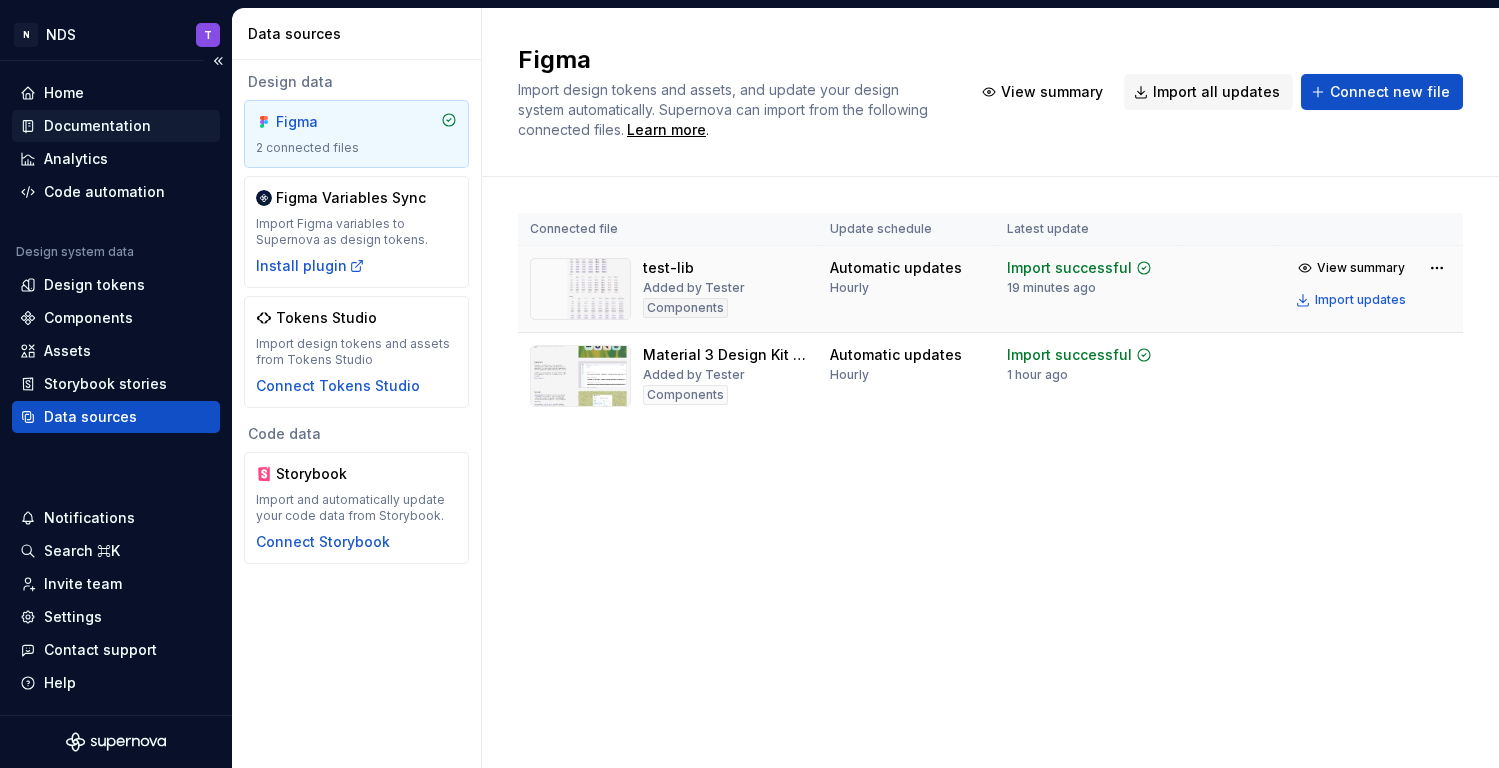 click on "Documentation" at bounding box center (97, 126) 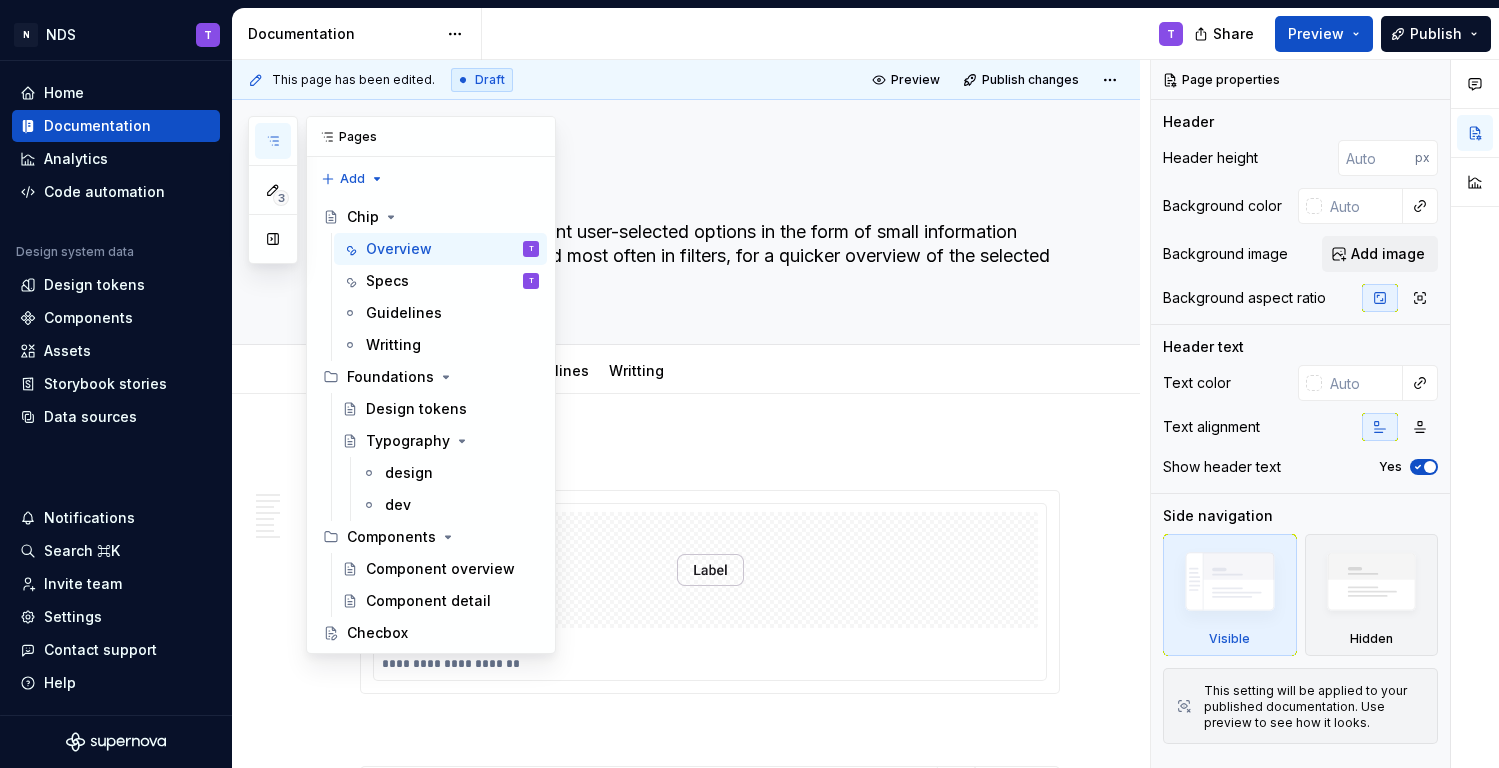 click at bounding box center (273, 141) 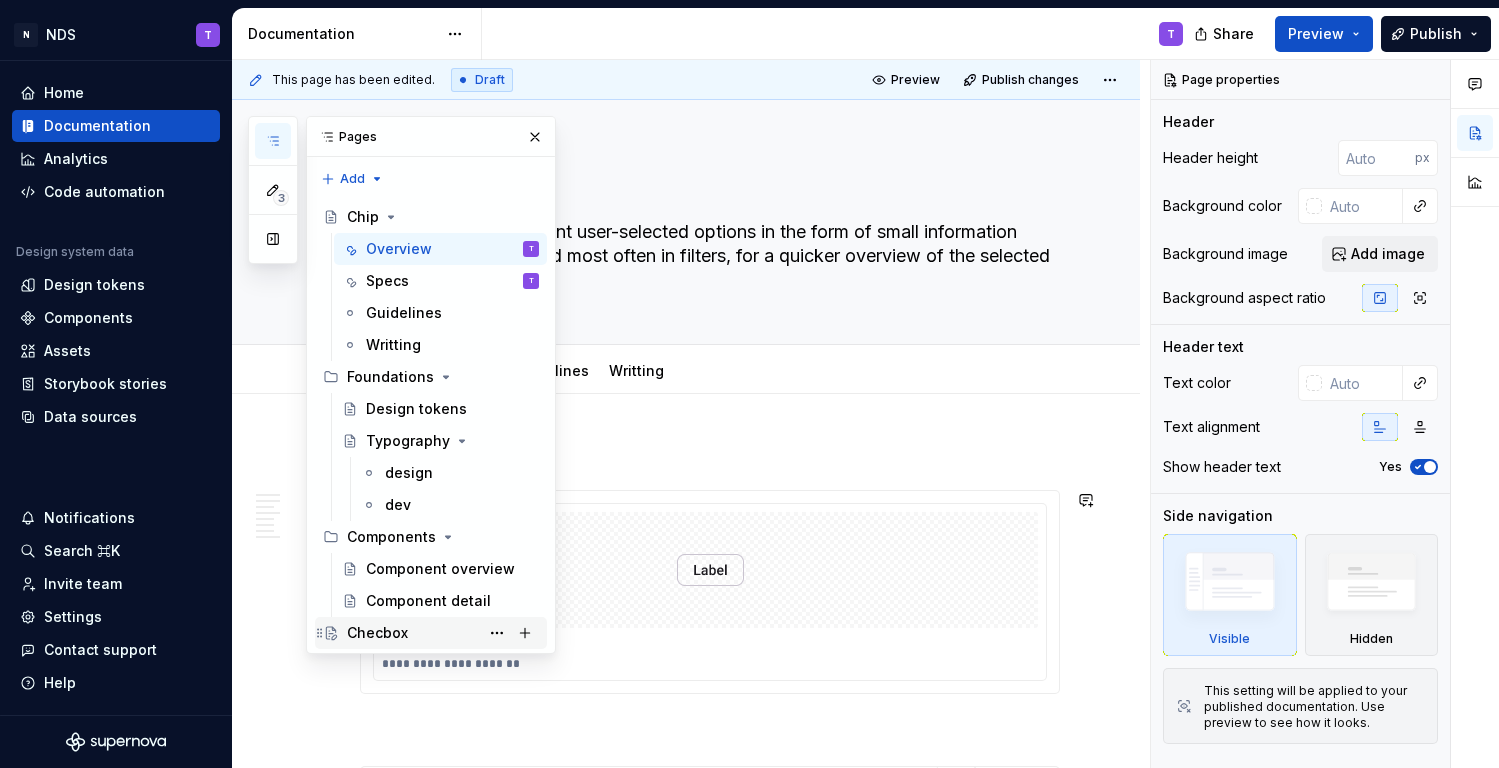 click on "Checbox" at bounding box center (377, 633) 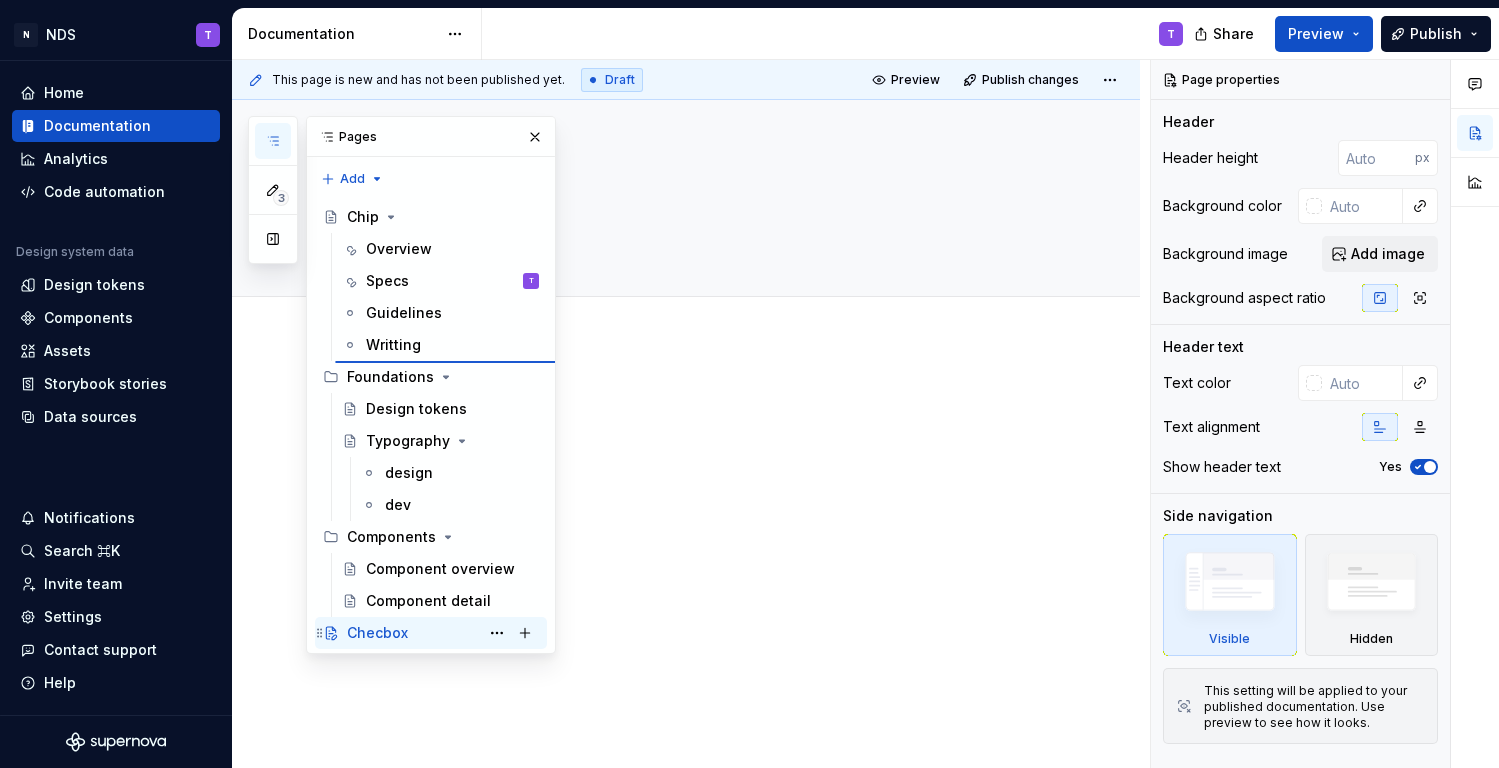 type on "*" 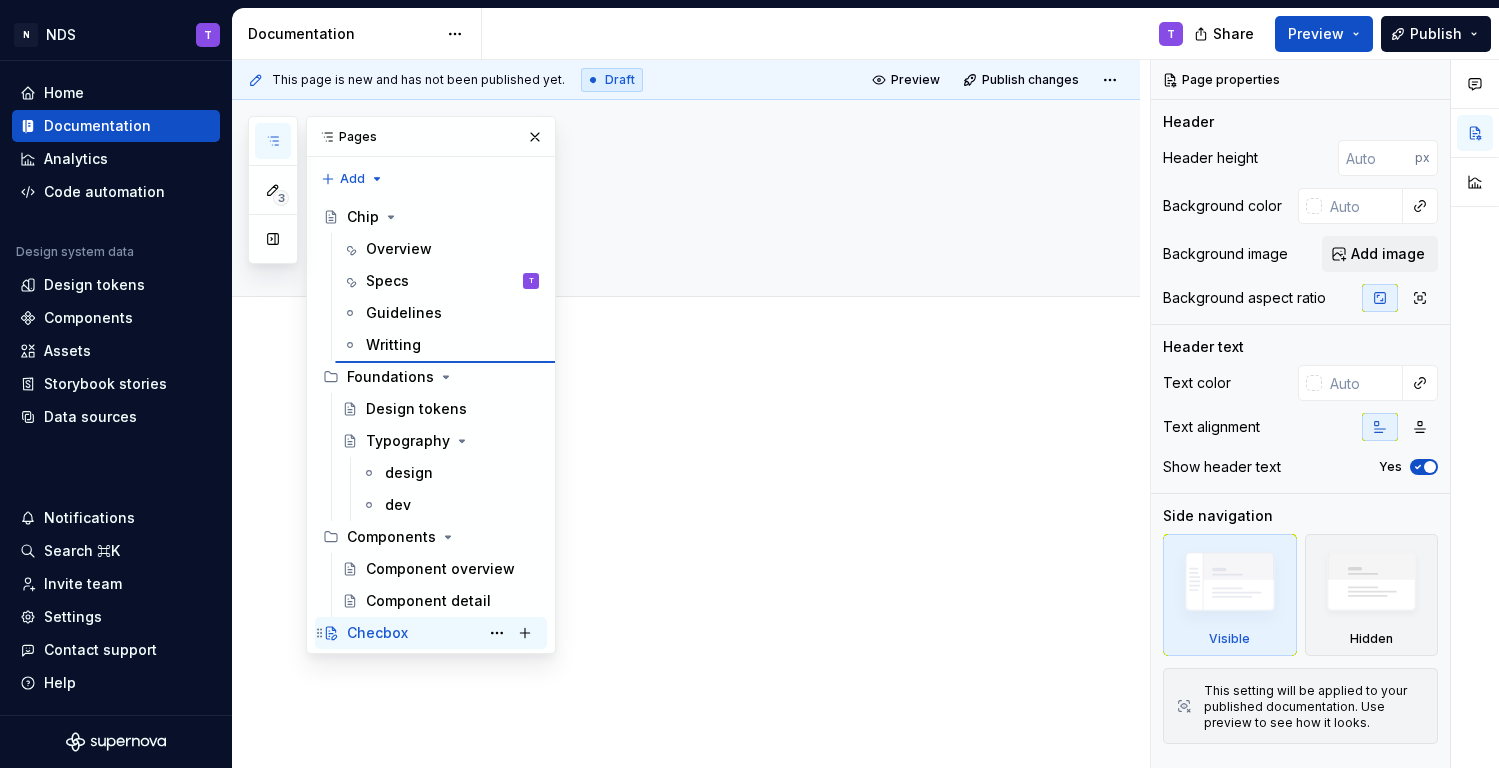 type on "Chip" 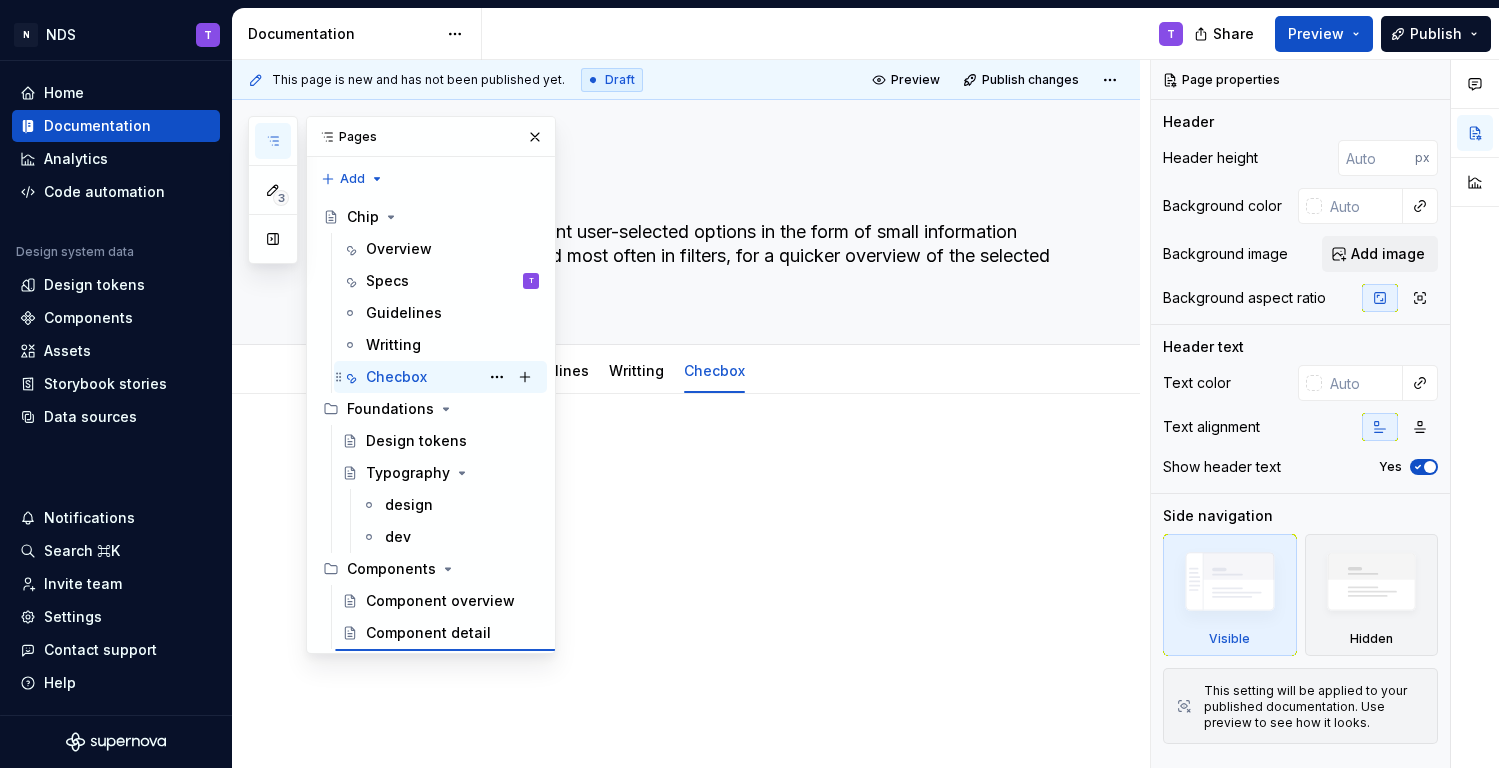 type on "*" 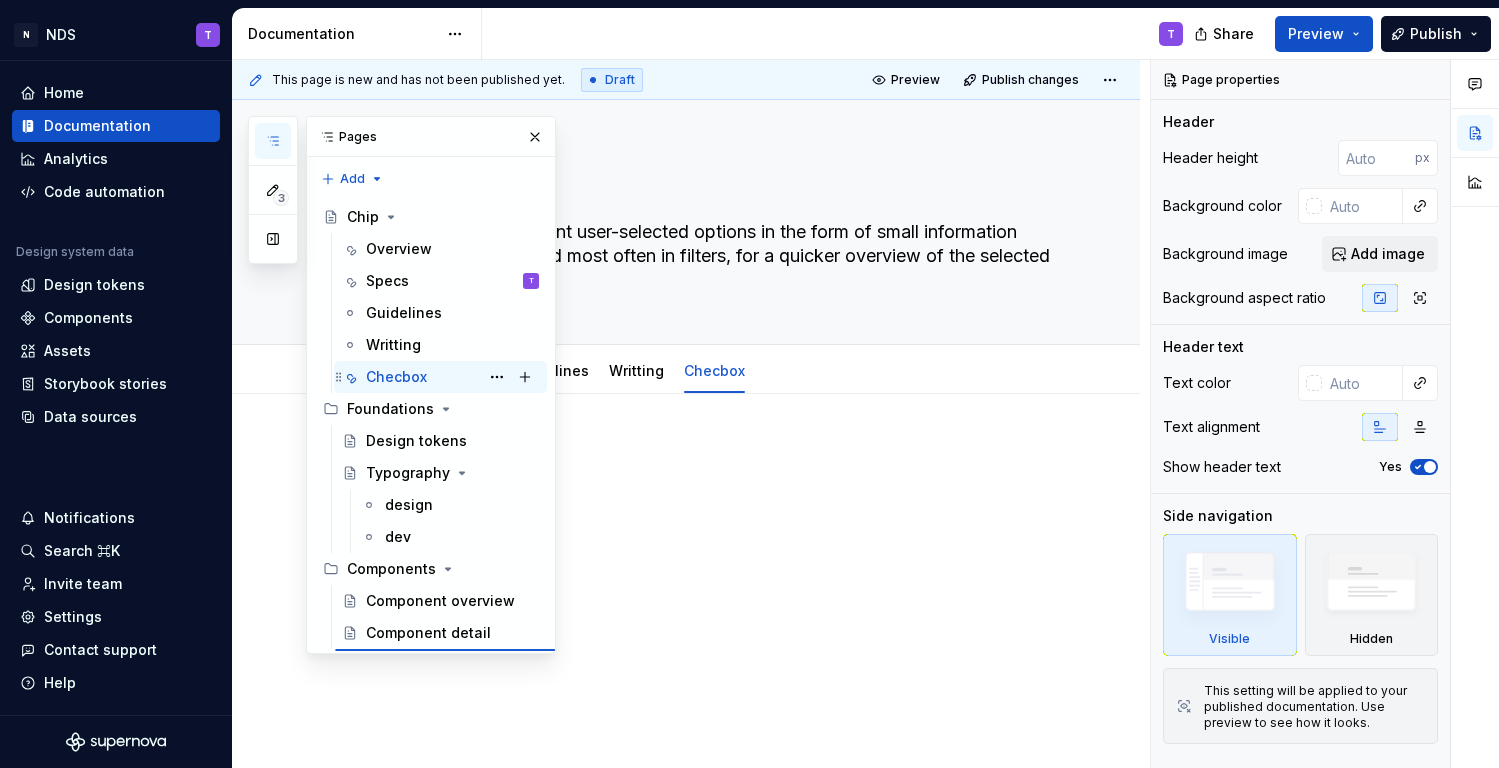 type on "Checbox" 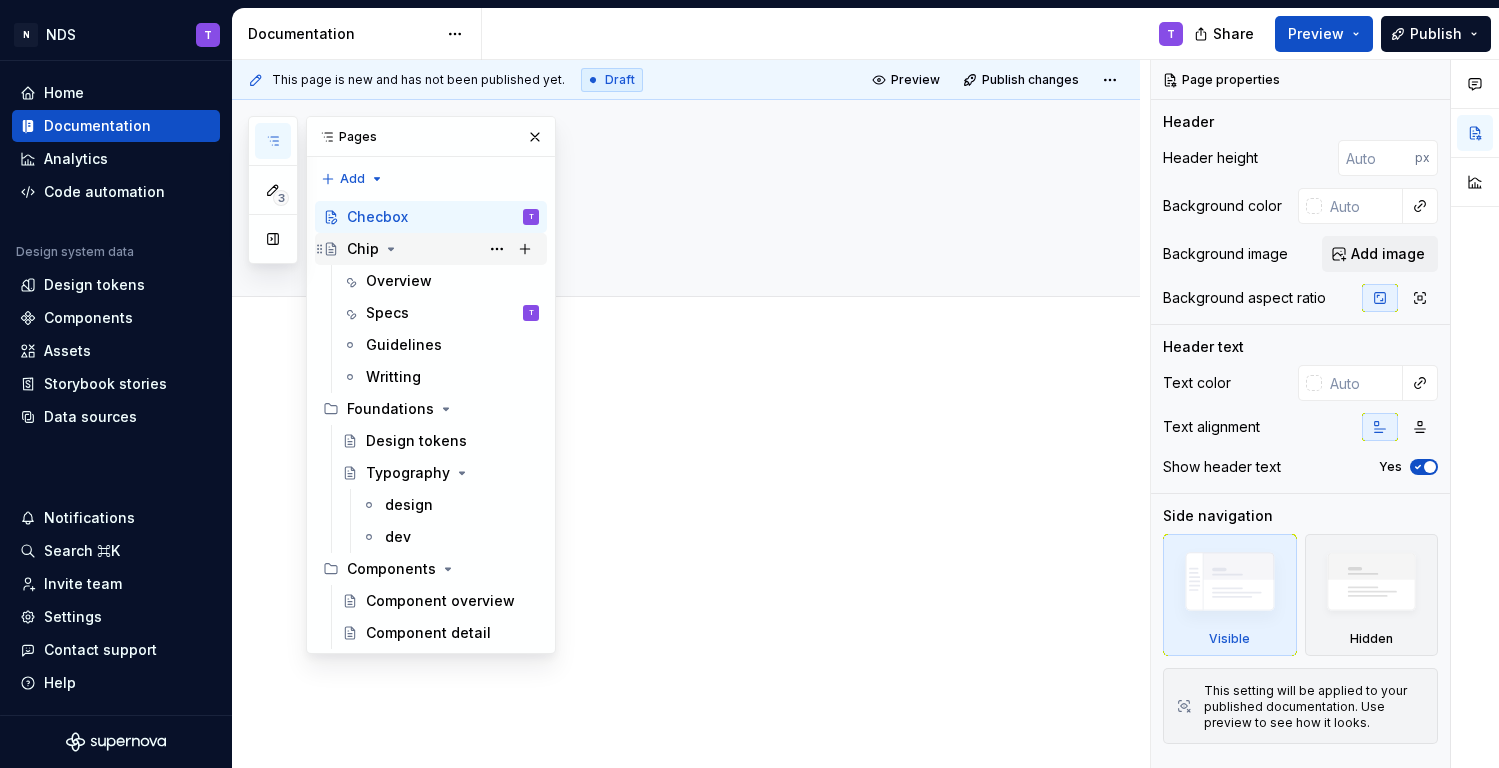 click 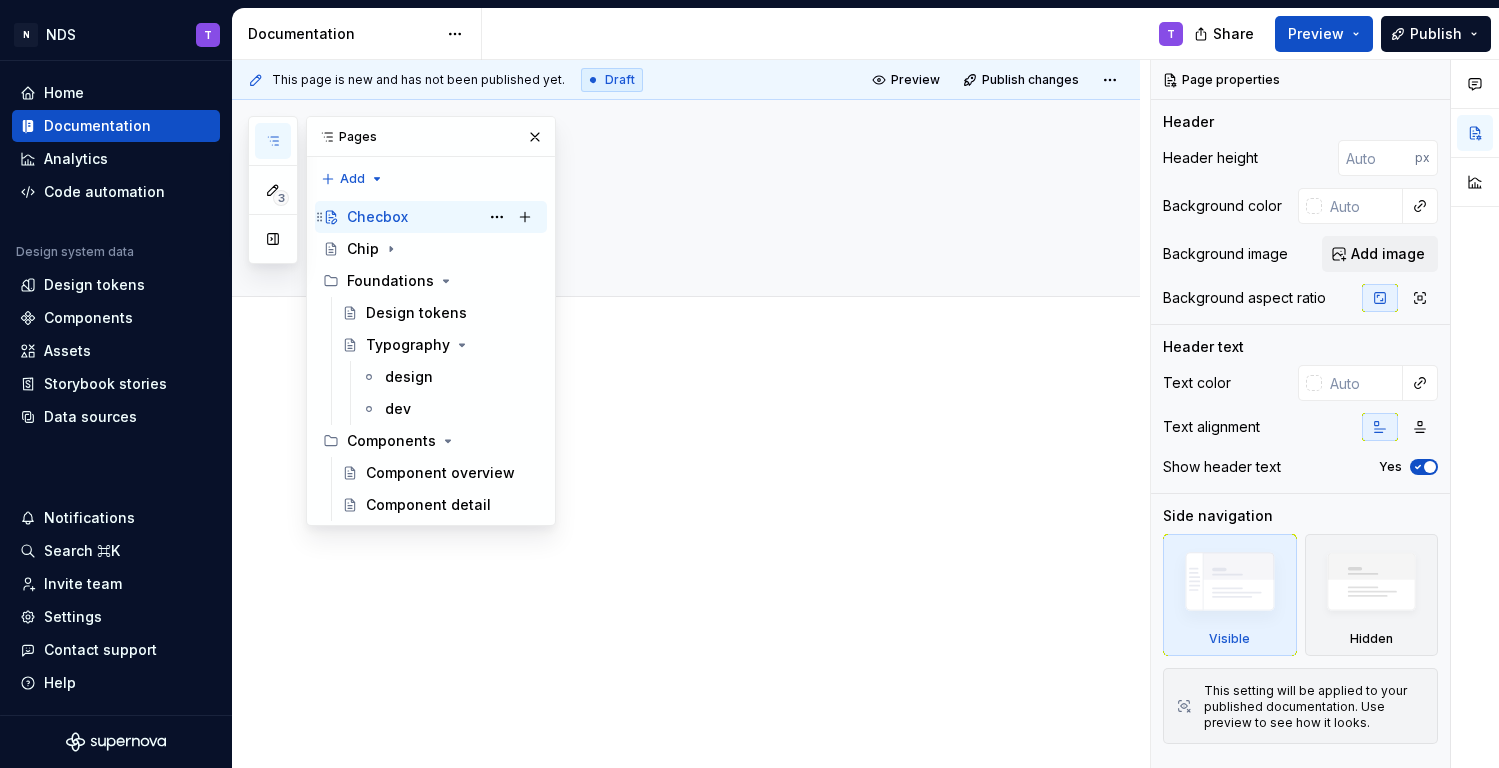 click on "Checbox" at bounding box center (377, 217) 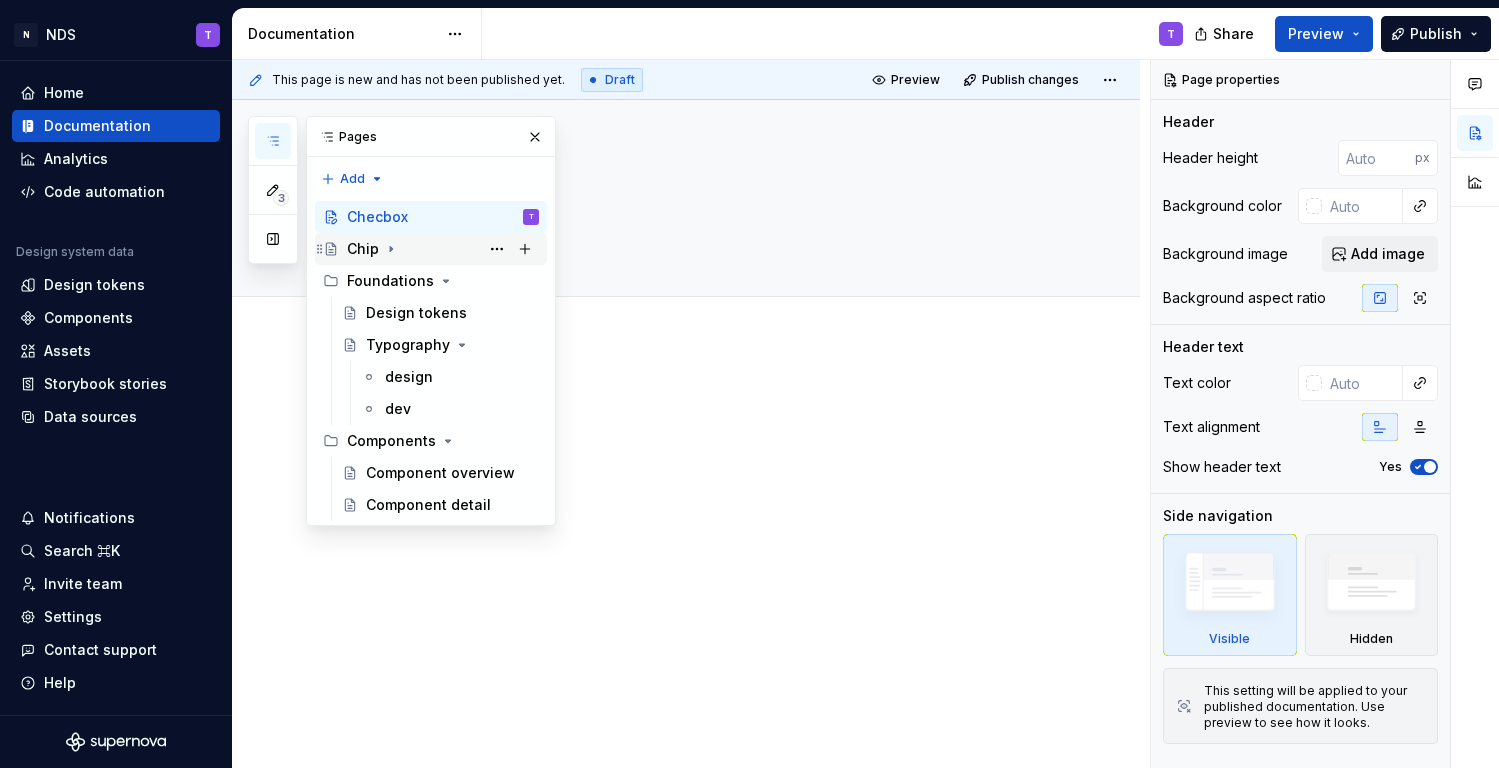 click 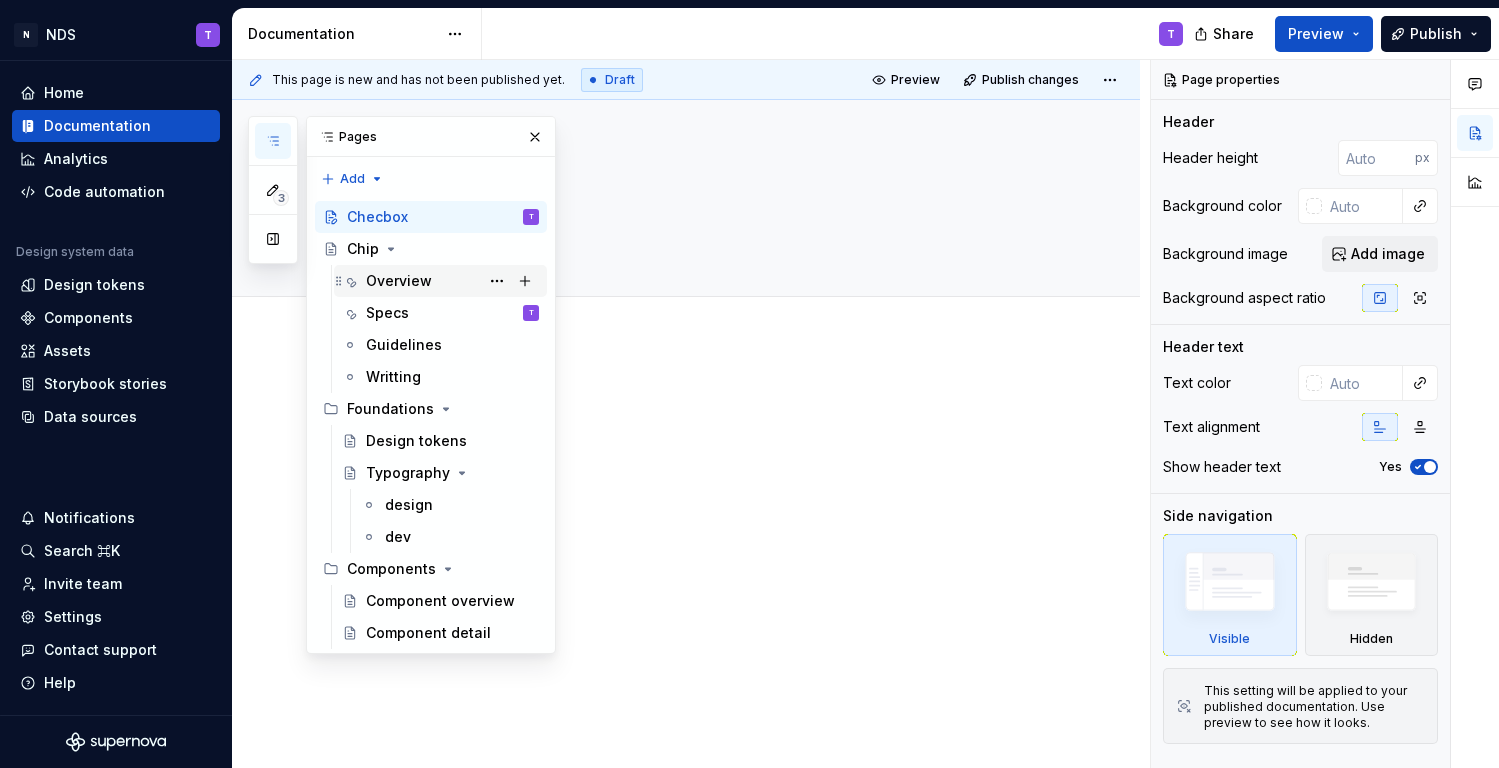click on "Overview" at bounding box center (399, 281) 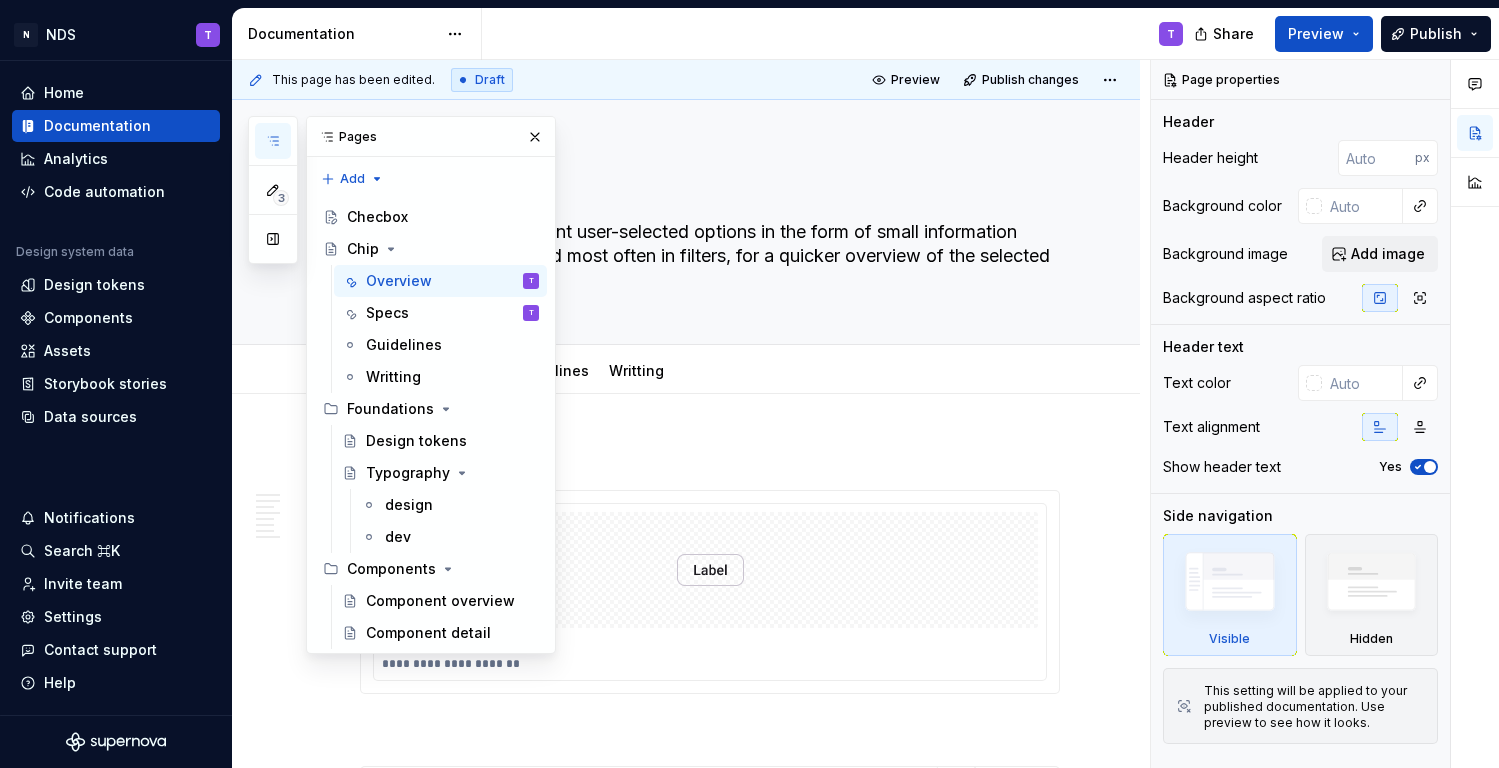 drag, startPoint x: 488, startPoint y: 133, endPoint x: 340, endPoint y: 160, distance: 150.44267 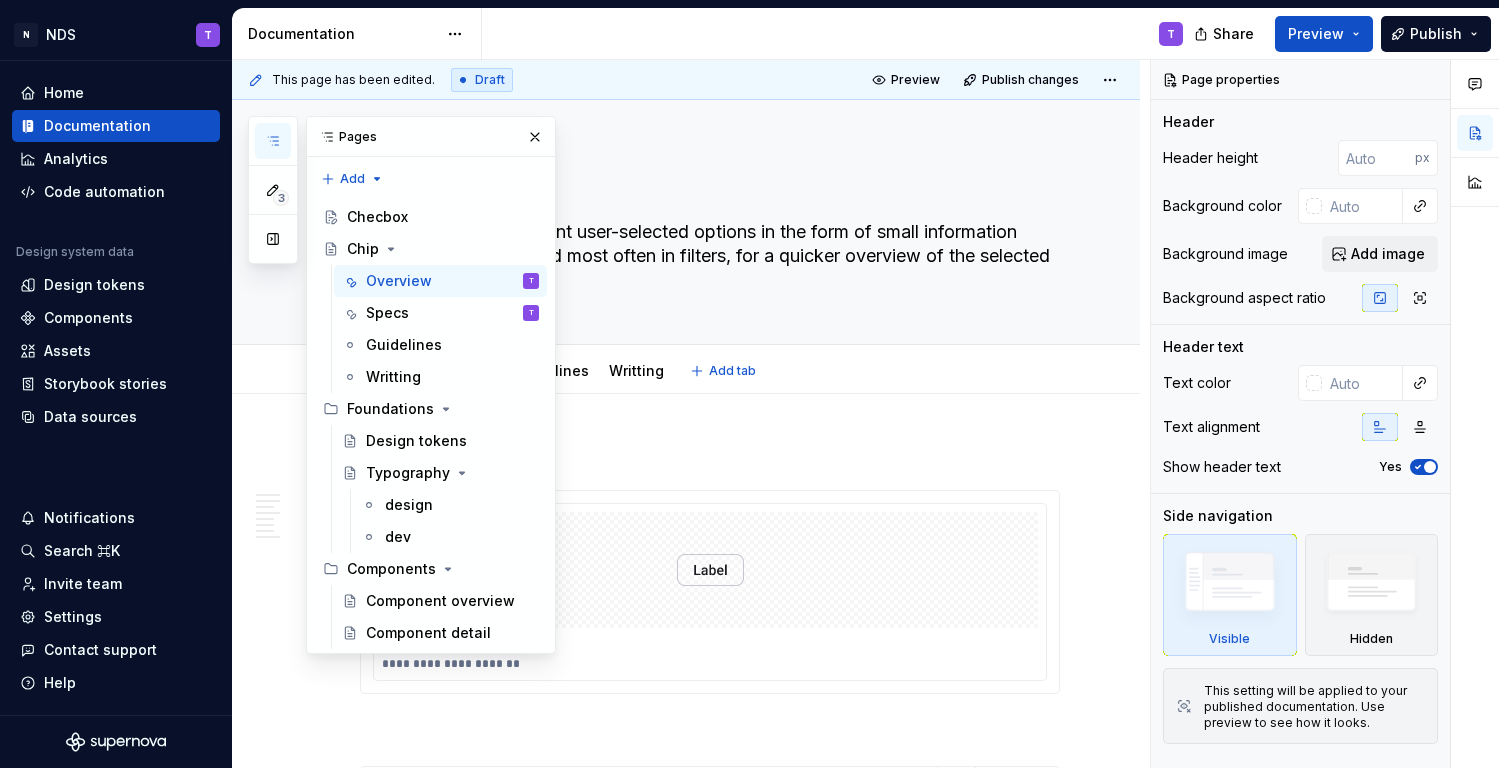 click on "Overview Specs Guidelines Writting Add tab" at bounding box center (710, 371) 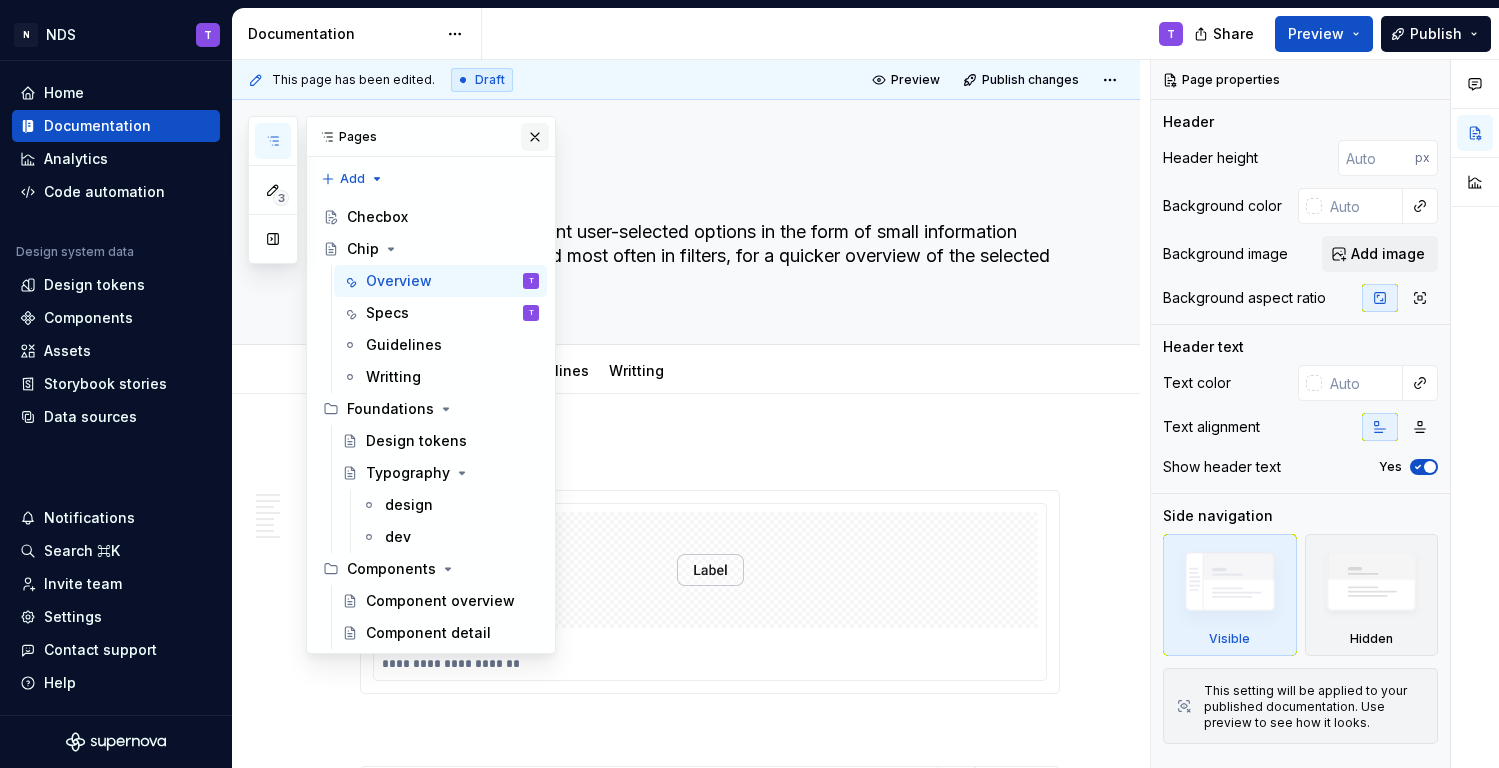 click at bounding box center [535, 137] 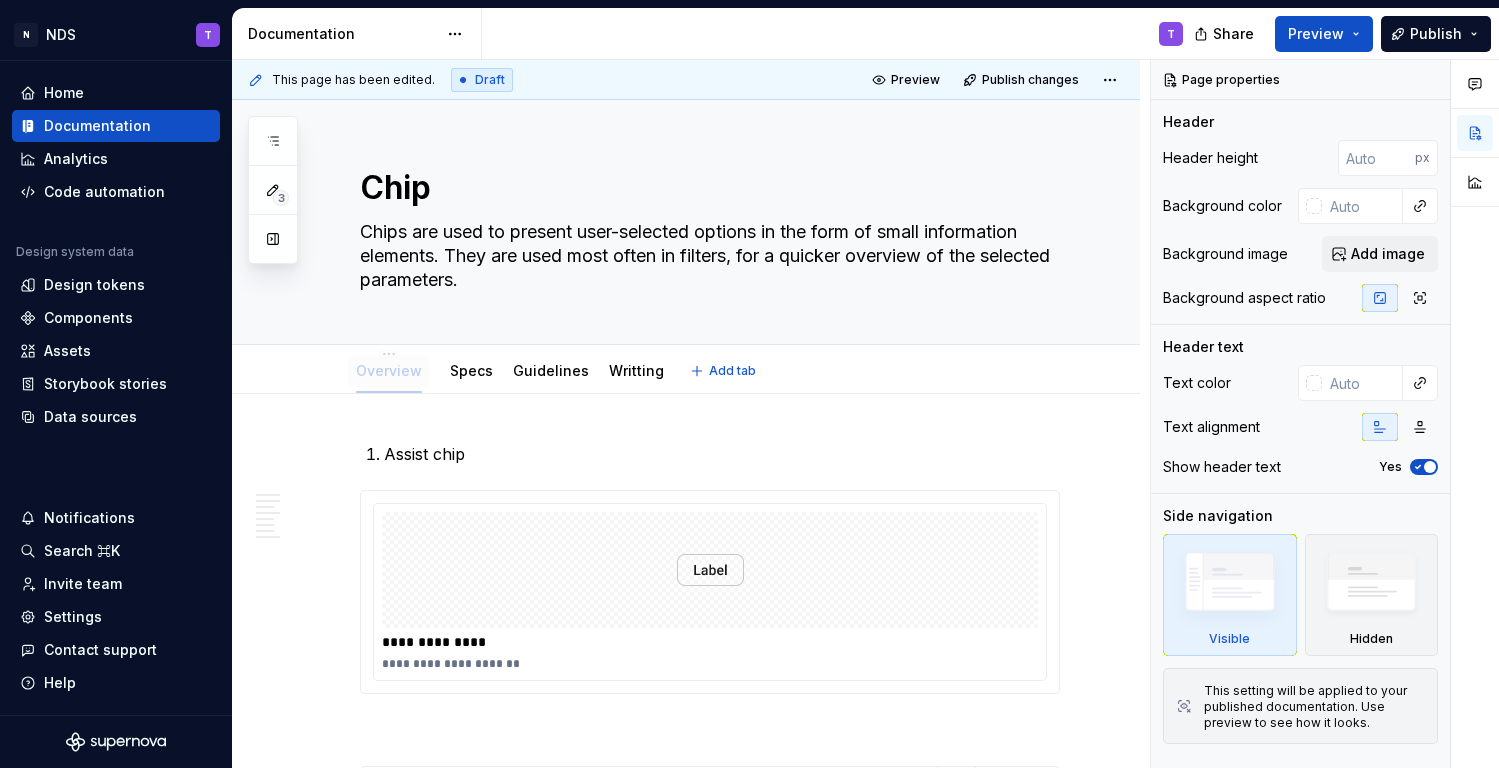 drag, startPoint x: 434, startPoint y: 371, endPoint x: 367, endPoint y: 377, distance: 67.26812 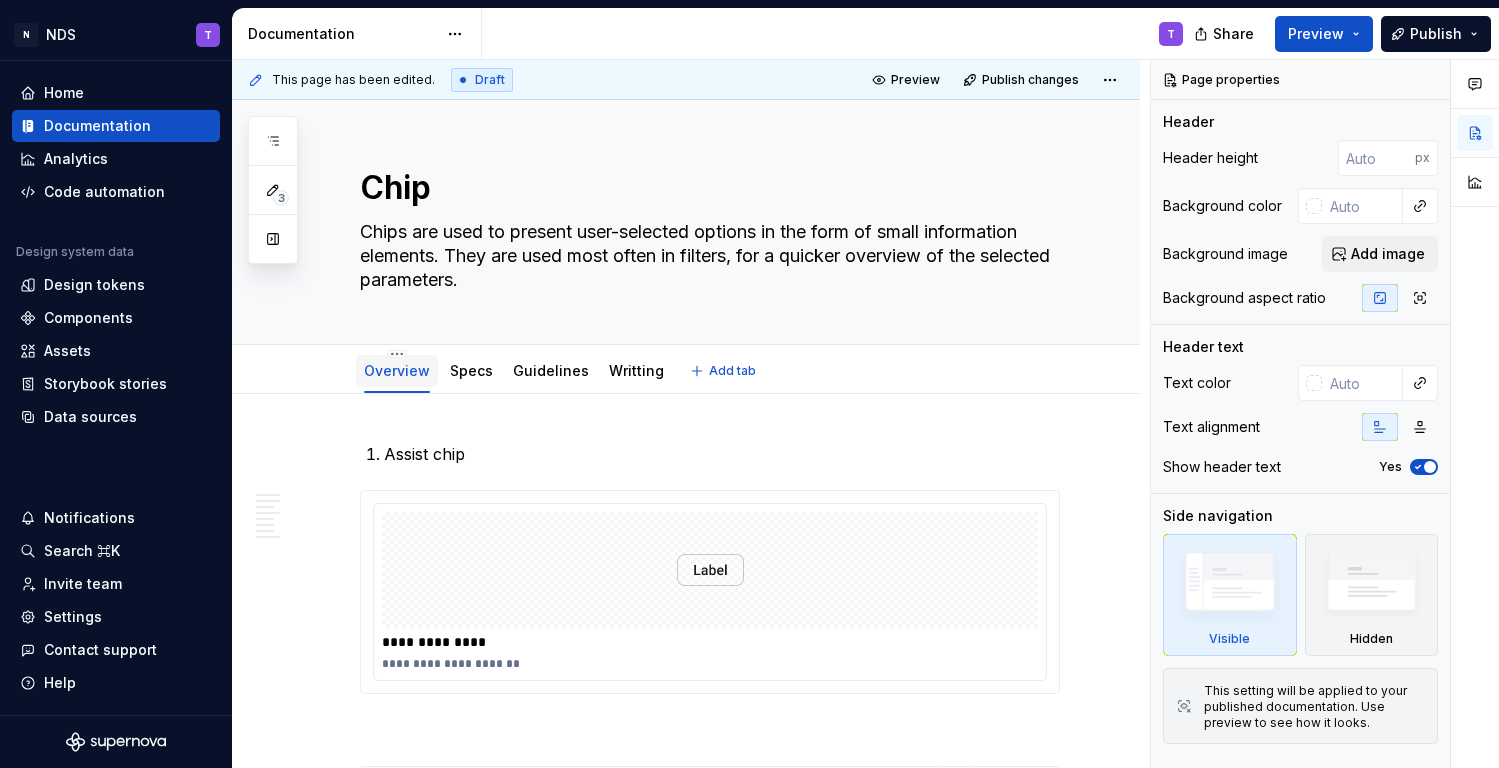 click on "Overview" at bounding box center [397, 370] 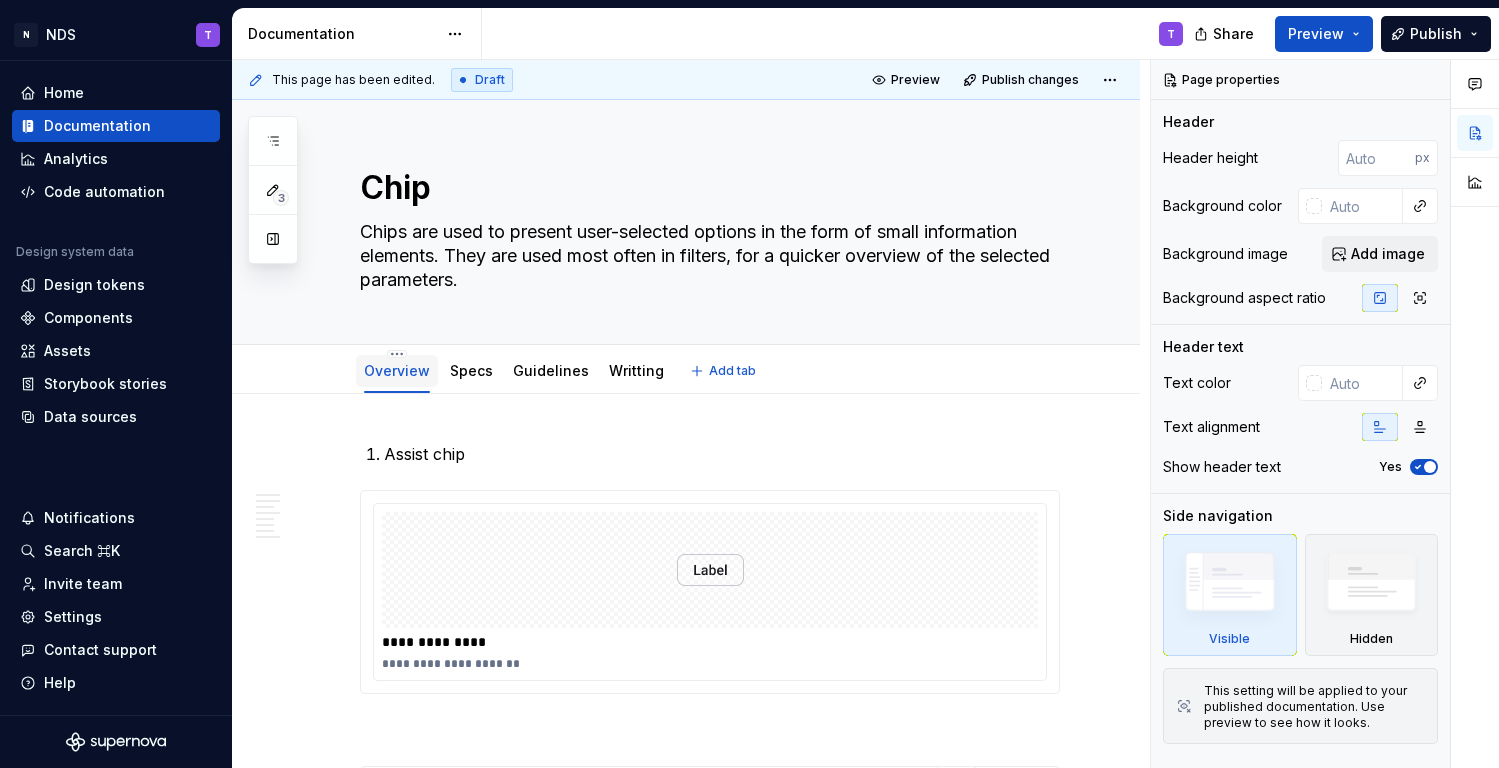click on "Overview" at bounding box center (397, 370) 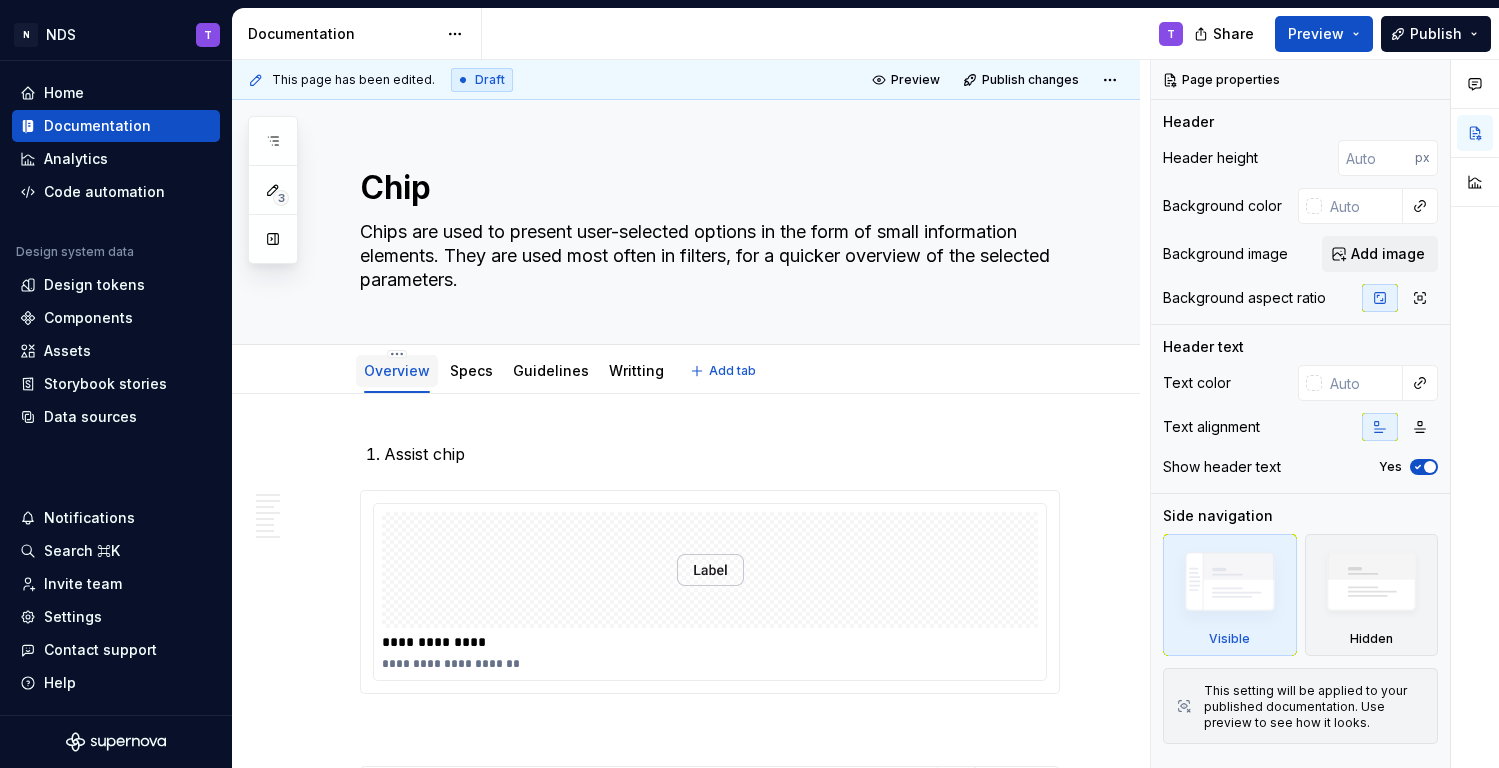 click on "Overview" at bounding box center (397, 370) 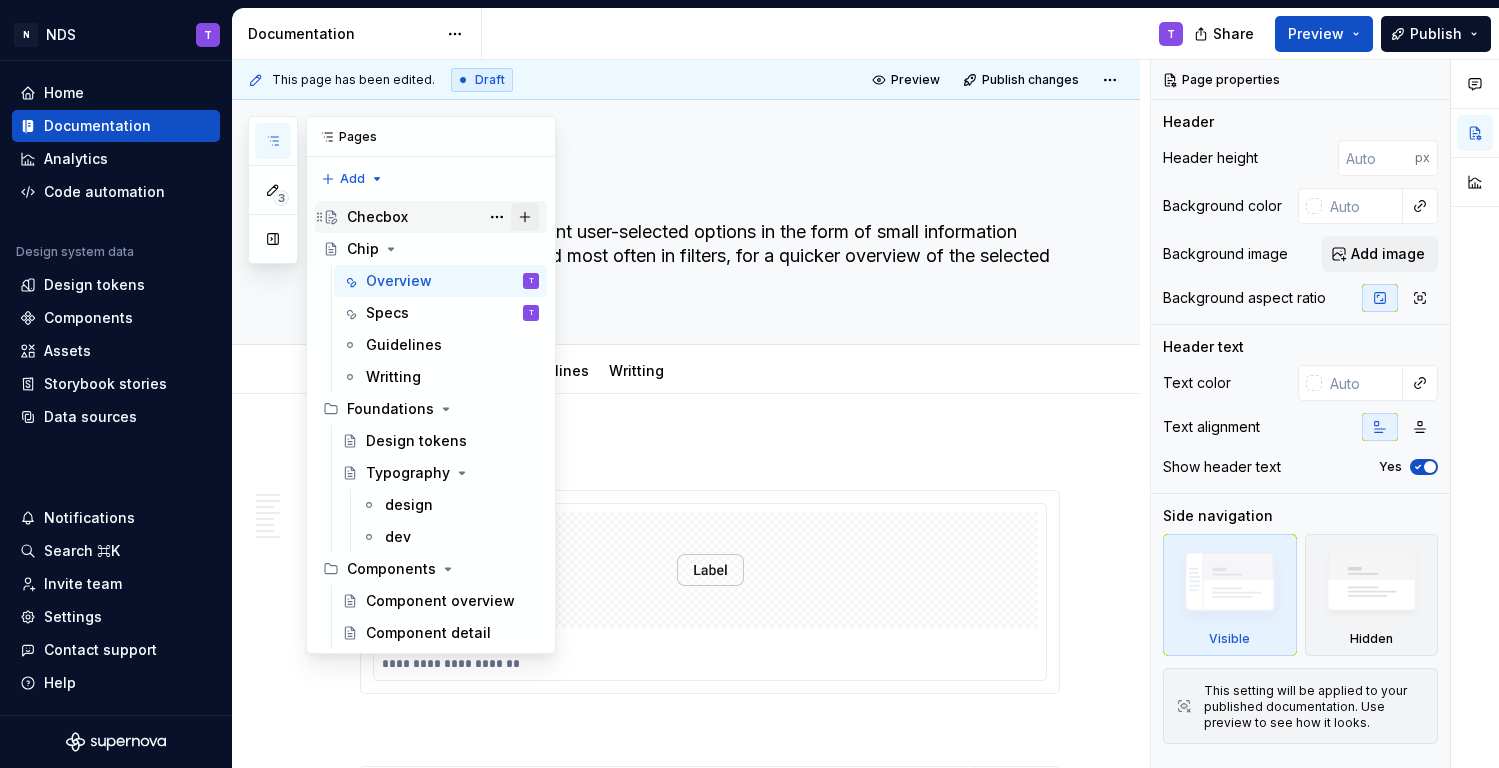 click at bounding box center [525, 217] 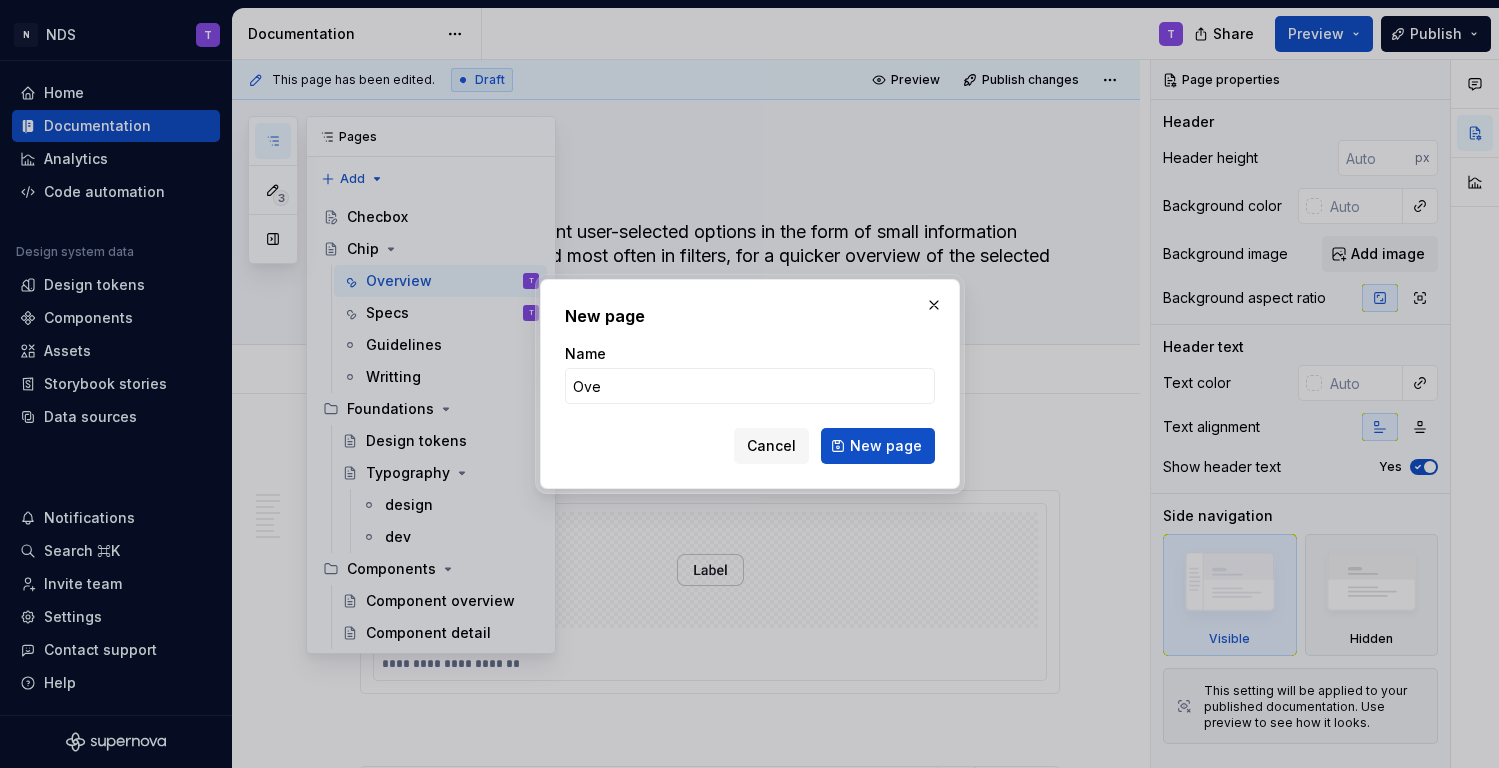 type on "Over" 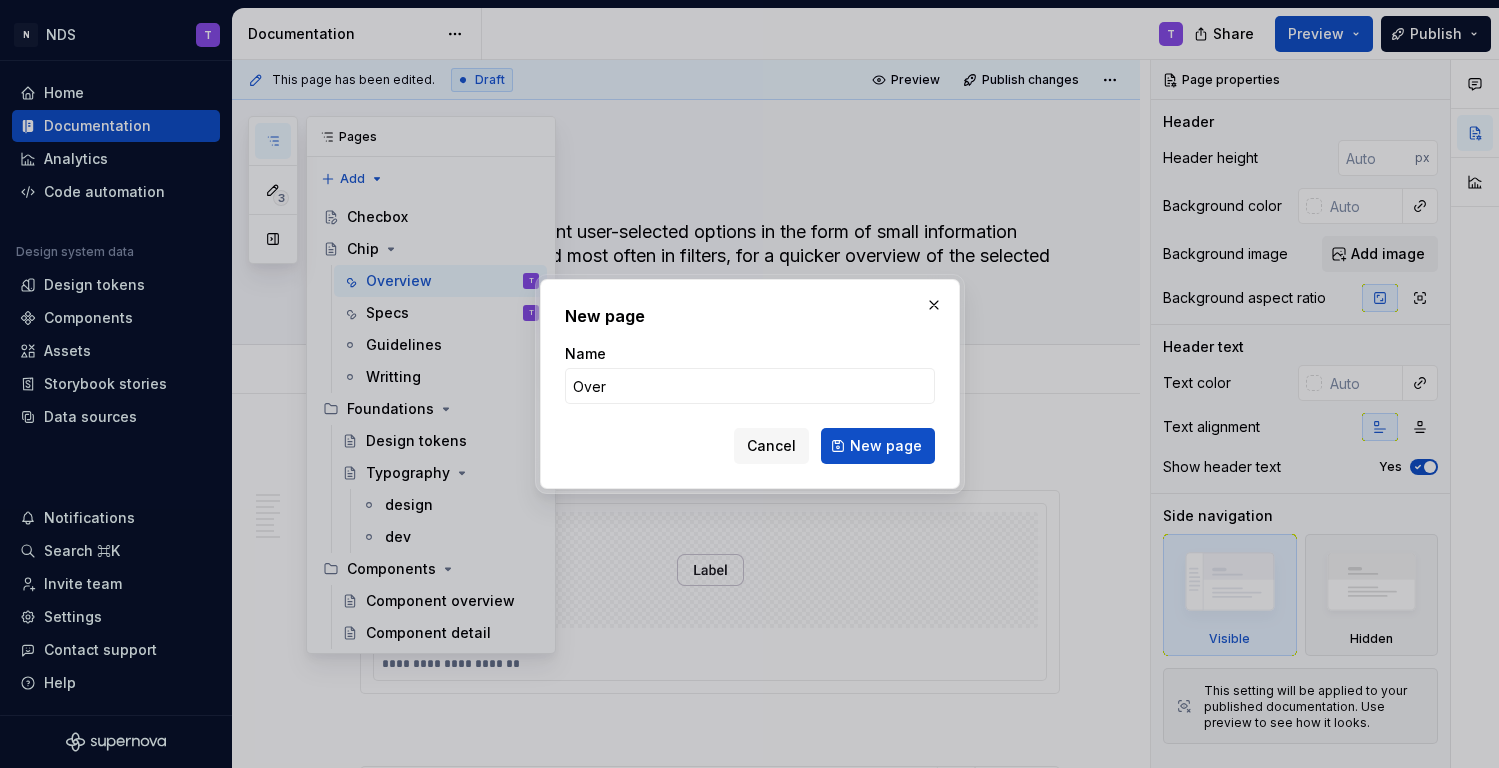 type on "*" 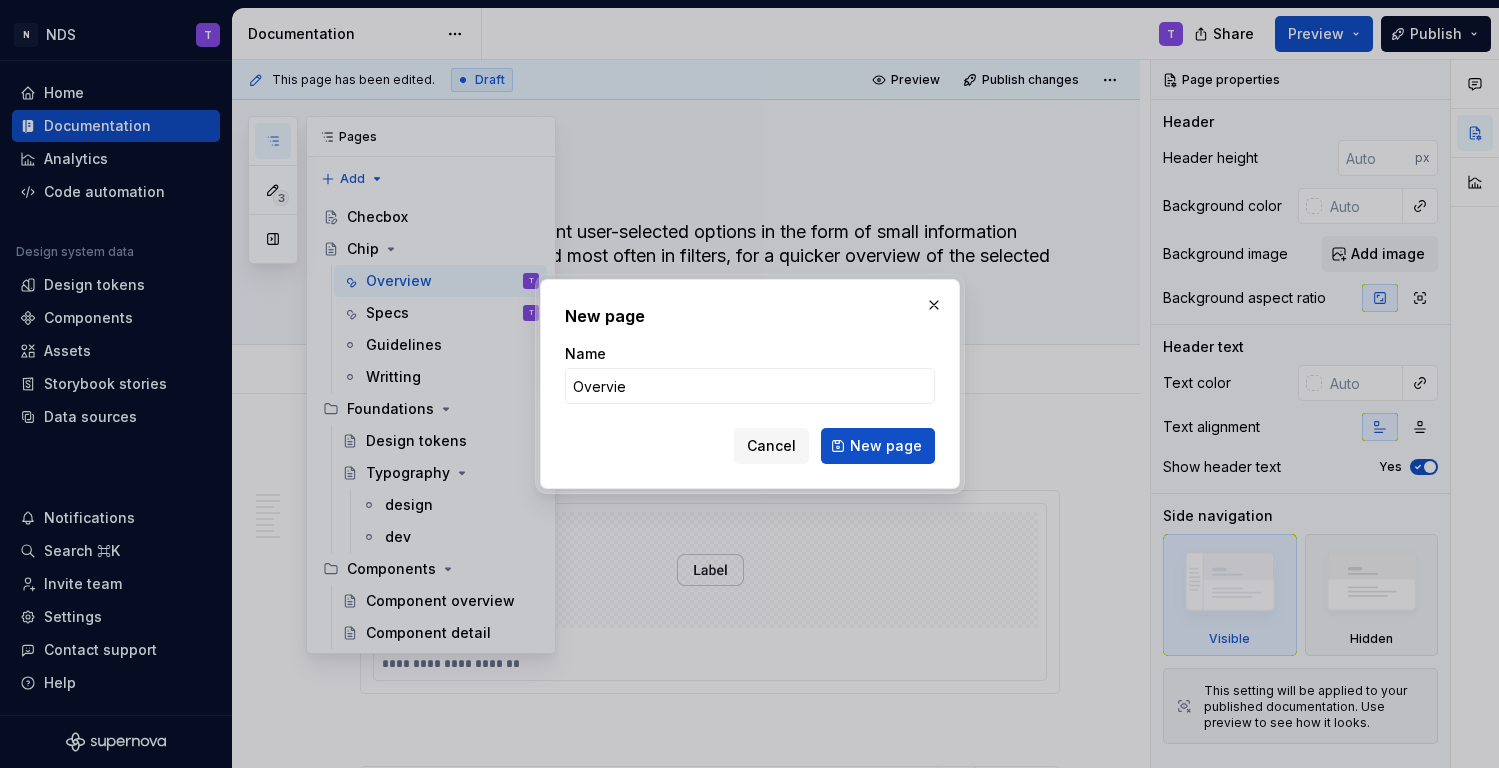 type on "Overview" 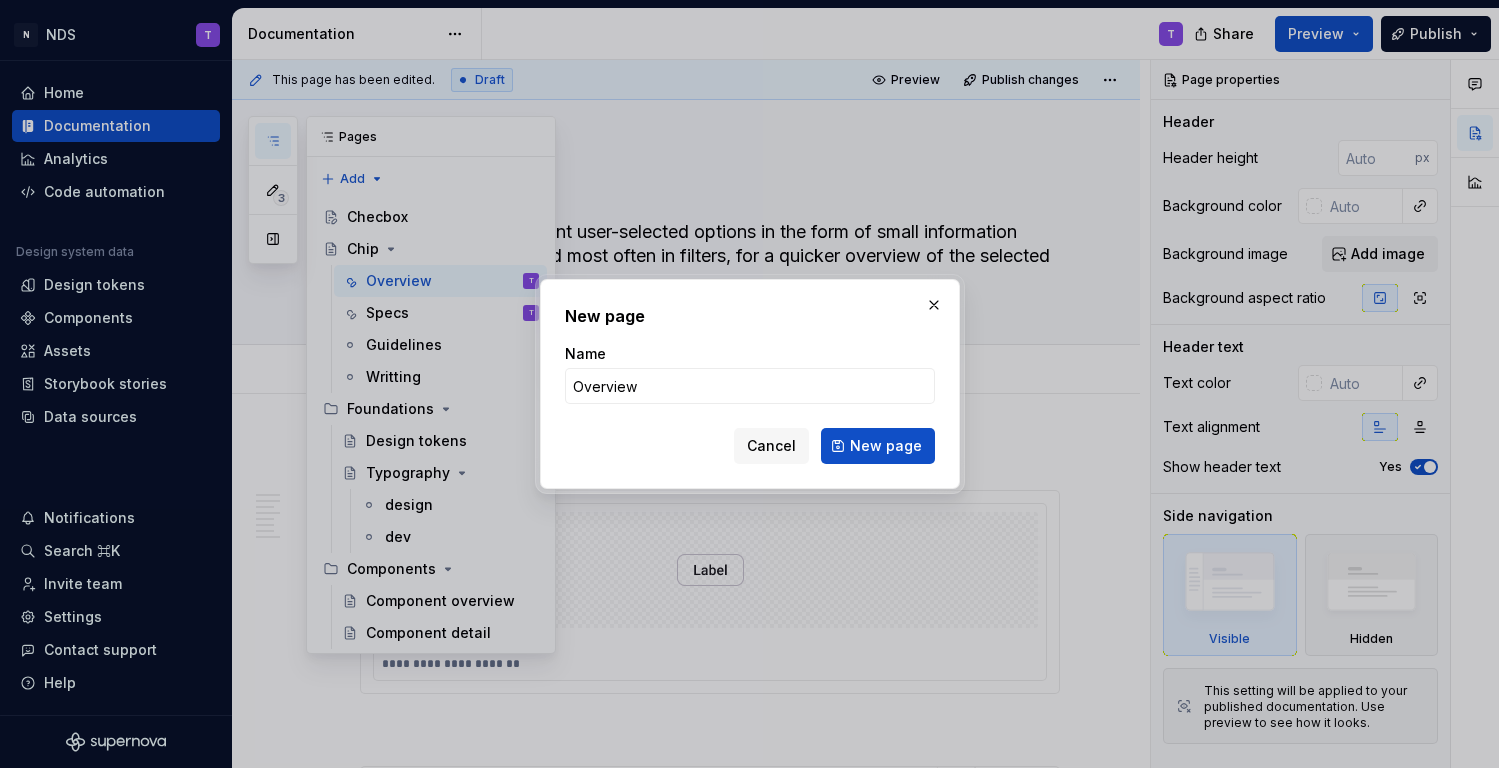 click on "New page" at bounding box center (878, 446) 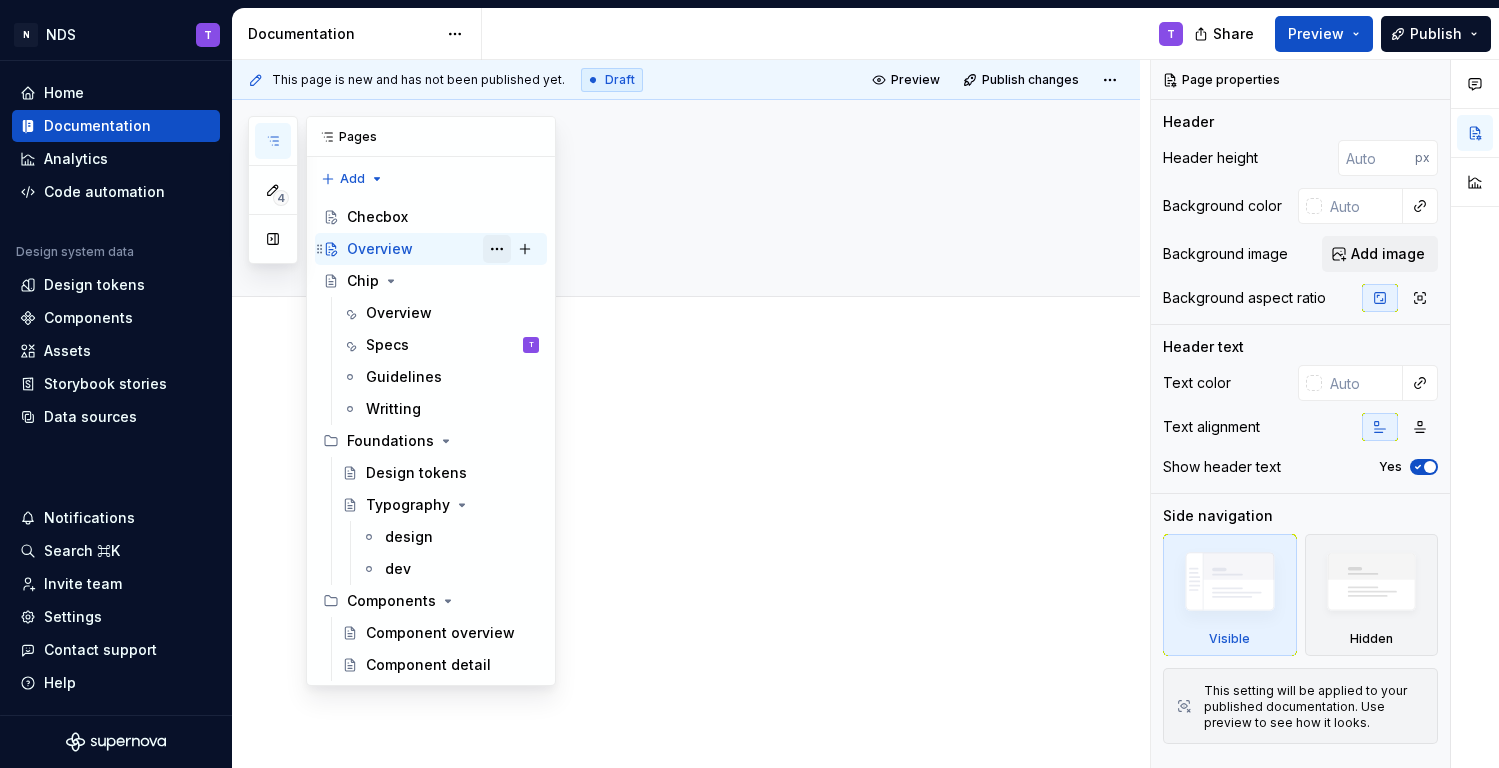 click at bounding box center (497, 249) 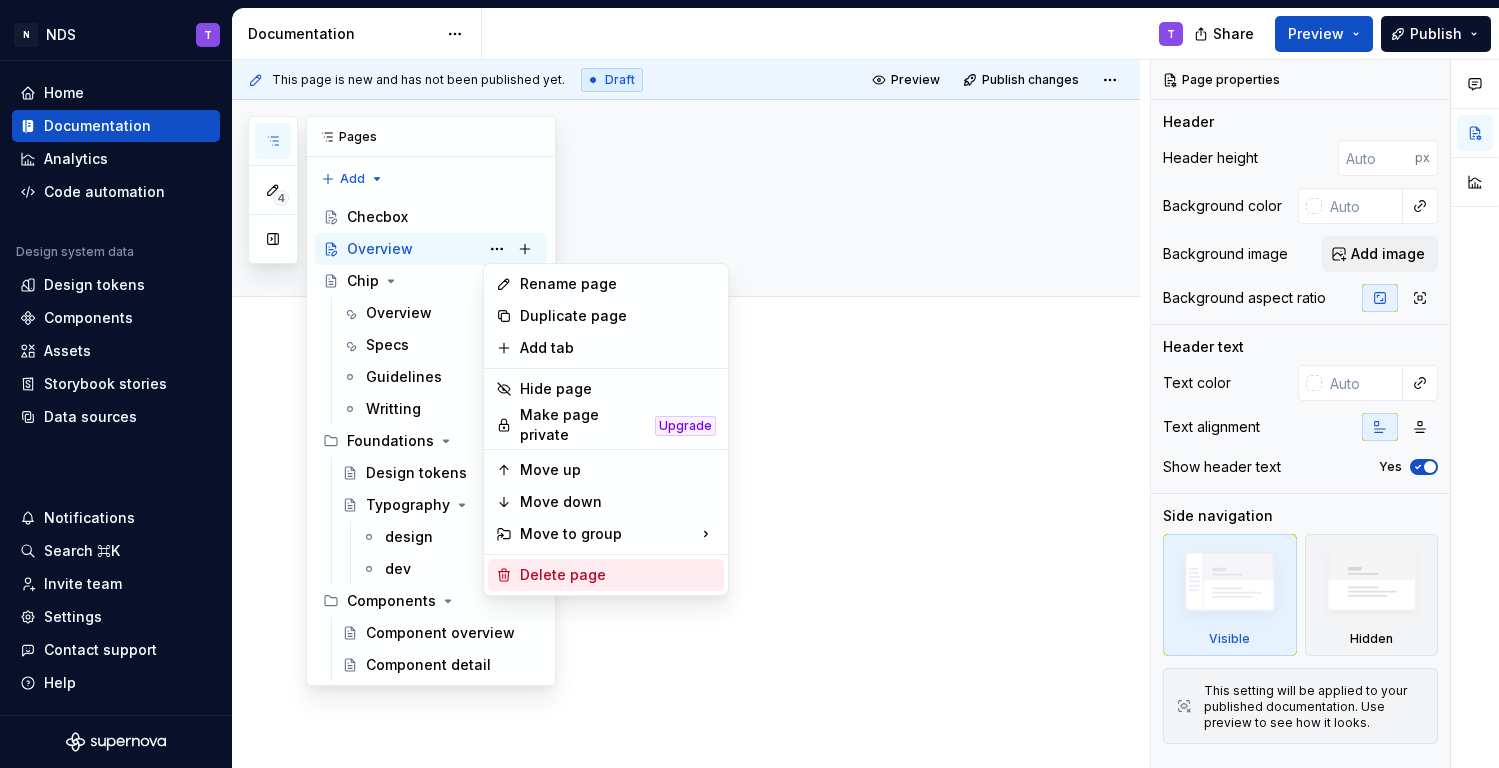 click on "Delete page" at bounding box center [618, 575] 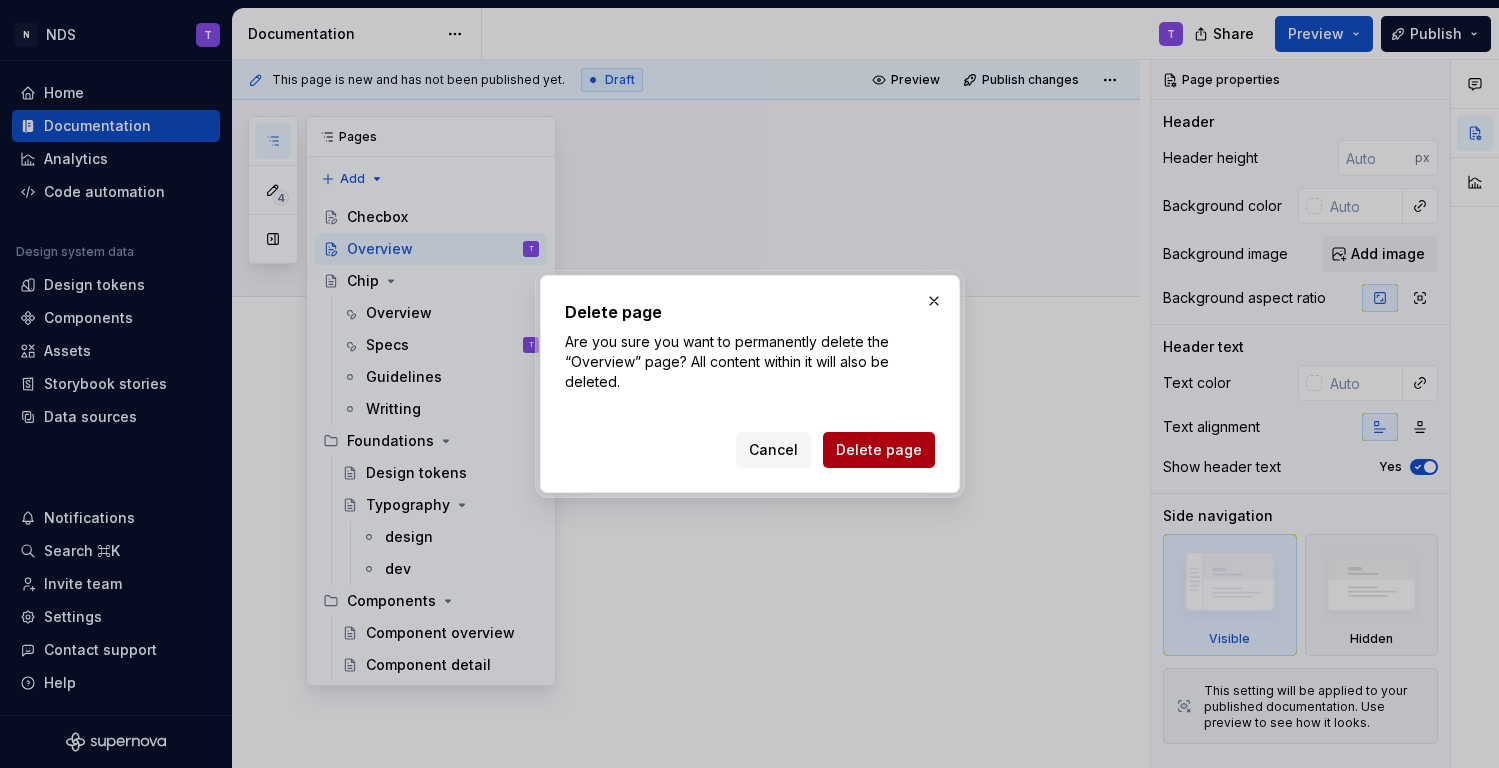 click on "Delete page" at bounding box center (879, 450) 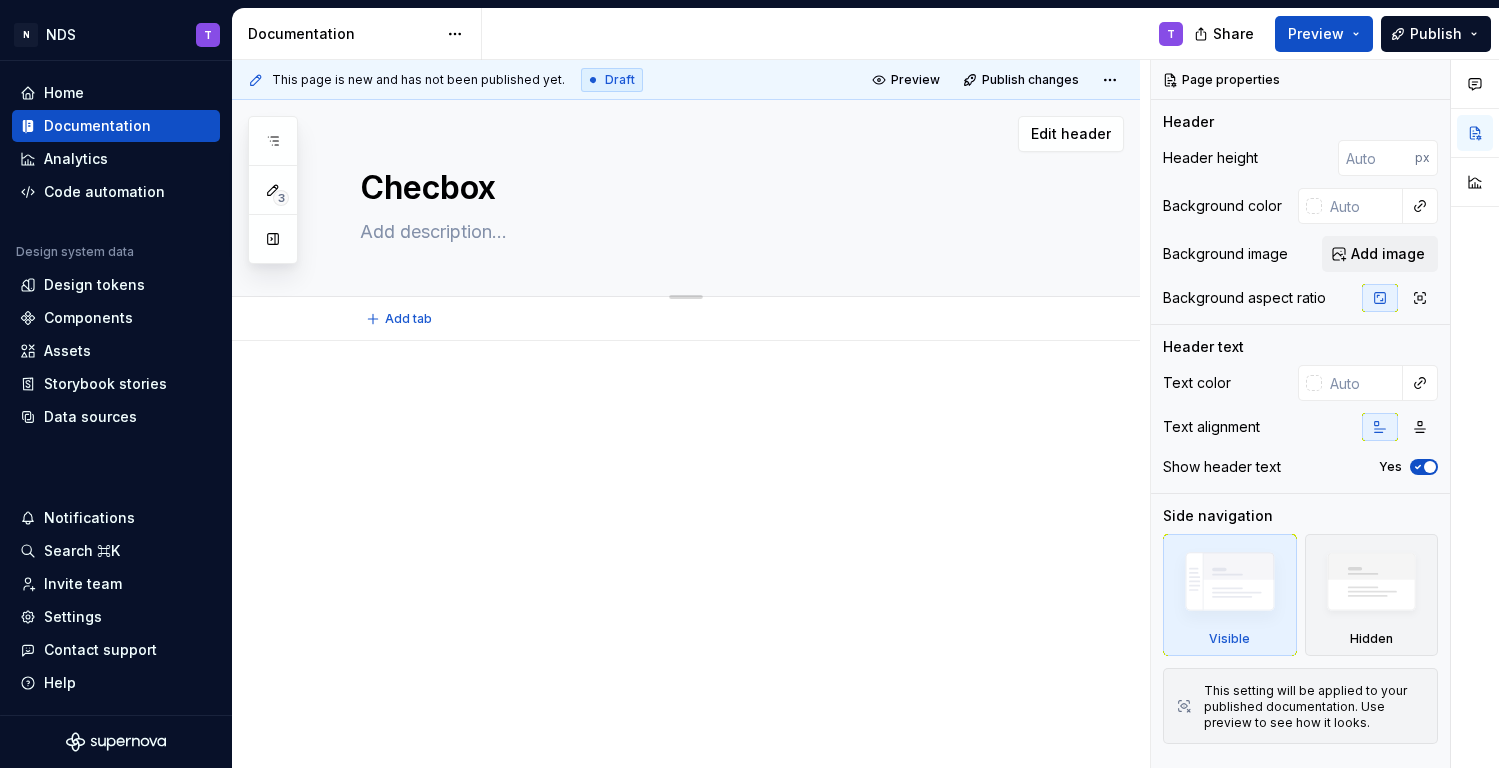 type on "*" 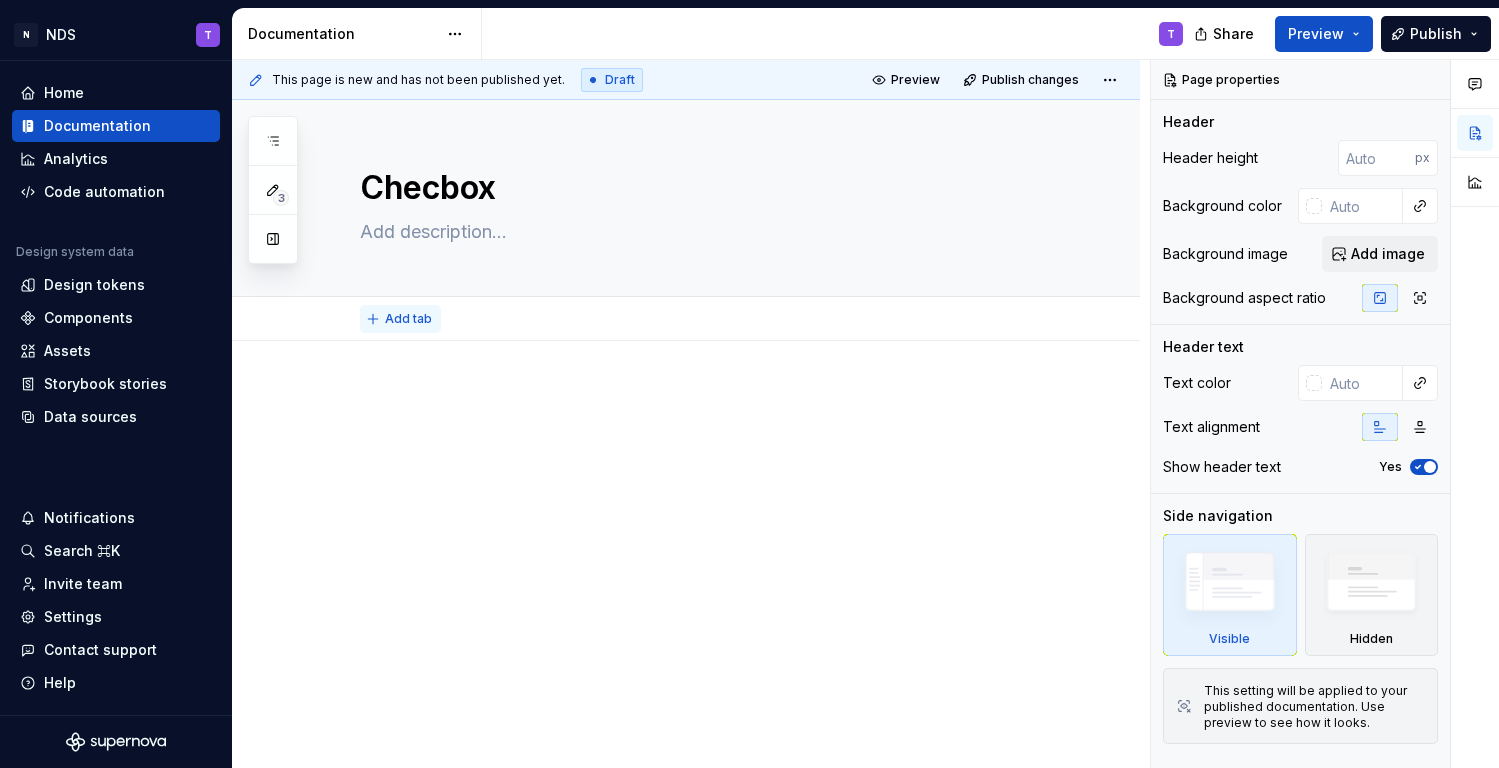 click on "Add tab" at bounding box center (408, 319) 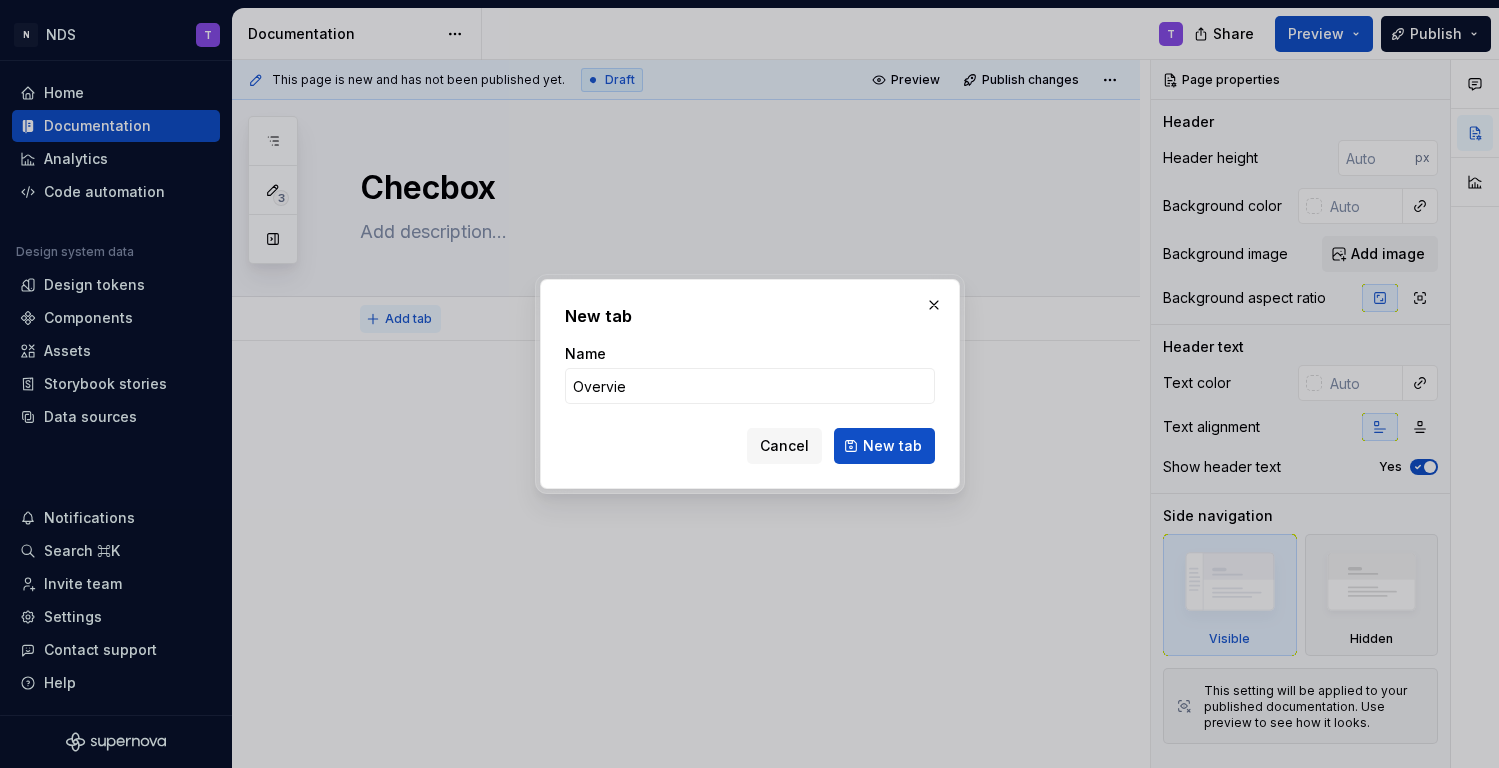 type on "Overview" 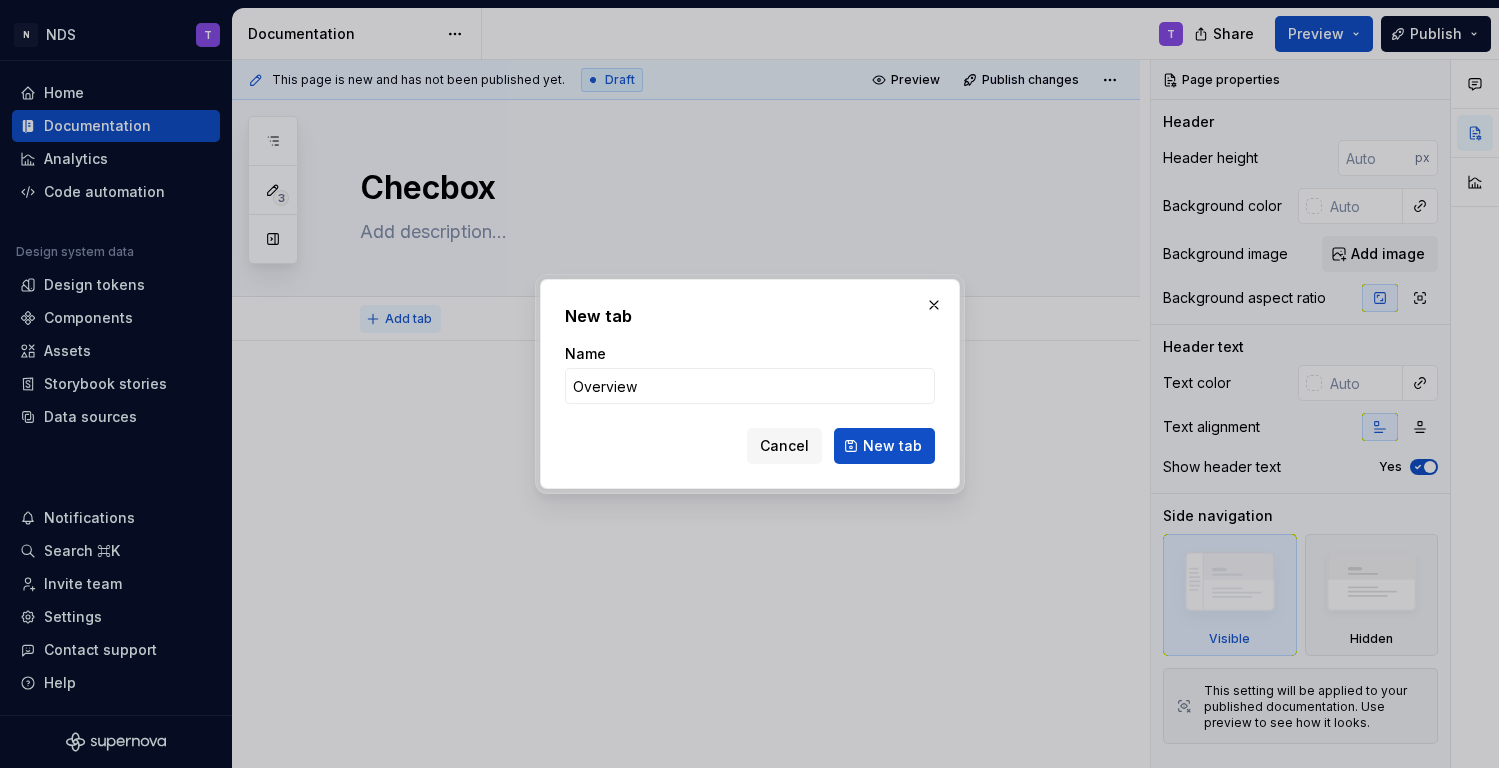 click on "New tab" at bounding box center (884, 446) 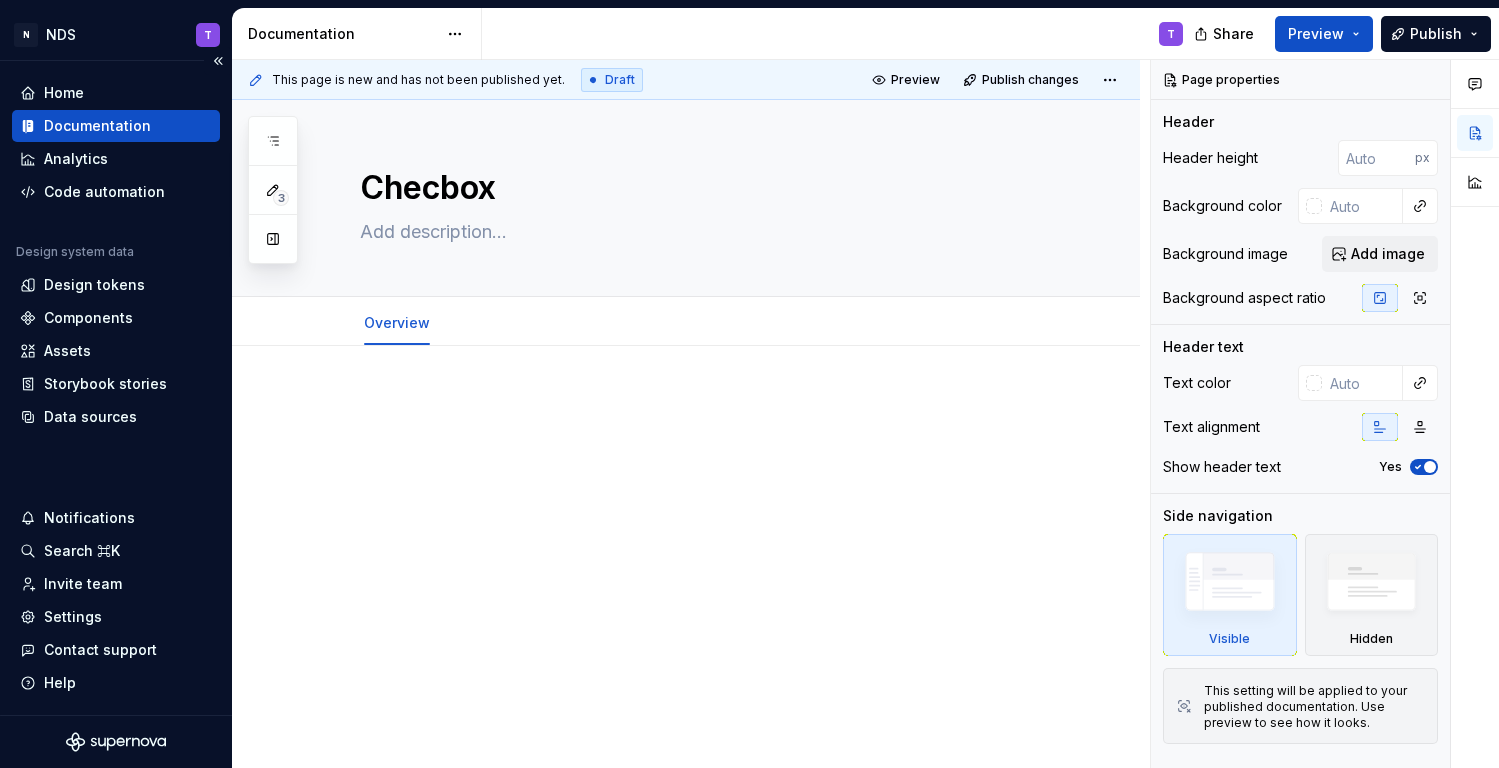 click on "Documentation" at bounding box center (97, 126) 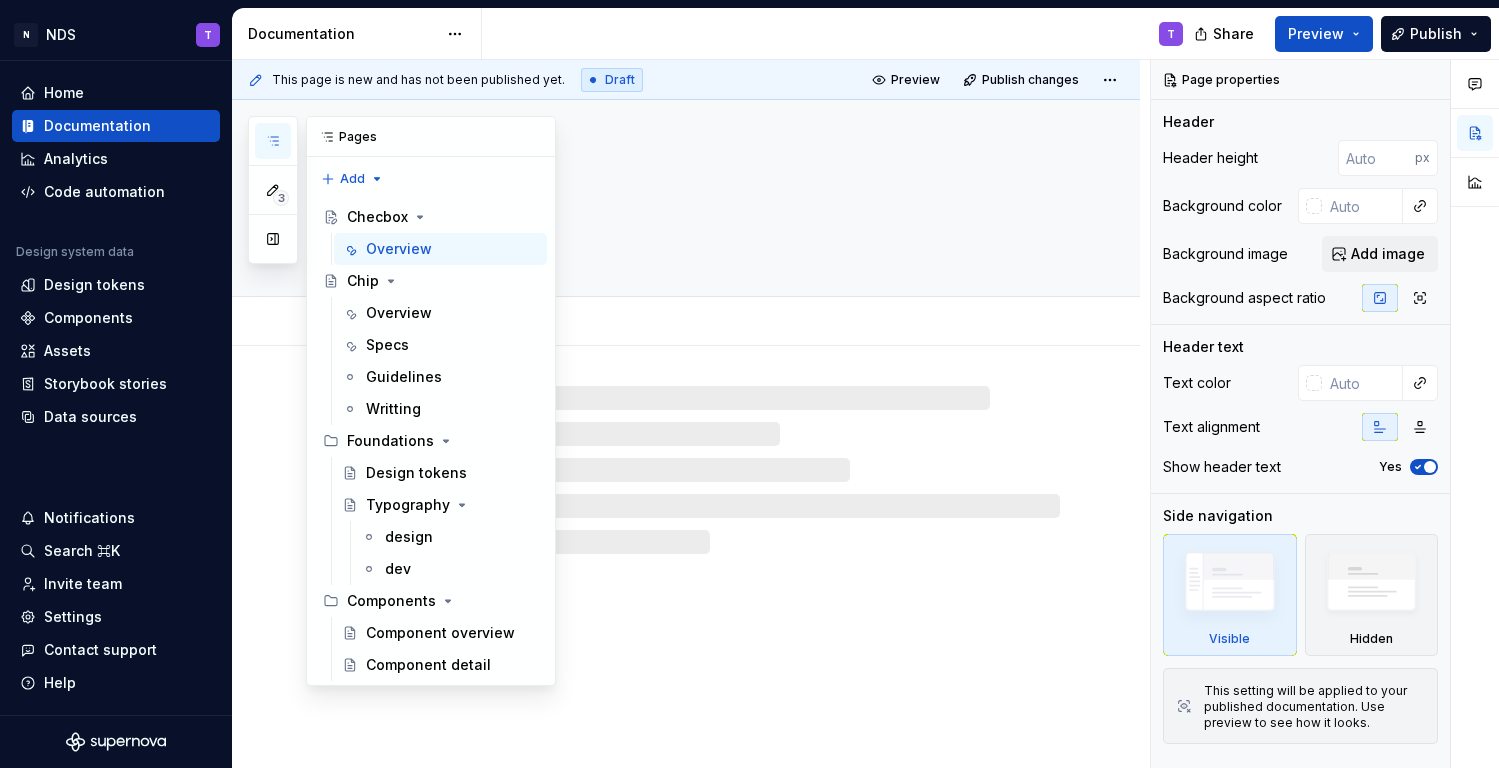 click 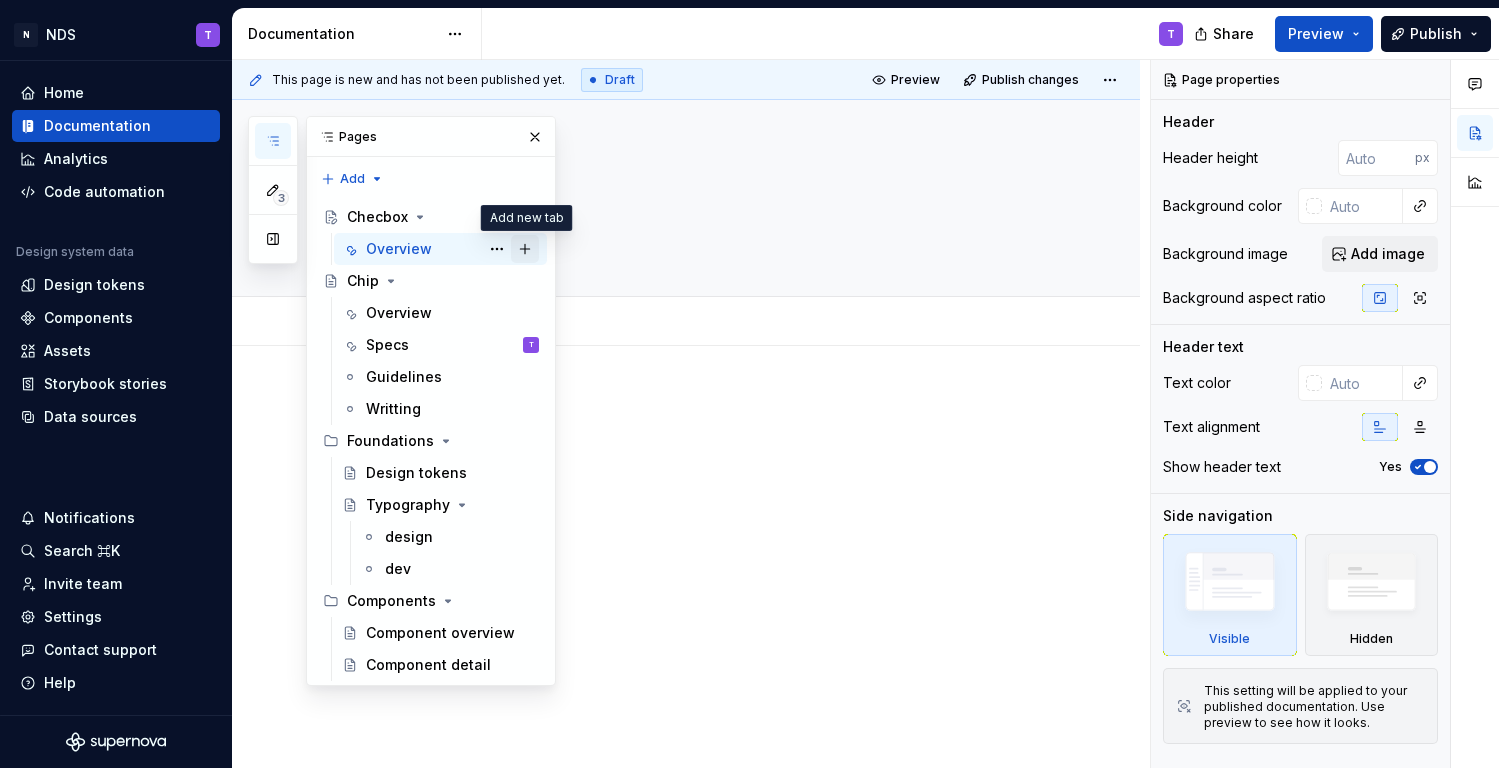 click at bounding box center [525, 249] 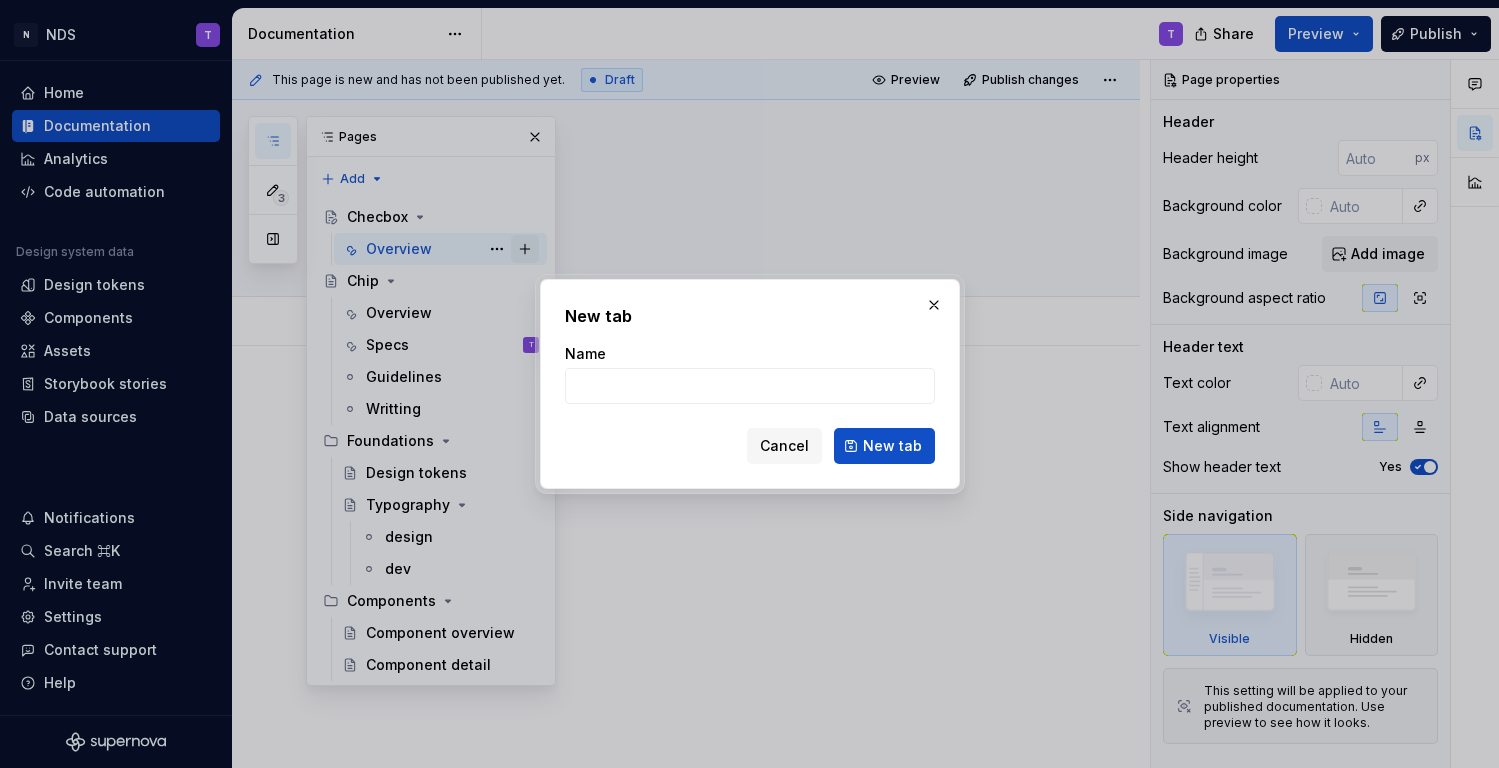 type on "*" 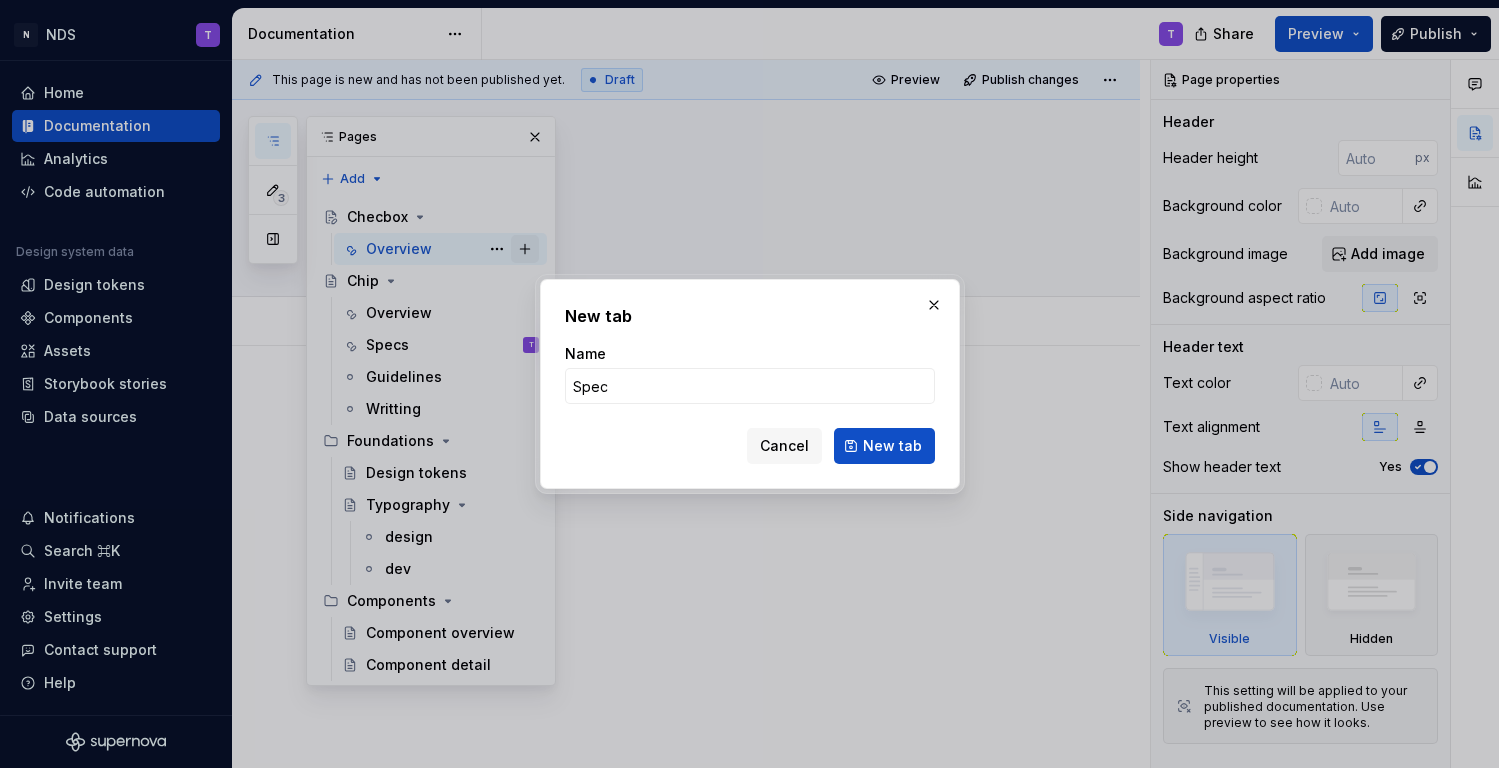 type on "Specs" 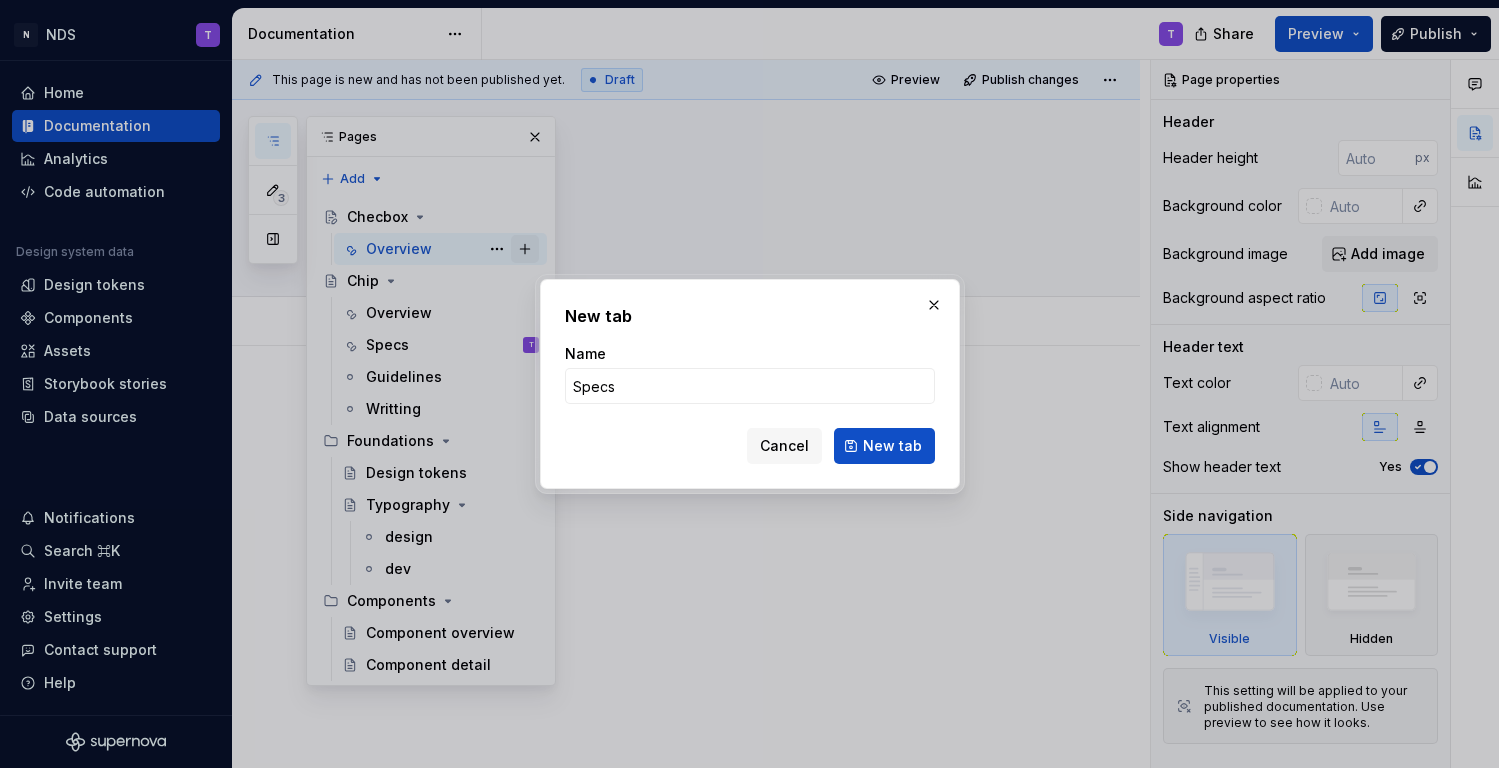 click on "New tab" at bounding box center (884, 446) 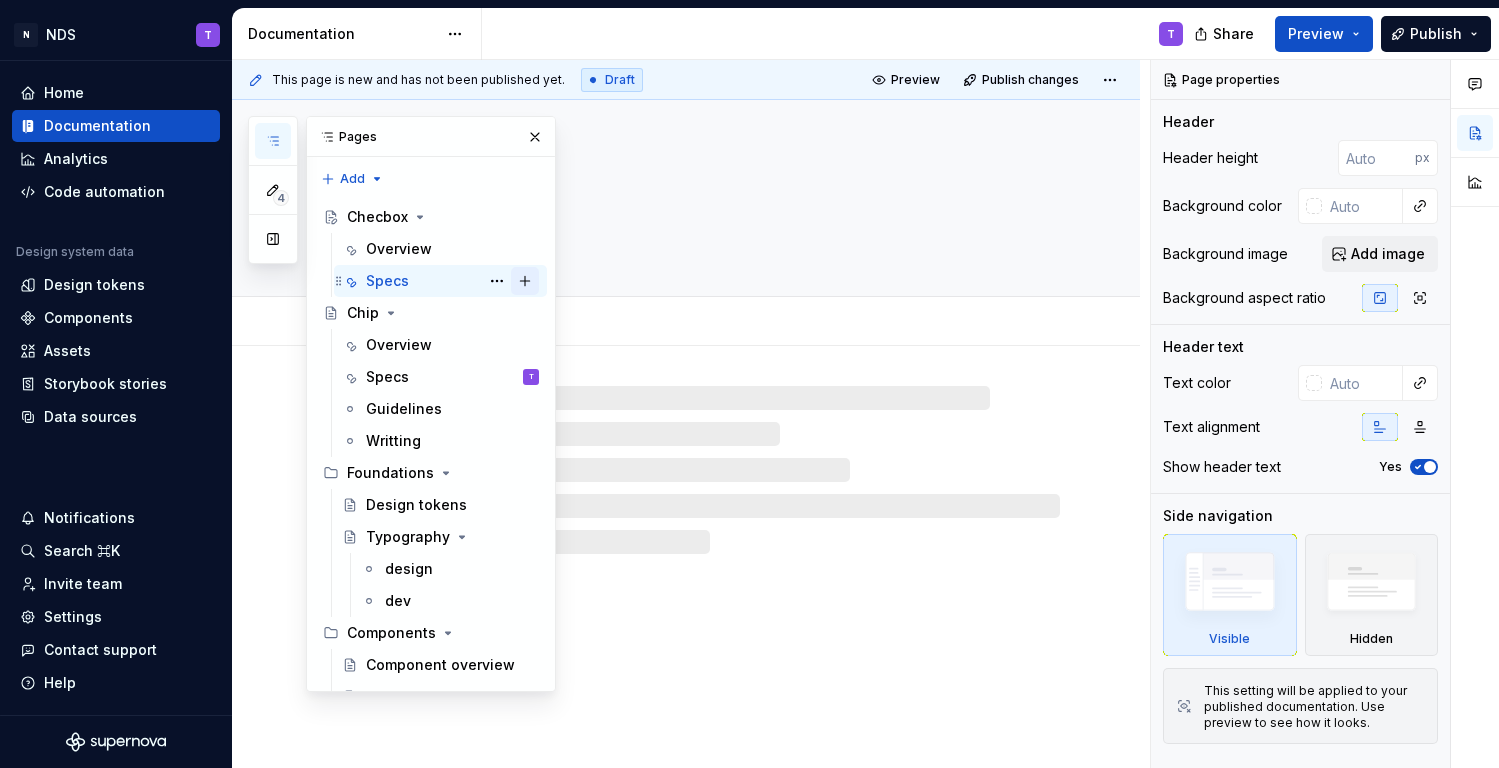 click at bounding box center [525, 281] 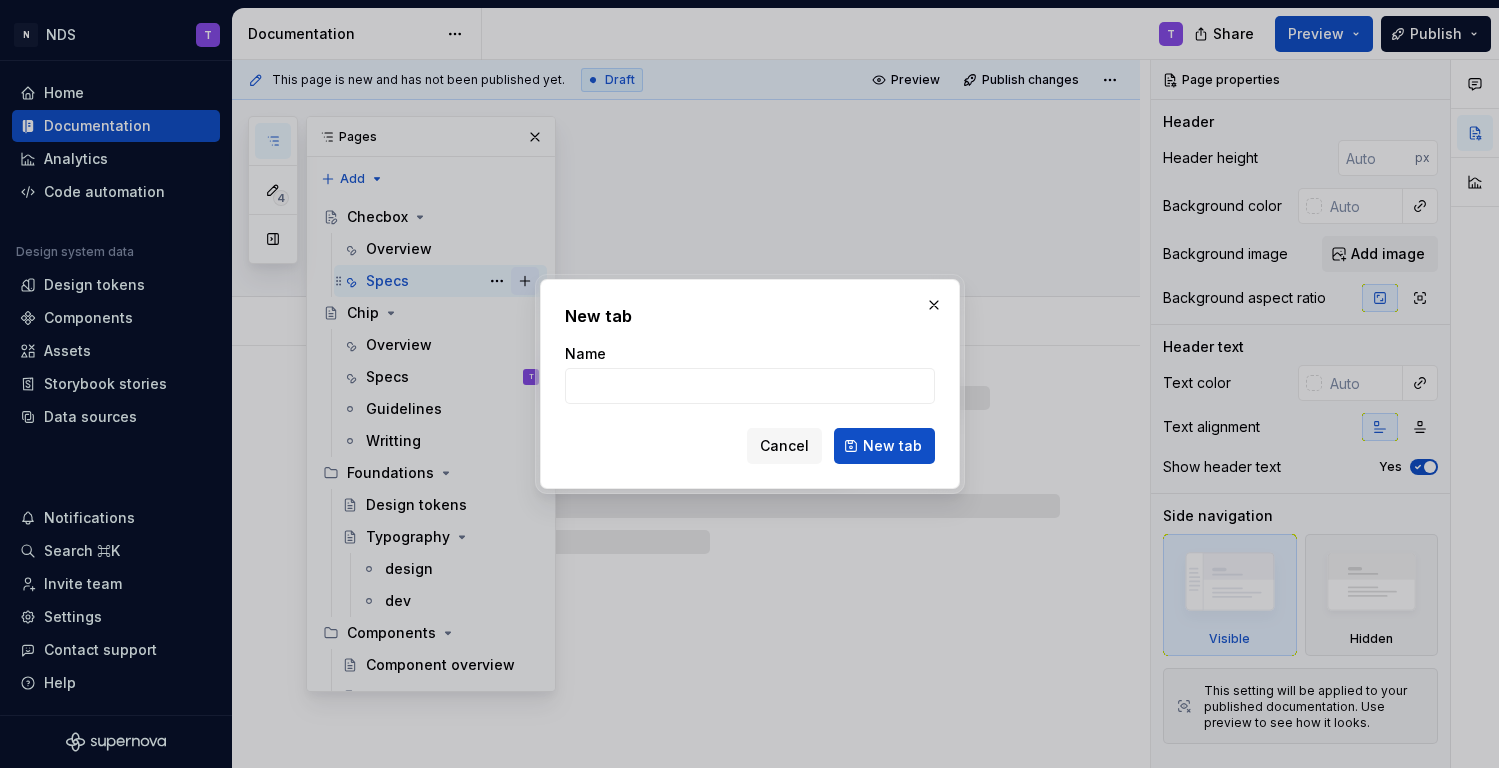 type on "*" 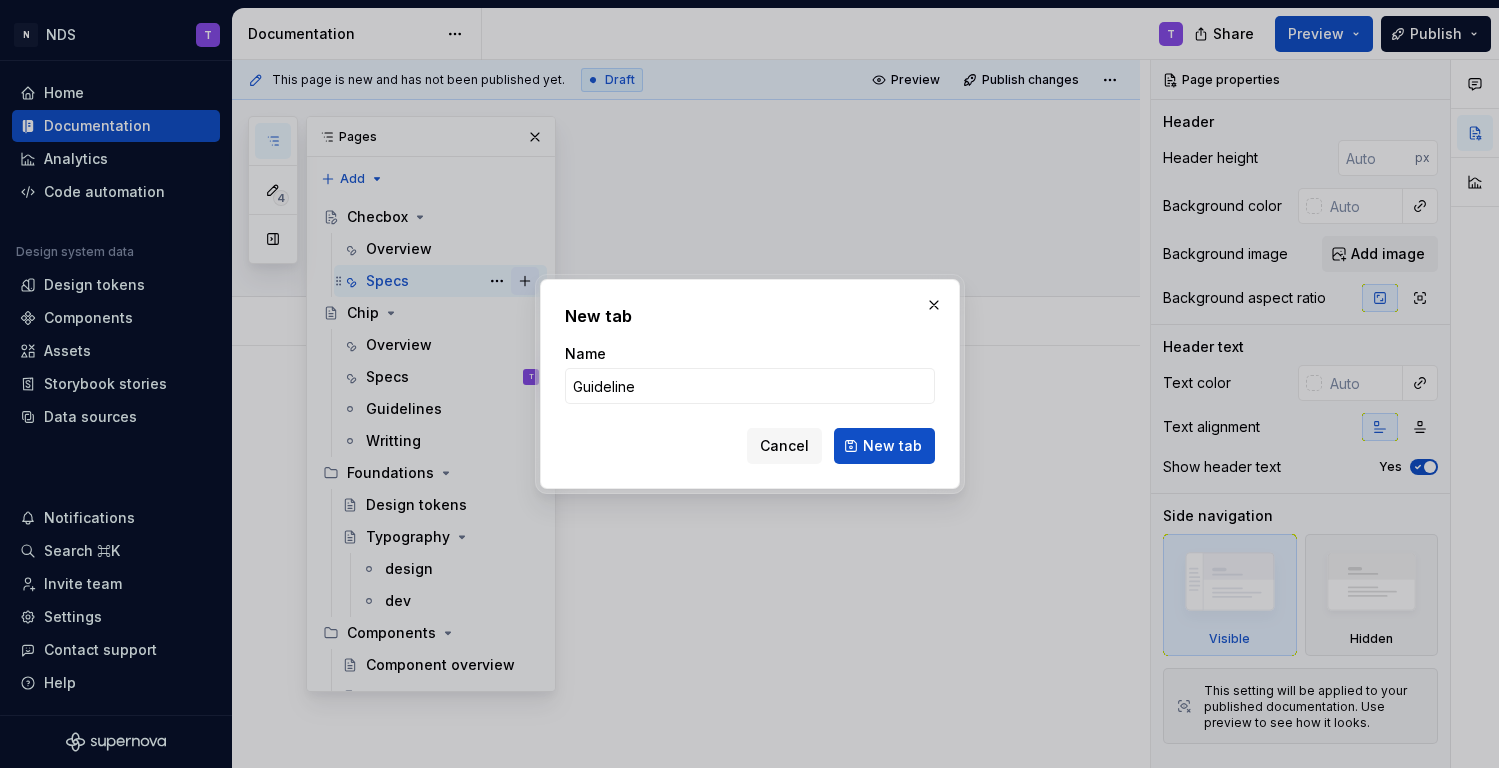 type on "Guidelines" 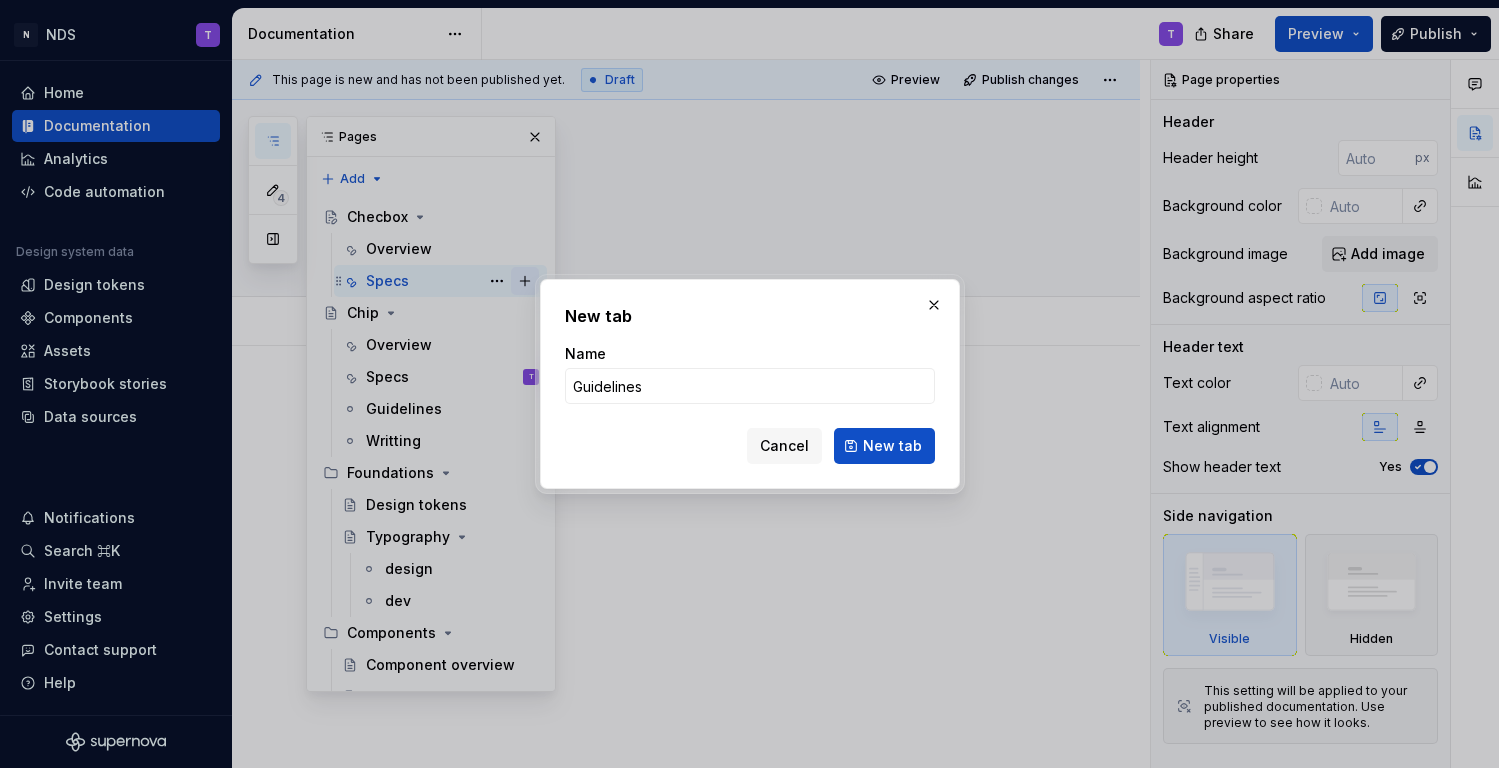 click on "New tab" at bounding box center [884, 446] 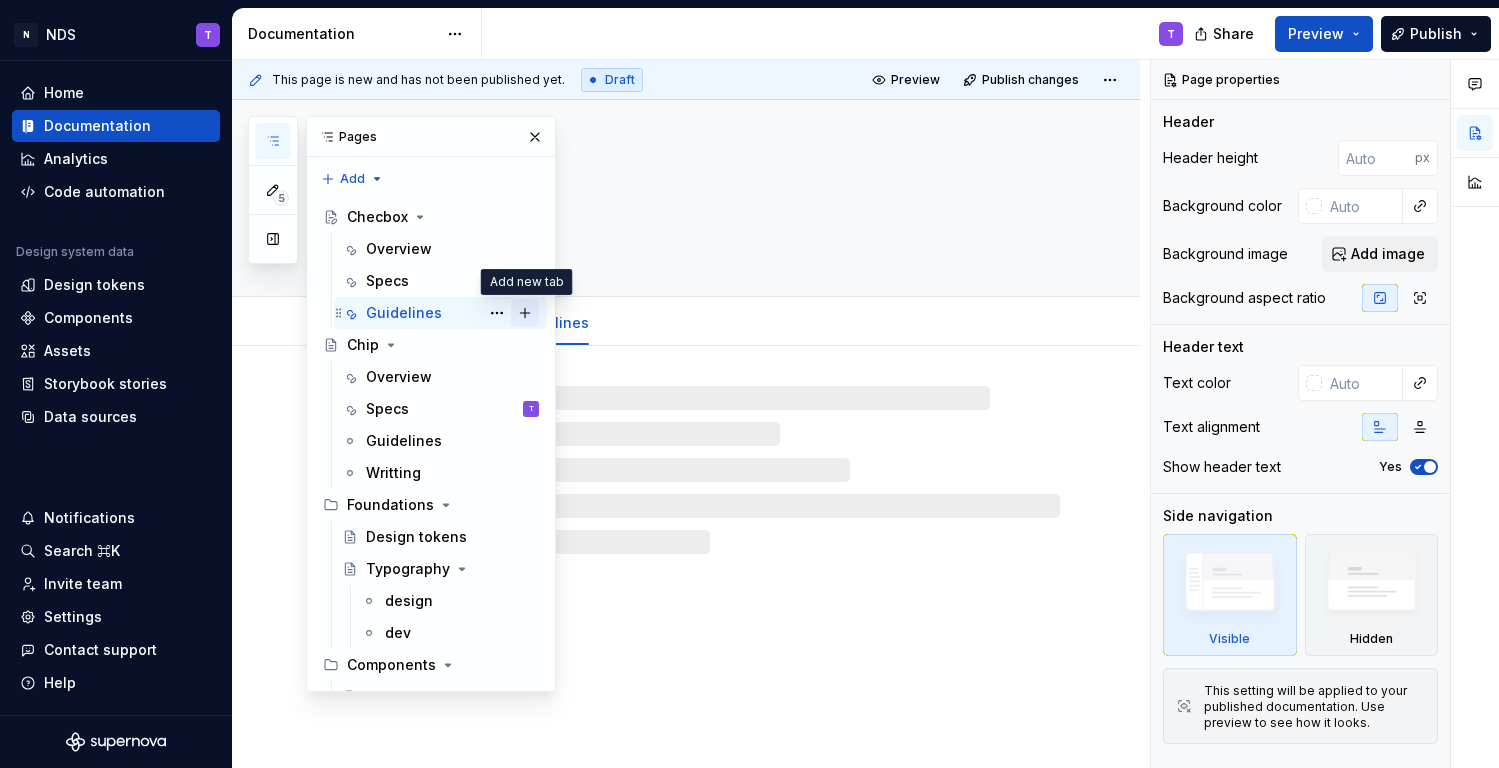 click at bounding box center (525, 313) 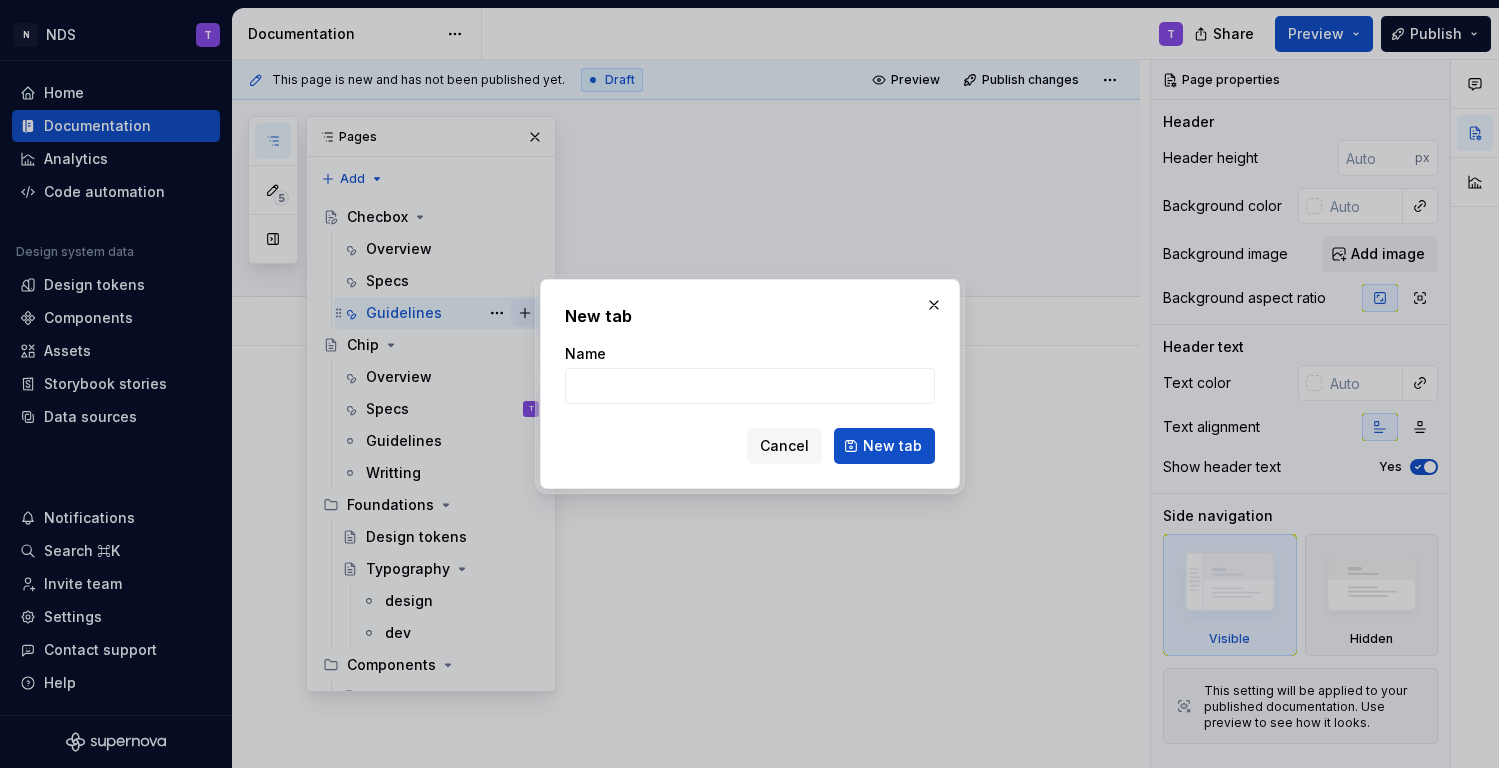 type on "*" 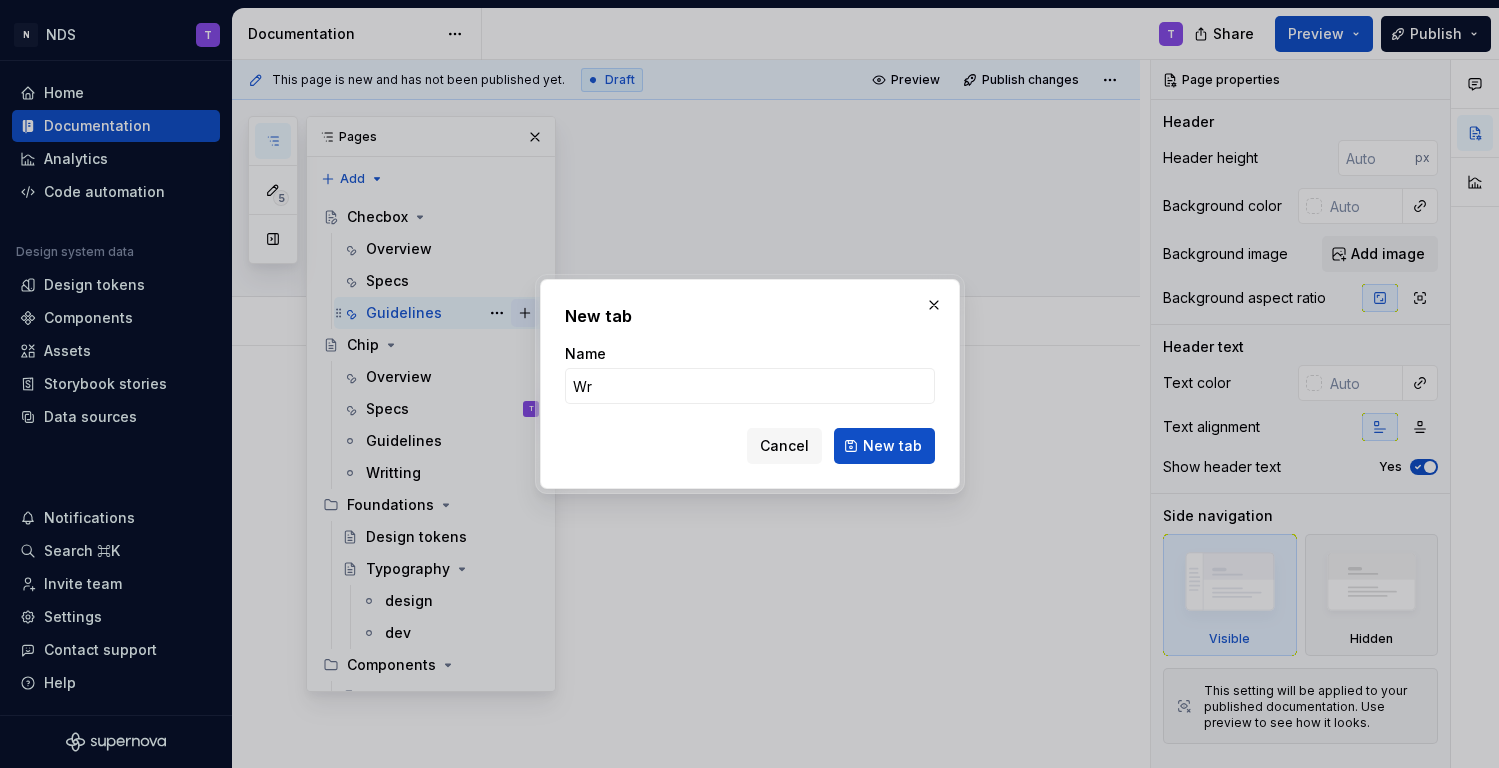 type on "Wri" 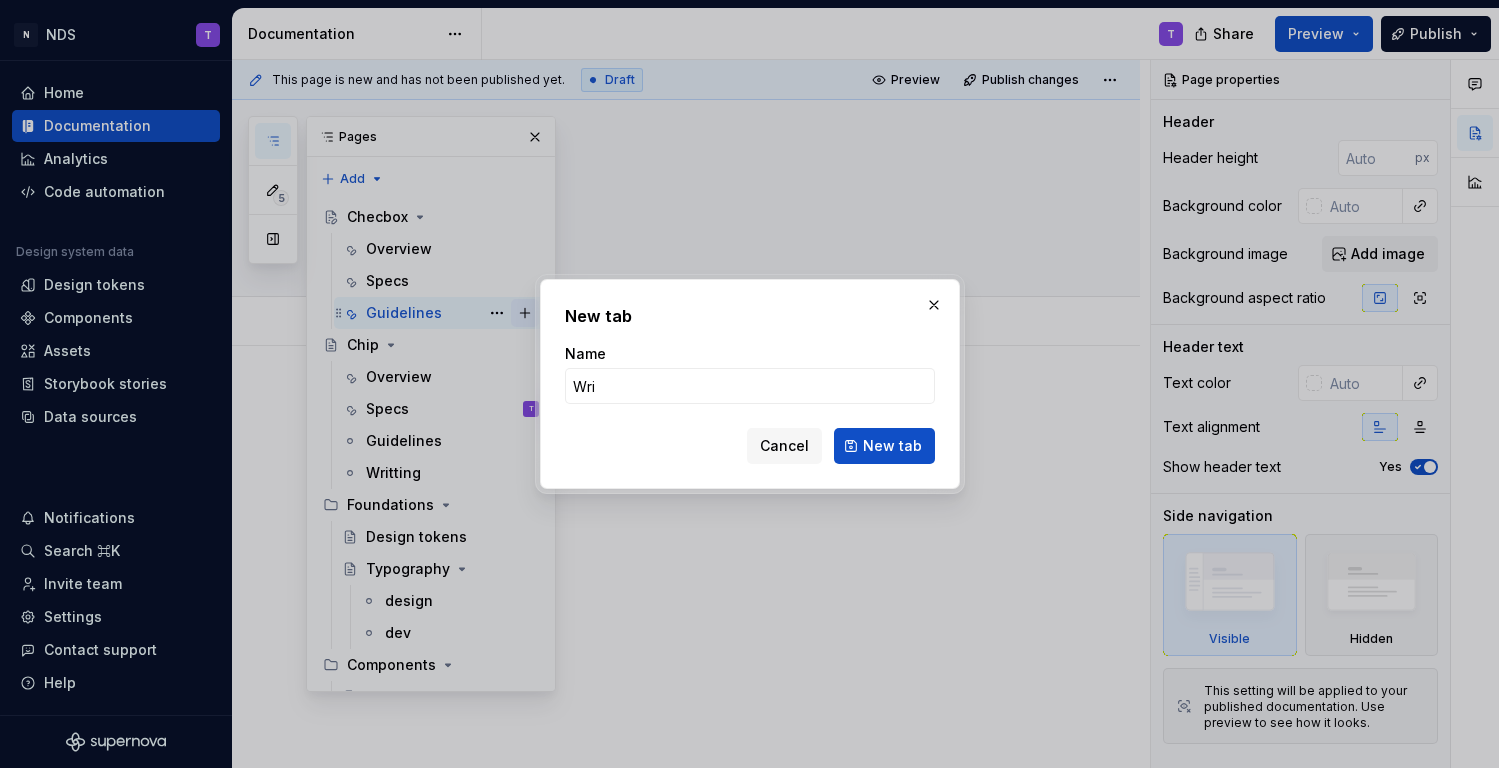 type on "*" 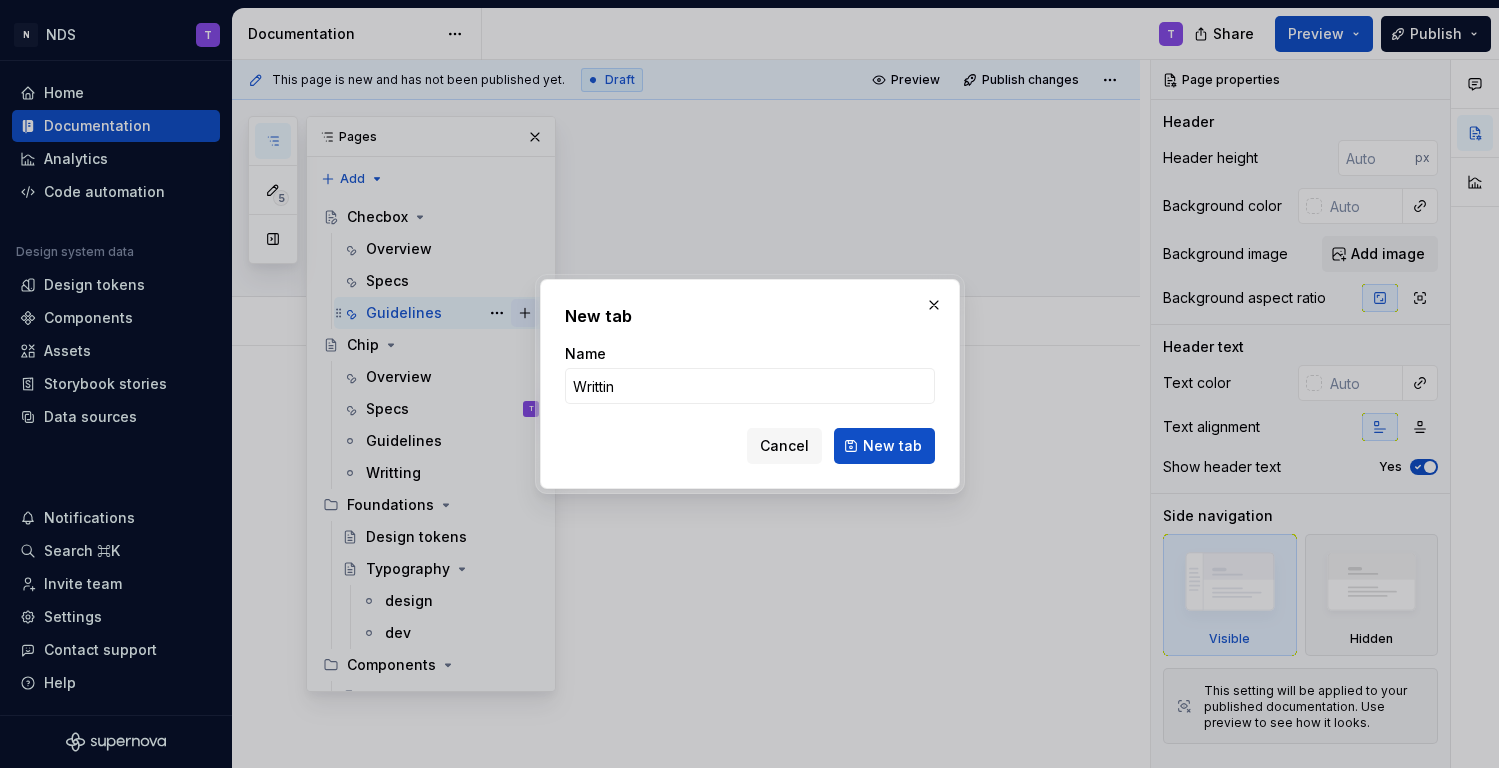 type on "Writting" 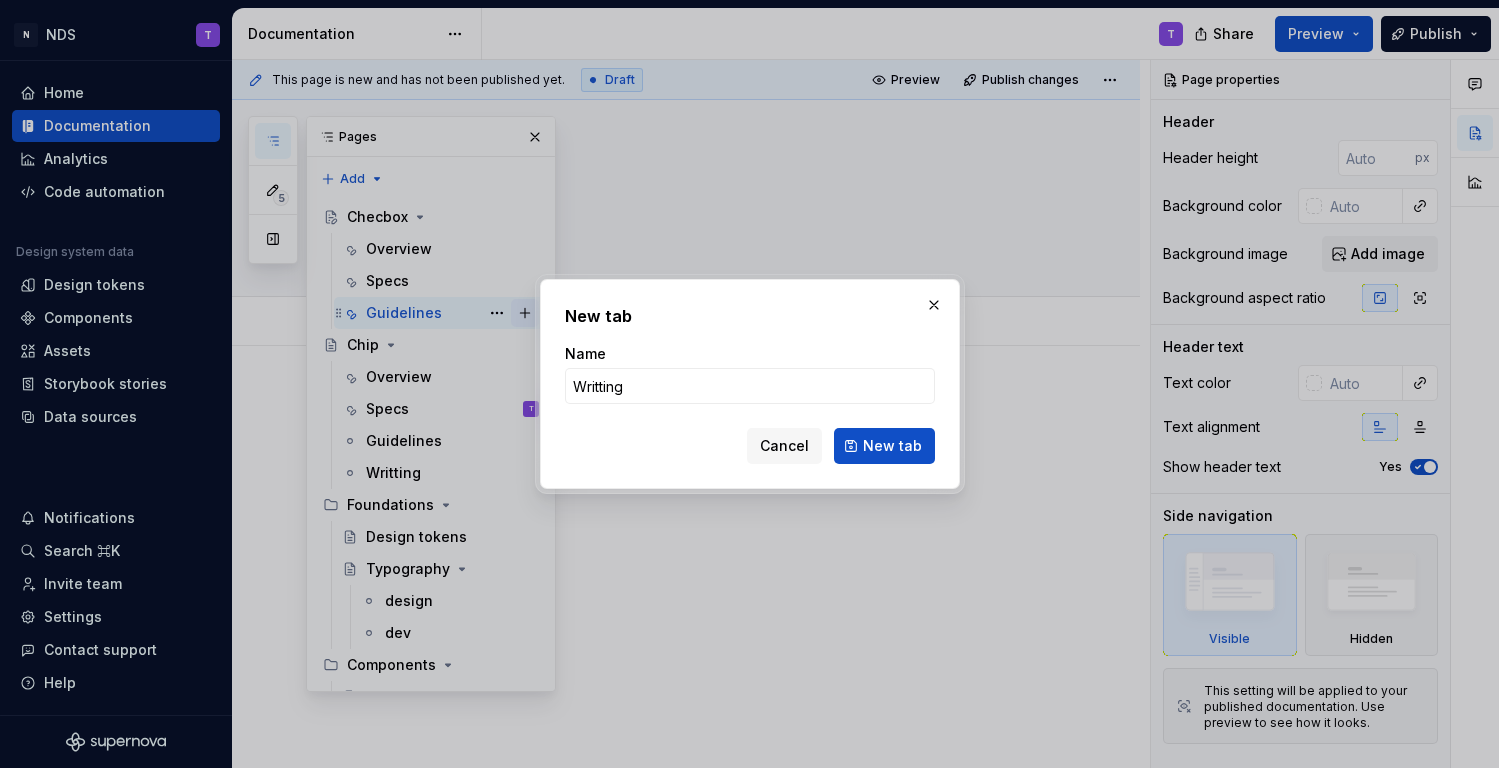 click on "New tab" at bounding box center (884, 446) 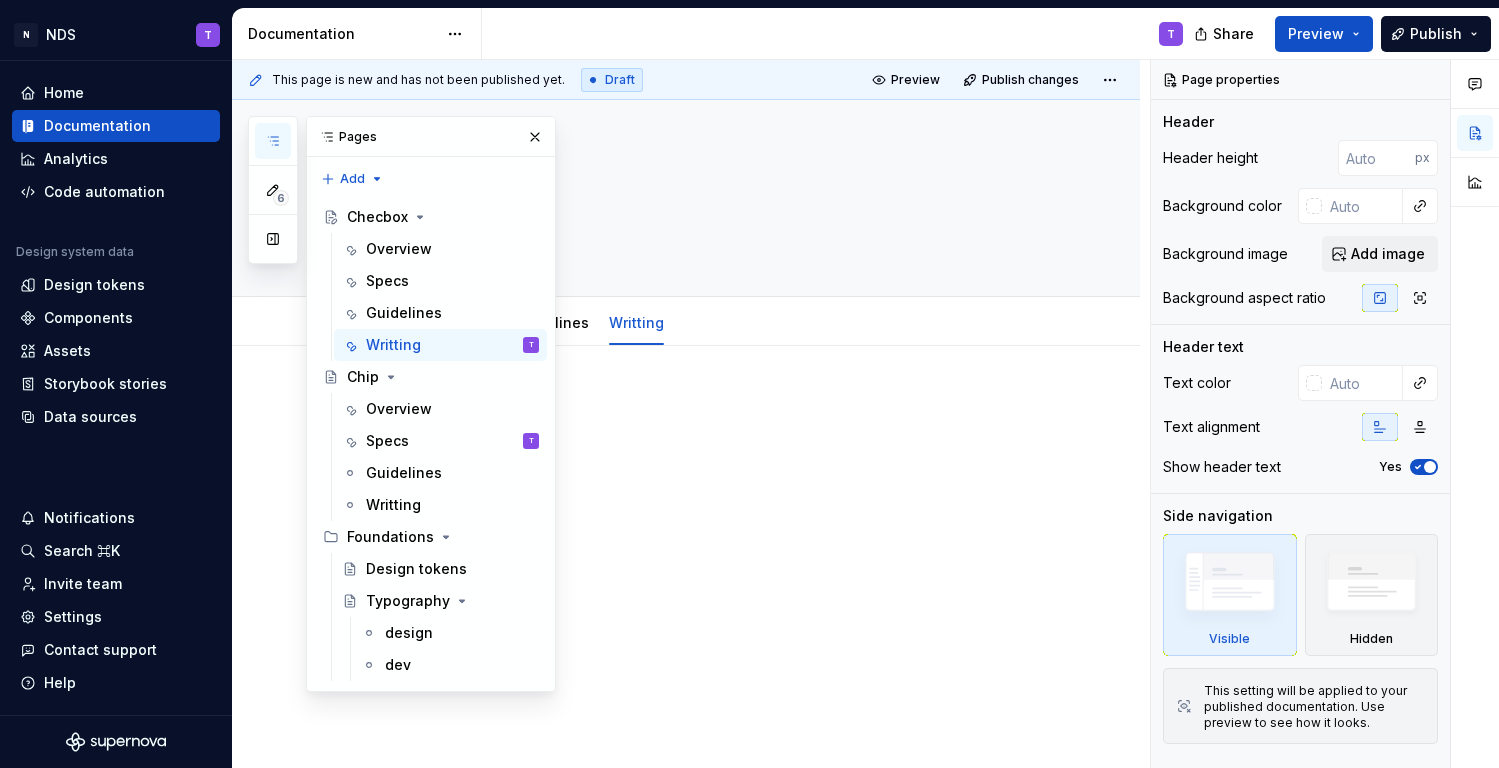 click at bounding box center (710, 432) 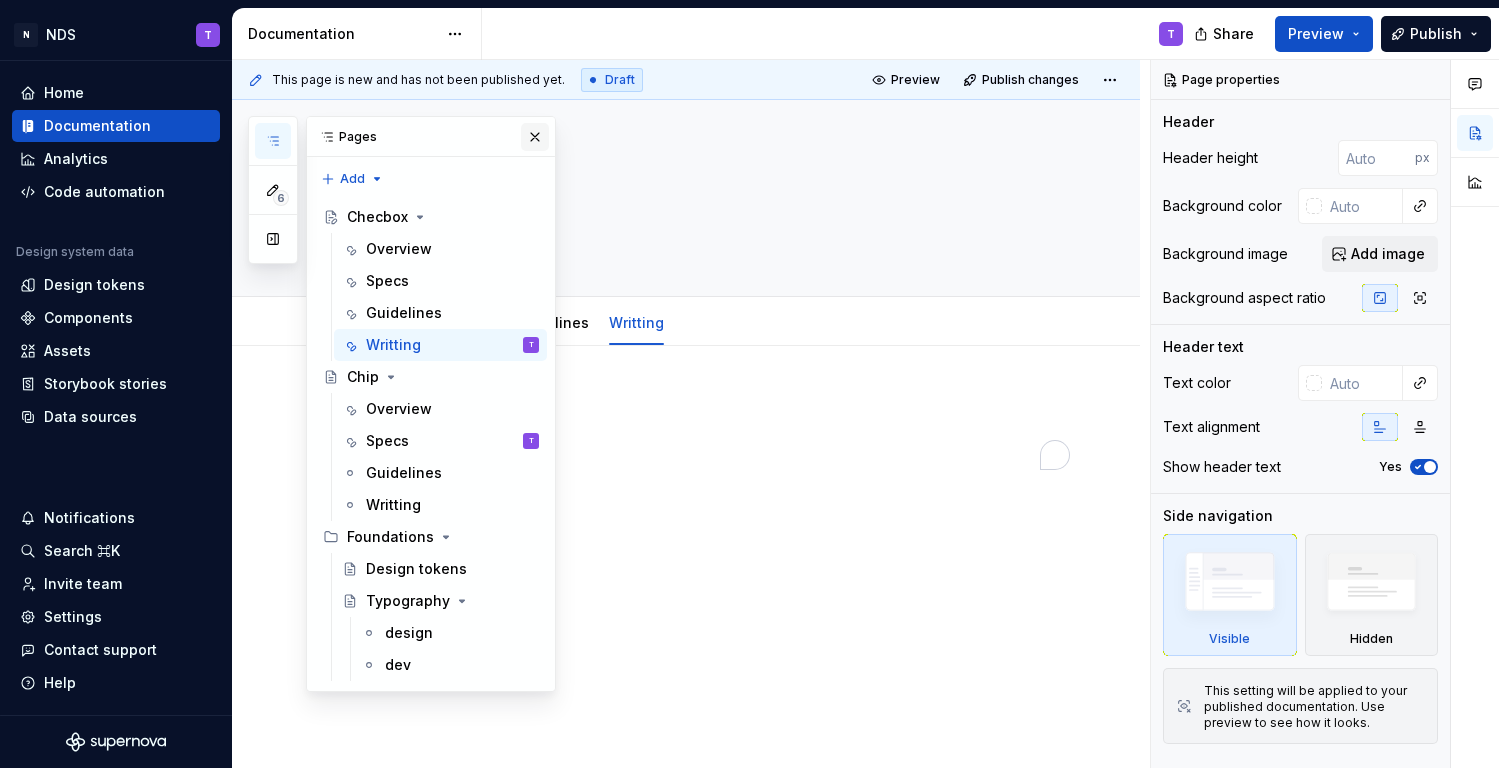 click at bounding box center (535, 137) 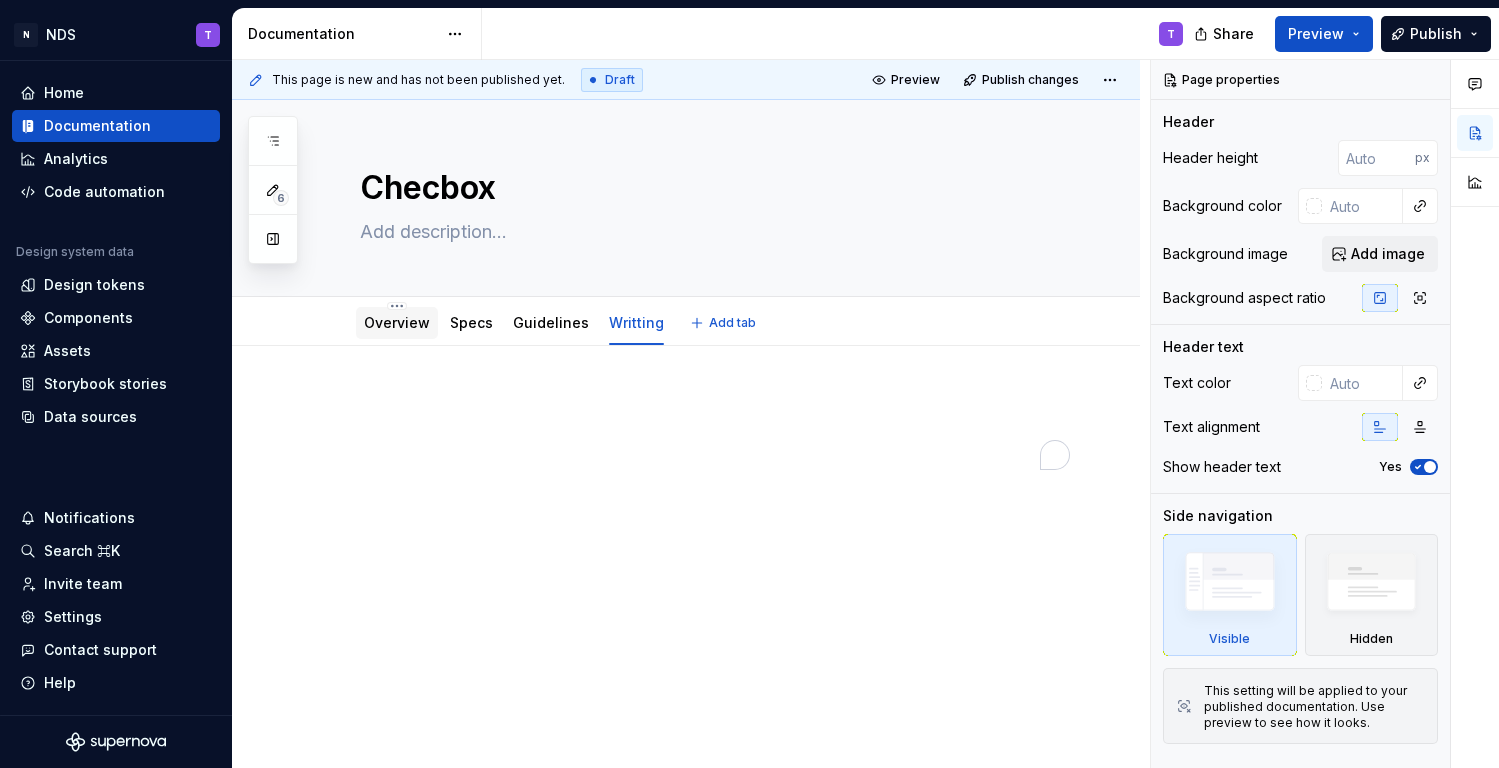 click on "Overview" at bounding box center [397, 322] 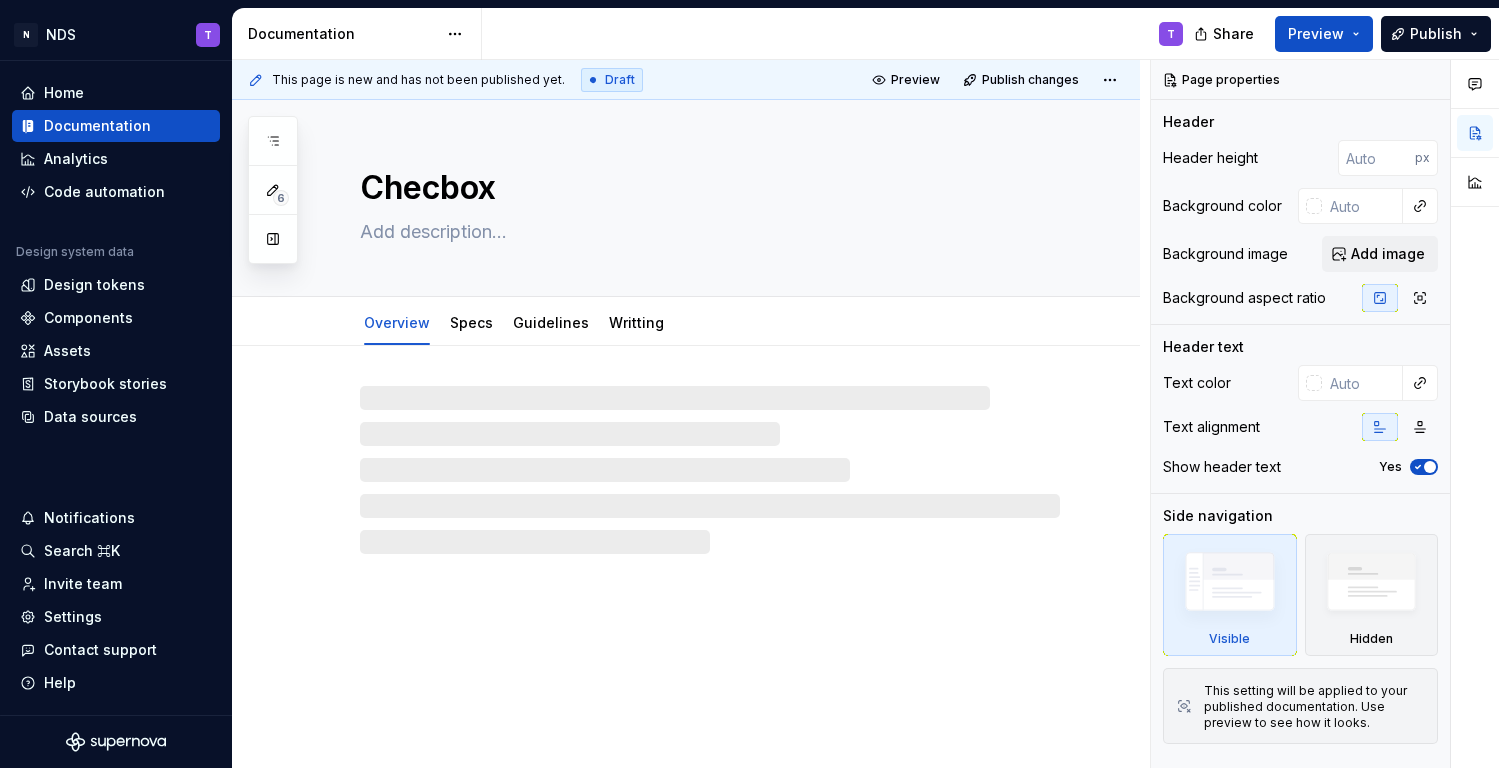 click at bounding box center (710, 470) 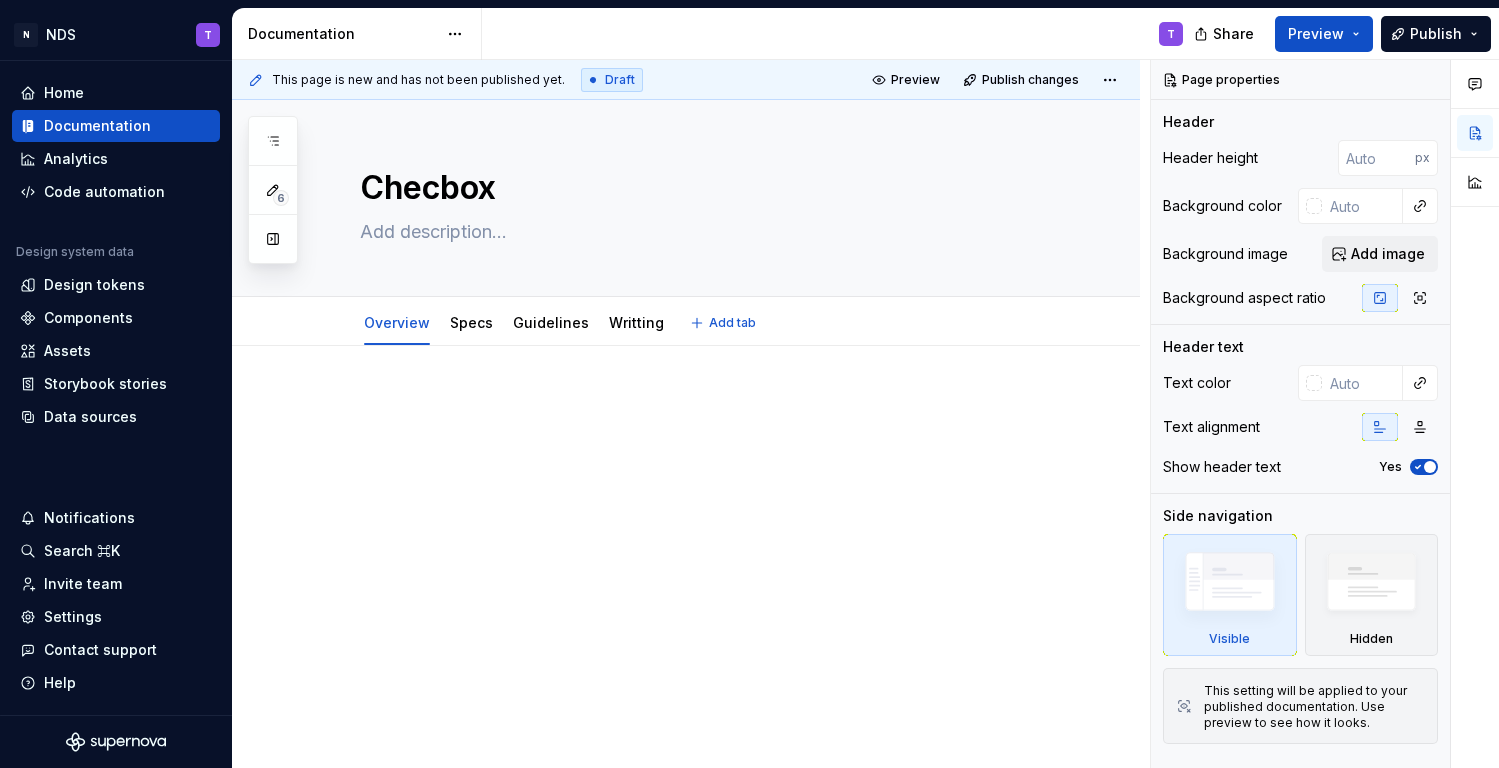type on "*" 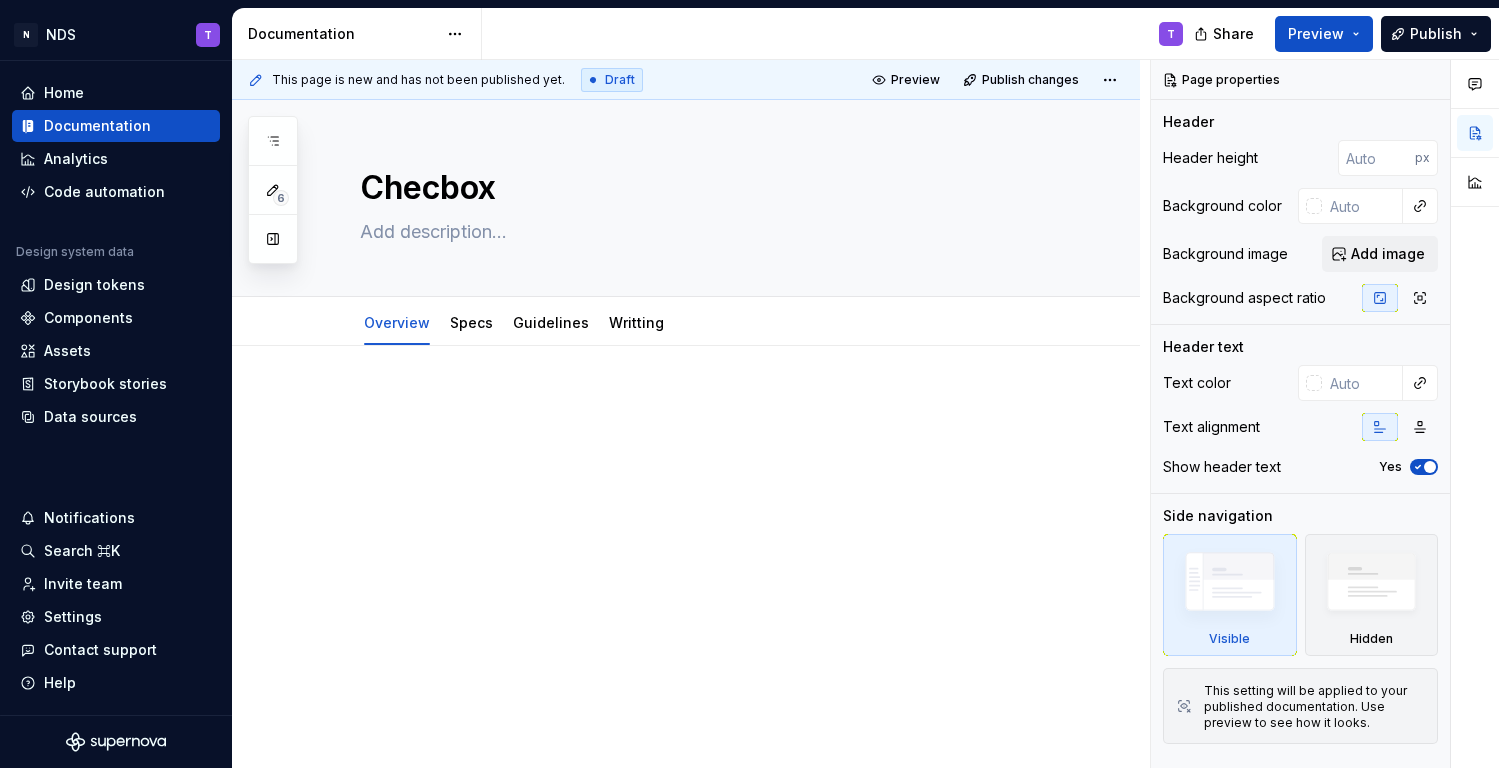 click at bounding box center [710, 406] 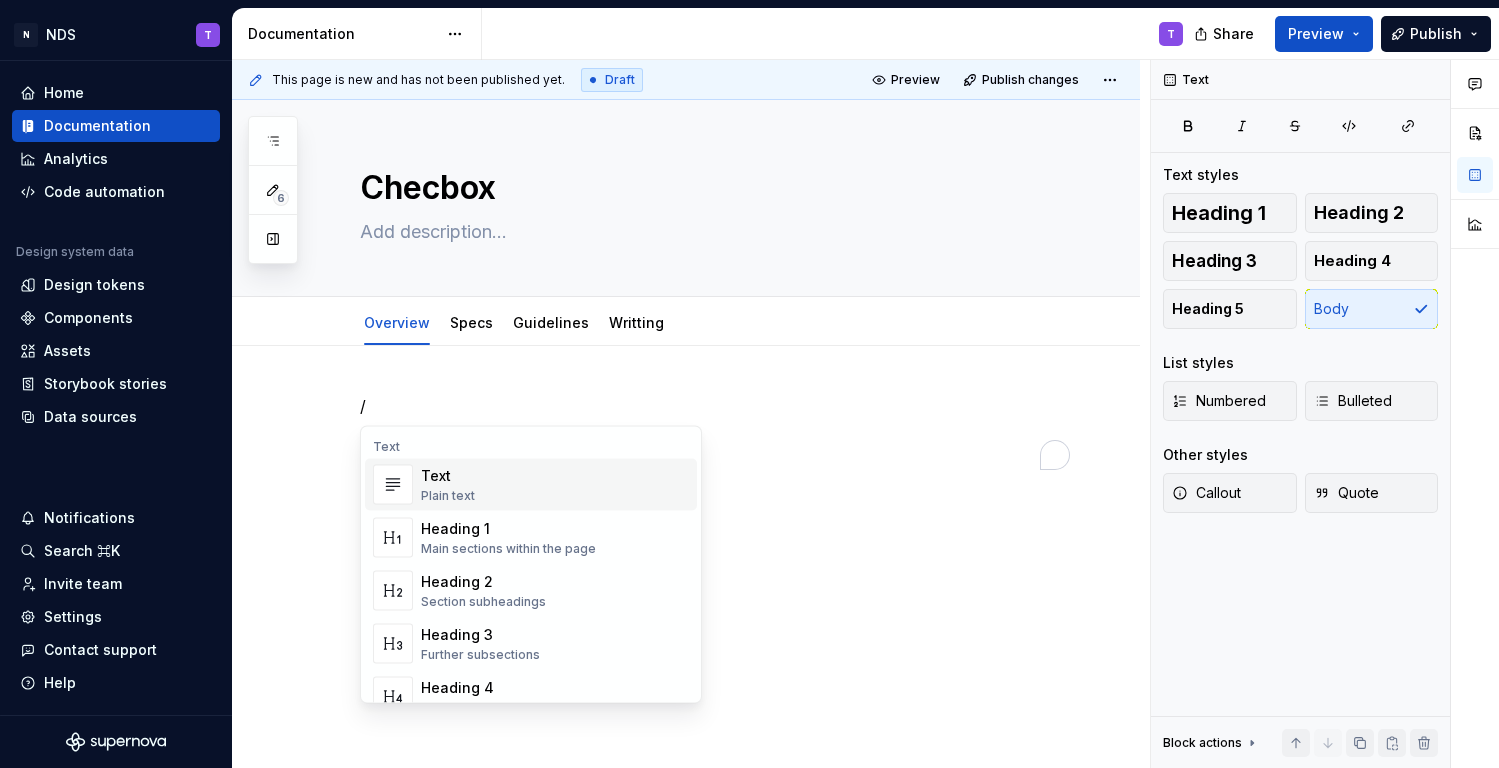 type 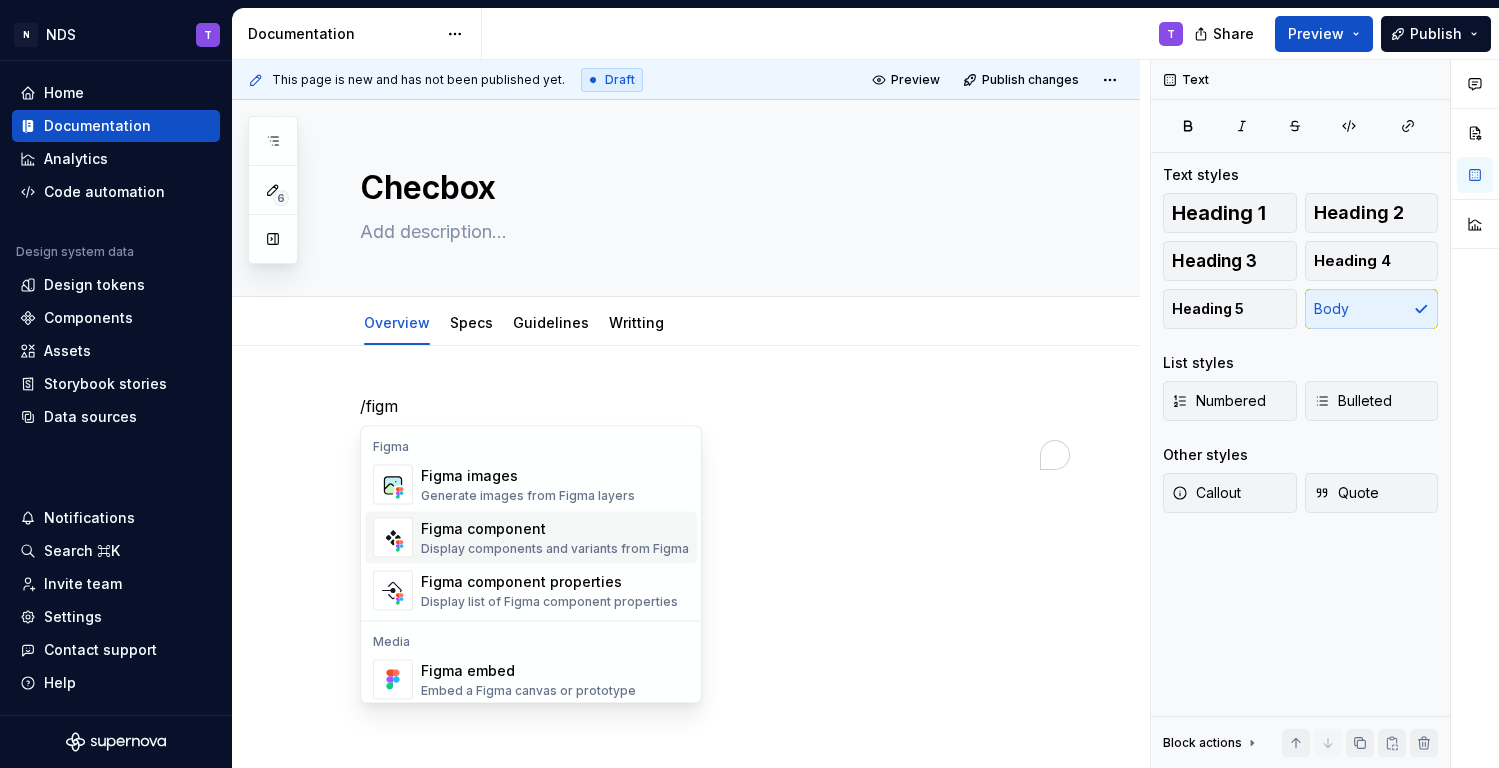 click on "Figma component" at bounding box center [555, 529] 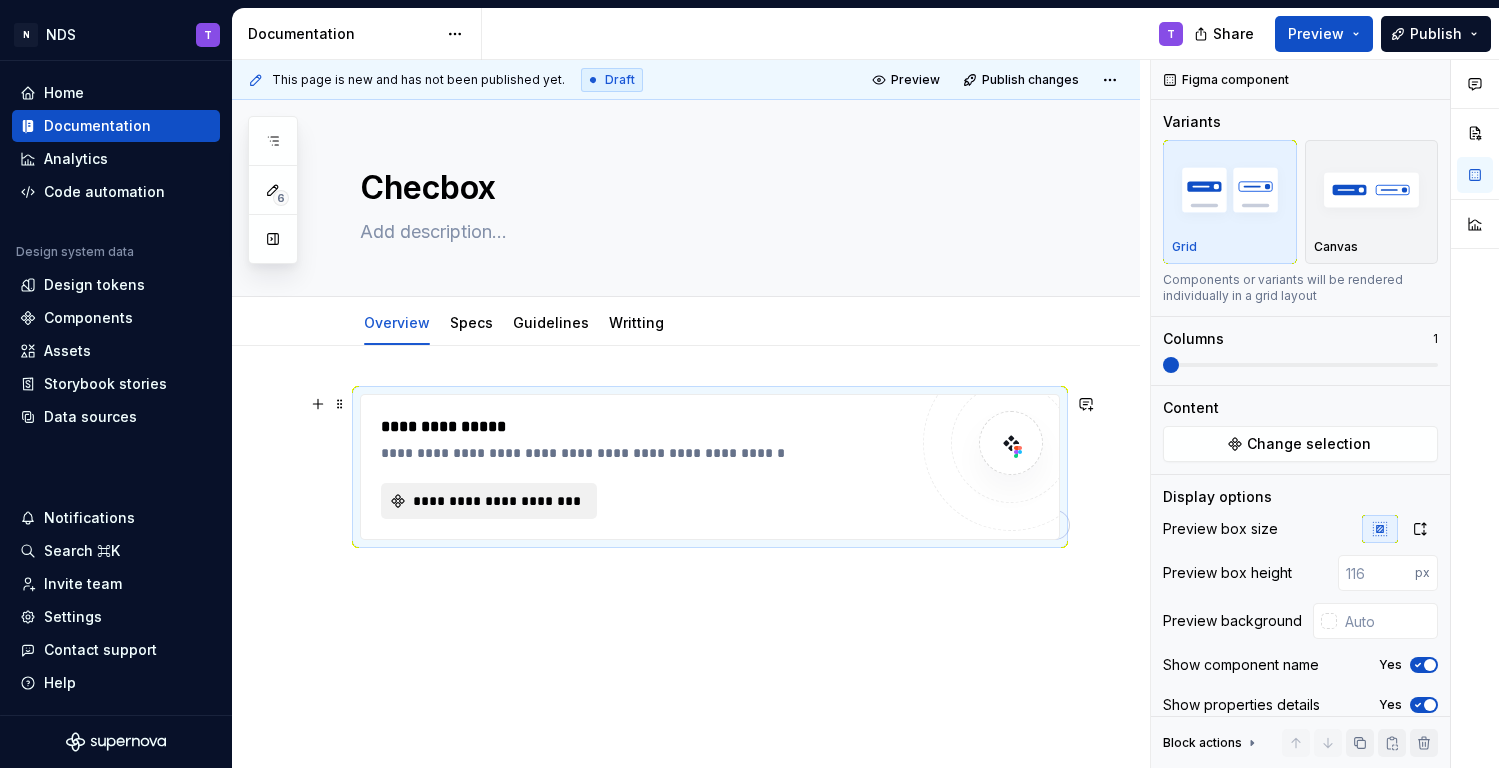 click on "**********" at bounding box center [497, 501] 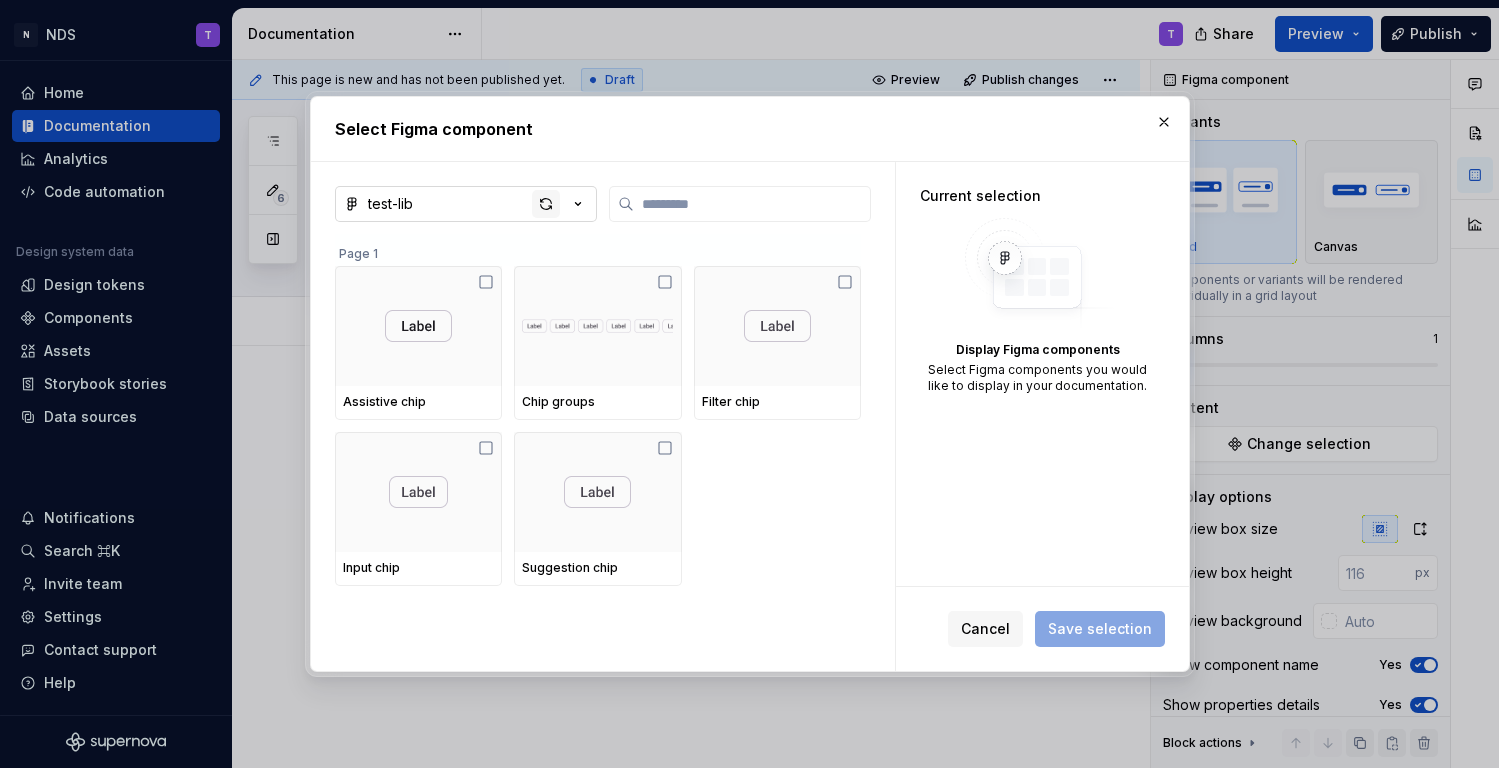 click at bounding box center (546, 204) 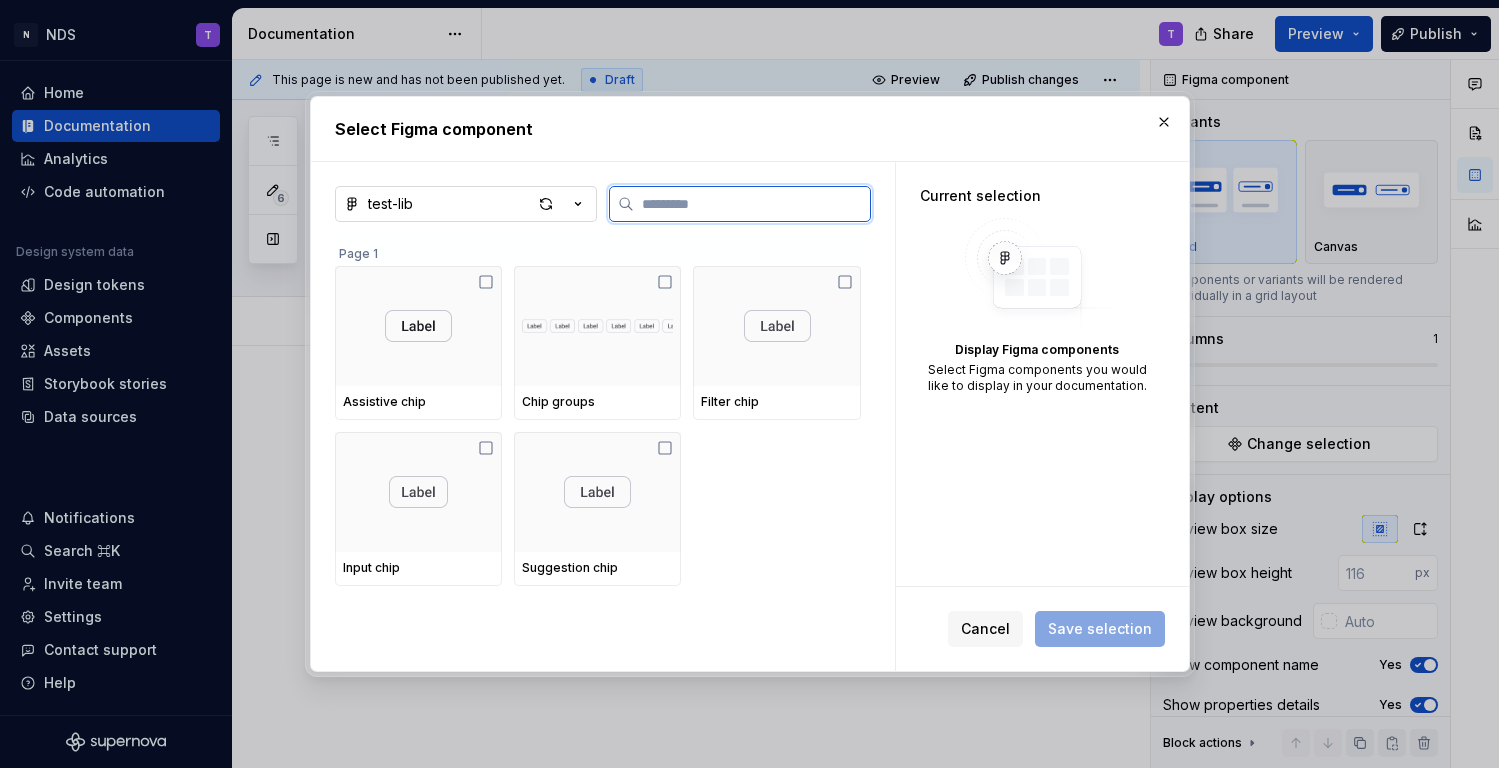 click at bounding box center [752, 204] 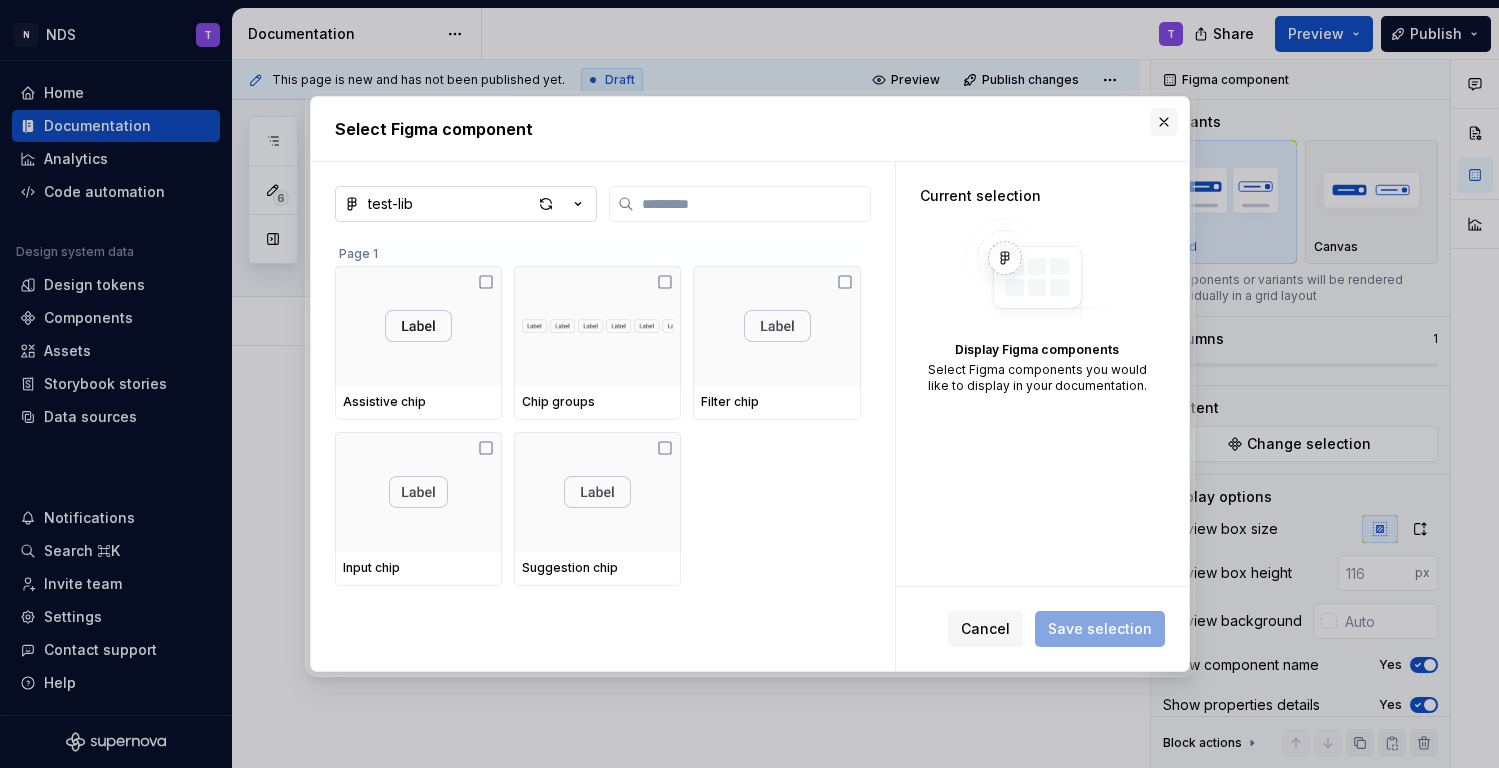 click at bounding box center [1164, 122] 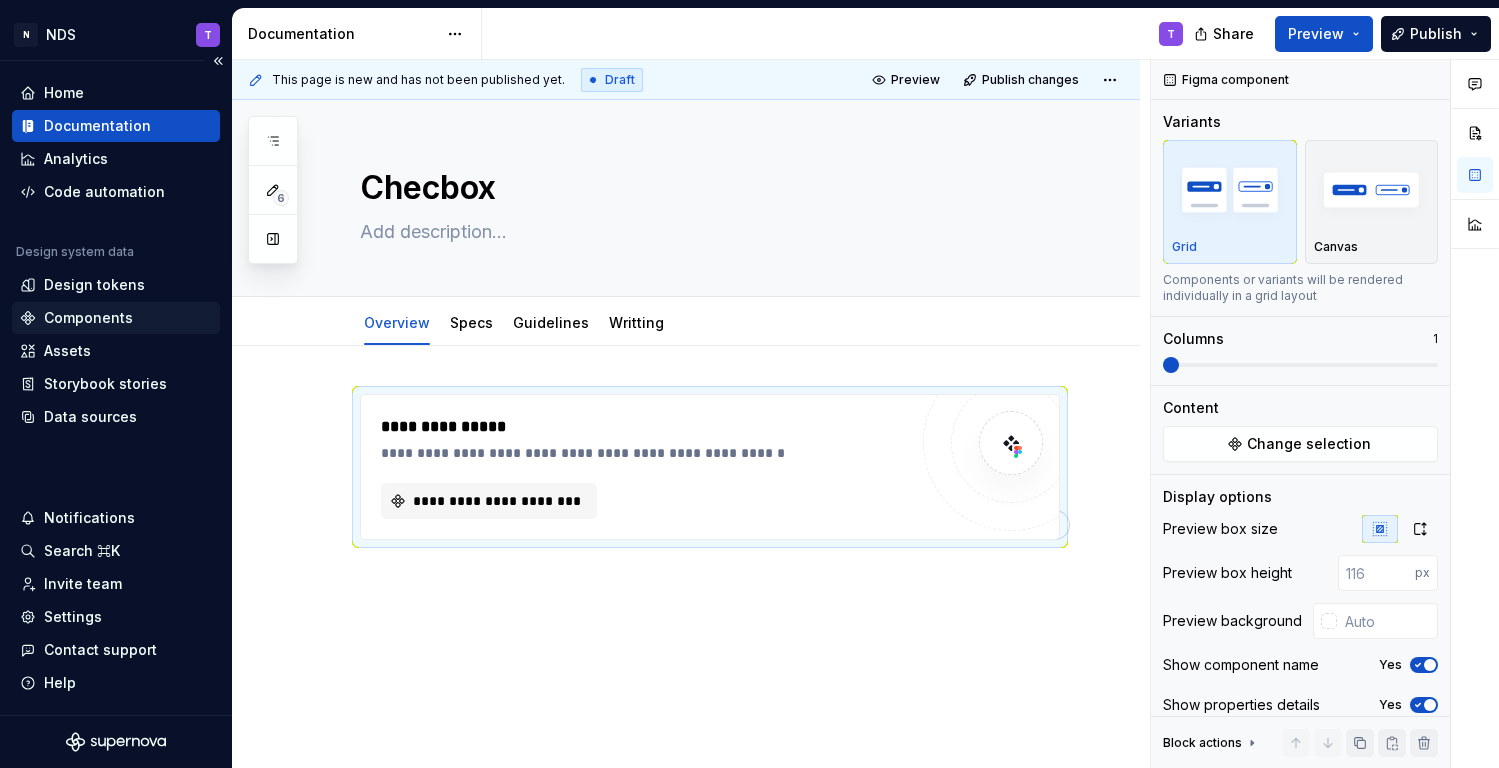 click on "Components" at bounding box center (88, 318) 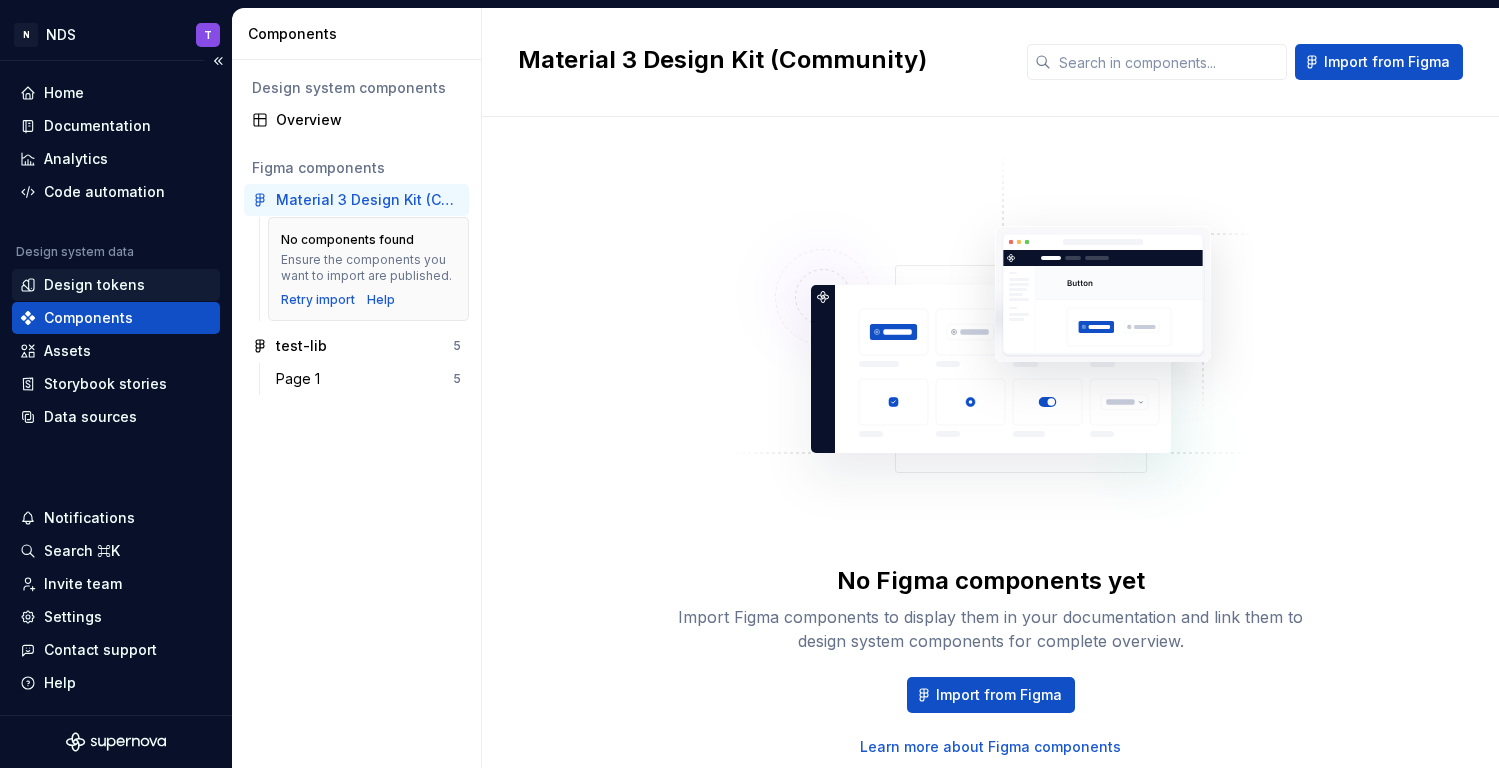 click on "Design tokens" at bounding box center (94, 285) 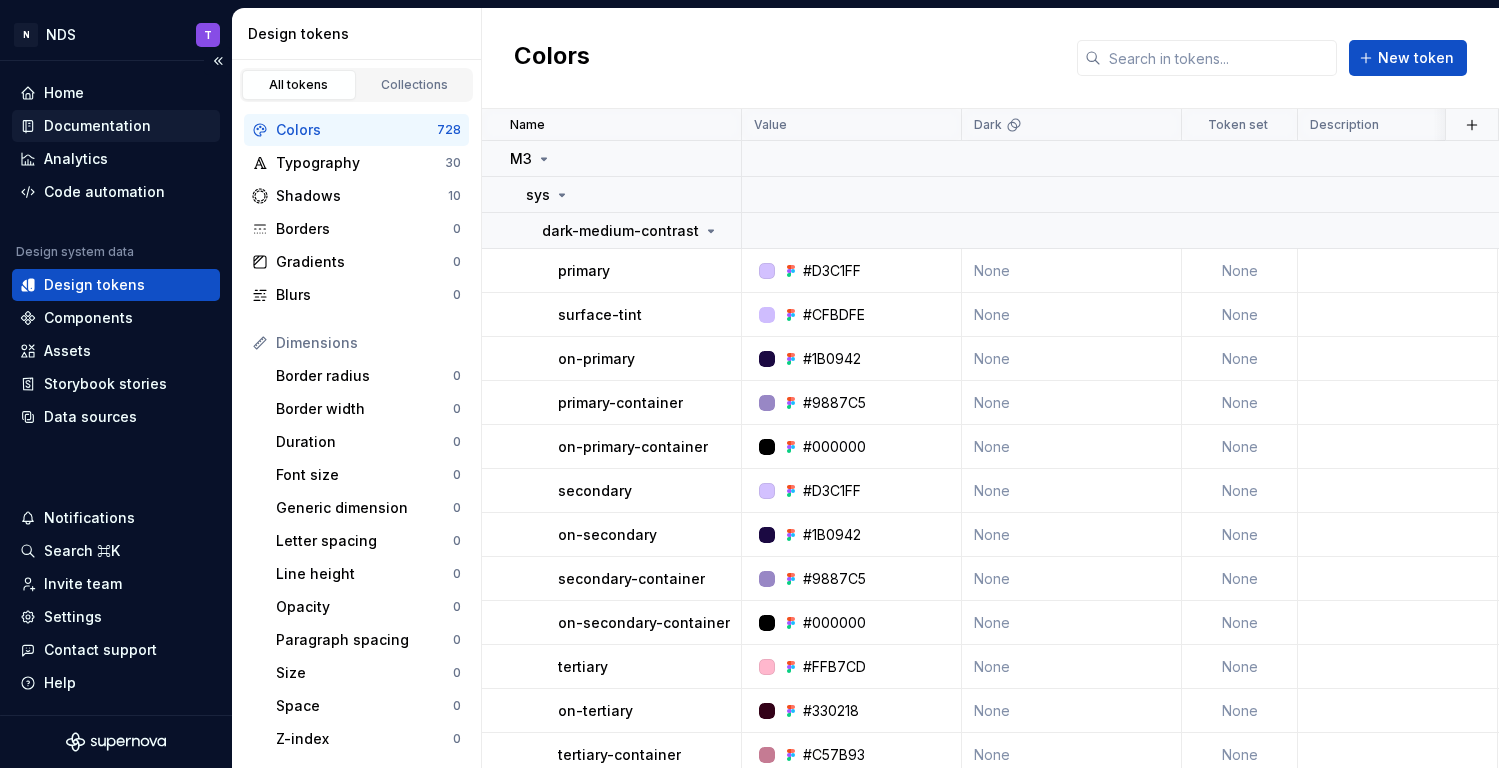 click on "Documentation" at bounding box center (116, 126) 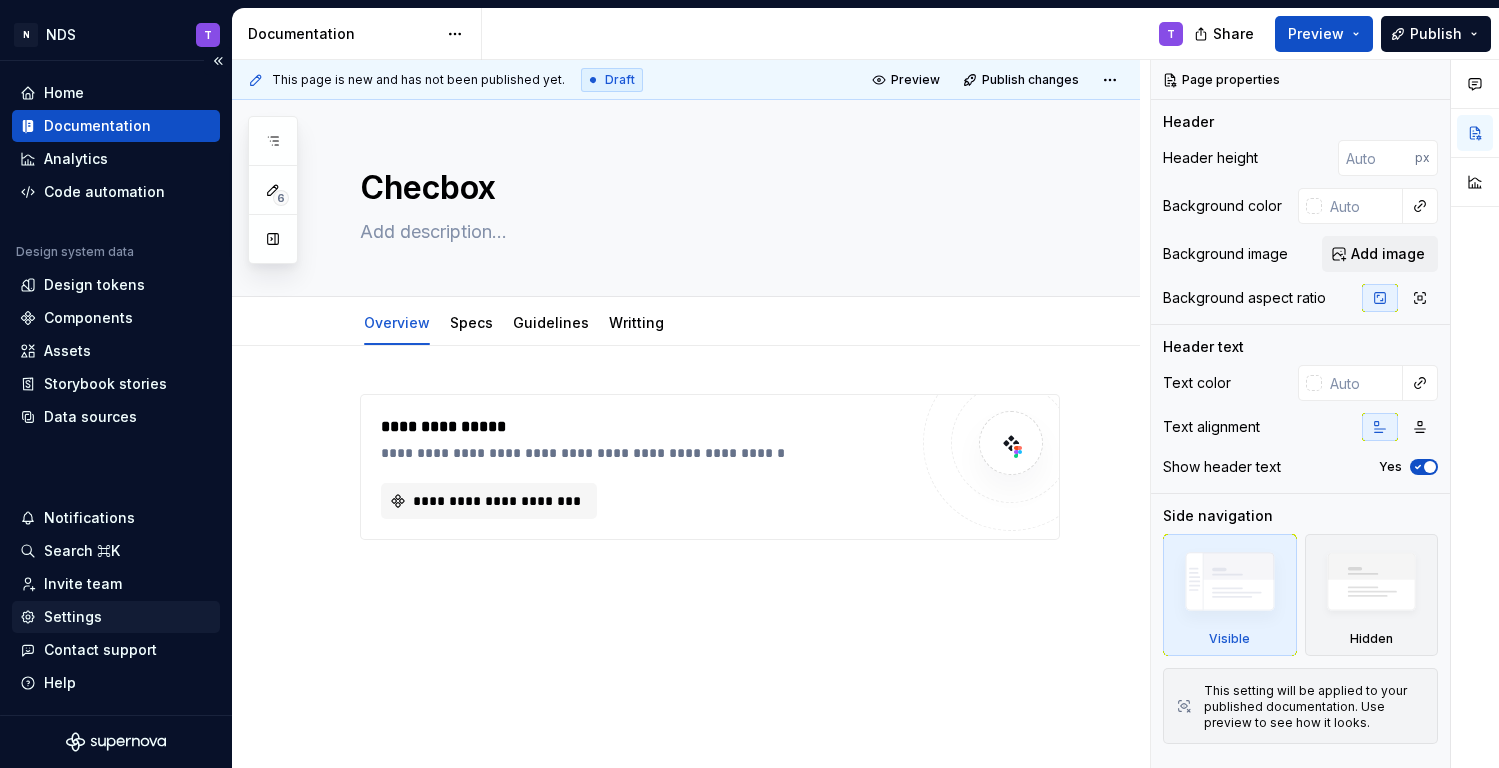 click on "Settings" at bounding box center (73, 617) 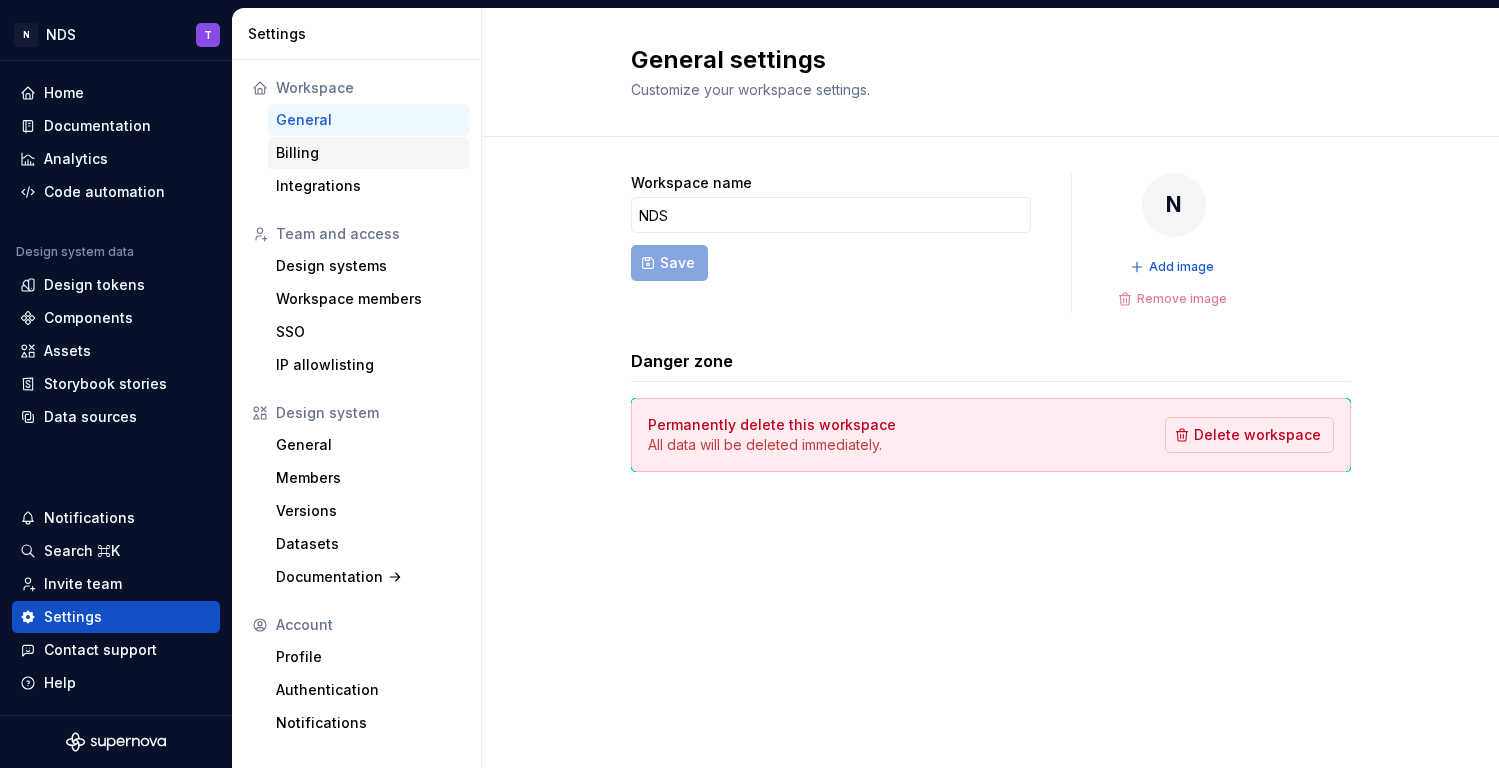 click on "Billing" at bounding box center [368, 153] 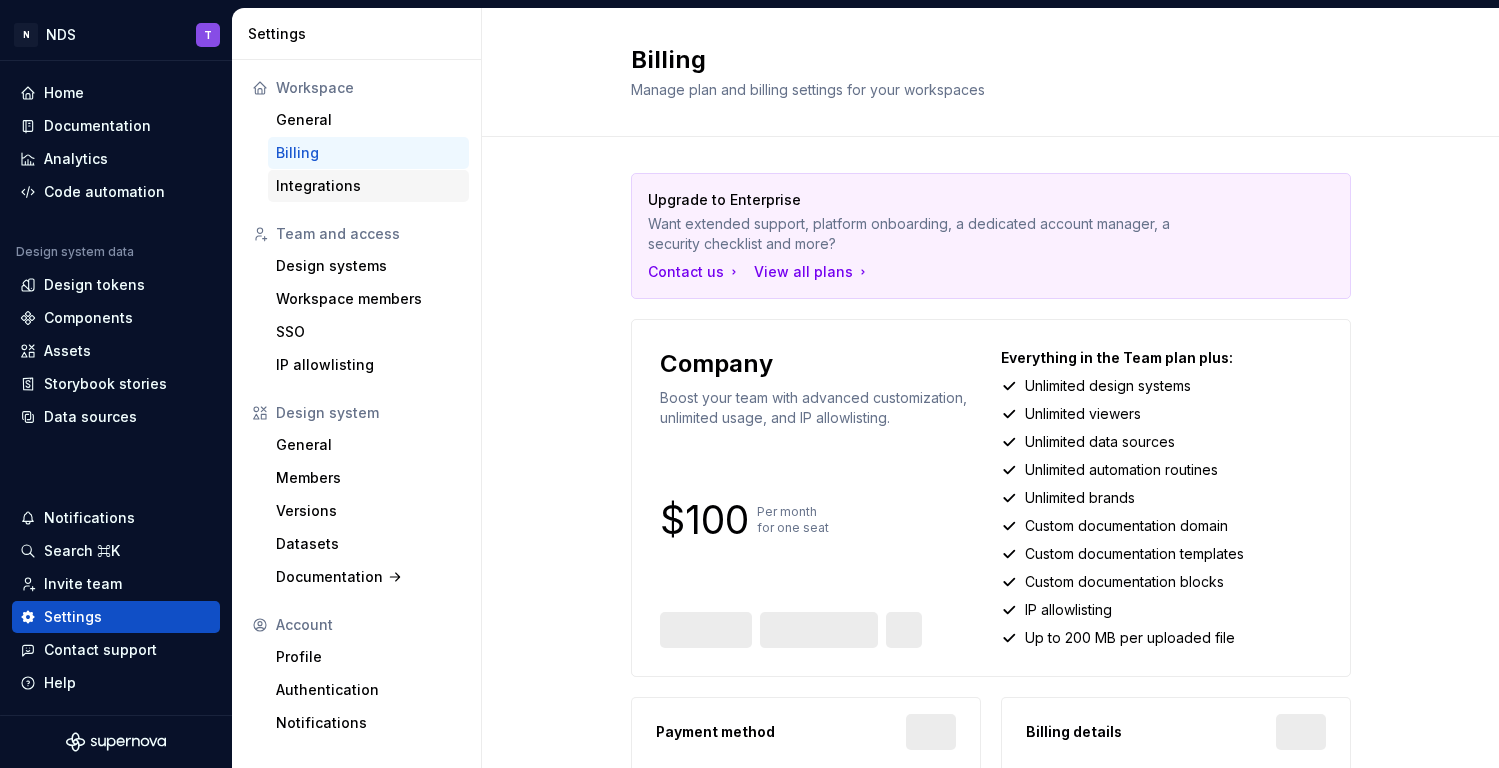 click on "Integrations" at bounding box center (368, 186) 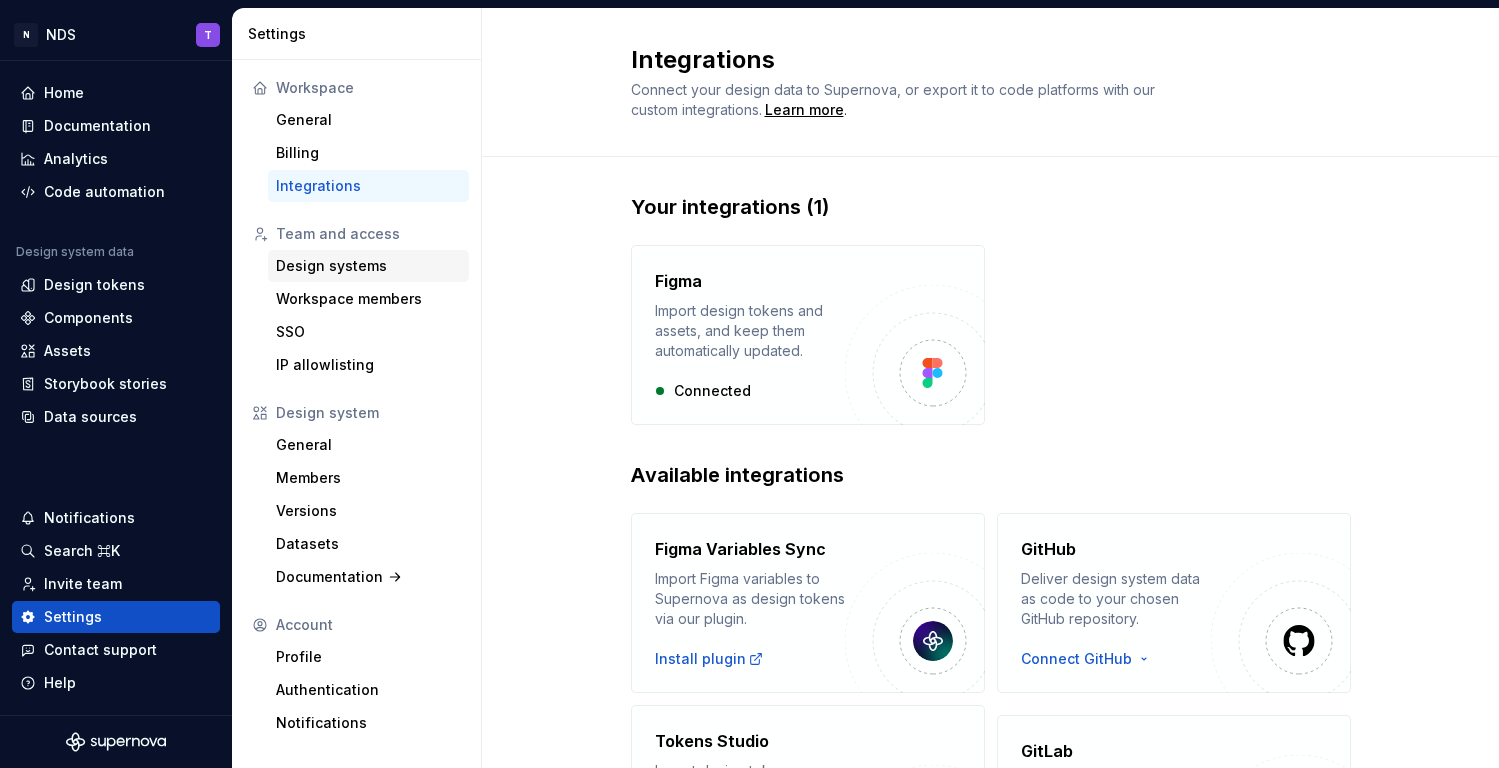 click on "Design systems" at bounding box center (368, 266) 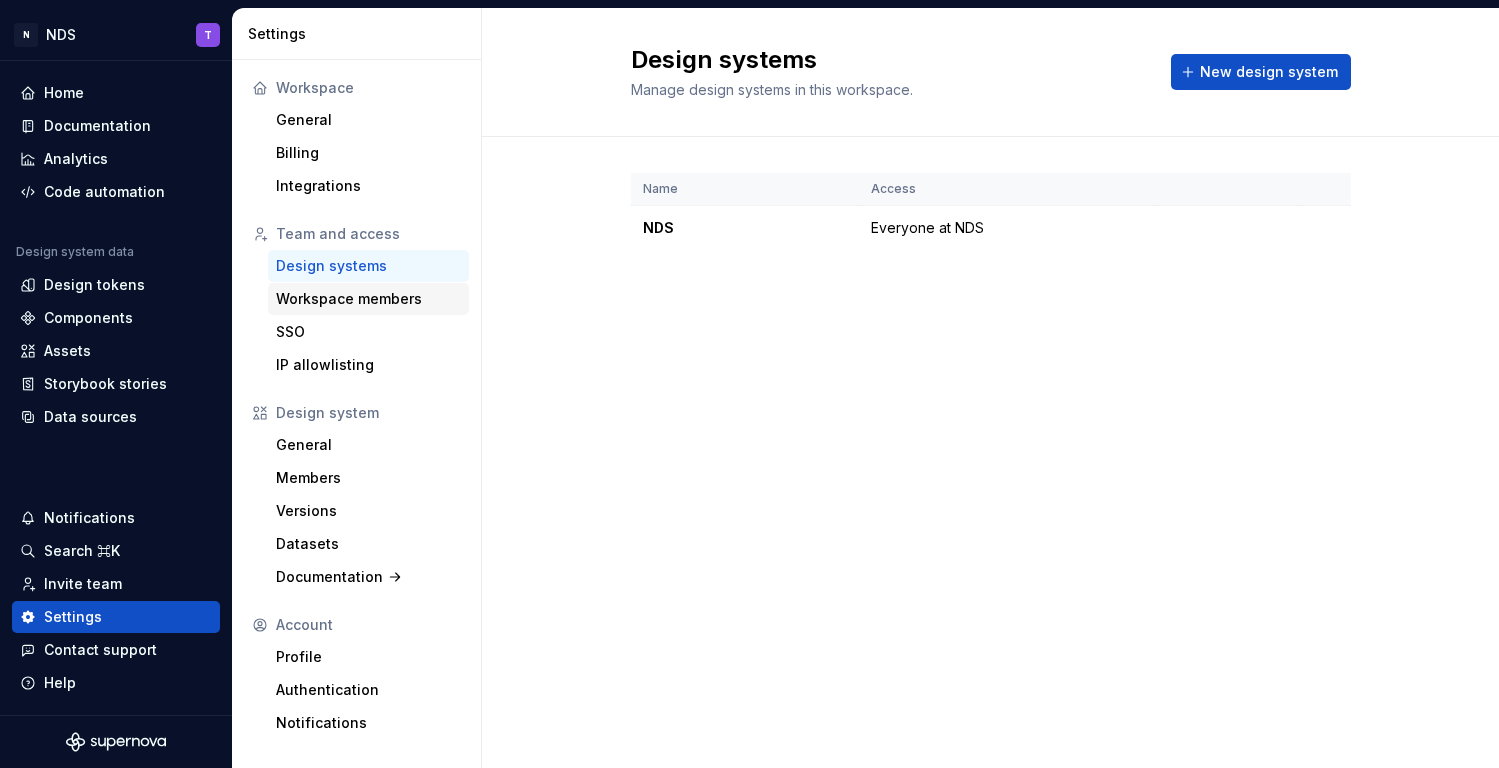 click on "Workspace members" at bounding box center (368, 299) 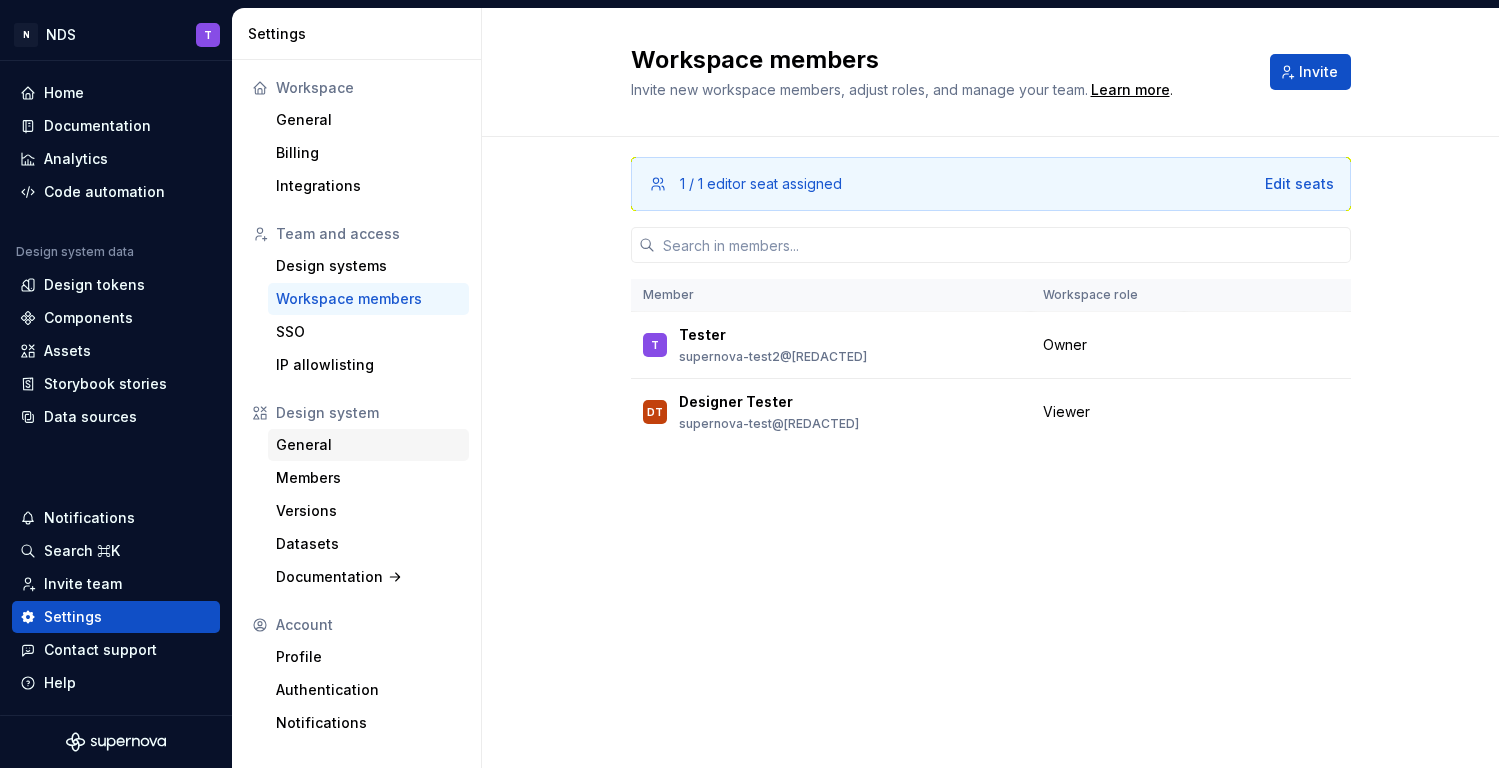 click on "General" at bounding box center [368, 445] 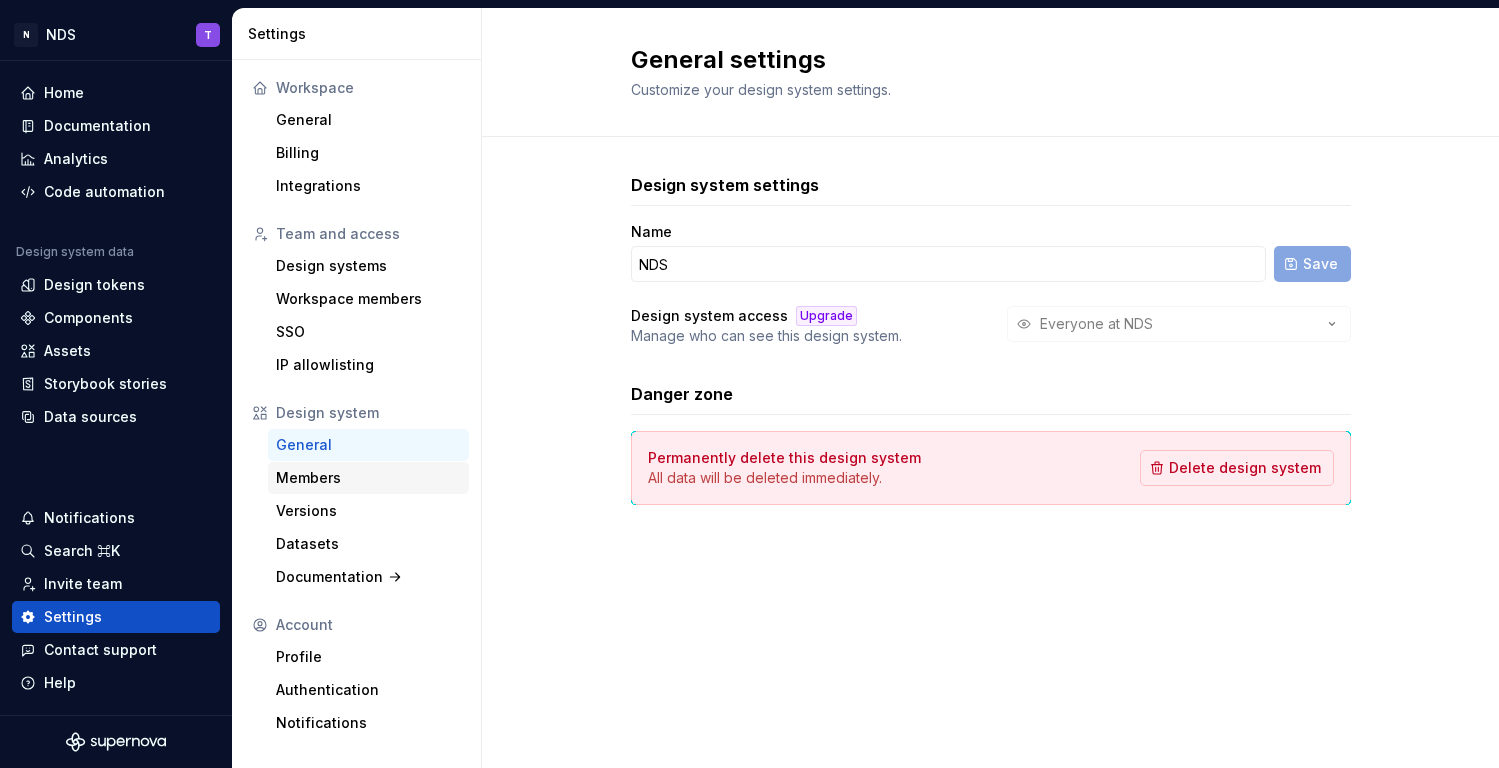 click on "Members" at bounding box center (368, 478) 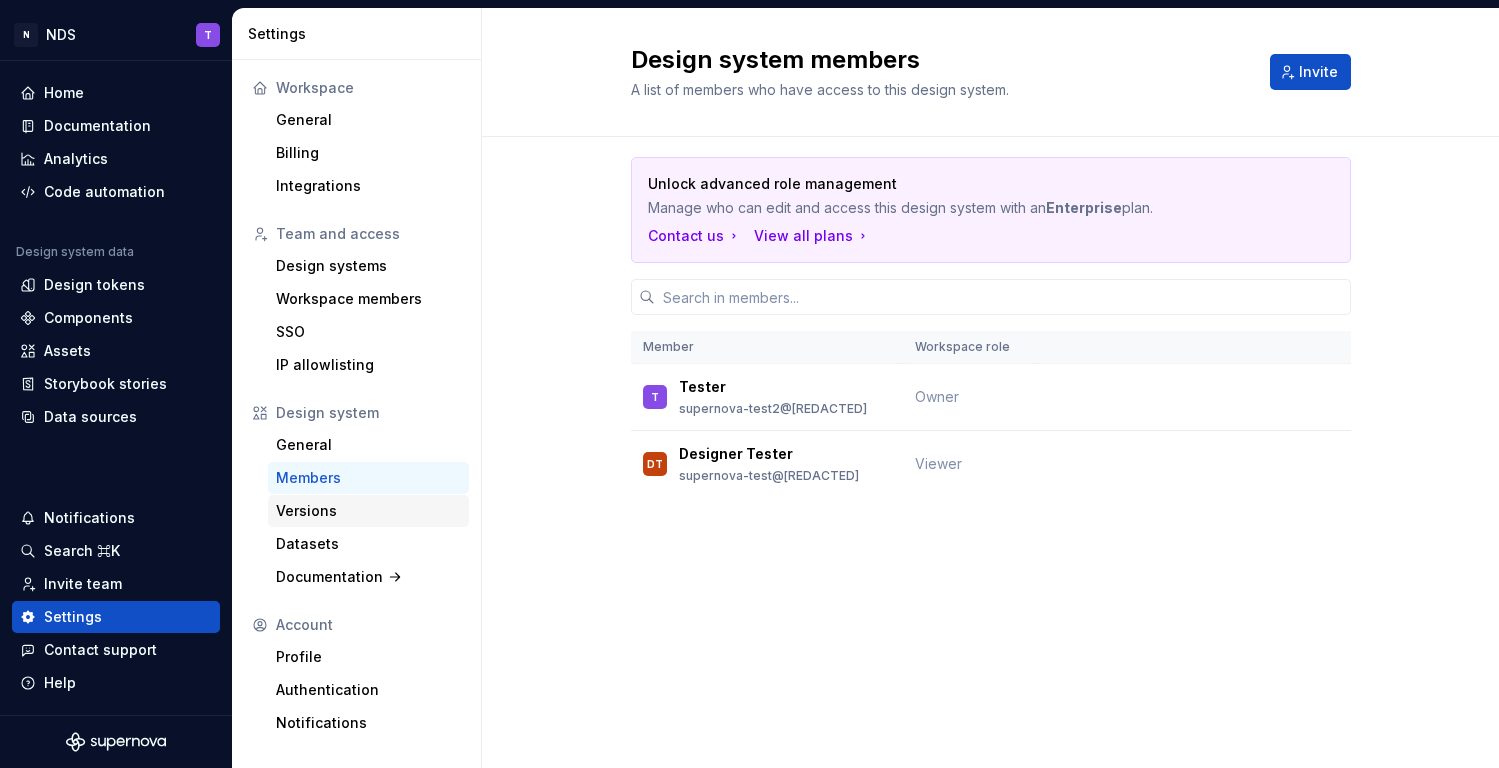 click on "Versions" at bounding box center (368, 511) 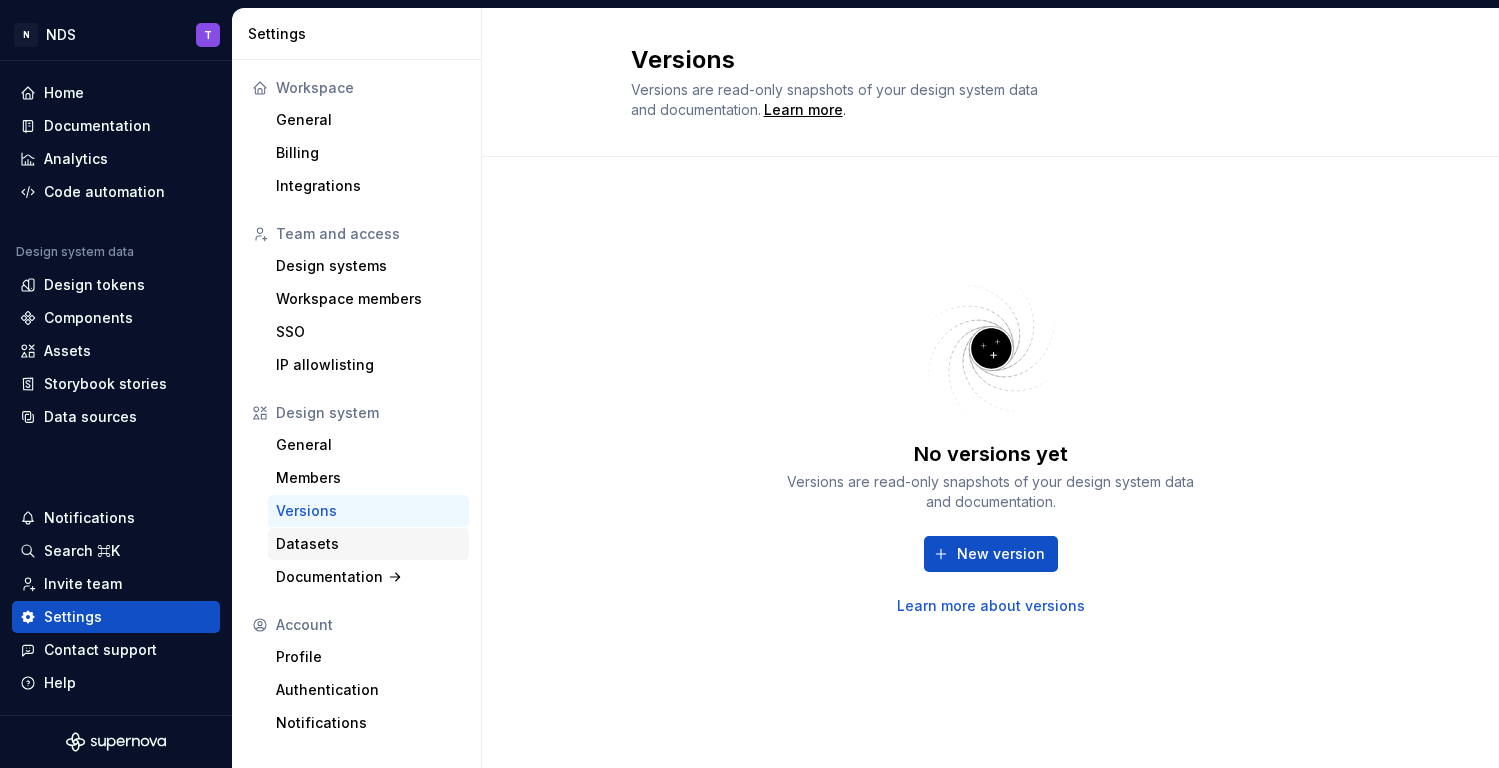 click on "Datasets" at bounding box center (368, 544) 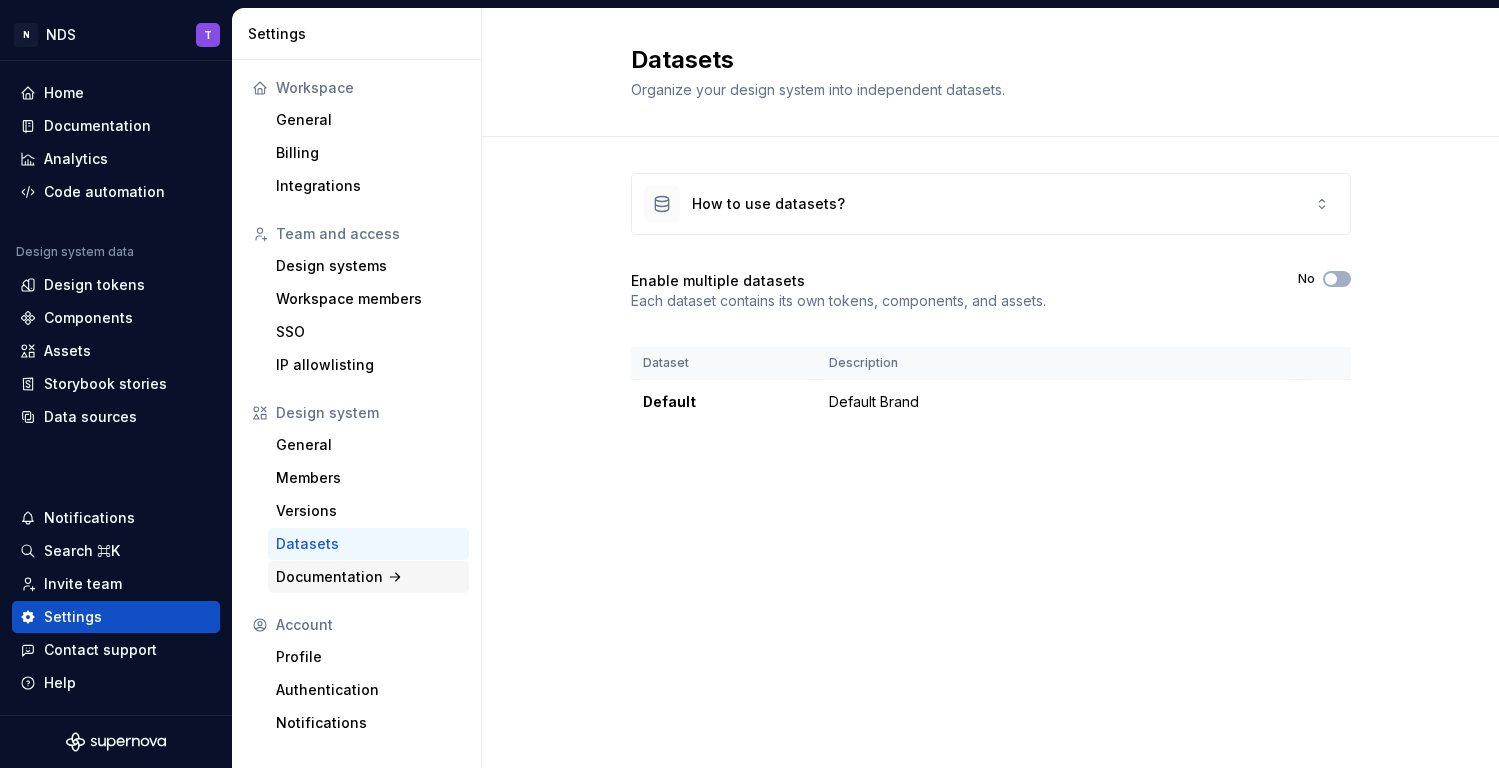 click on "Documentation" at bounding box center (368, 577) 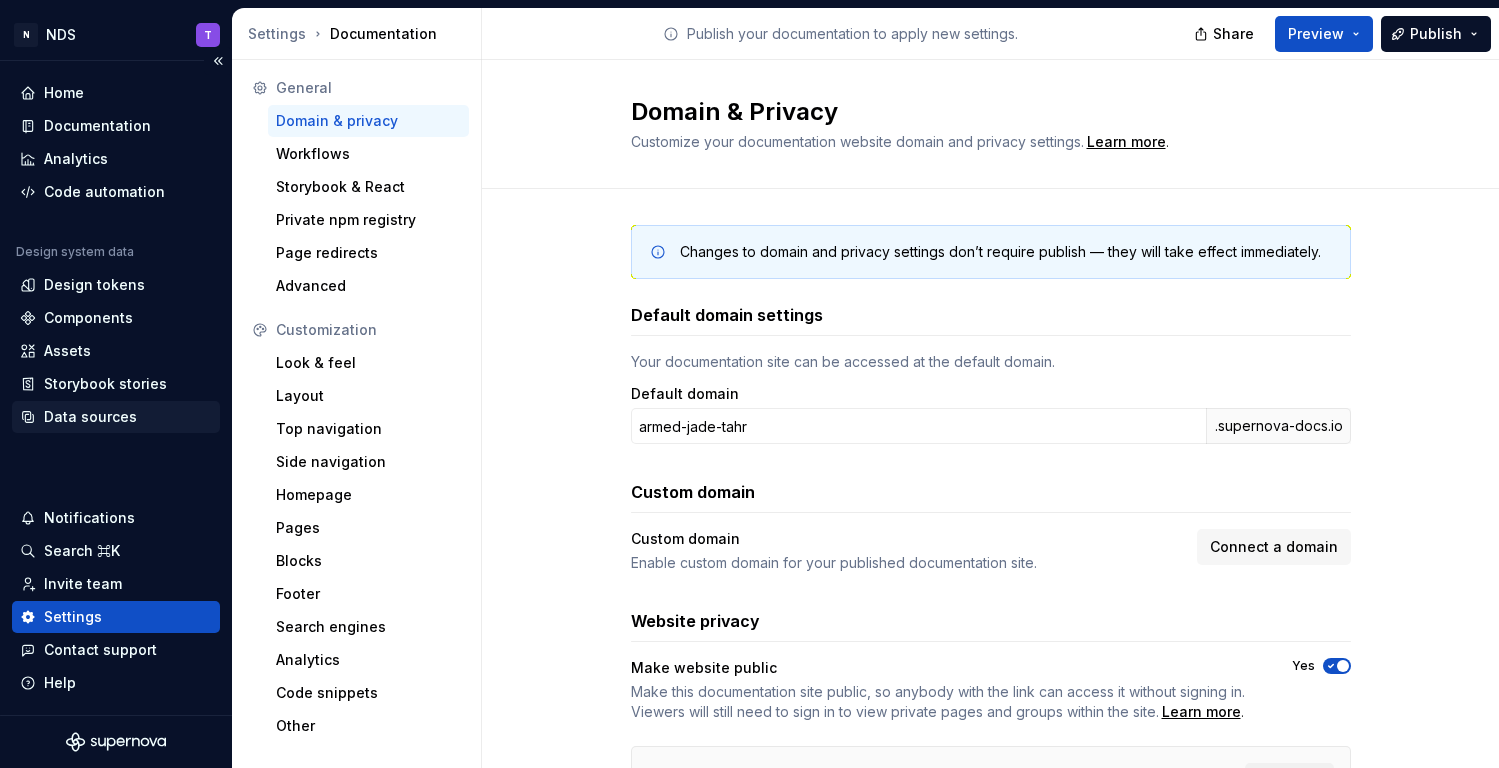 click on "Data sources" at bounding box center [90, 417] 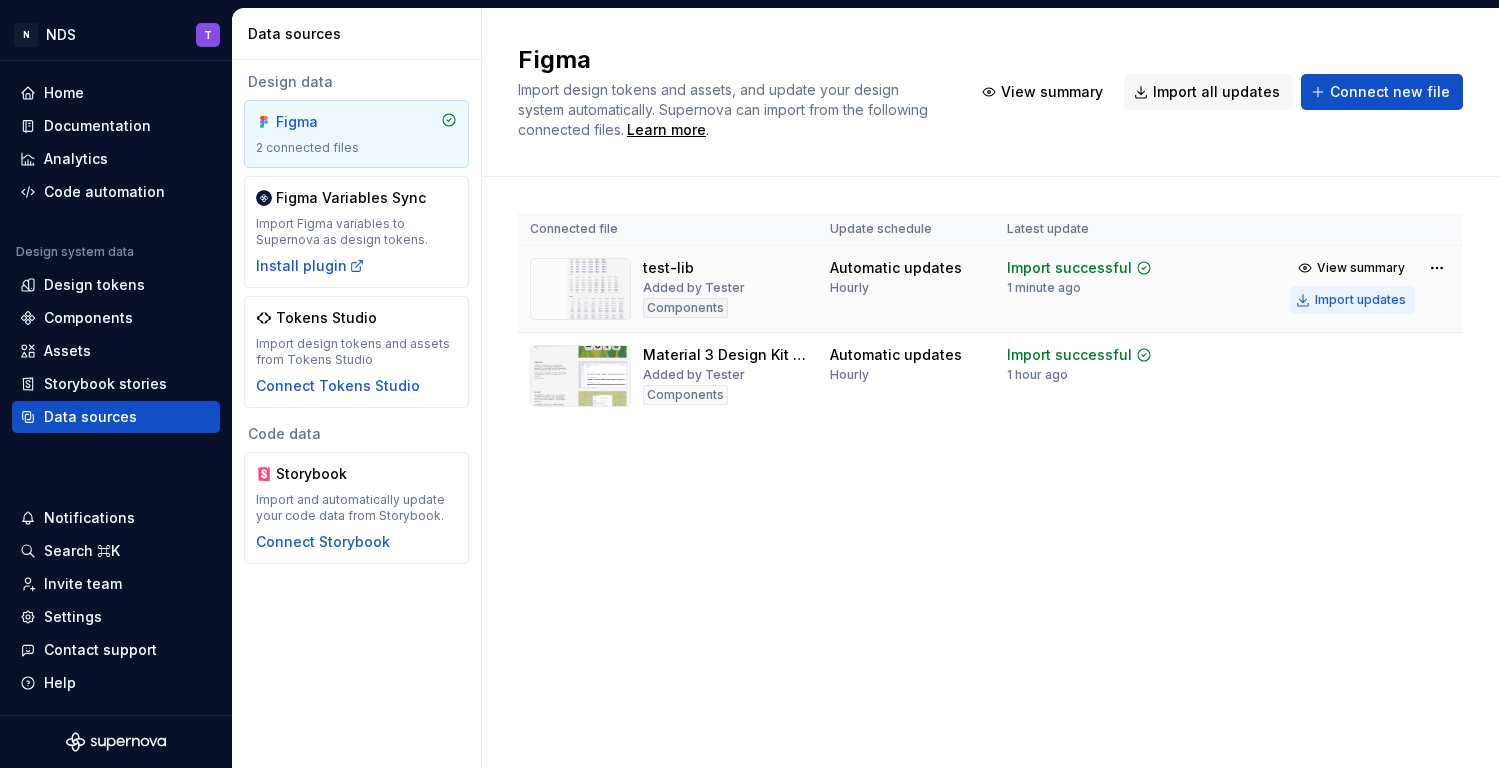 click on "Import updates" at bounding box center (1360, 300) 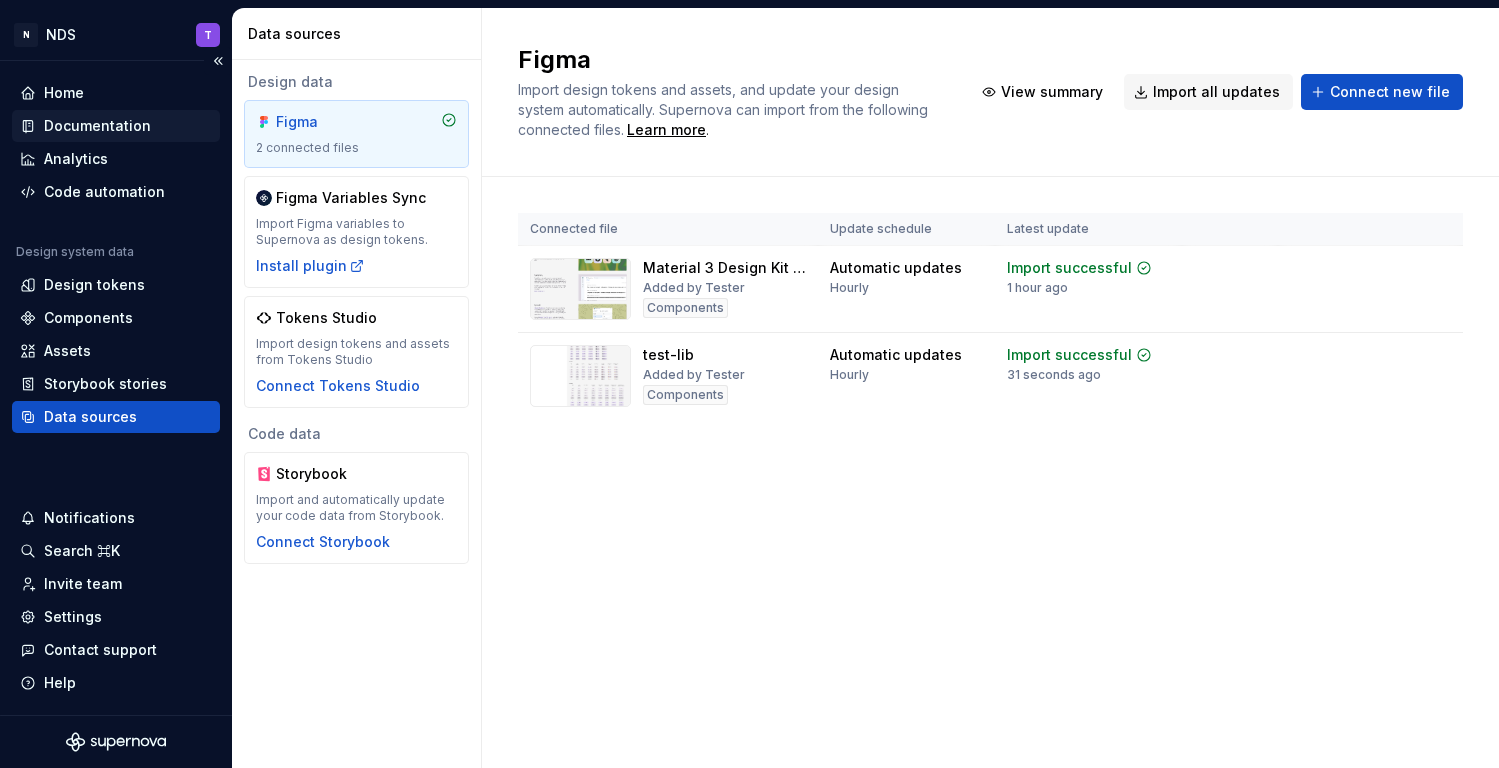 click on "Documentation" at bounding box center (97, 126) 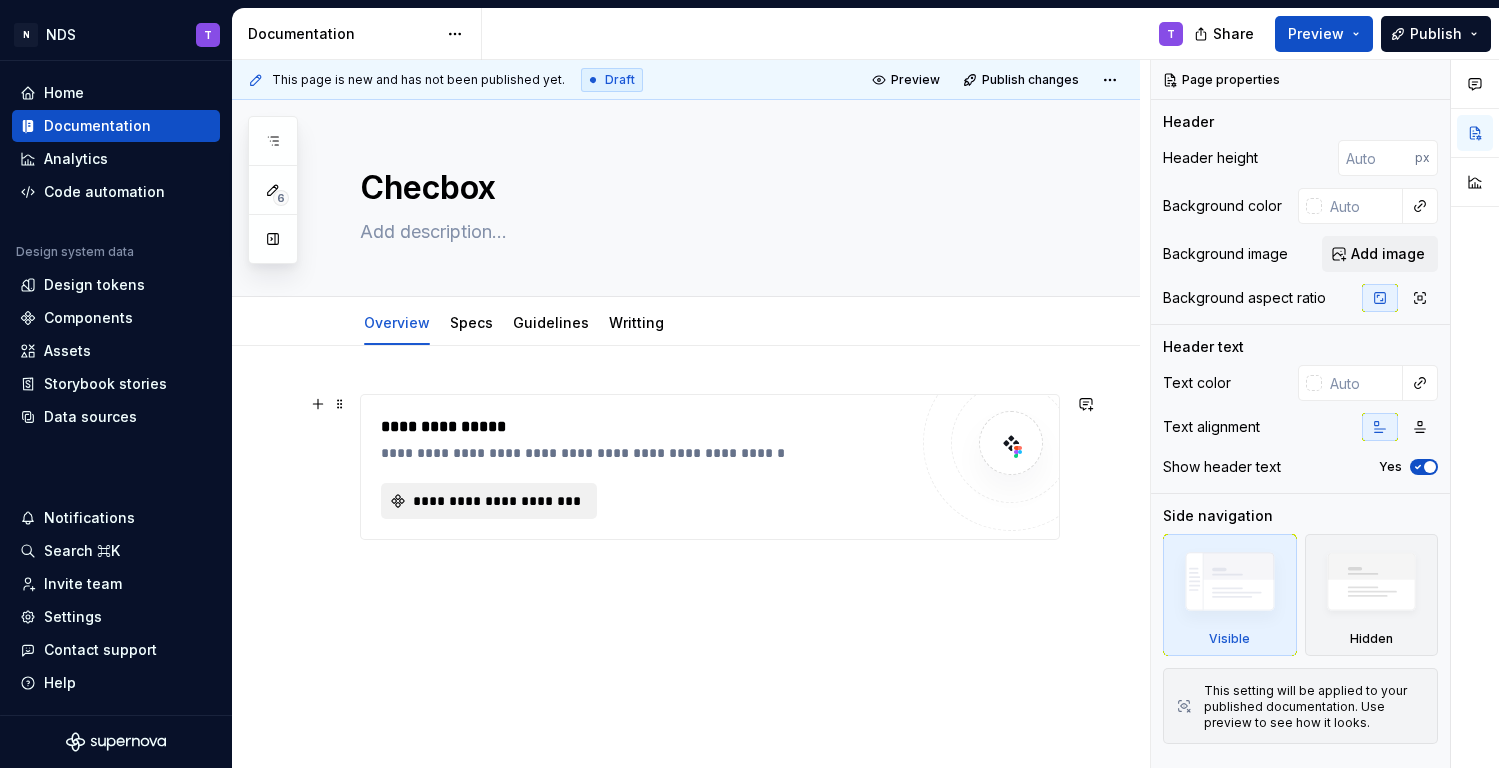 click on "**********" at bounding box center (497, 501) 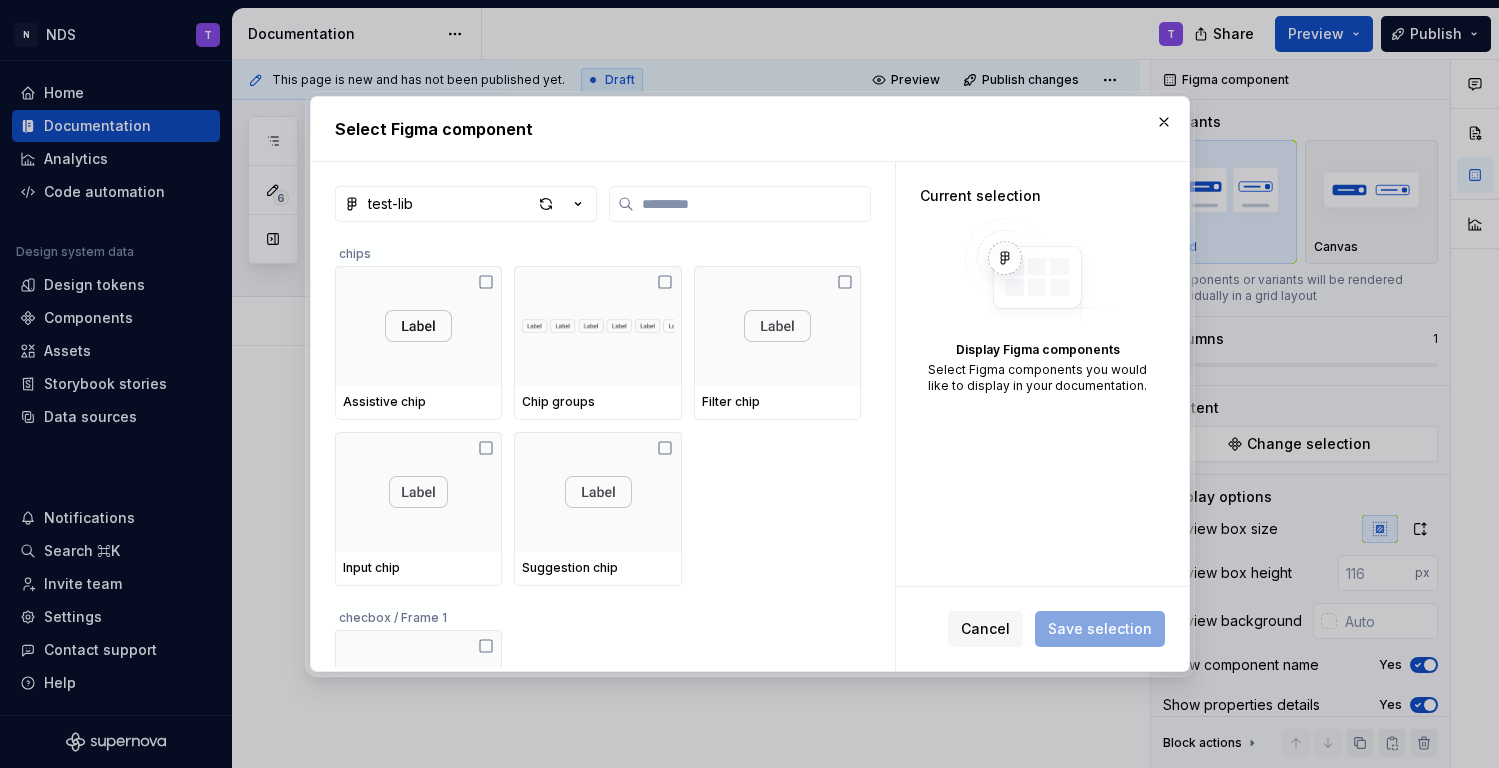 type on "*" 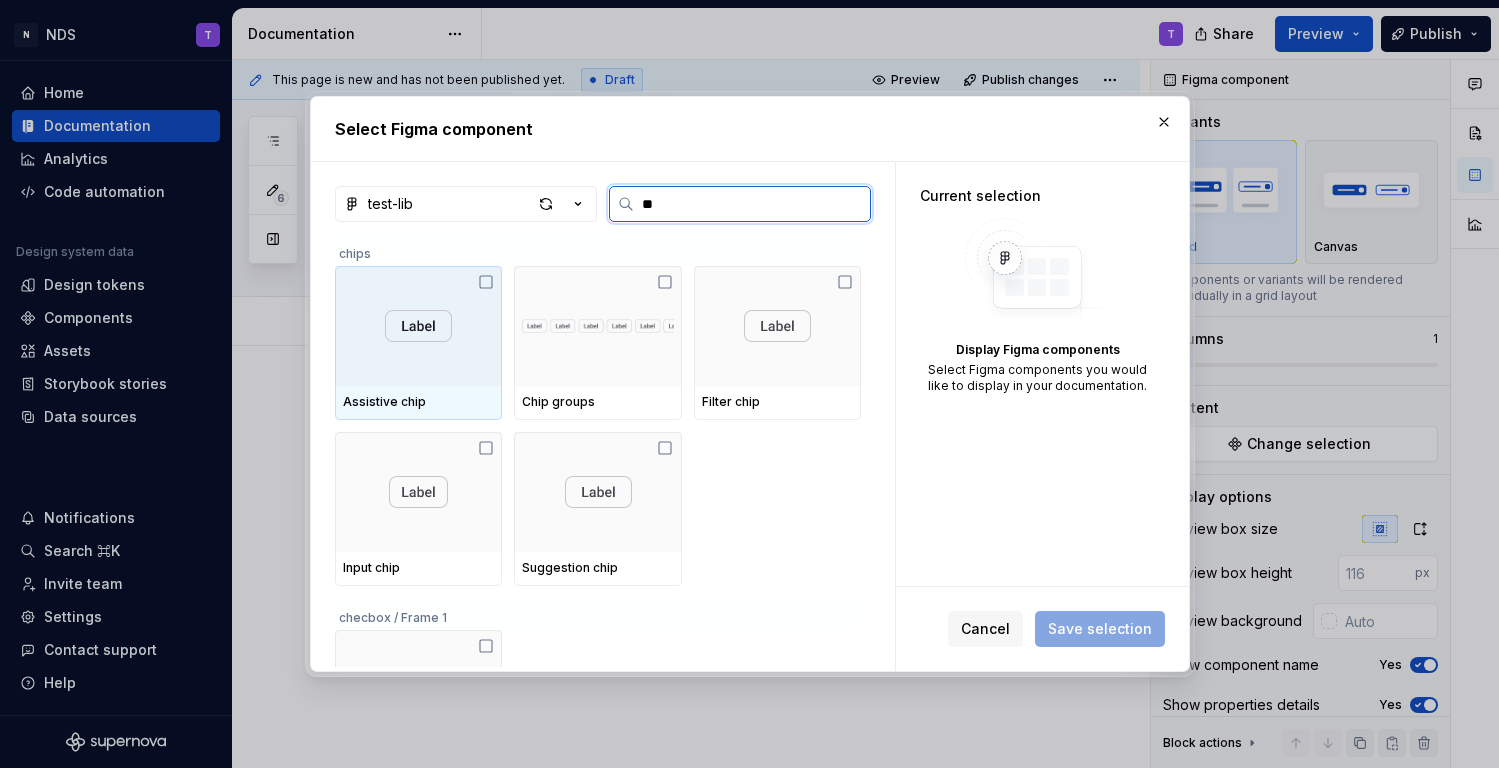 type on "***" 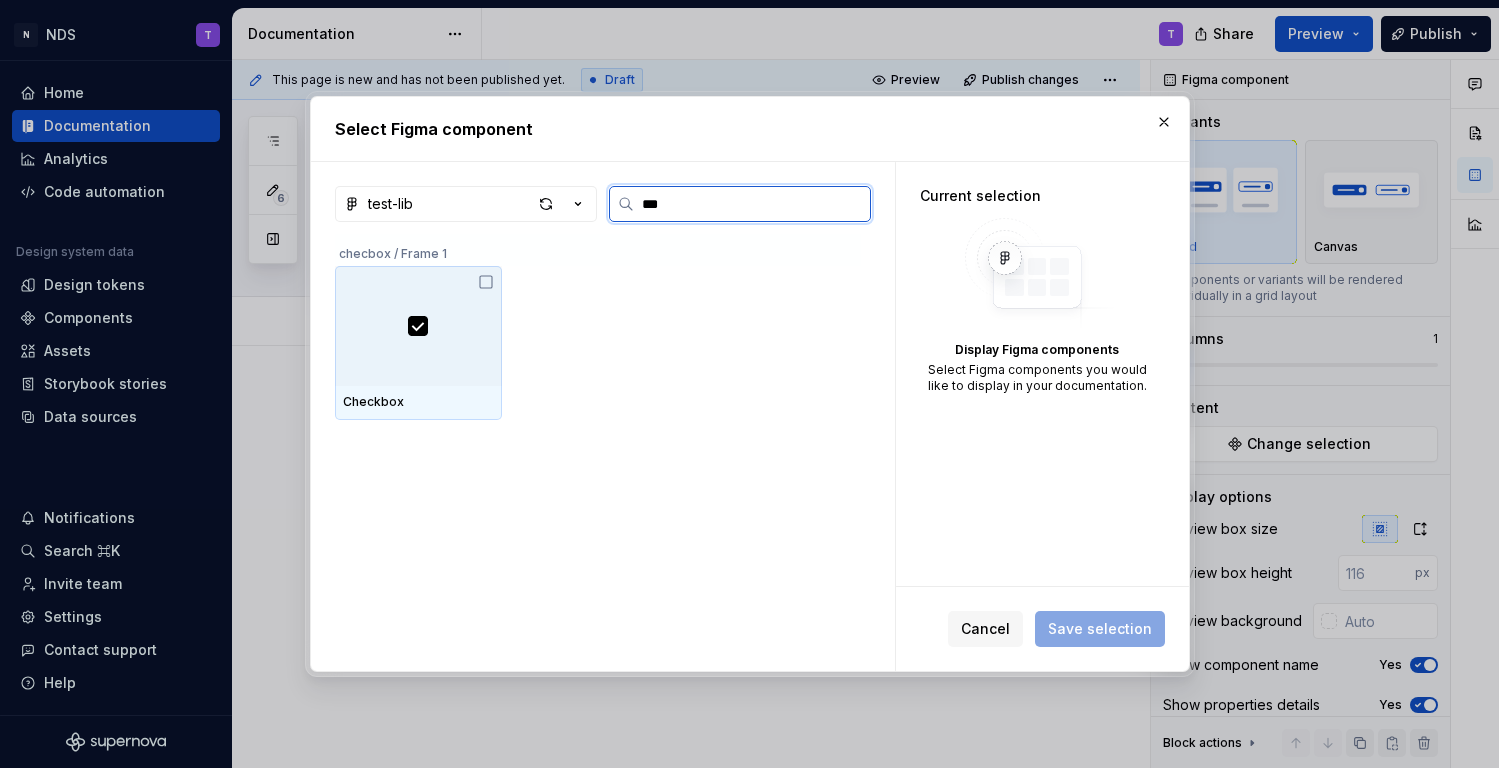 click at bounding box center (418, 326) 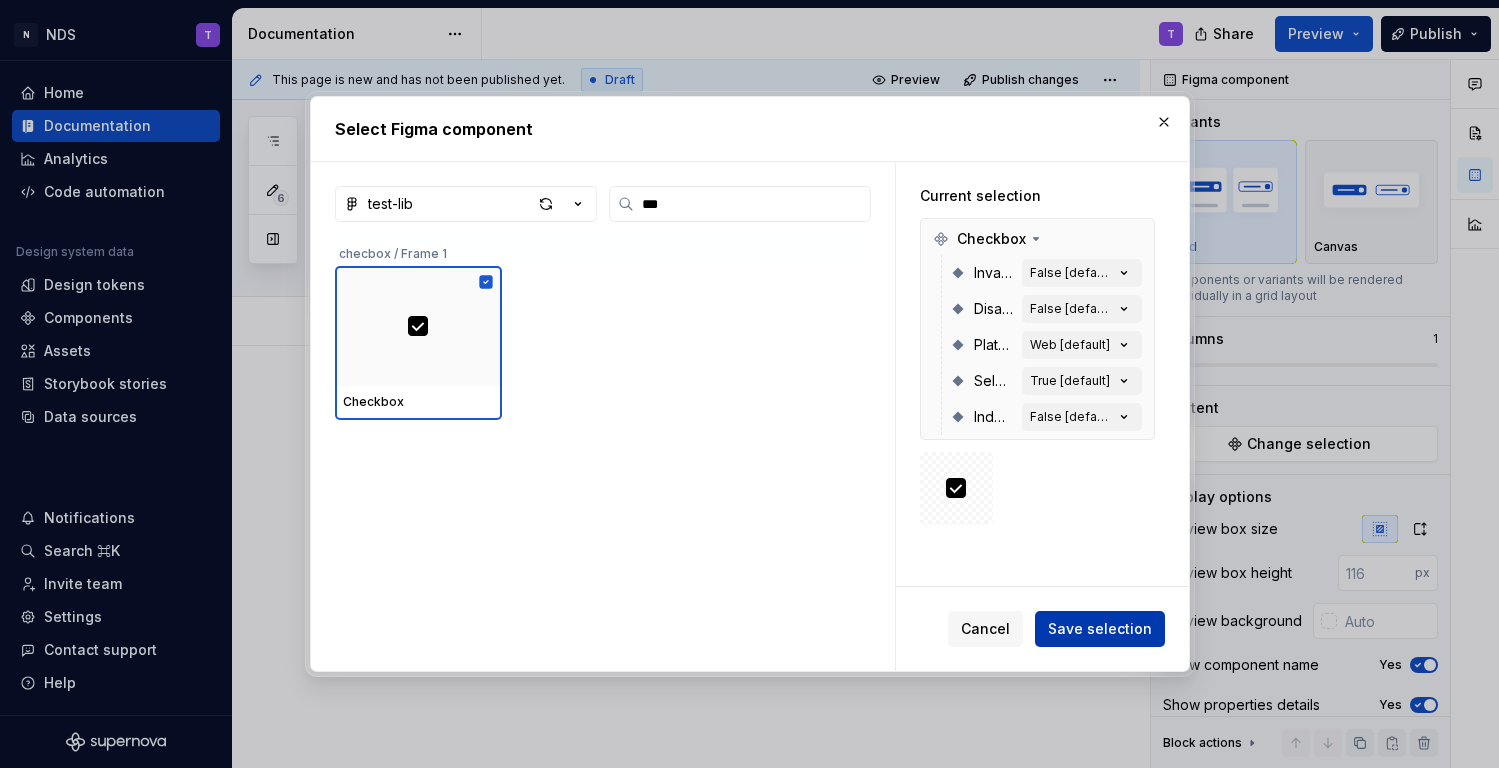 click on "Save selection" at bounding box center (1100, 629) 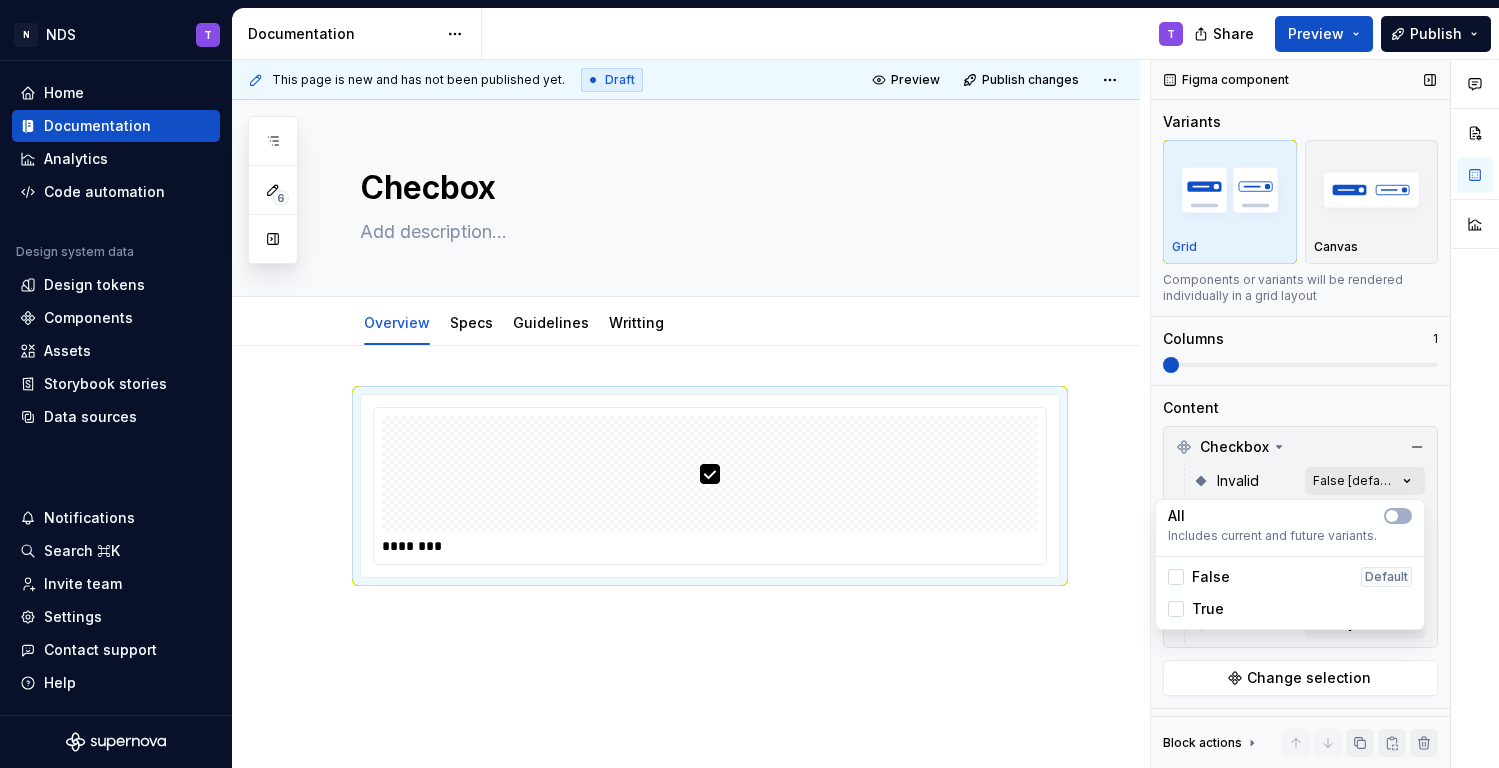 click on "Comments Open comments No comments yet Select ‘Comment’ from the block context menu to add one. Figma component Variants Grid Canvas Components or variants will be rendered individually in a grid layout Columns 1 Content Checkbox Invalid False [default] Disabled False [default] Platform Web [default] Selected True [default] Indeterminate False [default] Change selection Display options Preview box size Preview box height px Preview background Show component name Yes Show properties details Yes Show variant description Yes Block actions Move up Move down Duplicate Copy (⌘C) Cut (⌘X) Delete" at bounding box center [1325, 414] 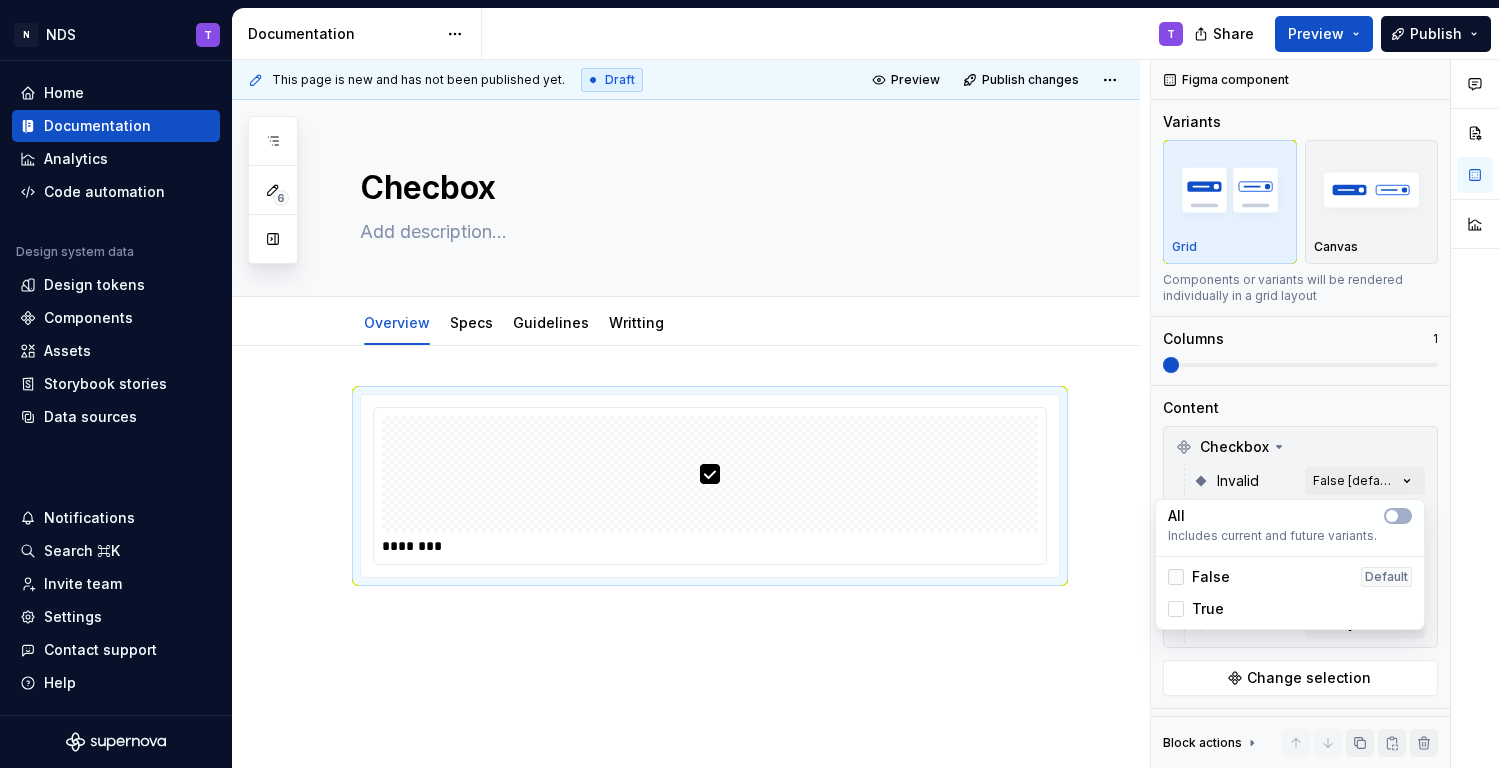 click at bounding box center [1176, 577] 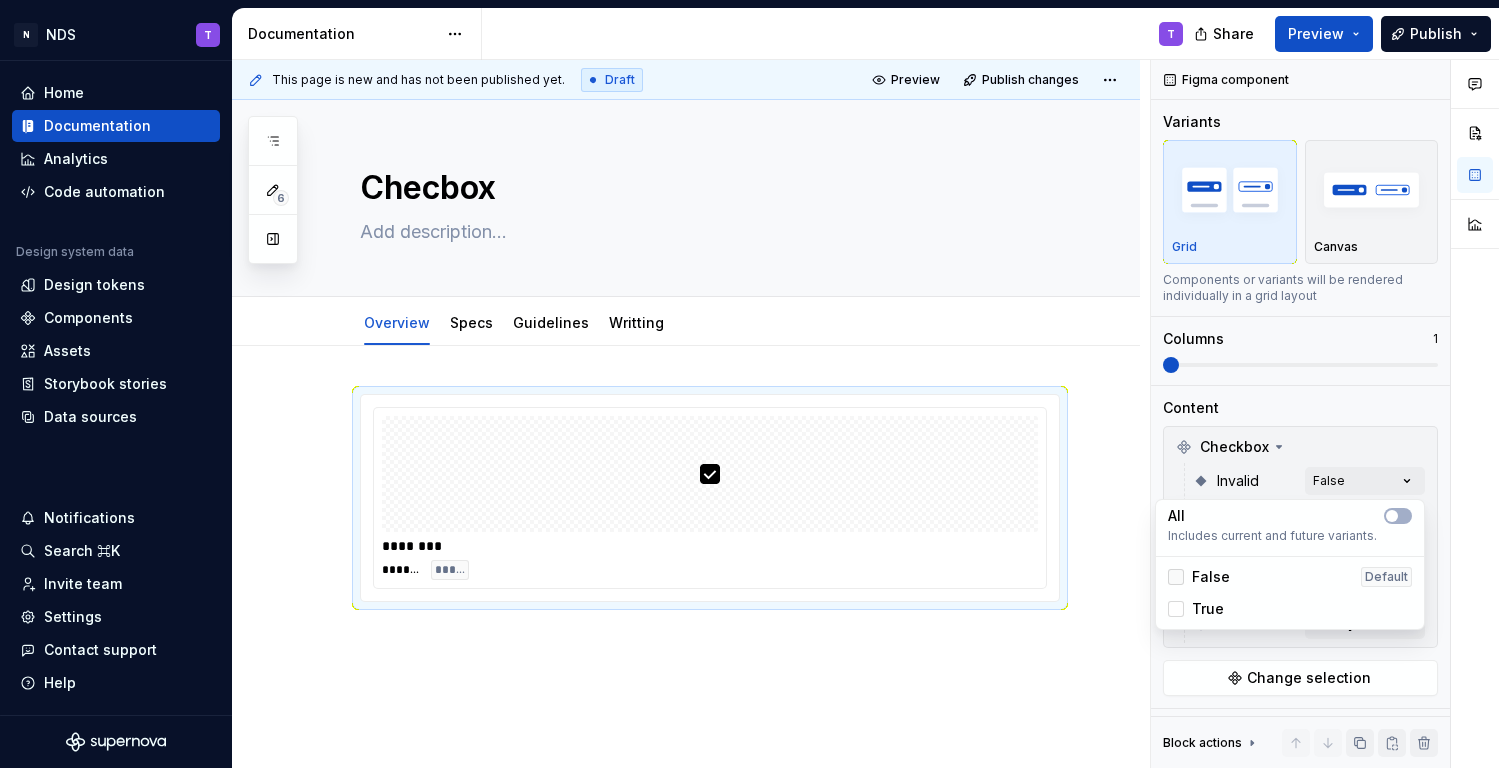 click 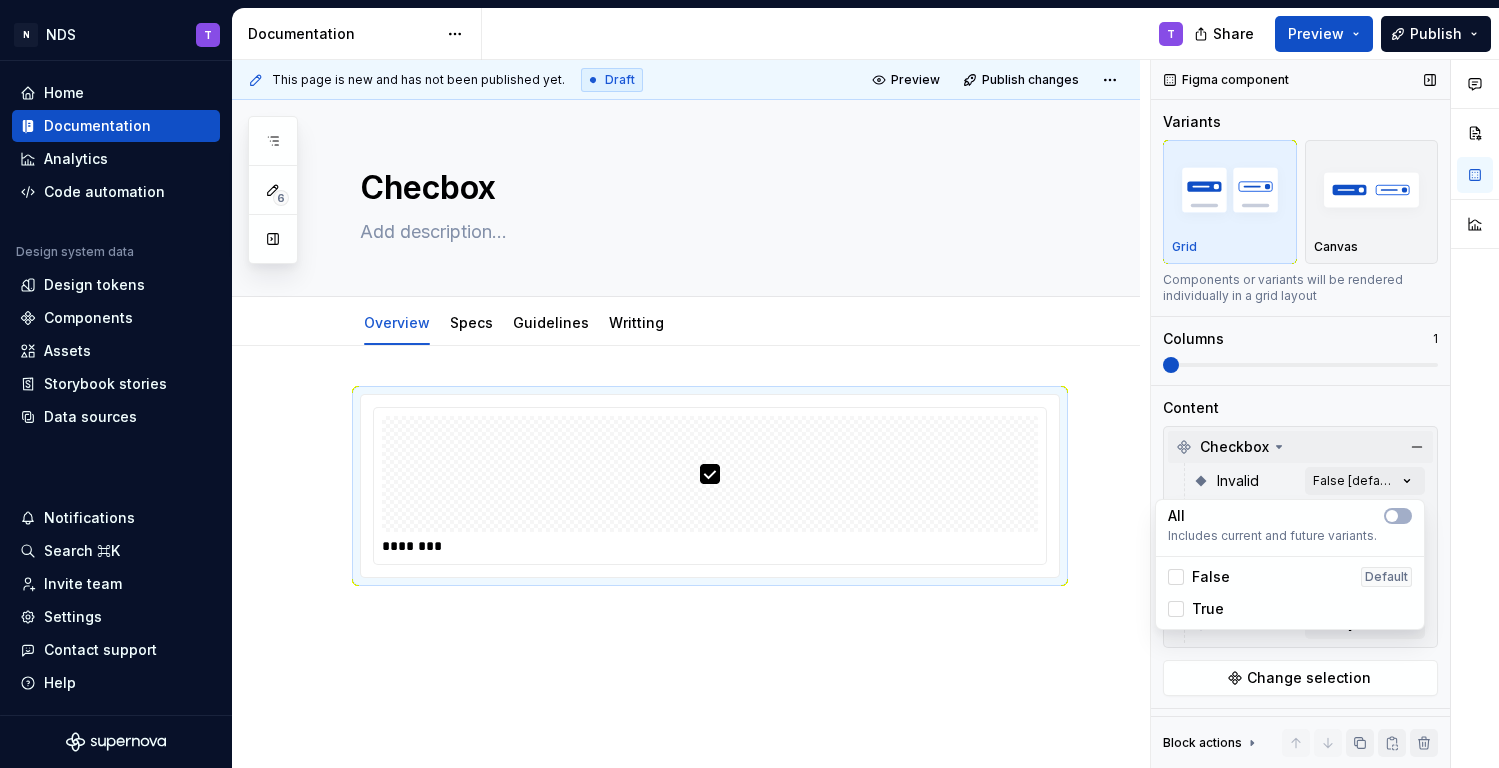 click on "Comments Open comments No comments yet Select ‘Comment’ from the block context menu to add one. Figma component Variants Grid Canvas Components or variants will be rendered individually in a grid layout Columns 1 Content Checkbox Invalid False [default] Disabled False [default] Platform Web [default] Selected True [default] Indeterminate False [default] Change selection Display options Preview box size Preview box height px Preview background Show component name Yes Show properties details Yes Show variant description Yes Block actions Move up Move down Duplicate Copy (⌘C) Cut (⌘X) Delete" at bounding box center [1325, 414] 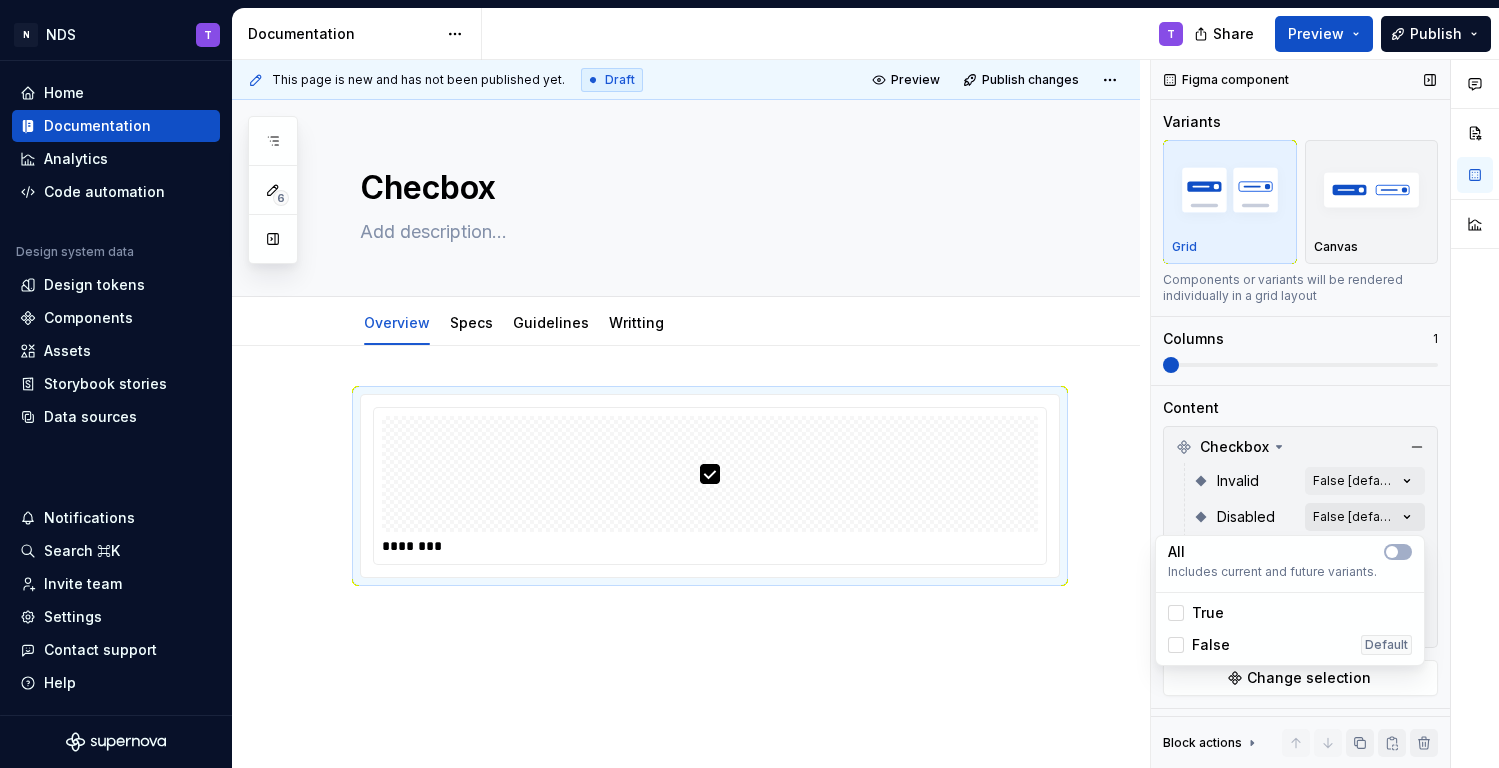 click on "Comments Open comments No comments yet Select ‘Comment’ from the block context menu to add one. Figma component Variants Grid Canvas Components or variants will be rendered individually in a grid layout Columns 1 Content Checkbox Invalid False [default] Disabled False [default] Platform Web [default] Selected True [default] Indeterminate False [default] Change selection Display options Preview box size Preview box height px Preview background Show component name Yes Show properties details Yes Show variant description Yes Block actions Move up Move down Duplicate Copy (⌘C) Cut (⌘X) Delete" at bounding box center (1325, 414) 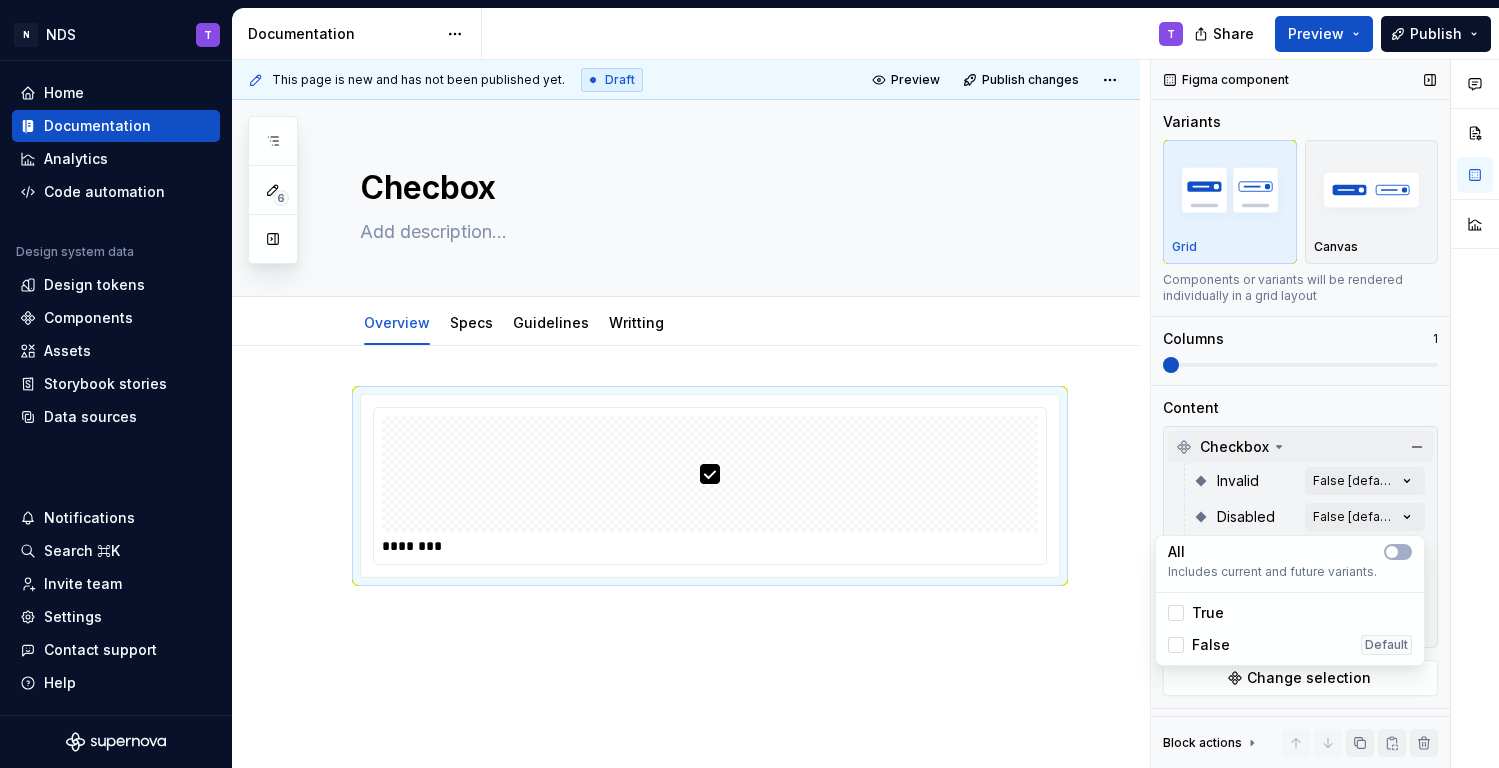 click on "Comments Open comments No comments yet Select ‘Comment’ from the block context menu to add one. Figma component Variants Grid Canvas Components or variants will be rendered individually in a grid layout Columns 1 Content Checkbox Invalid False [default] Disabled False [default] Platform Web [default] Selected True [default] Indeterminate False [default] Change selection Display options Preview box size Preview box height px Preview background Show component name Yes Show properties details Yes Show variant description Yes Block actions Move up Move down Duplicate Copy (⌘C) Cut (⌘X) Delete" at bounding box center [1325, 414] 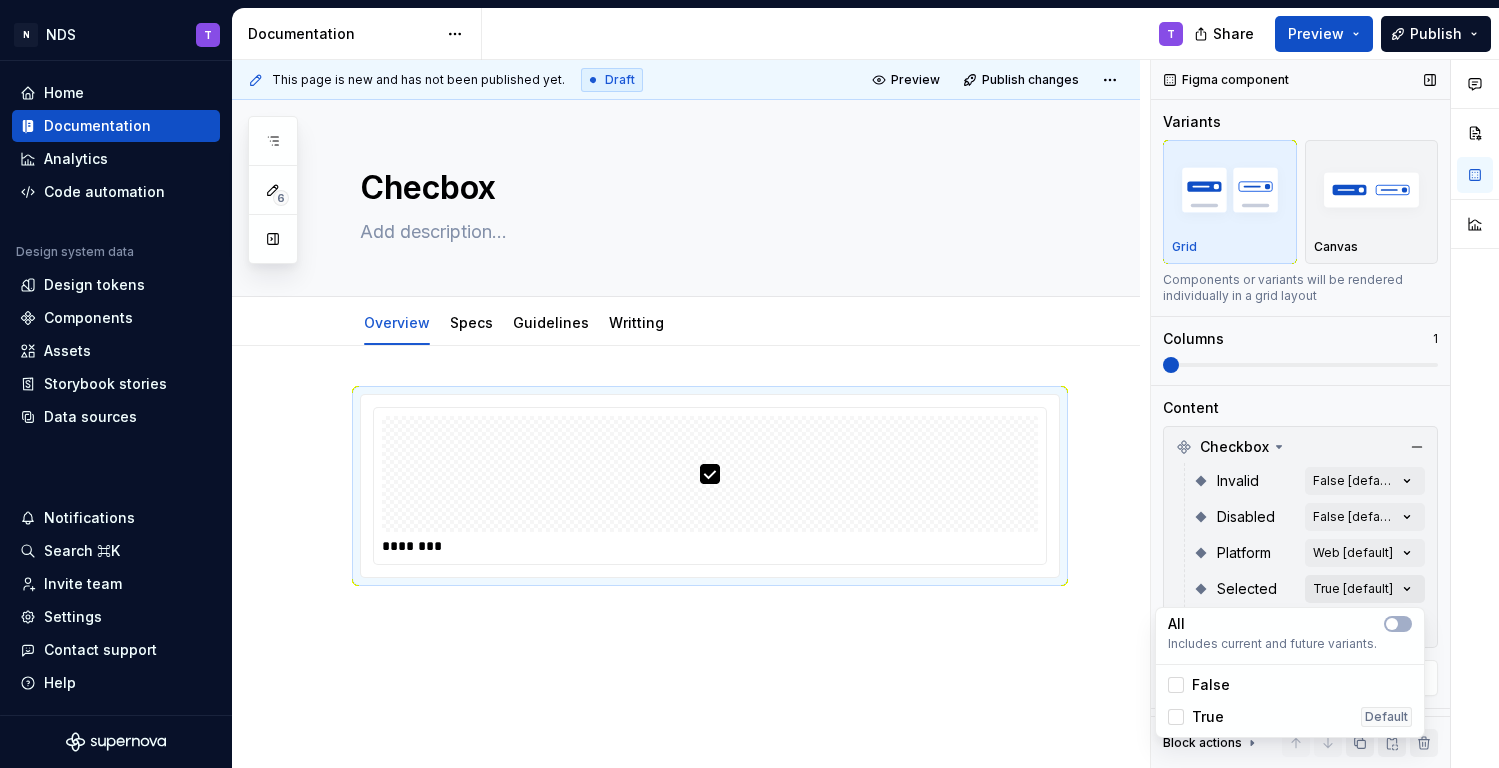 click on "Comments Open comments No comments yet Select ‘Comment’ from the block context menu to add one. Figma component Variants Grid Canvas Components or variants will be rendered individually in a grid layout Columns 1 Content Checkbox Invalid False [default] Disabled False [default] Platform Web [default] Selected True [default] Indeterminate False [default] Change selection Display options Preview box size Preview box height px Preview background Show component name Yes Show properties details Yes Show variant description Yes Block actions Move up Move down Duplicate Copy (⌘C) Cut (⌘X) Delete" at bounding box center (1325, 414) 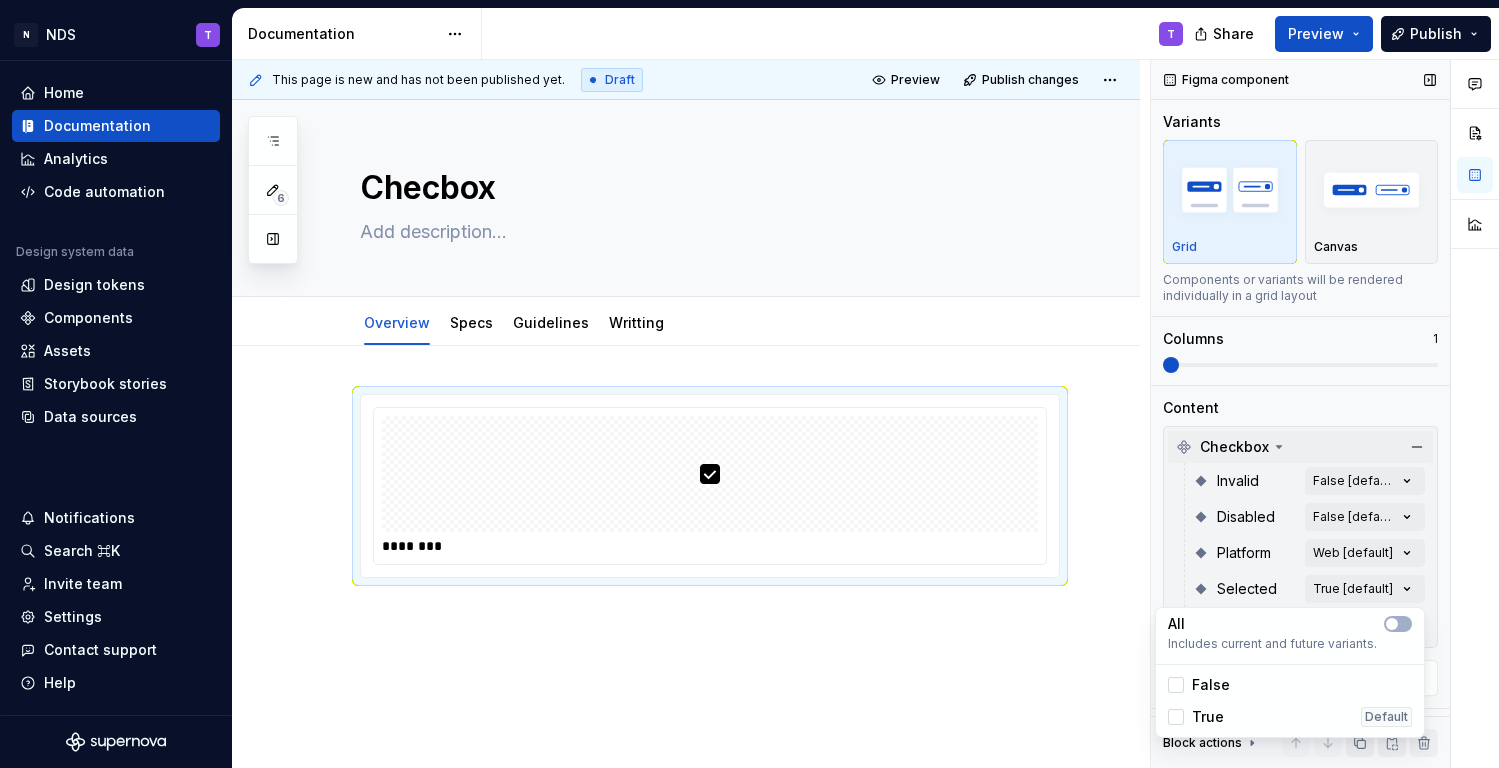 click on "Comments Open comments No comments yet Select ‘Comment’ from the block context menu to add one. Figma component Variants Grid Canvas Components or variants will be rendered individually in a grid layout Columns 1 Content Checkbox Invalid False [default] Disabled False [default] Platform Web [default] Selected True [default] Indeterminate False [default] Change selection Display options Preview box size Preview box height px Preview background Show component name Yes Show properties details Yes Show variant description Yes Block actions Move up Move down Duplicate Copy (⌘C) Cut (⌘X) Delete" at bounding box center [1325, 414] 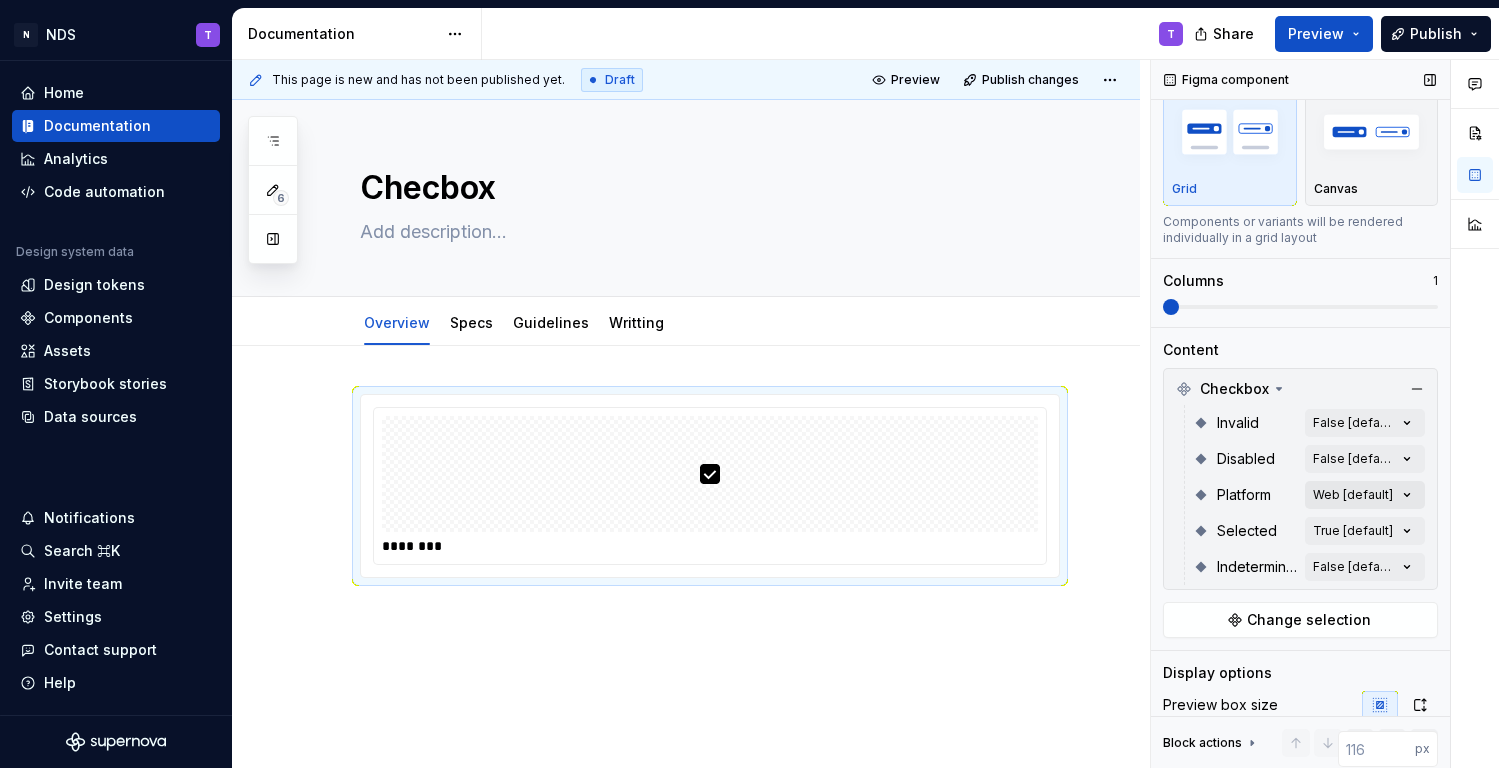 scroll, scrollTop: 84, scrollLeft: 0, axis: vertical 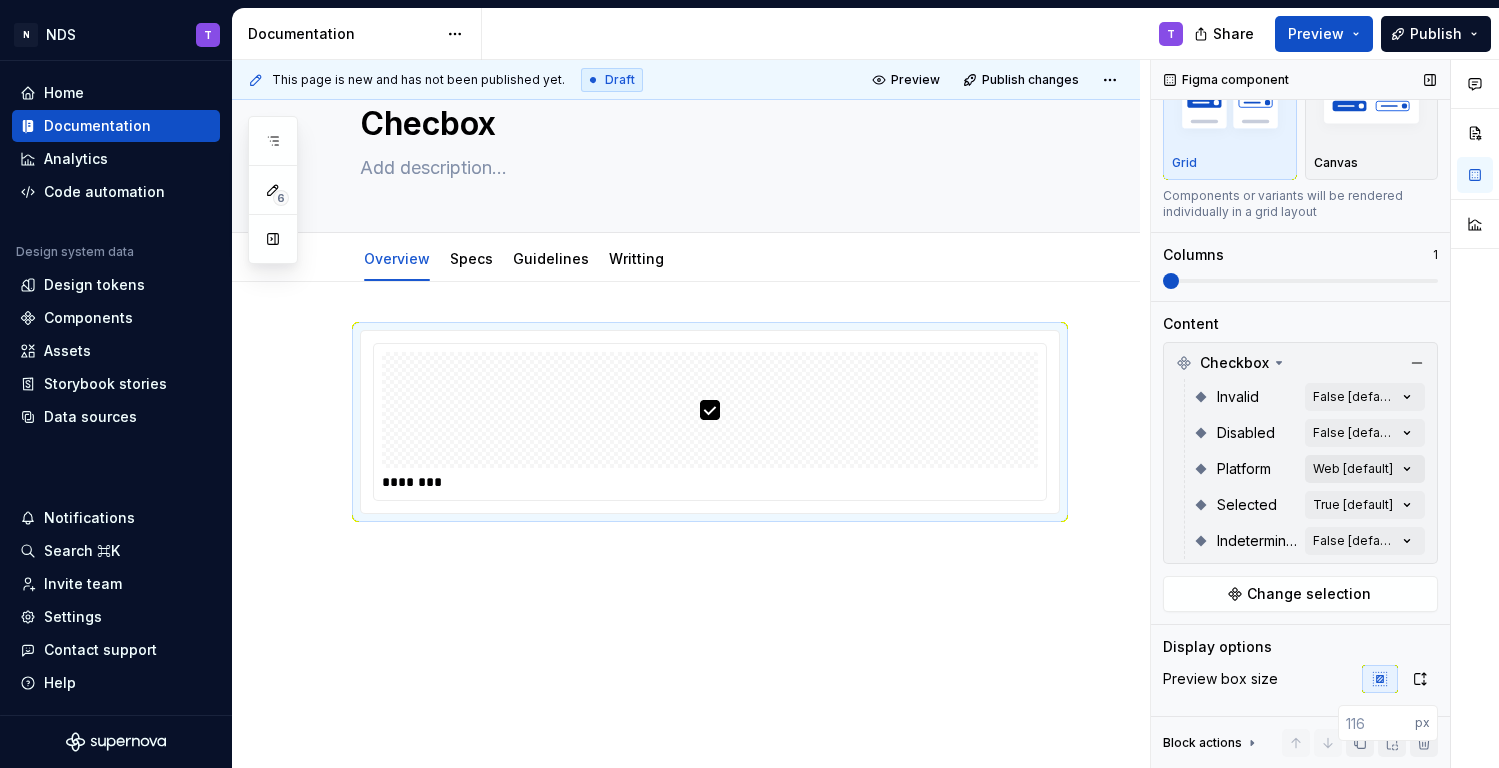 click on "Comments Open comments No comments yet Select ‘Comment’ from the block context menu to add one. Figma component Variants Grid Canvas Components or variants will be rendered individually in a grid layout Columns 1 Content Checkbox Invalid False [default] Disabled False [default] Platform Web [default] Selected True [default] Indeterminate False [default] Change selection Display options Preview box size Preview box height px Preview background Show component name Yes Show properties details Yes Show variant description Yes Block actions Move up Move down Duplicate Copy (⌘C) Cut (⌘X) Delete" at bounding box center (1325, 414) 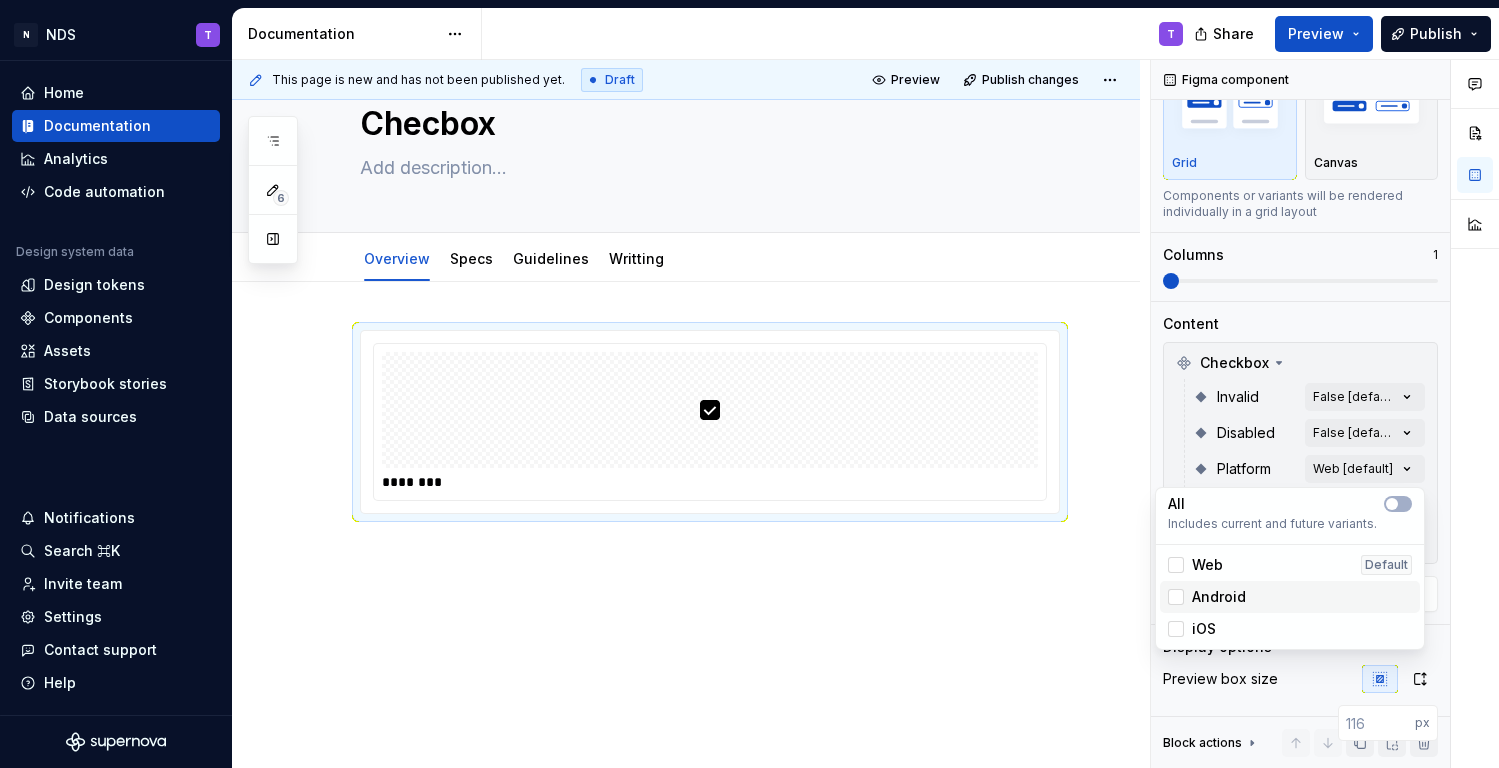 click on "Android" at bounding box center (1290, 597) 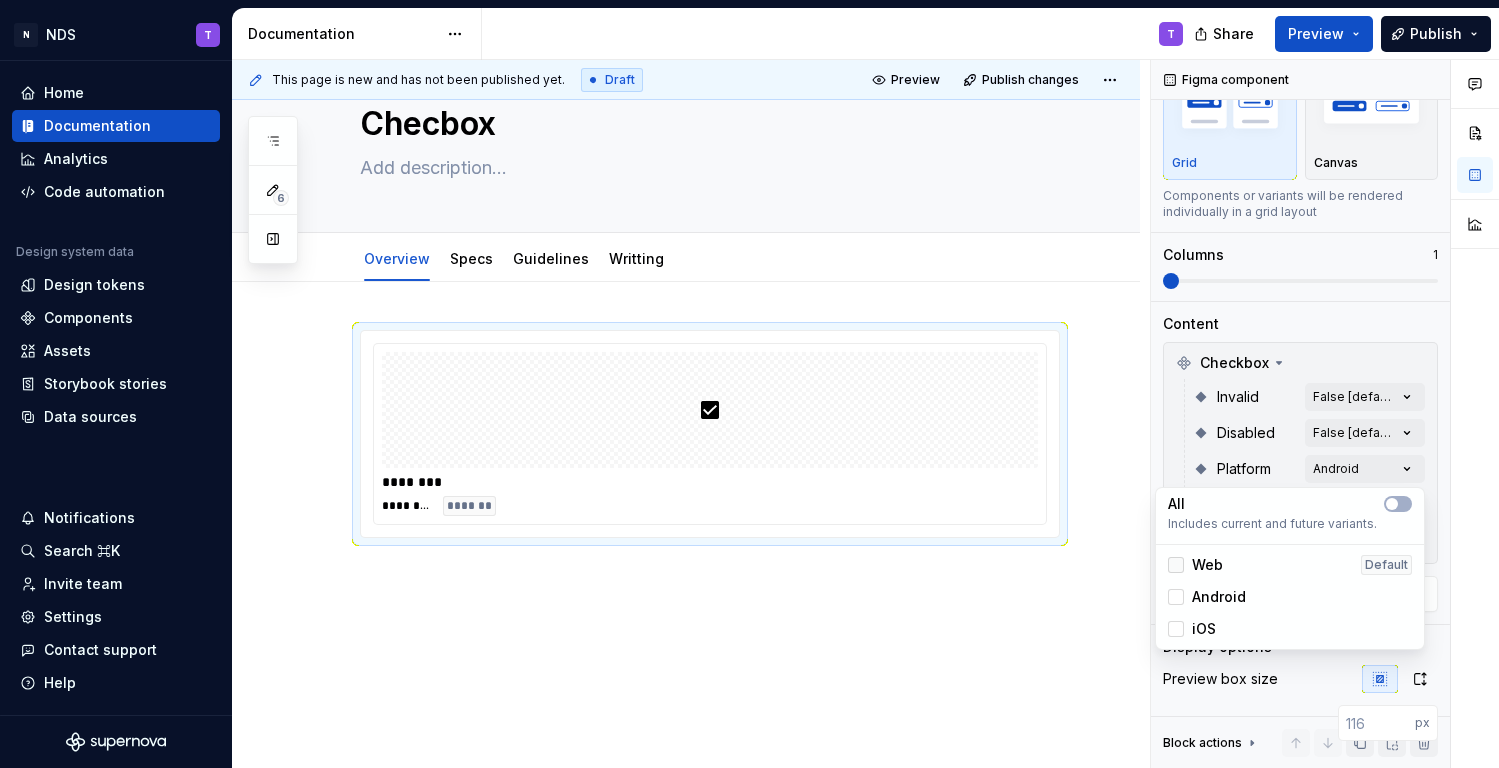 click at bounding box center (1176, 565) 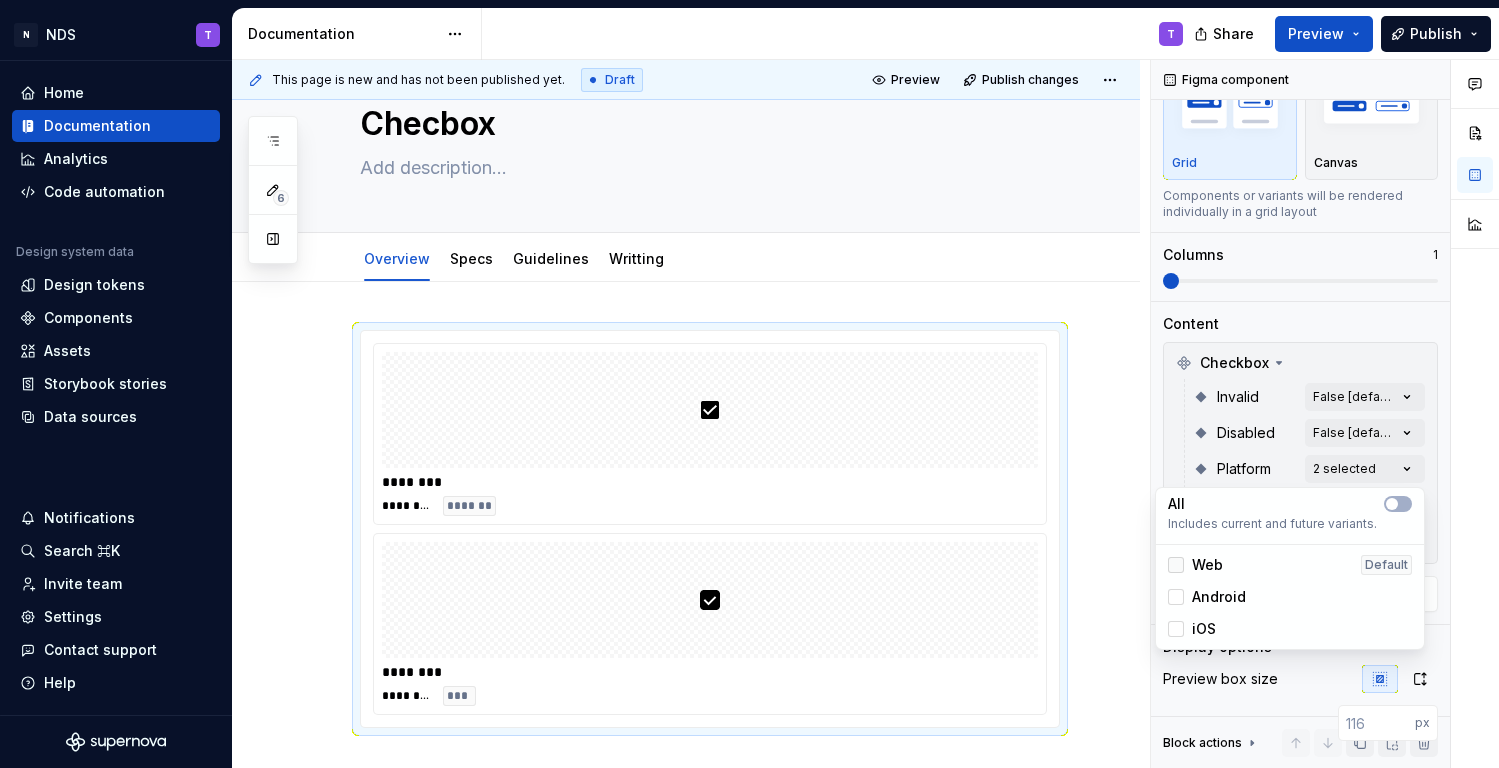 click 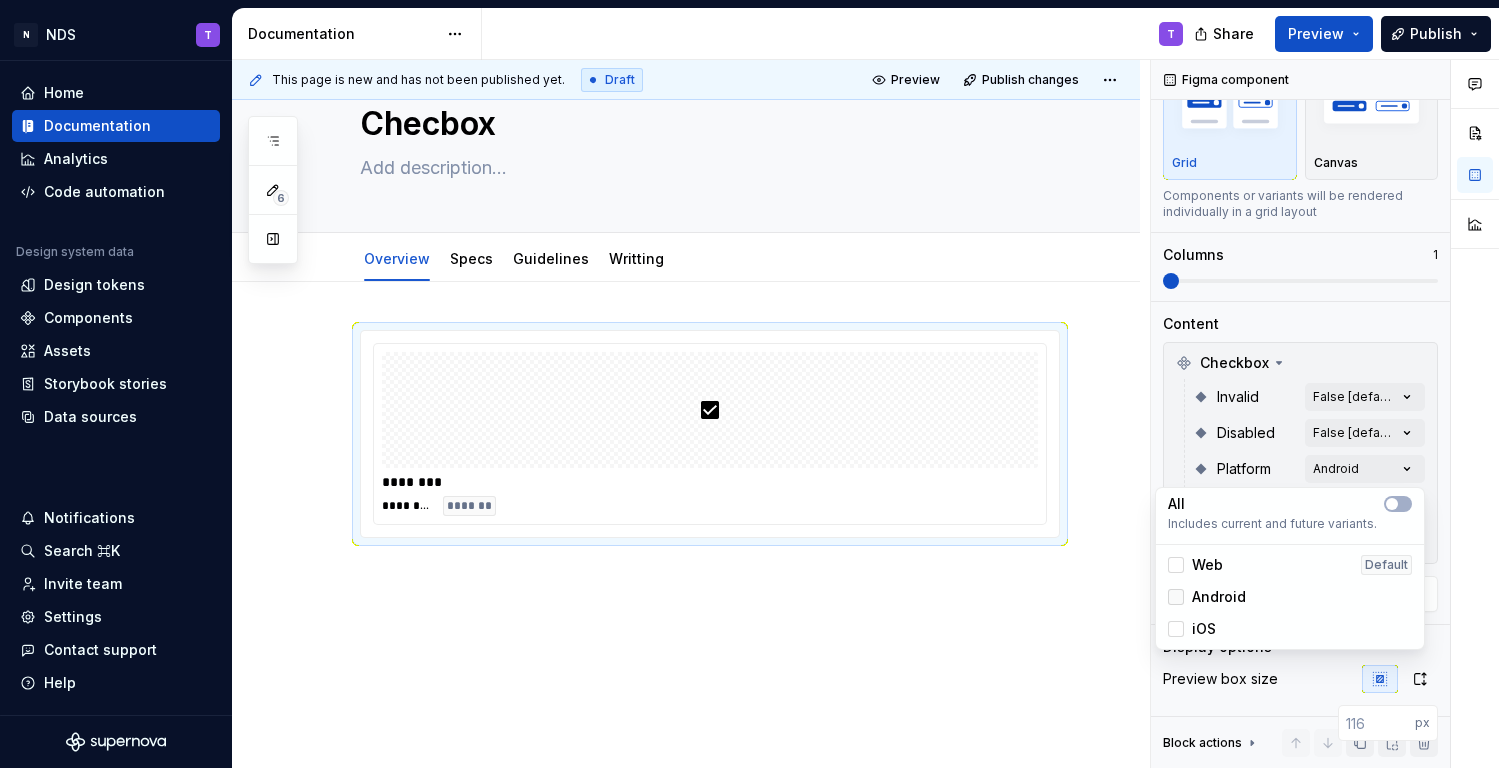 click 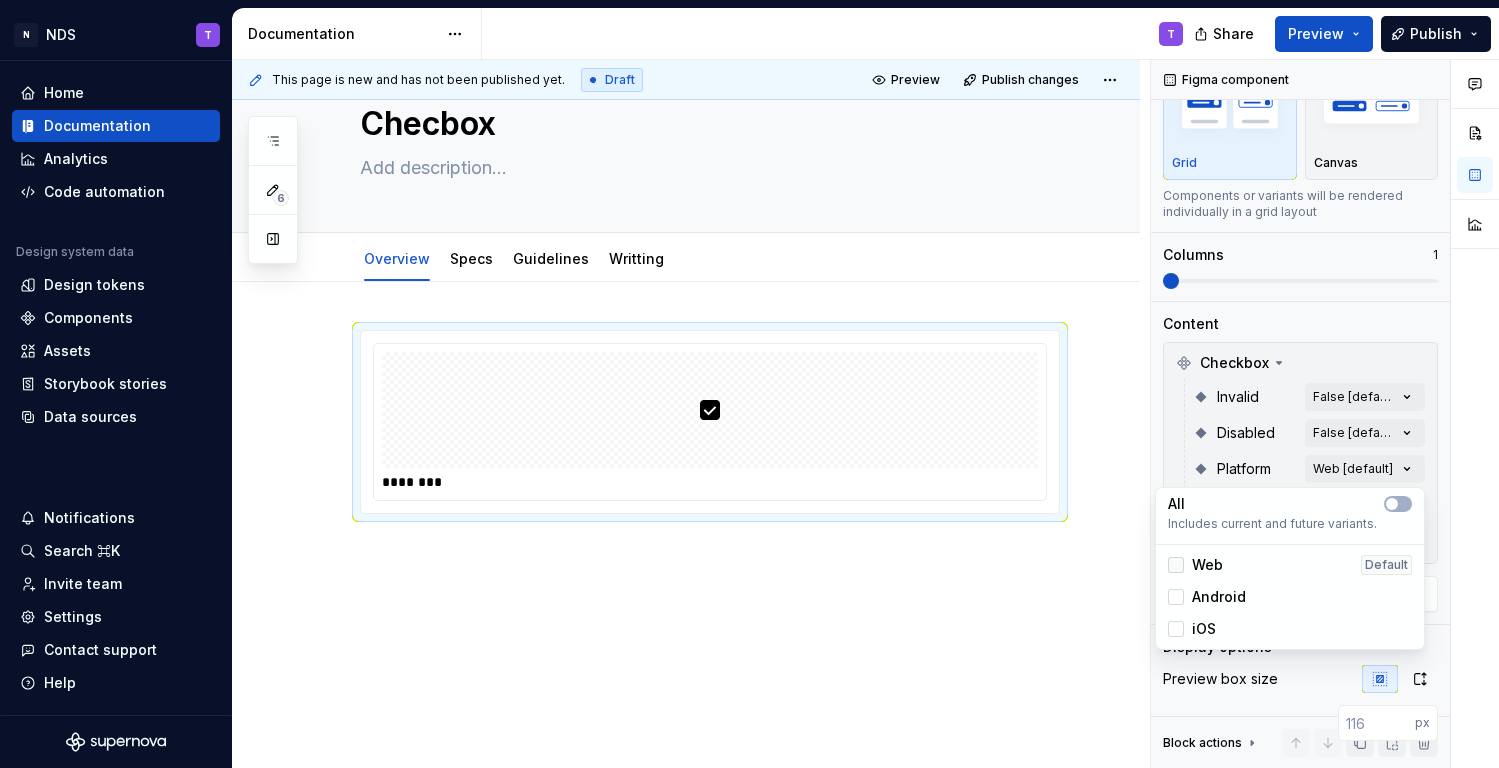 click at bounding box center (1176, 565) 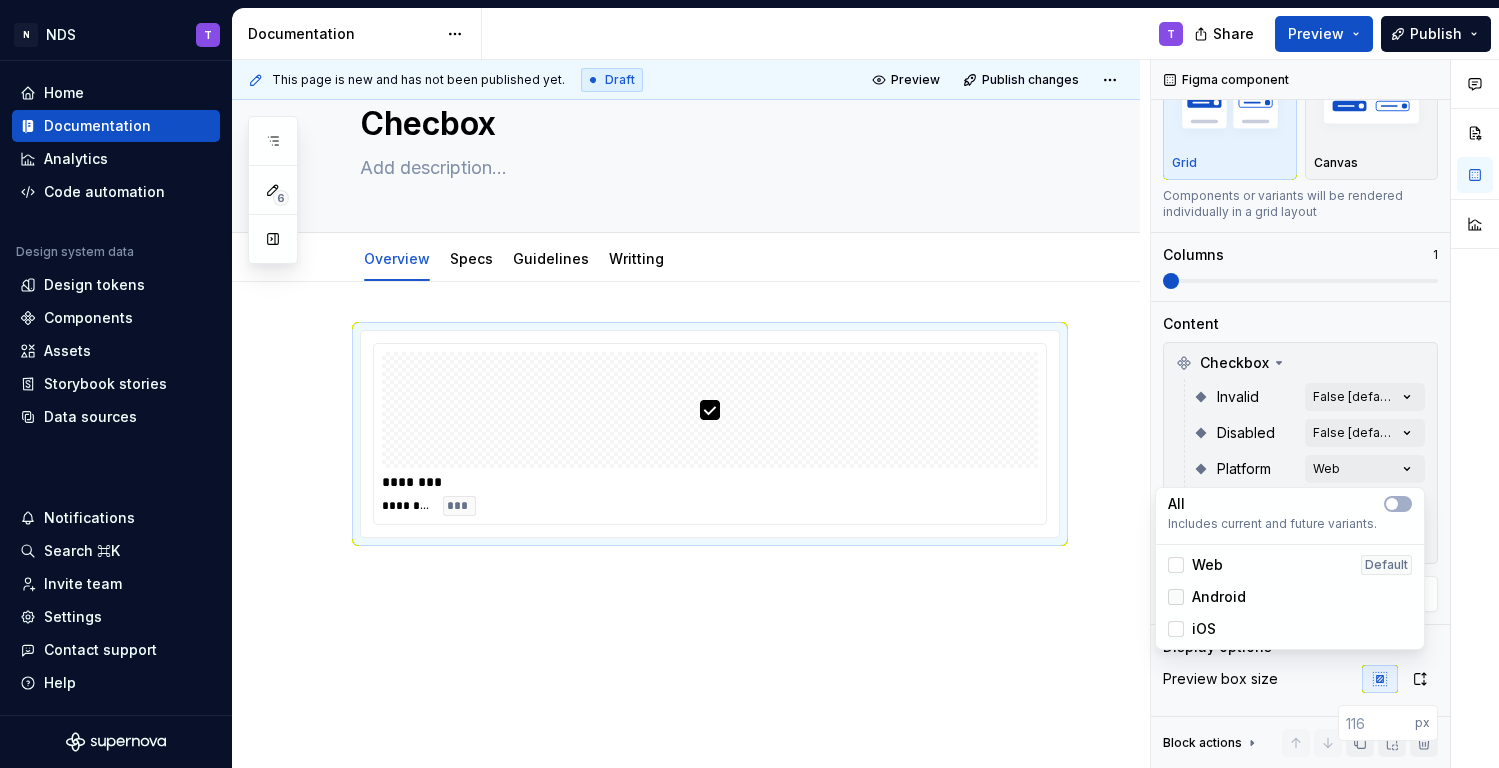click at bounding box center [1176, 597] 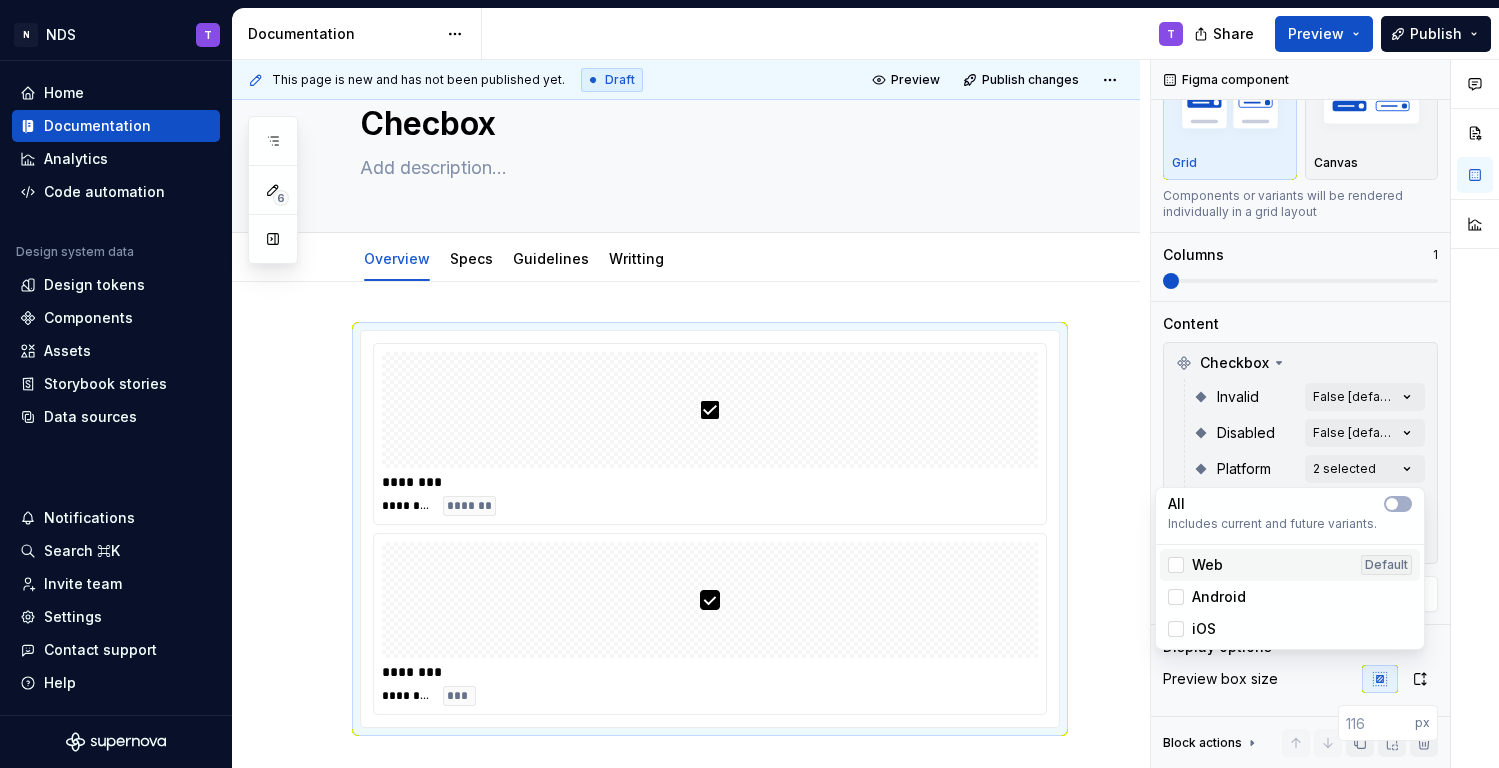drag, startPoint x: 1215, startPoint y: 595, endPoint x: 1216, endPoint y: 554, distance: 41.01219 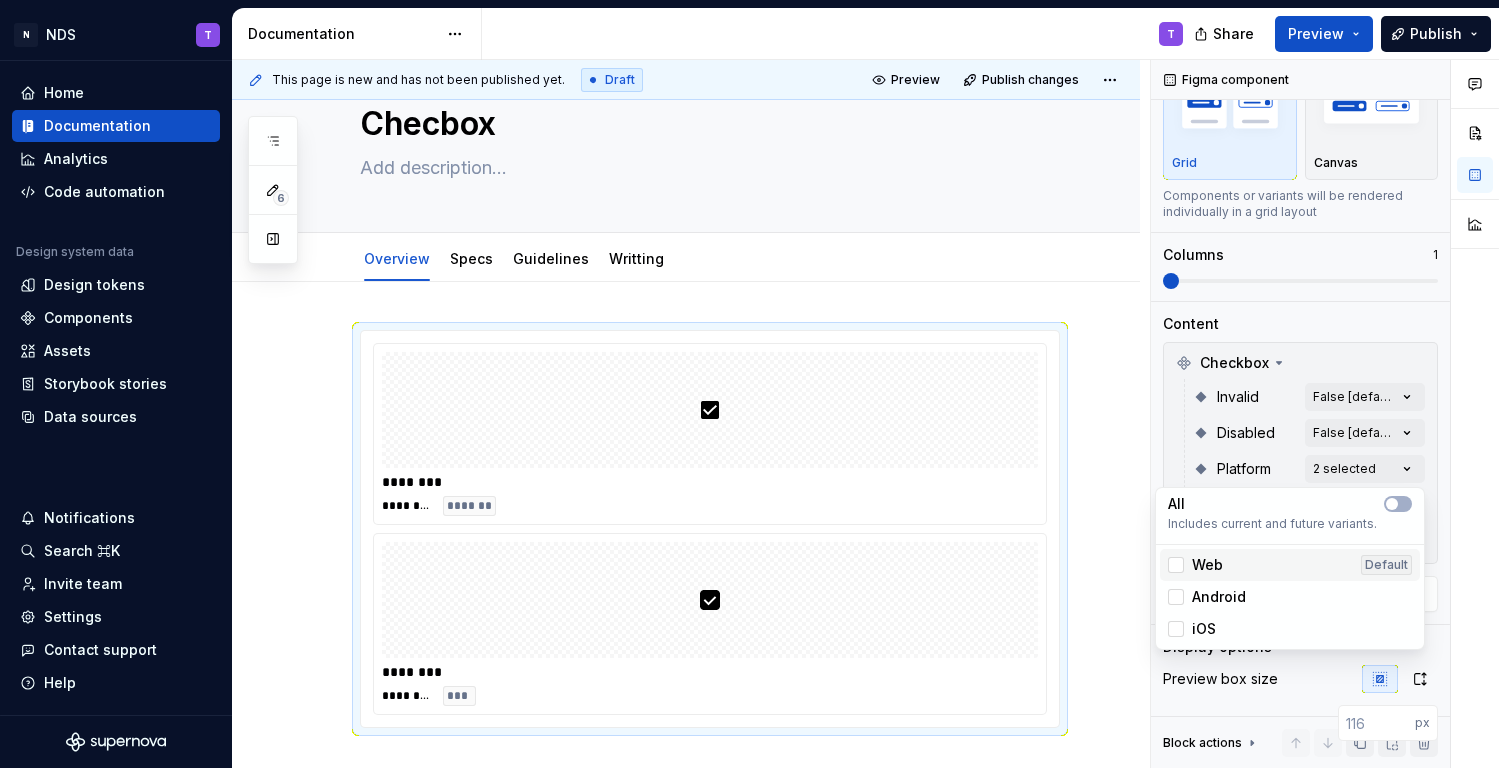 click on "Web Default Android iOS" at bounding box center [1290, 597] 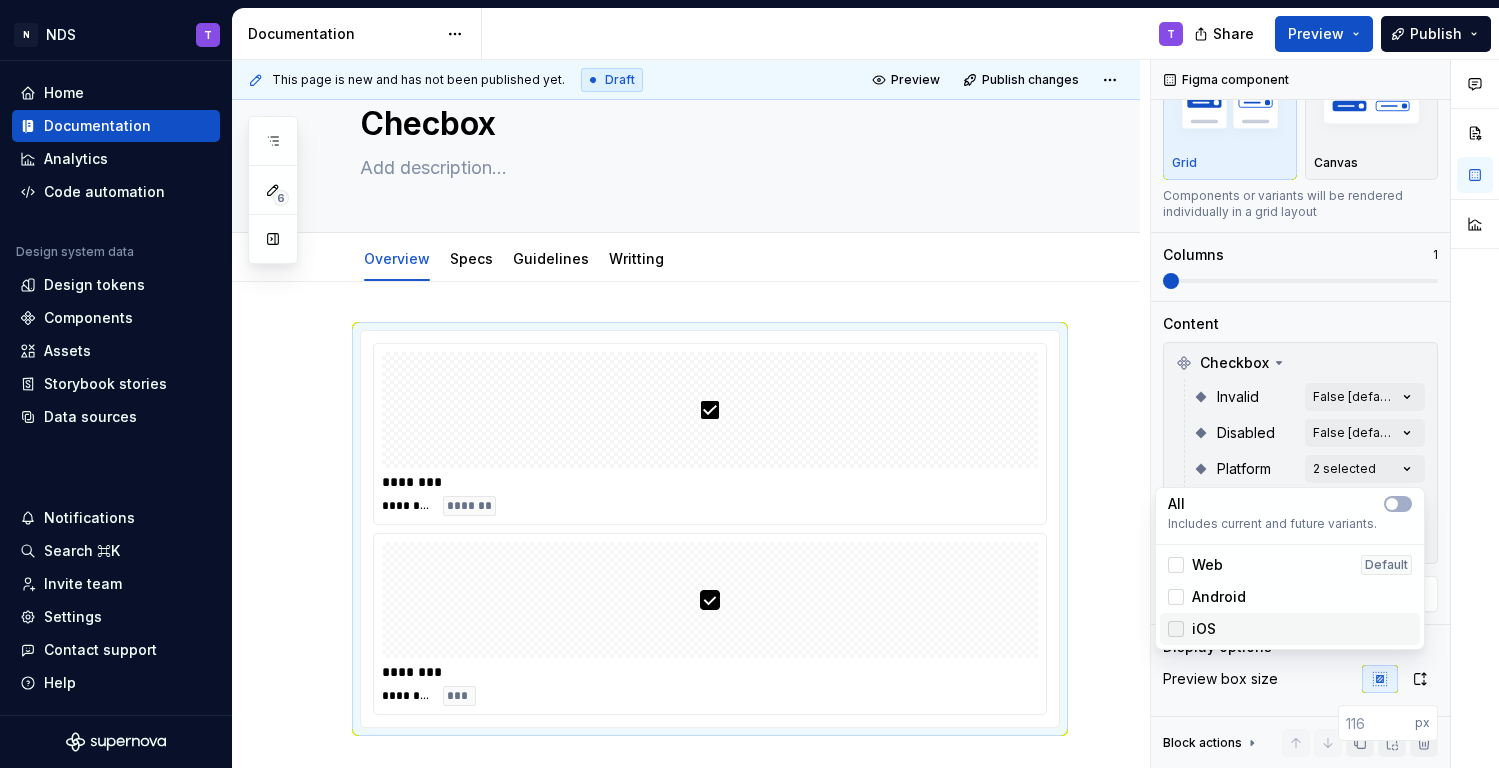 click at bounding box center [1176, 629] 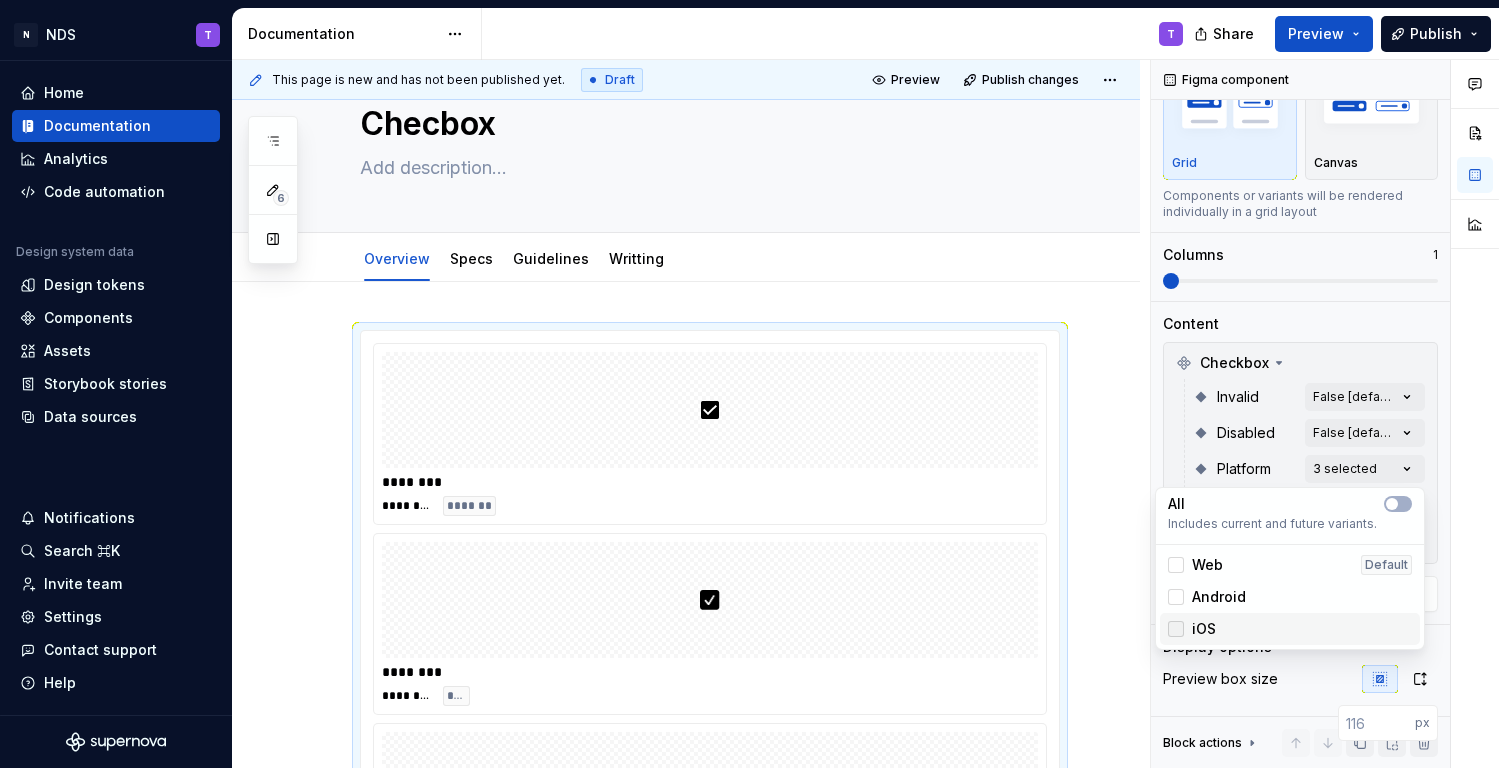 click 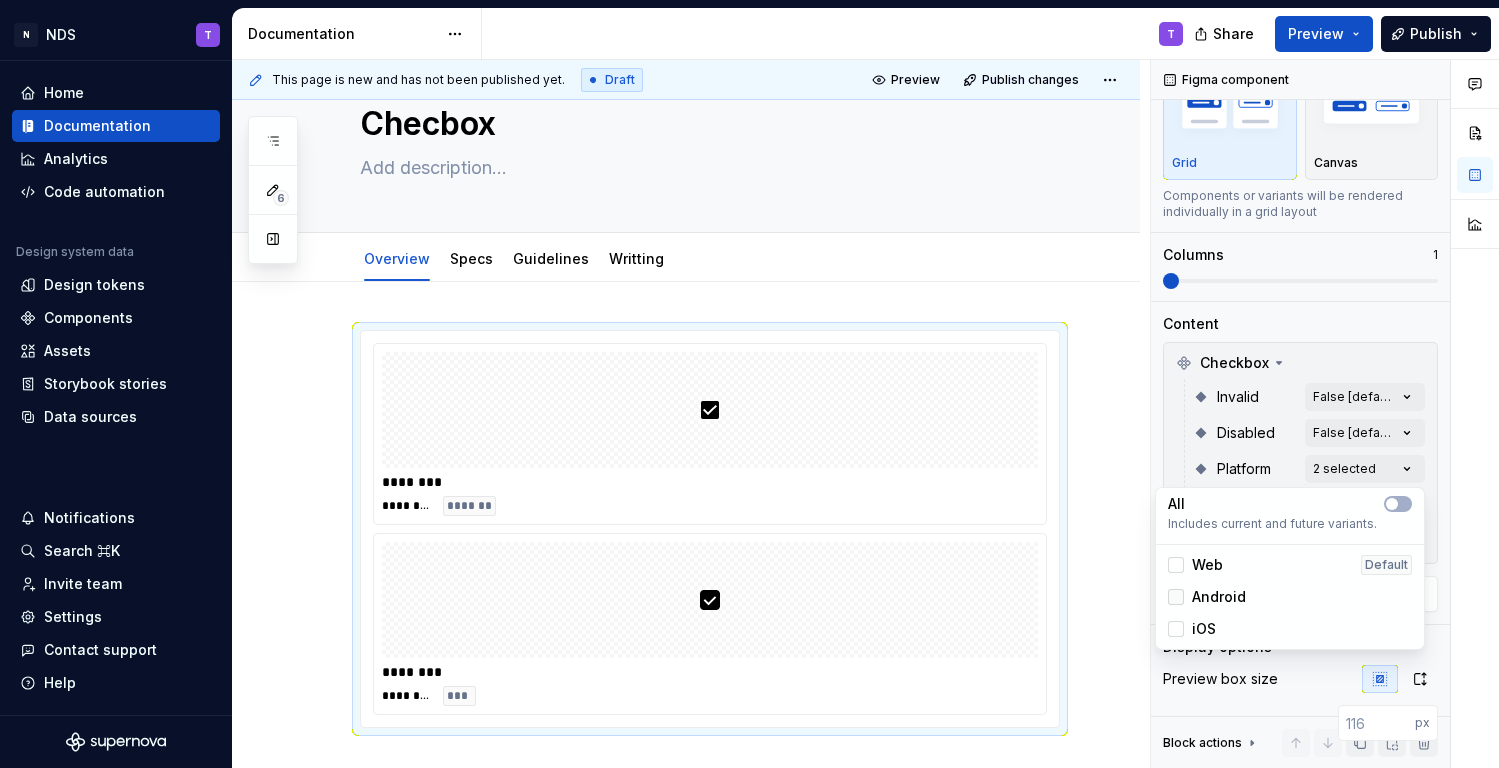 click 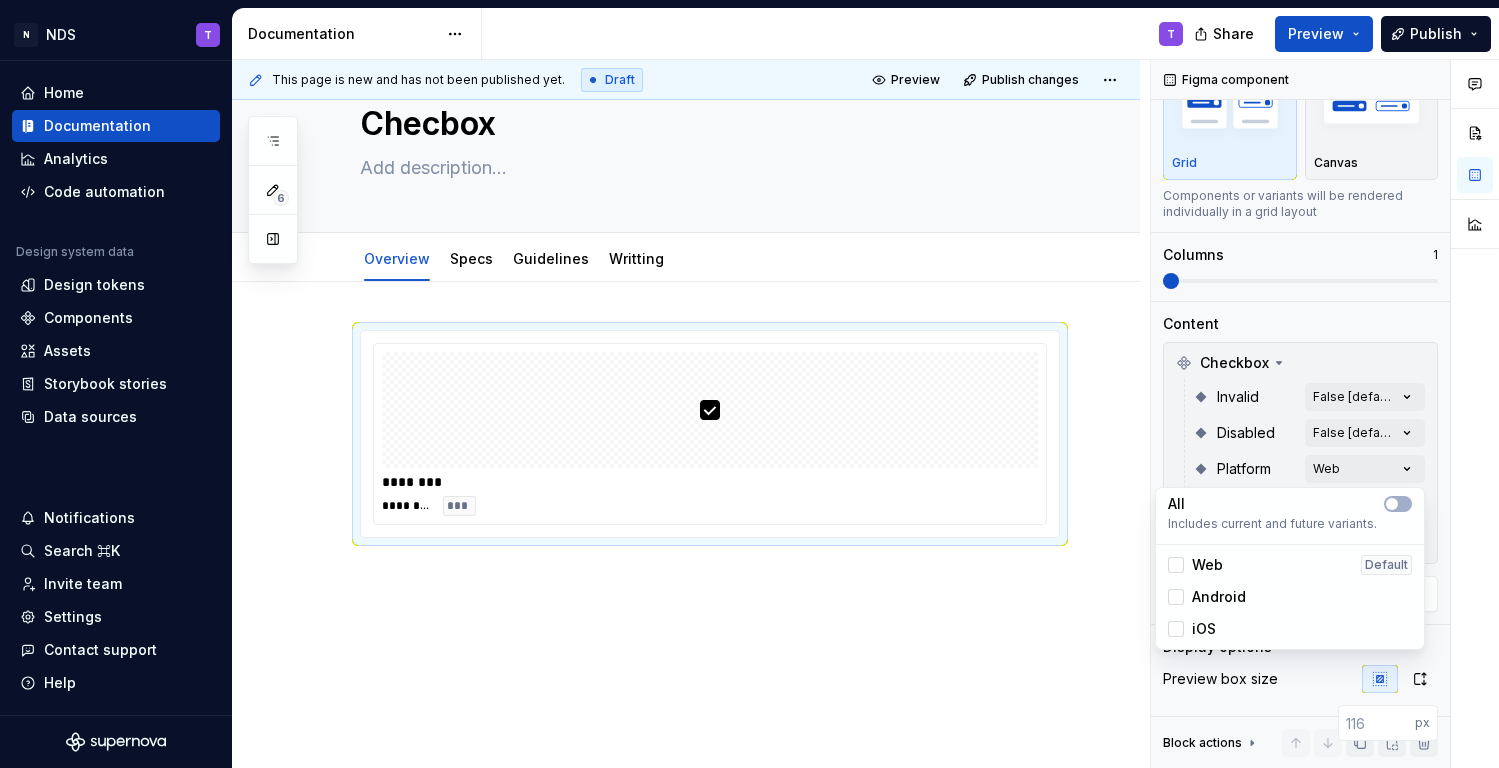 click on "N NDS T Home Documentation Analytics Code automation Design system data Design tokens Components Assets Storybook stories Data sources Notifications Search ⌘K Invite team Settings Contact support Help Documentation T Share Preview Publish 6 Pages Add
Accessibility guide for tree Page tree.
Navigate the tree with the arrow keys. Common tree hotkeys apply. Further keybindings are available:
enter to execute primary action on focused item
f2 to start renaming the focused item
escape to abort renaming an item
control+d to start dragging selected items
Checbox Overview T Specs Guidelines Writting Chip Overview Specs T Guidelines Writting Foundations Design tokens Typography design dev Components Component overview Component detail Changes Checbox  /  Overview Checbox  /  Specs Checbox  /  Guidelines Checbox  /  Writting Chip  /  Overview Chip  /  Specs Upgrade to Enterprise to turn on approval workflow Learn more Contact us Draft" at bounding box center [749, 384] 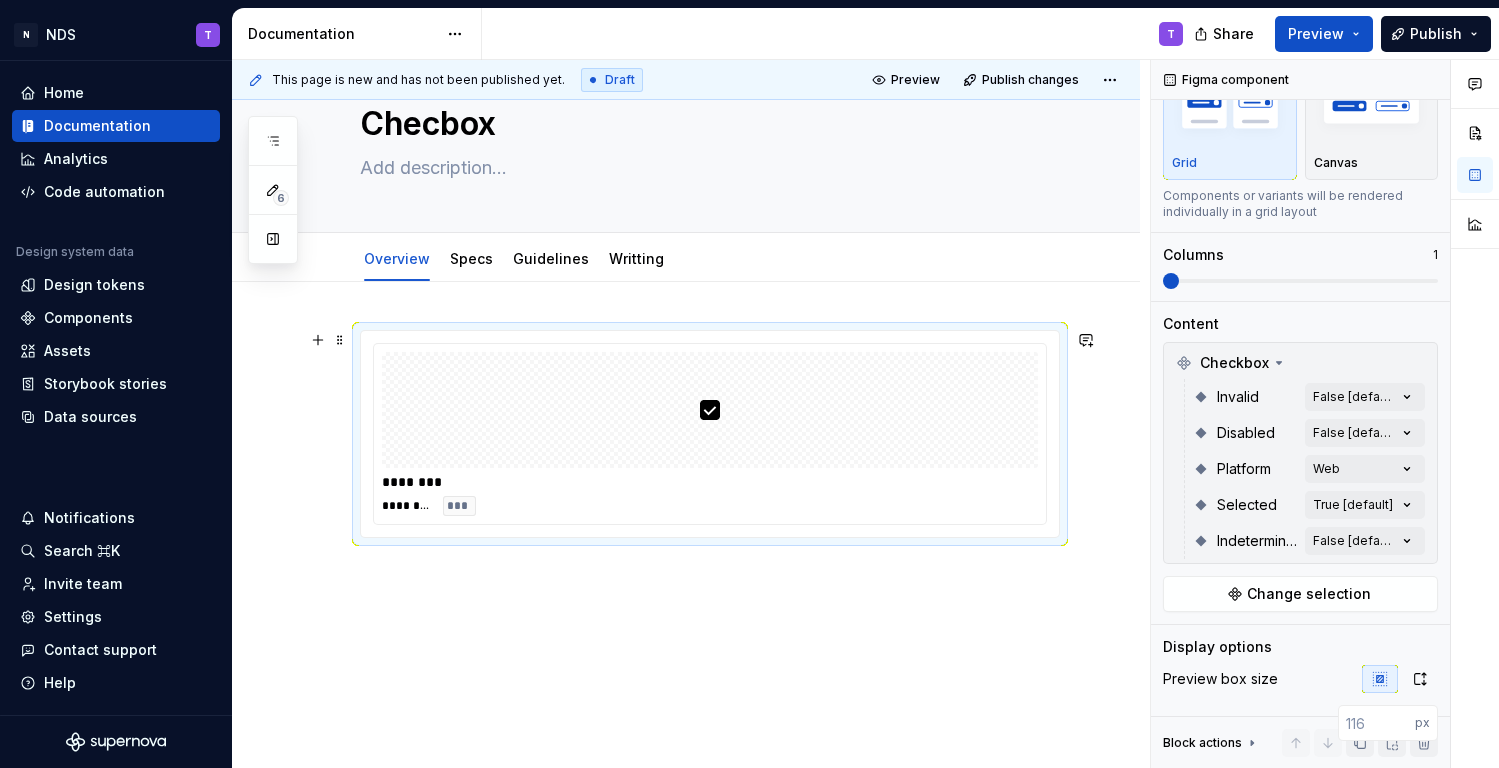 click at bounding box center [710, 410] 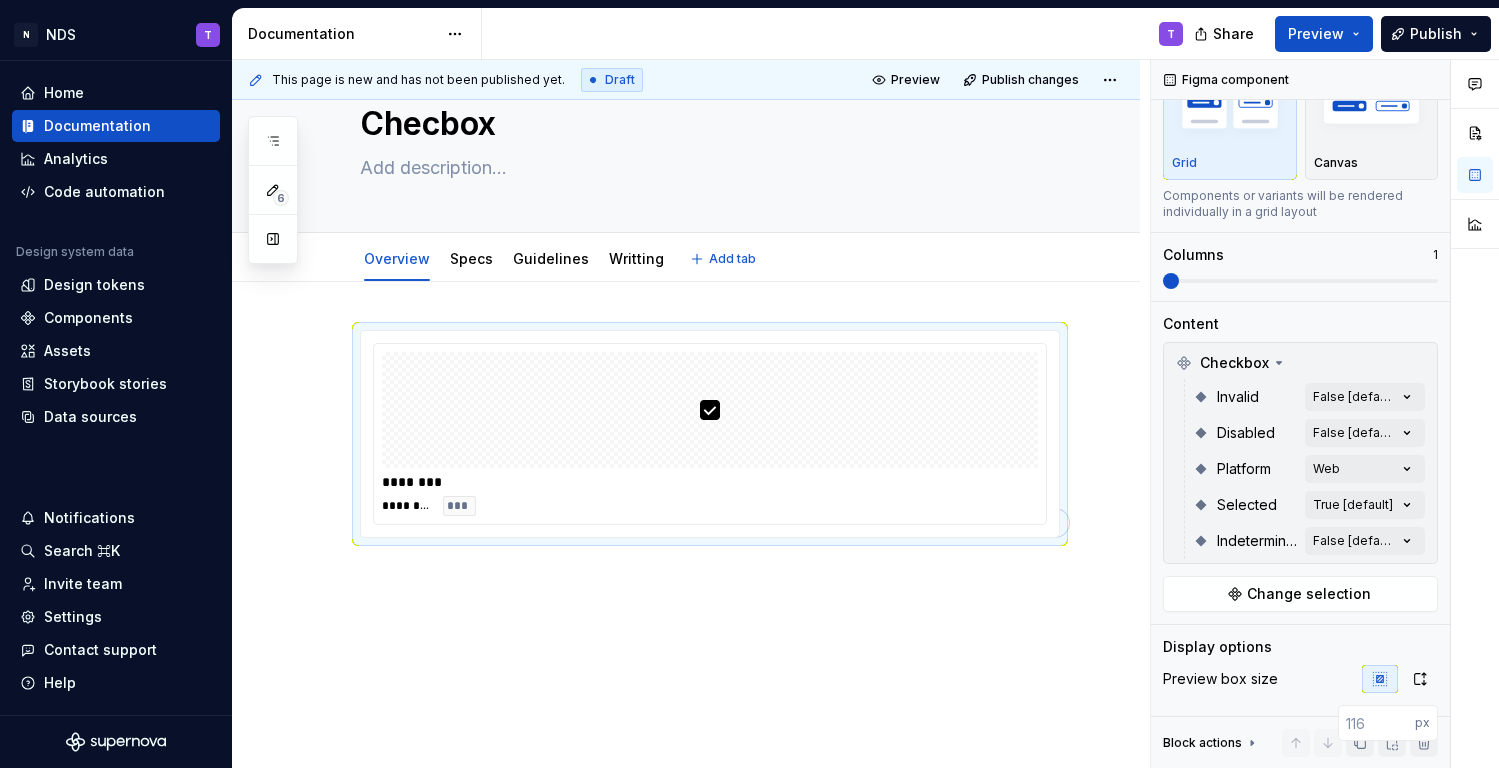 type on "*" 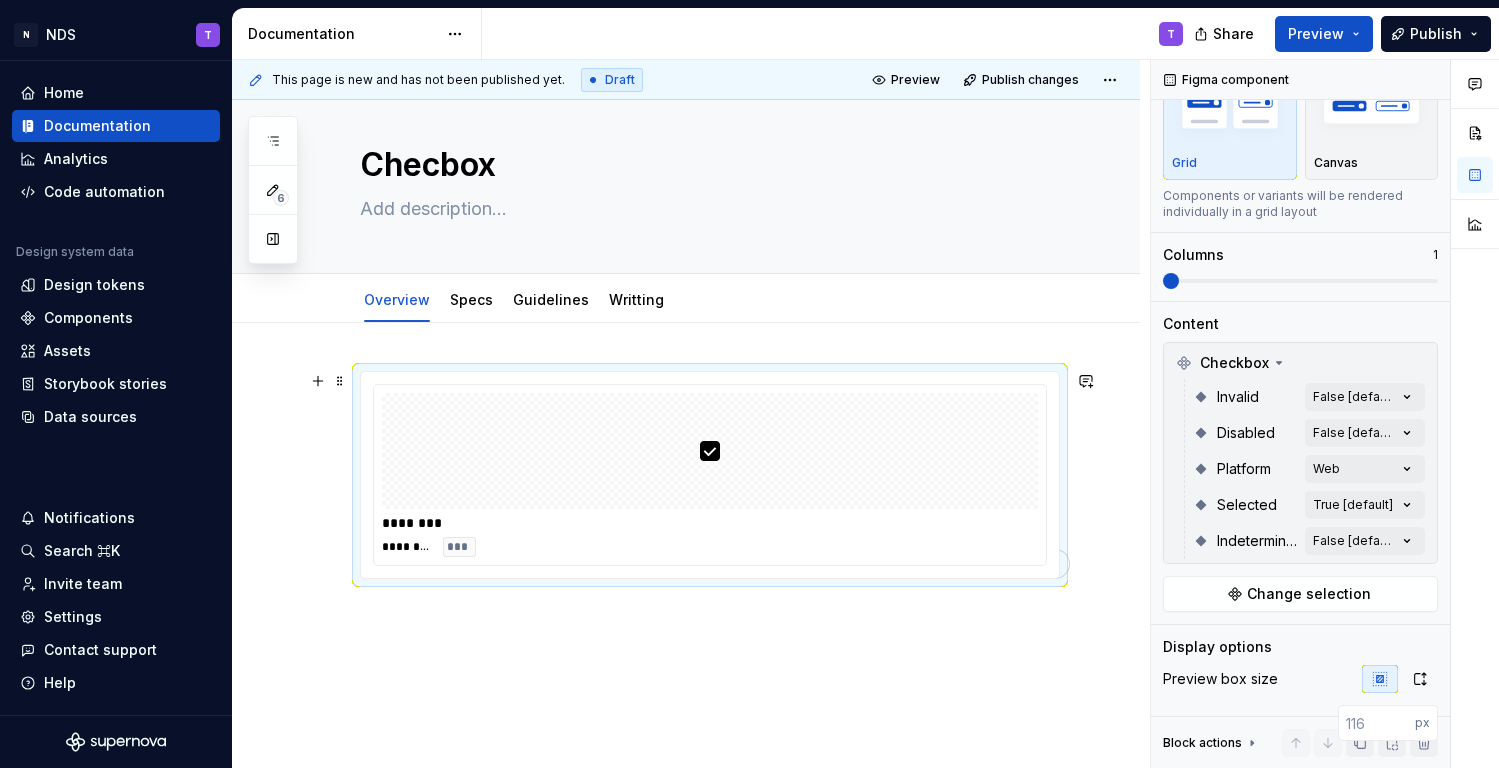 scroll, scrollTop: 19, scrollLeft: 0, axis: vertical 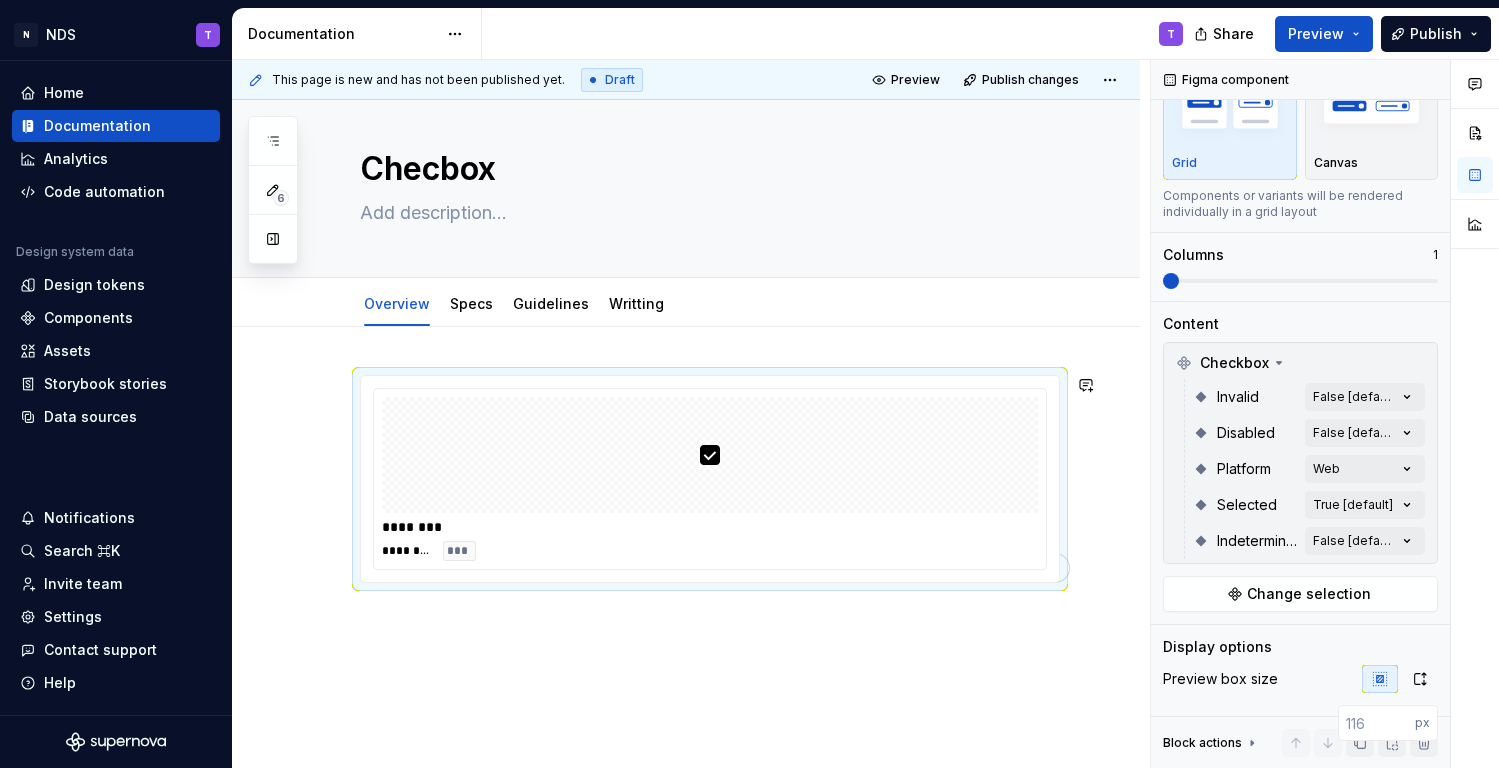 click on "******** ******** ***" at bounding box center [686, 582] 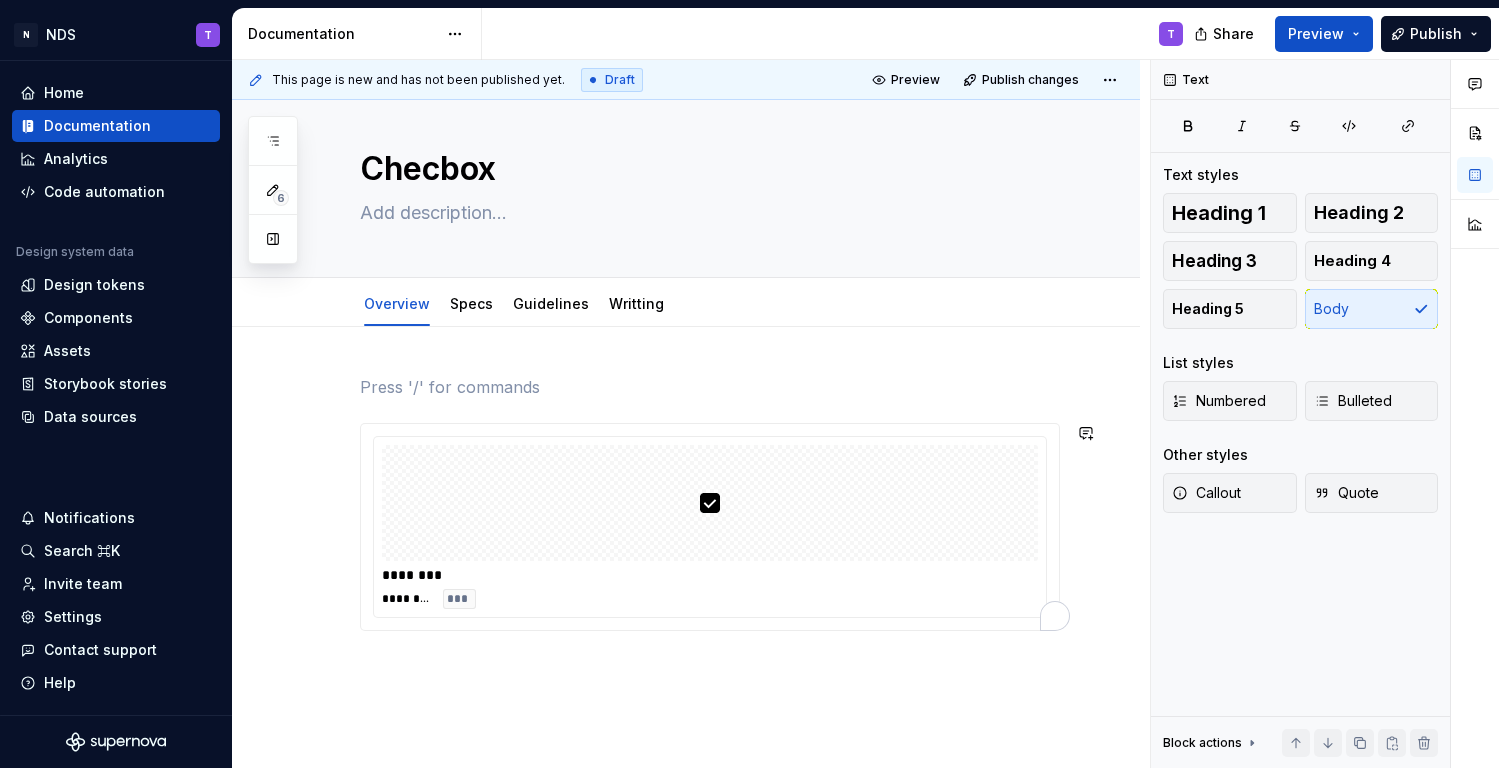 scroll, scrollTop: 0, scrollLeft: 0, axis: both 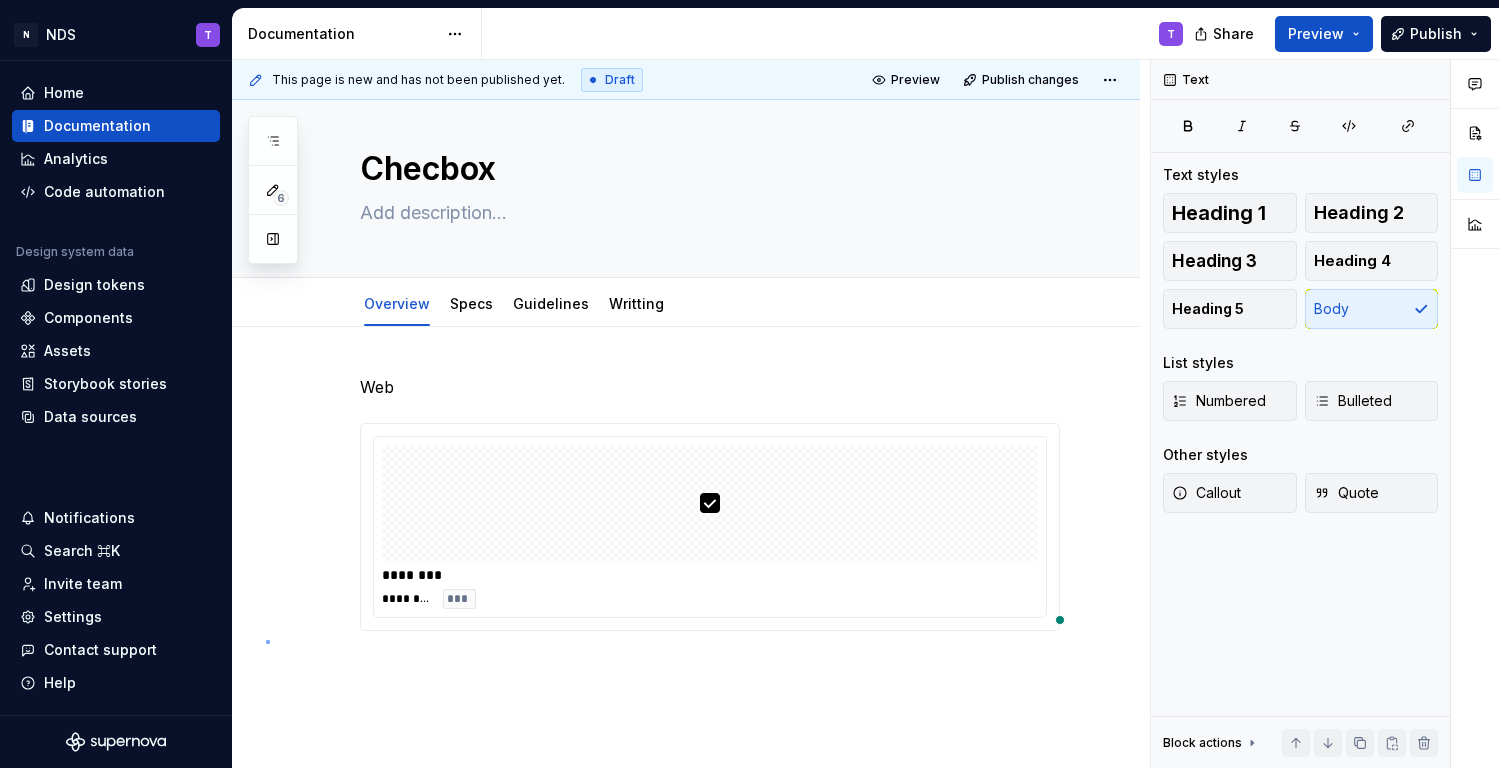 click on "This page is new and has not been published yet. Draft Preview Publish changes Checbox Edit header Overview Specs Guidelines Writting Web ******** ******** ***" at bounding box center (691, 414) 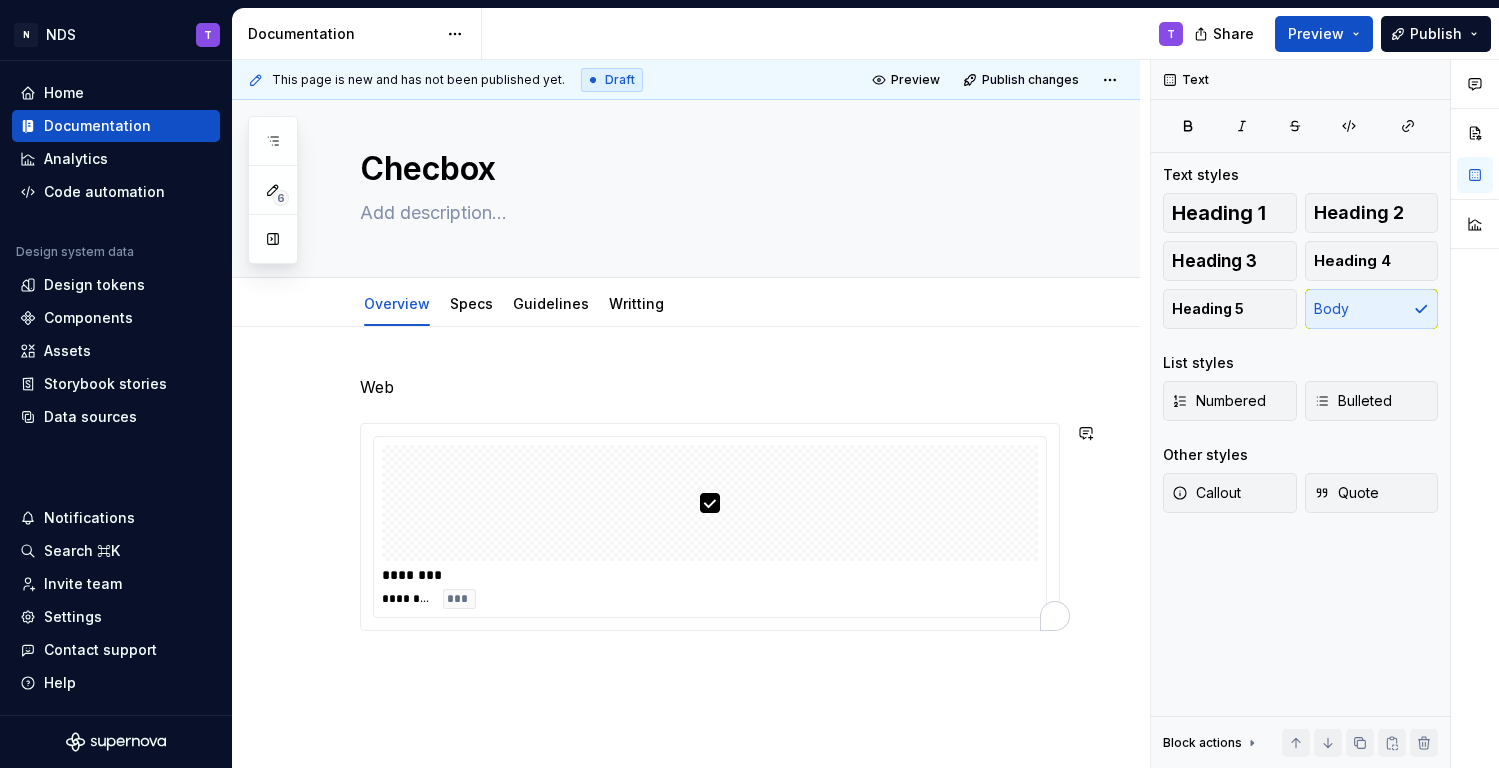 click on "Web ******** ******** ***" at bounding box center (686, 606) 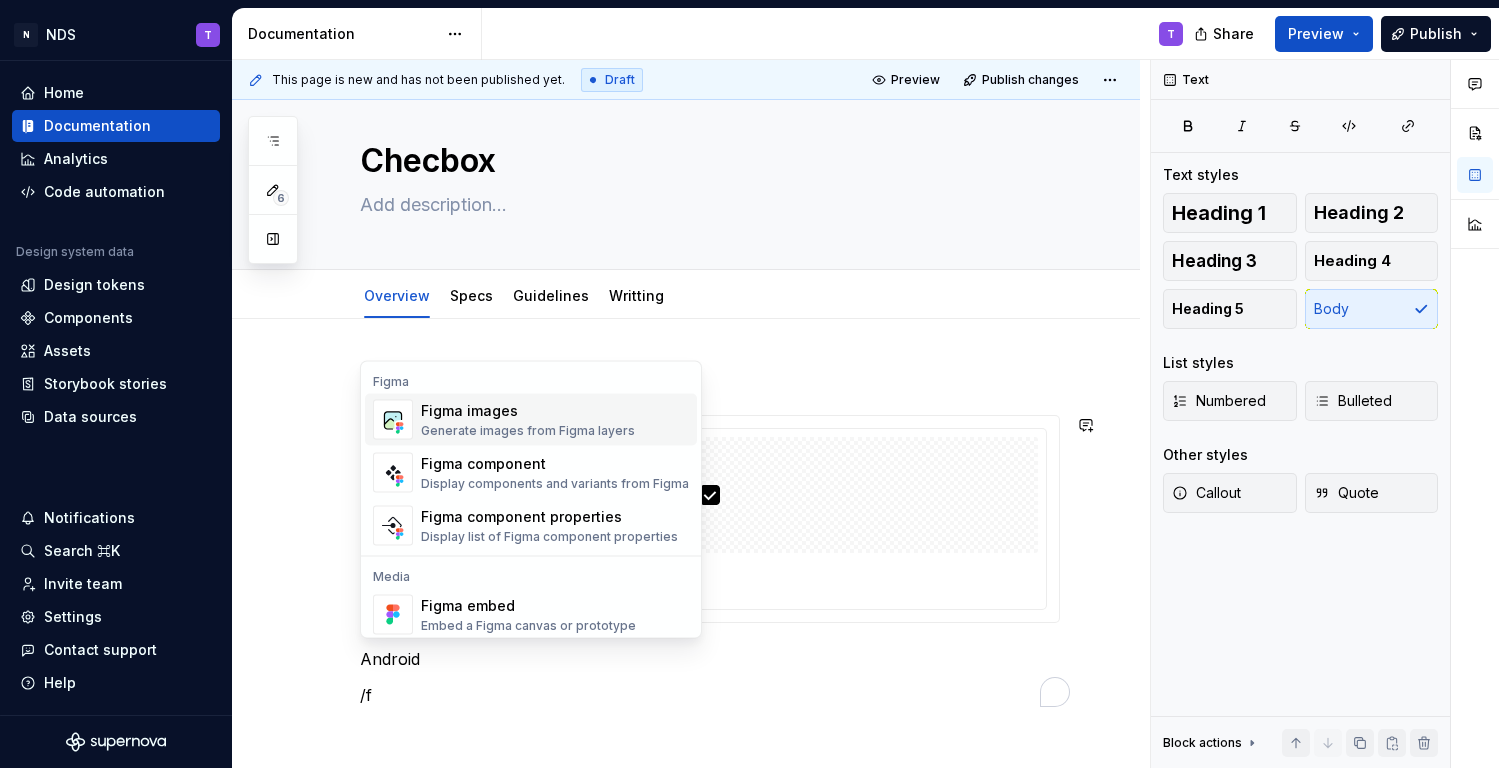 scroll, scrollTop: 63, scrollLeft: 0, axis: vertical 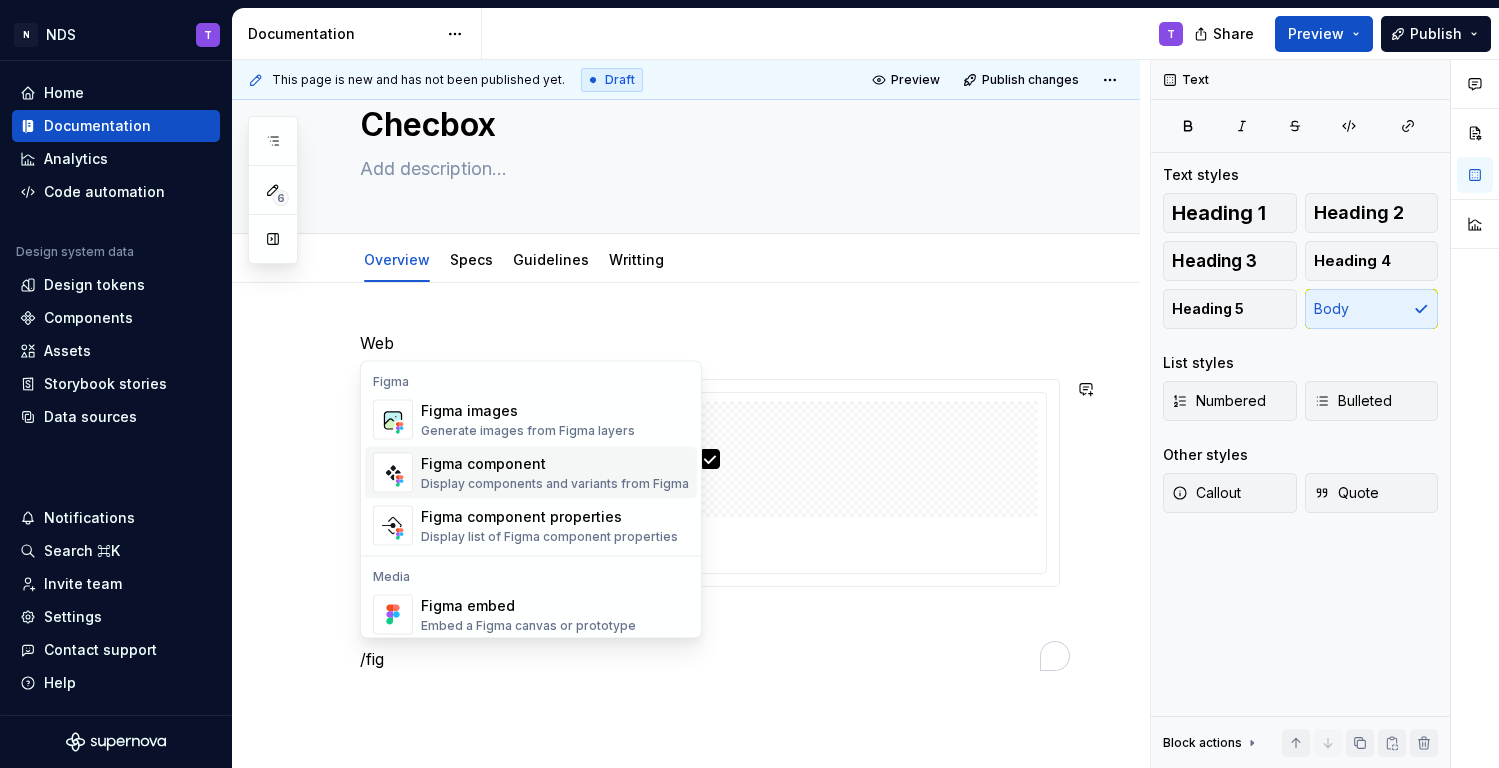 click on "Display components and variants from Figma" at bounding box center (555, 484) 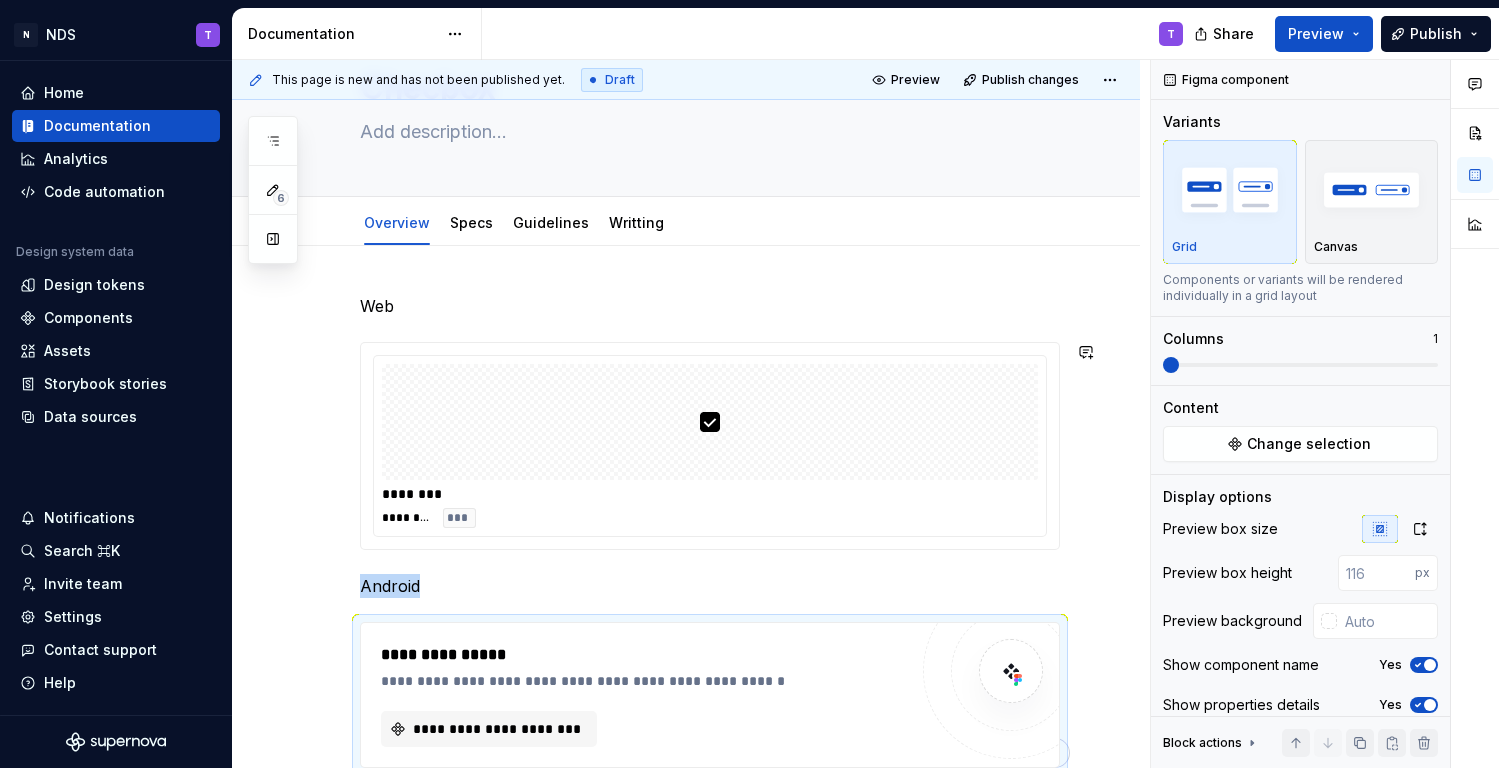 type on "*" 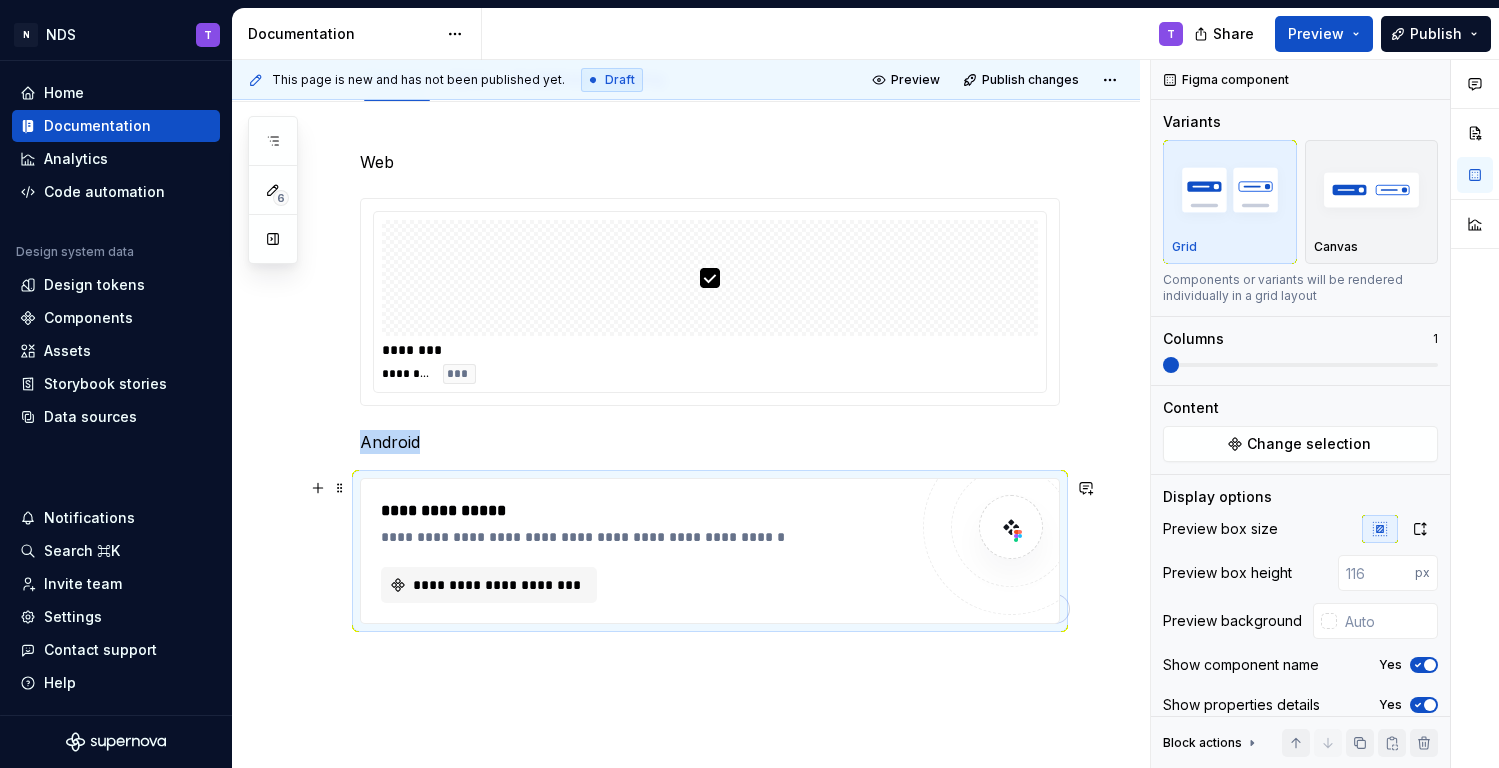 scroll, scrollTop: 296, scrollLeft: 0, axis: vertical 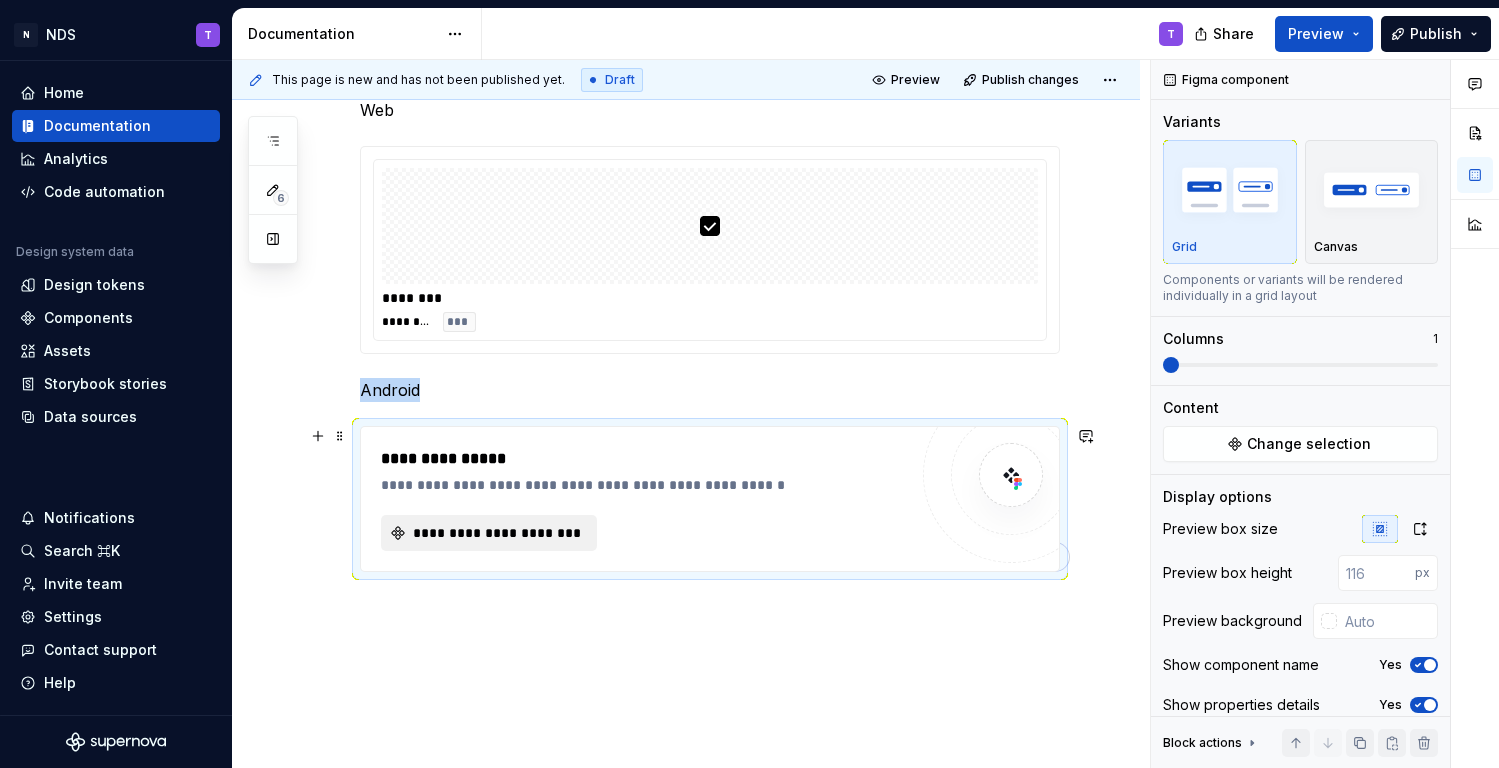 click on "**********" at bounding box center (489, 533) 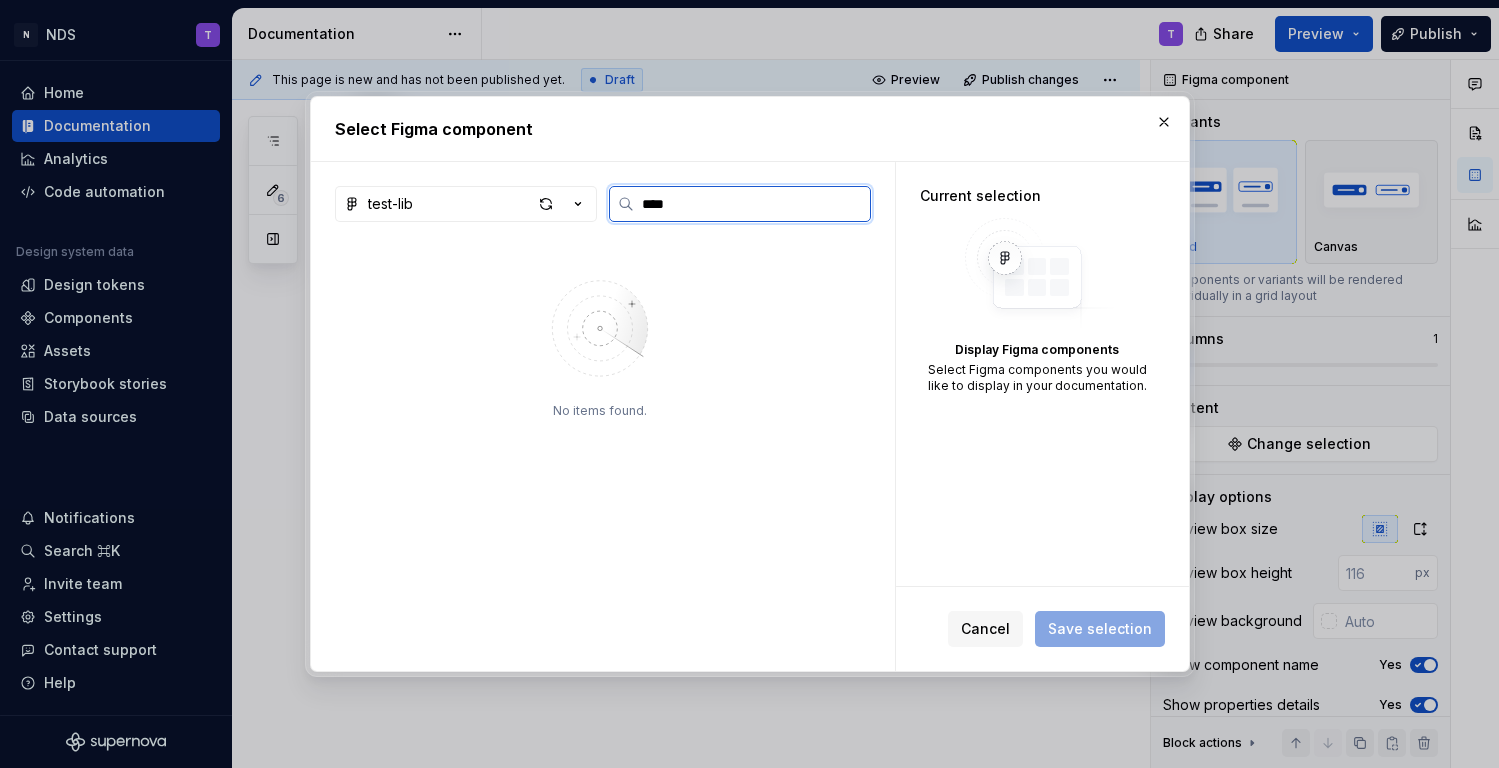 type on "****" 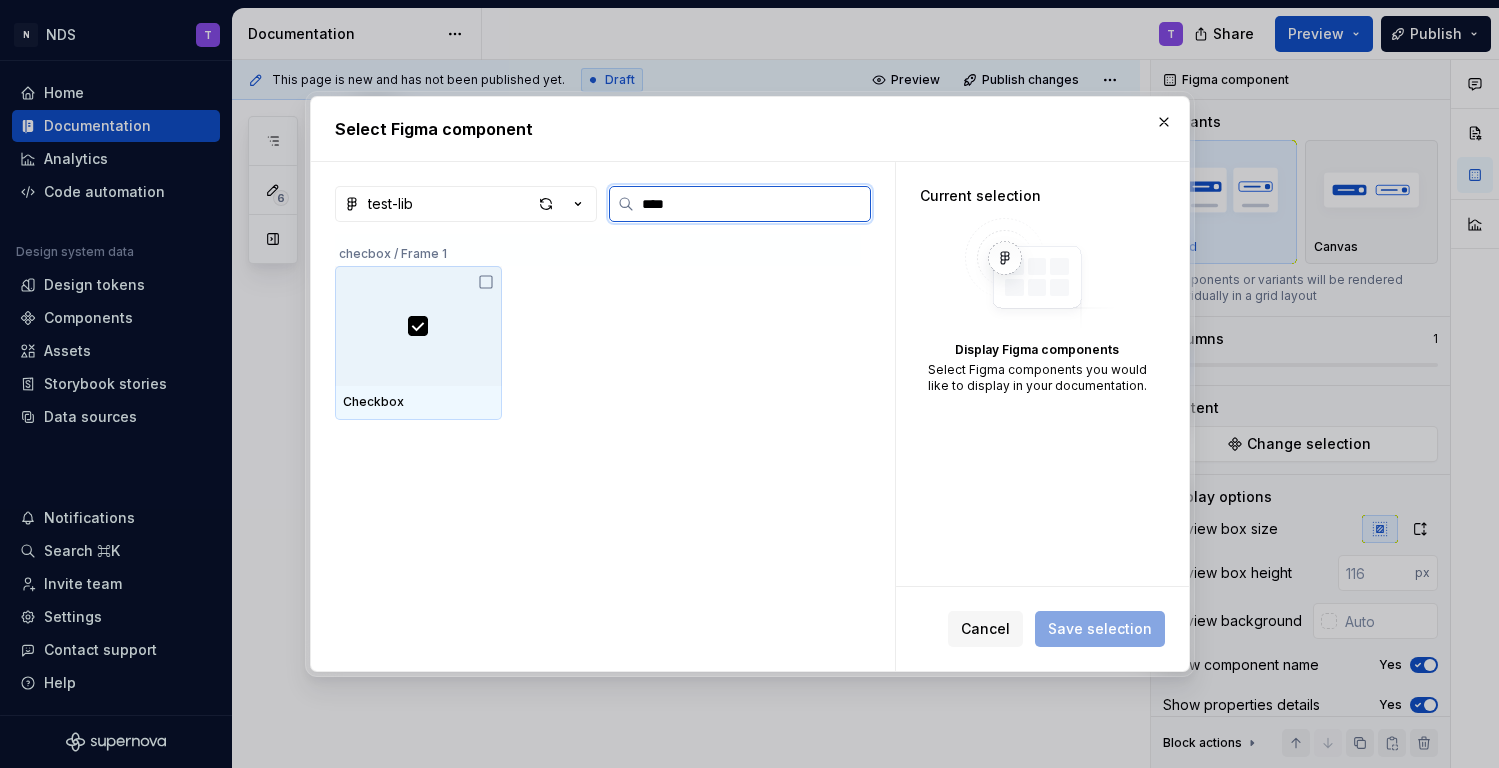 click at bounding box center (418, 326) 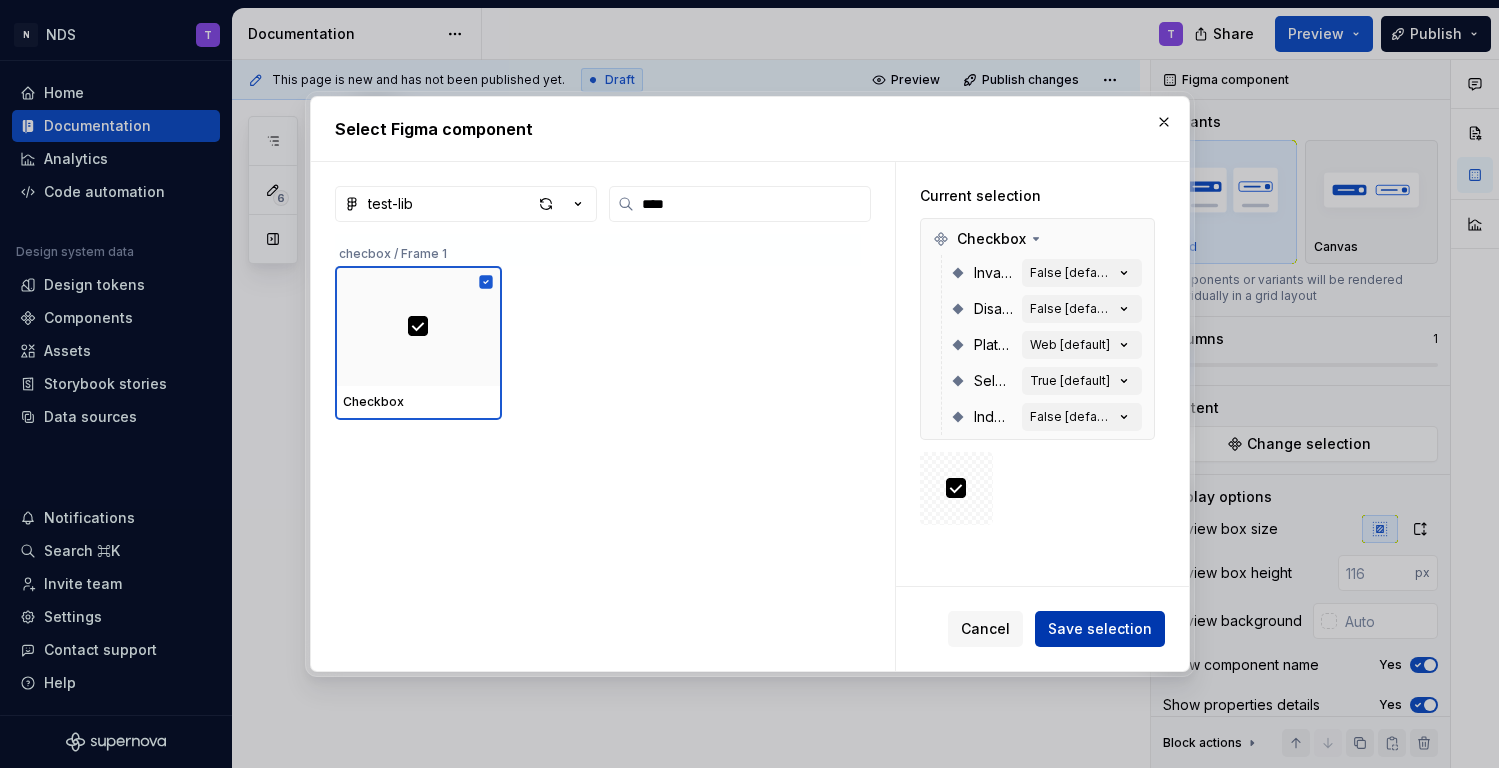 click on "Save selection" at bounding box center [1100, 629] 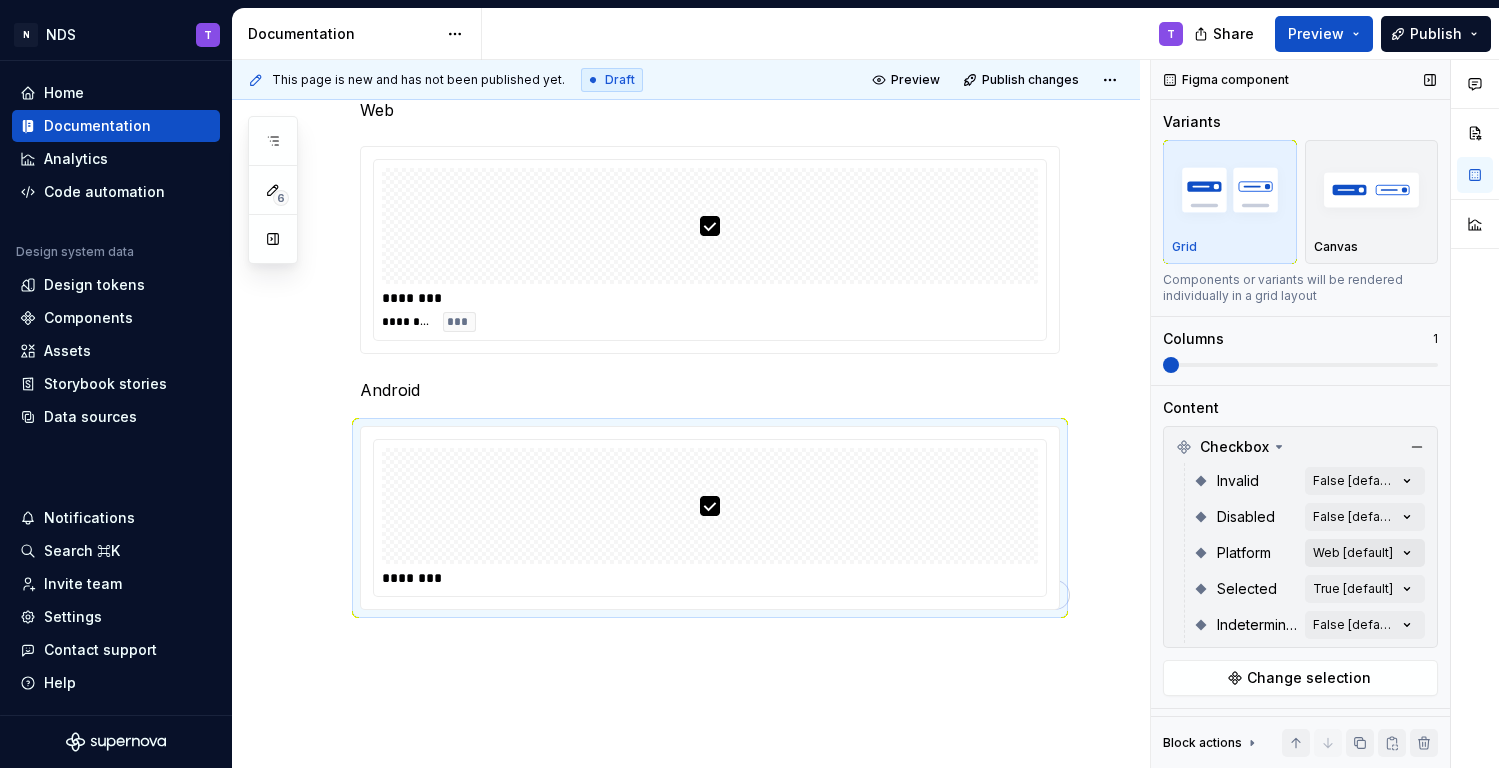 click on "Comments Open comments No comments yet Select ‘Comment’ from the block context menu to add one. Figma component Variants Grid Canvas Components or variants will be rendered individually in a grid layout Columns 1 Content Checkbox Invalid False [default] Disabled False [default] Platform Web [default] Selected True [default] Indeterminate False [default] Change selection Display options Preview box size Preview box height px Preview background Show component name Yes Show properties details Yes Show variant description Yes Block actions Move up Move down Duplicate Copy (⌘C) Cut (⌘X) Delete" at bounding box center [1325, 414] 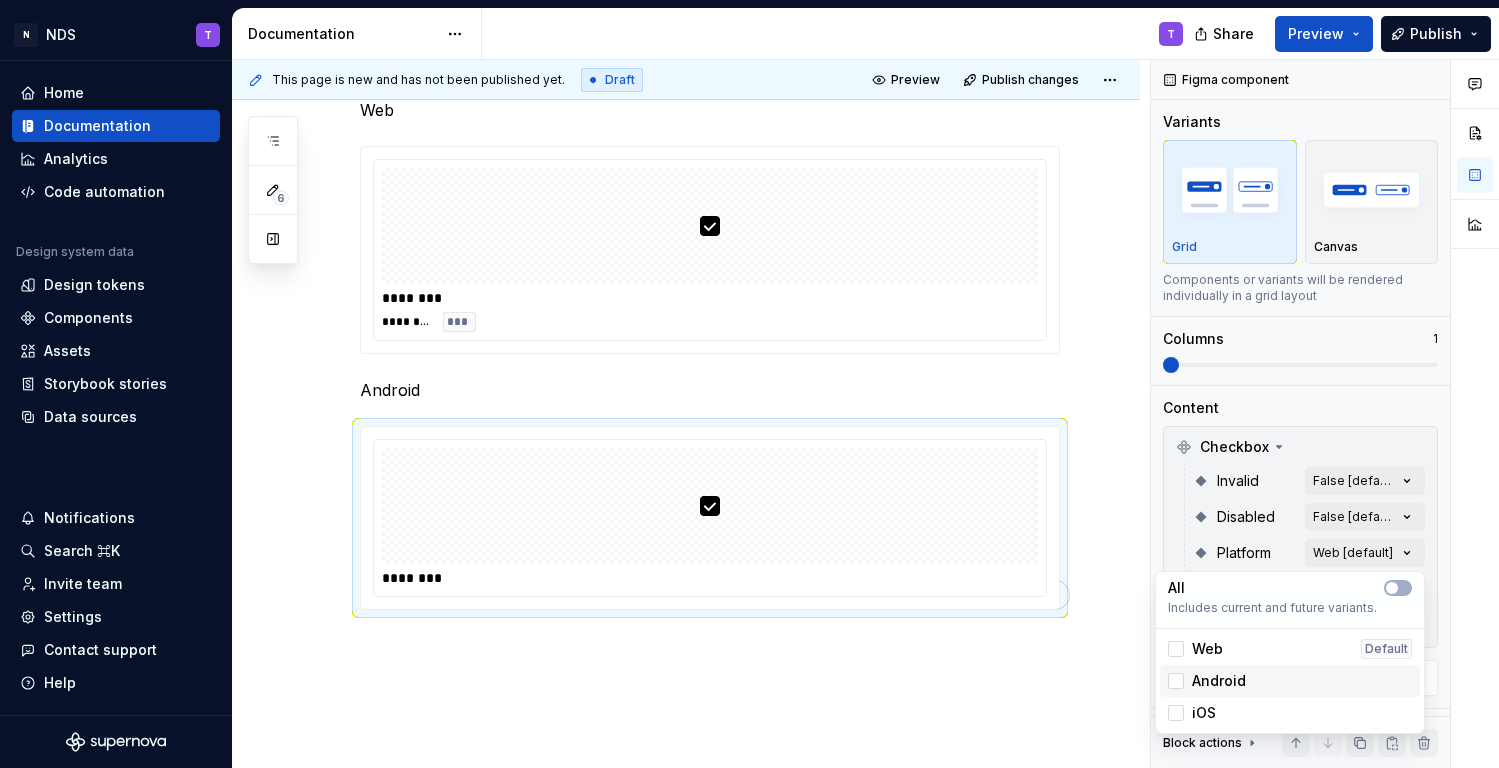 click on "Android" at bounding box center [1219, 681] 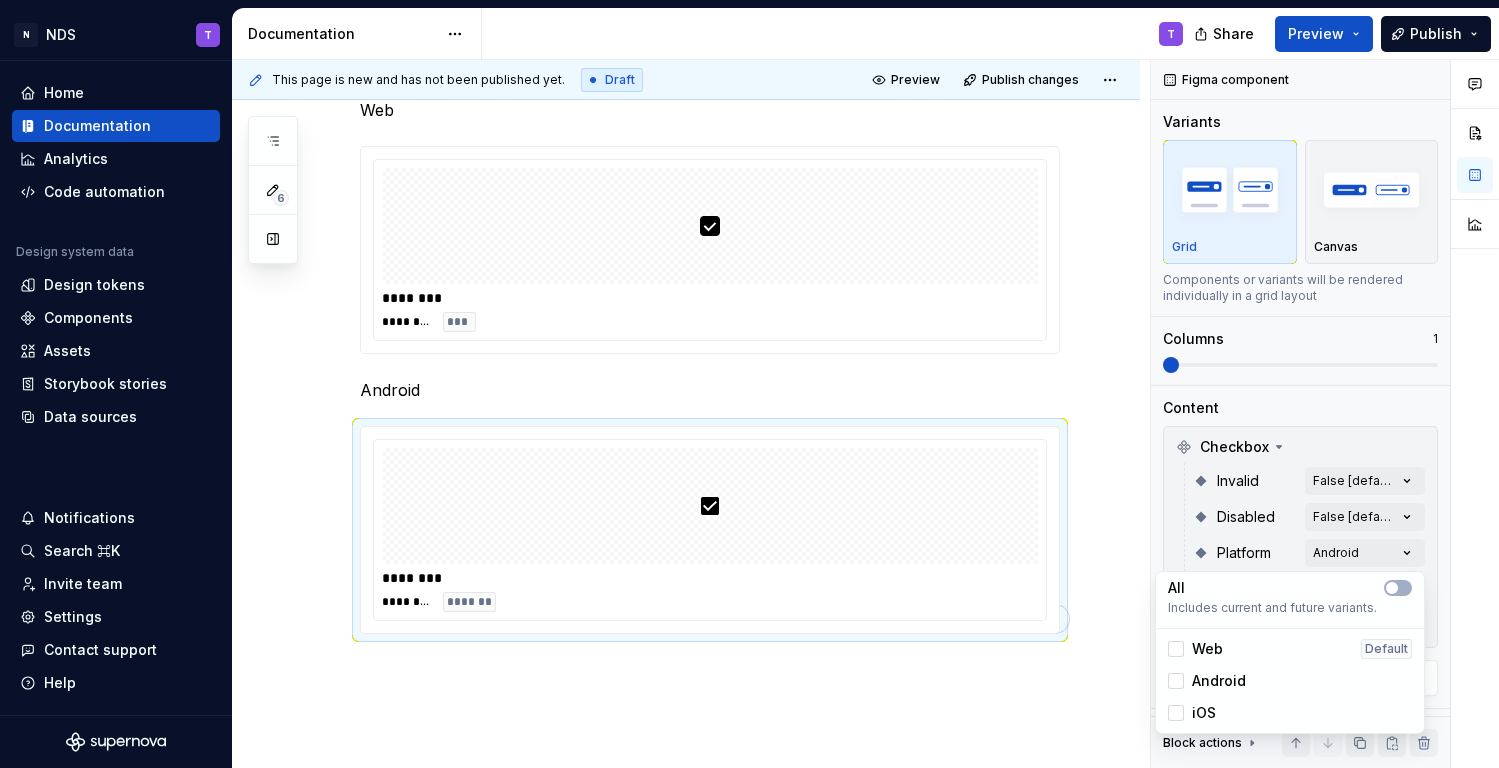 click on "N NDS T Home Documentation Analytics Code automation Design system data Design tokens Components Assets Storybook stories Data sources Notifications Search ⌘K Invite team Settings Contact support Help Documentation T Share Preview Publish 6 Pages Add
Accessibility guide for tree Page tree.
Navigate the tree with the arrow keys. Common tree hotkeys apply. Further keybindings are available:
enter to execute primary action on focused item
f2 to start renaming the focused item
escape to abort renaming an item
control+d to start dragging selected items
Checbox Overview T Specs Guidelines Writting Chip Overview Specs T Guidelines Writting Foundations Design tokens Typography design dev Components Component overview Component detail Changes Checbox  /  Overview Checbox  /  Specs Checbox  /  Guidelines Checbox  /  Writting Chip  /  Overview Chip  /  Specs Upgrade to Enterprise to turn on approval workflow Learn more Contact us Draft" at bounding box center [749, 384] 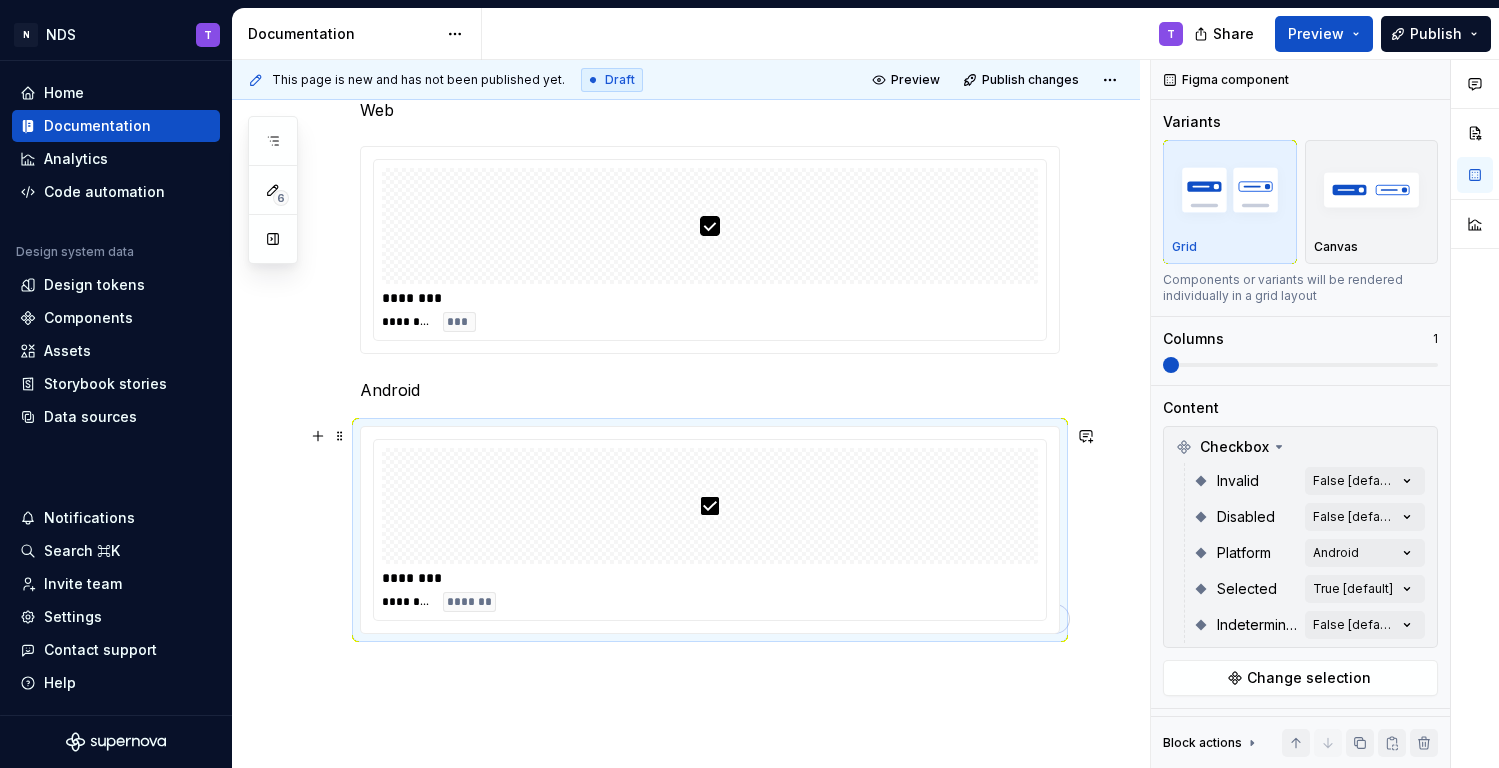 click on "Web ******** ******** *** Android ******** ******** *******" at bounding box center [686, 469] 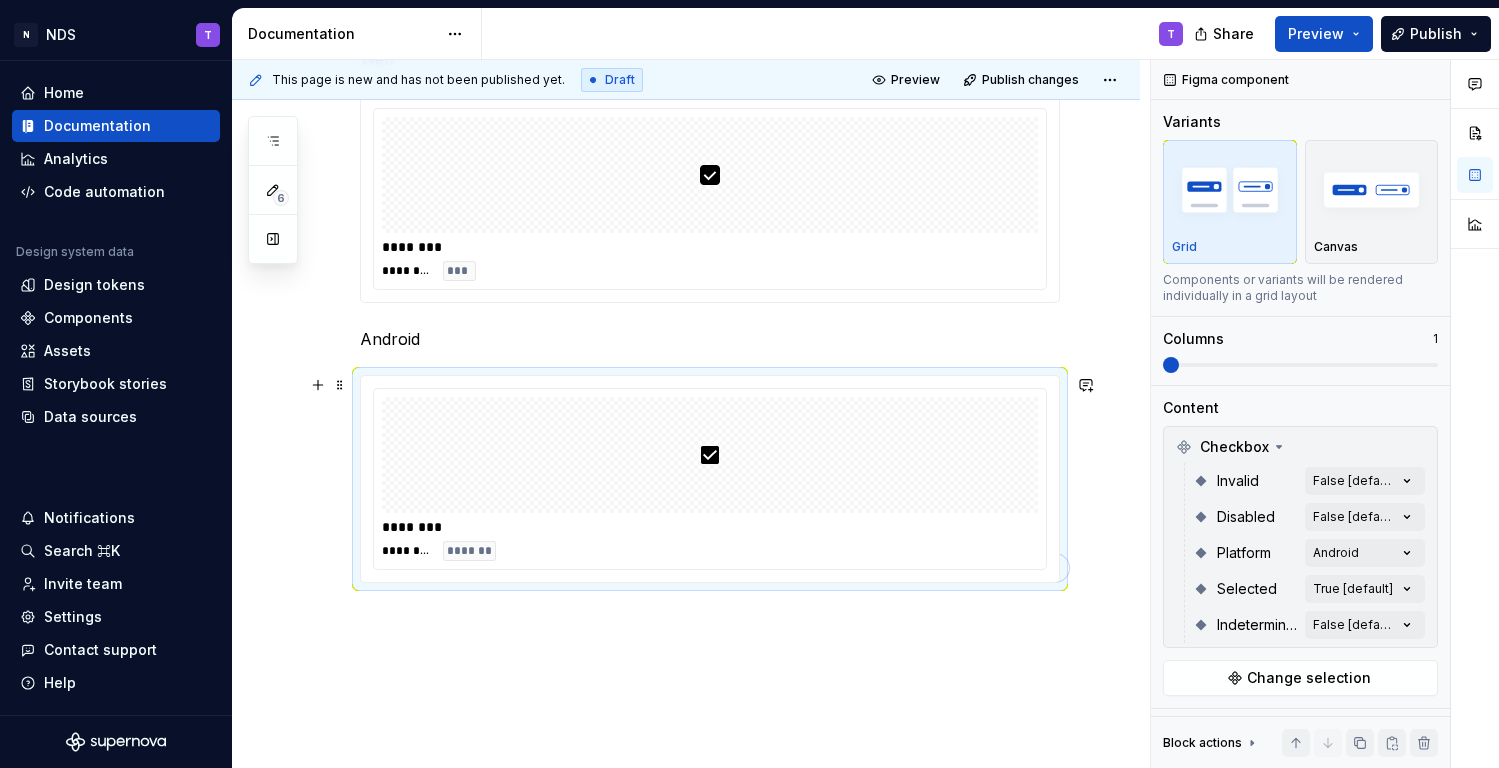 scroll, scrollTop: 348, scrollLeft: 0, axis: vertical 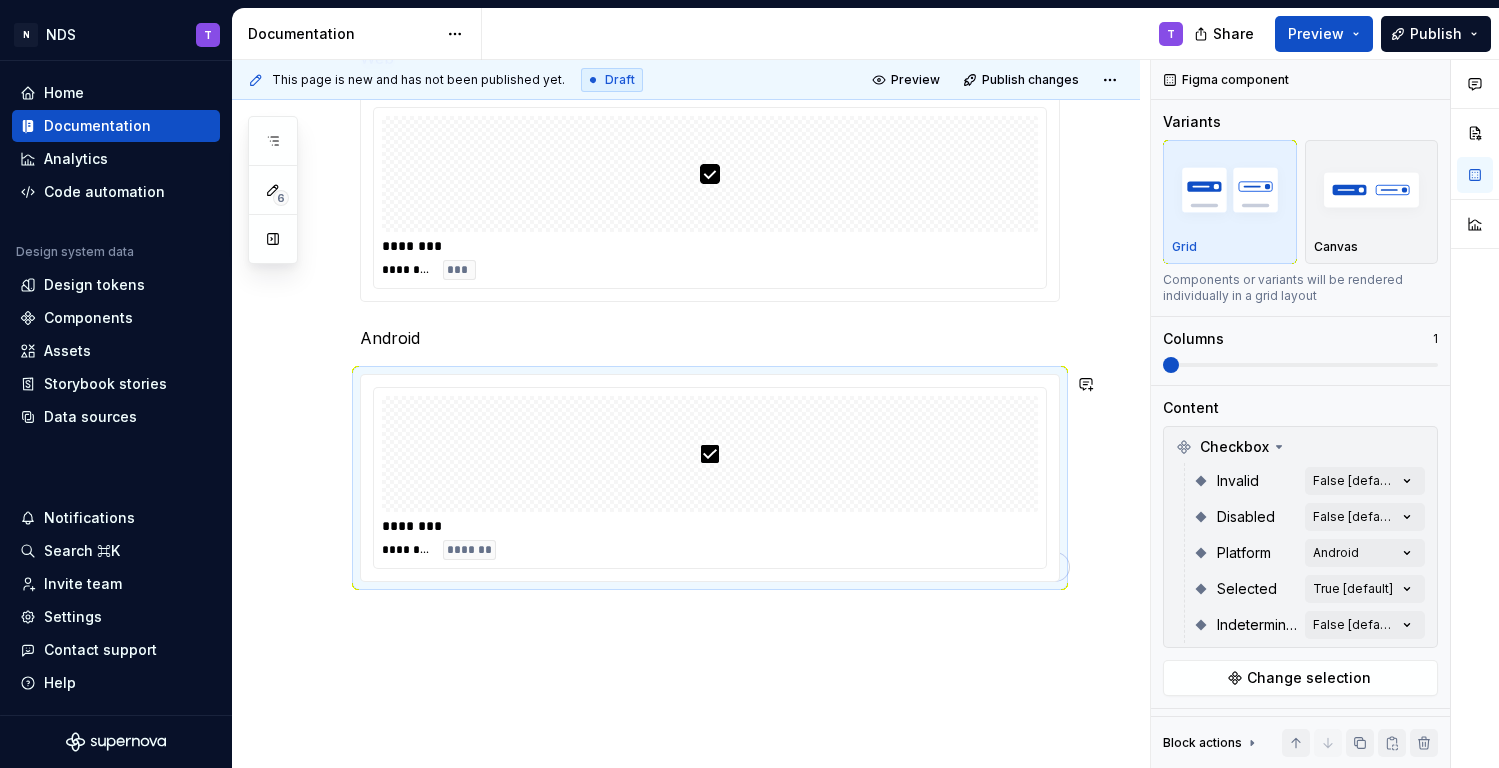 click on "Web ******** ******** *** Android ******** ******** *******" at bounding box center (686, 417) 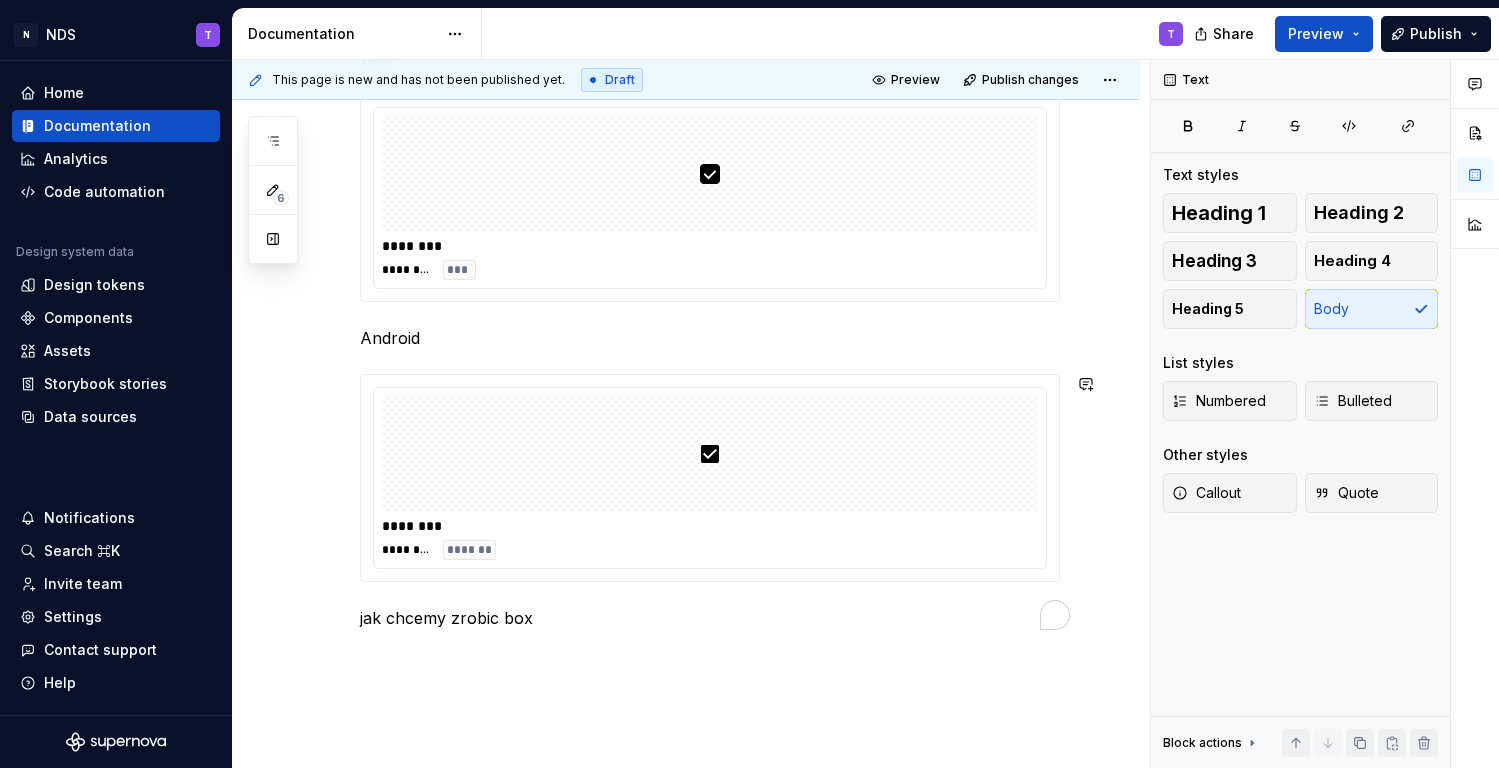 click on "Web ******** ******** *** Android ******** ******** ******* jak chcemy zrobic box" at bounding box center [710, 350] 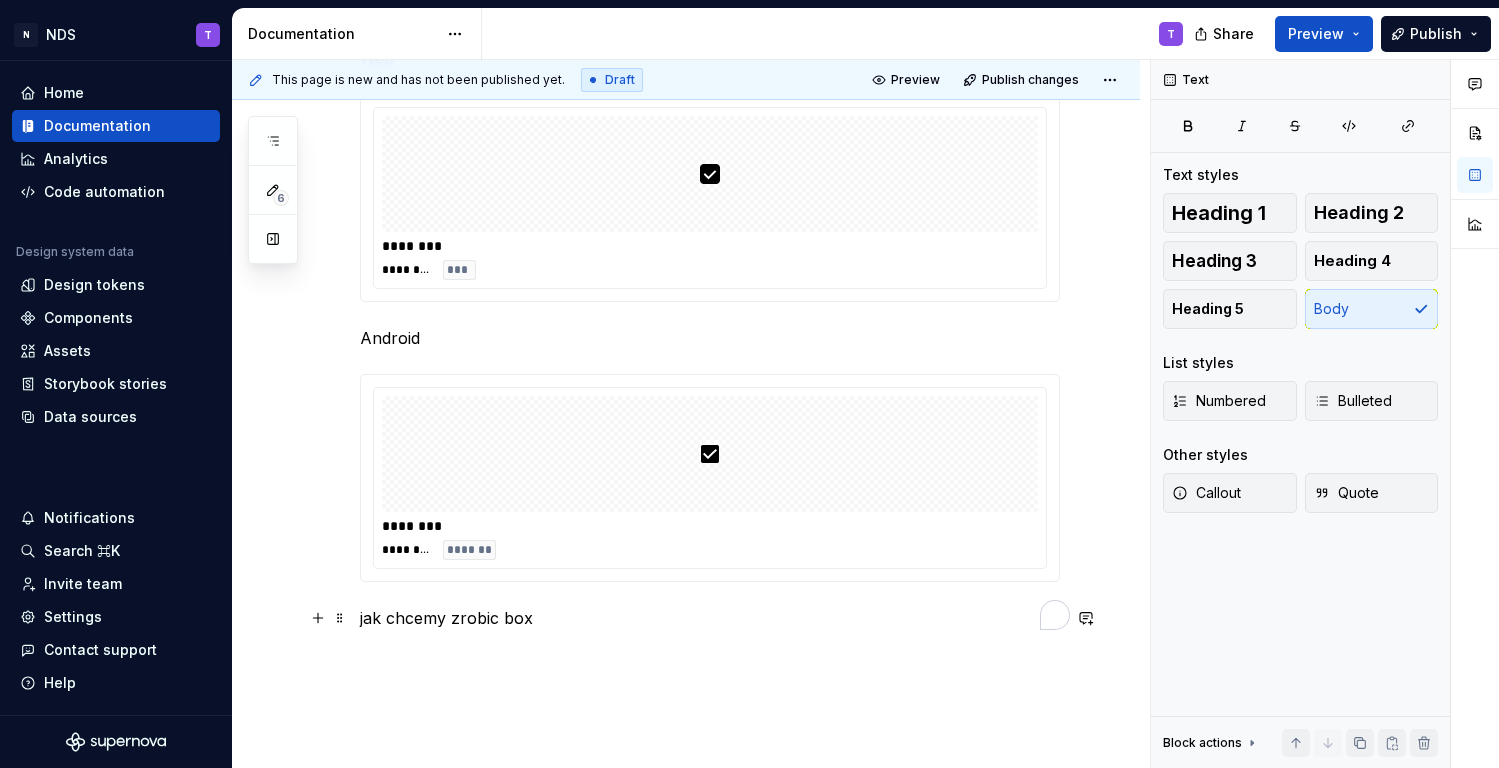 click on "jak chcemy zrobic box" at bounding box center [710, 618] 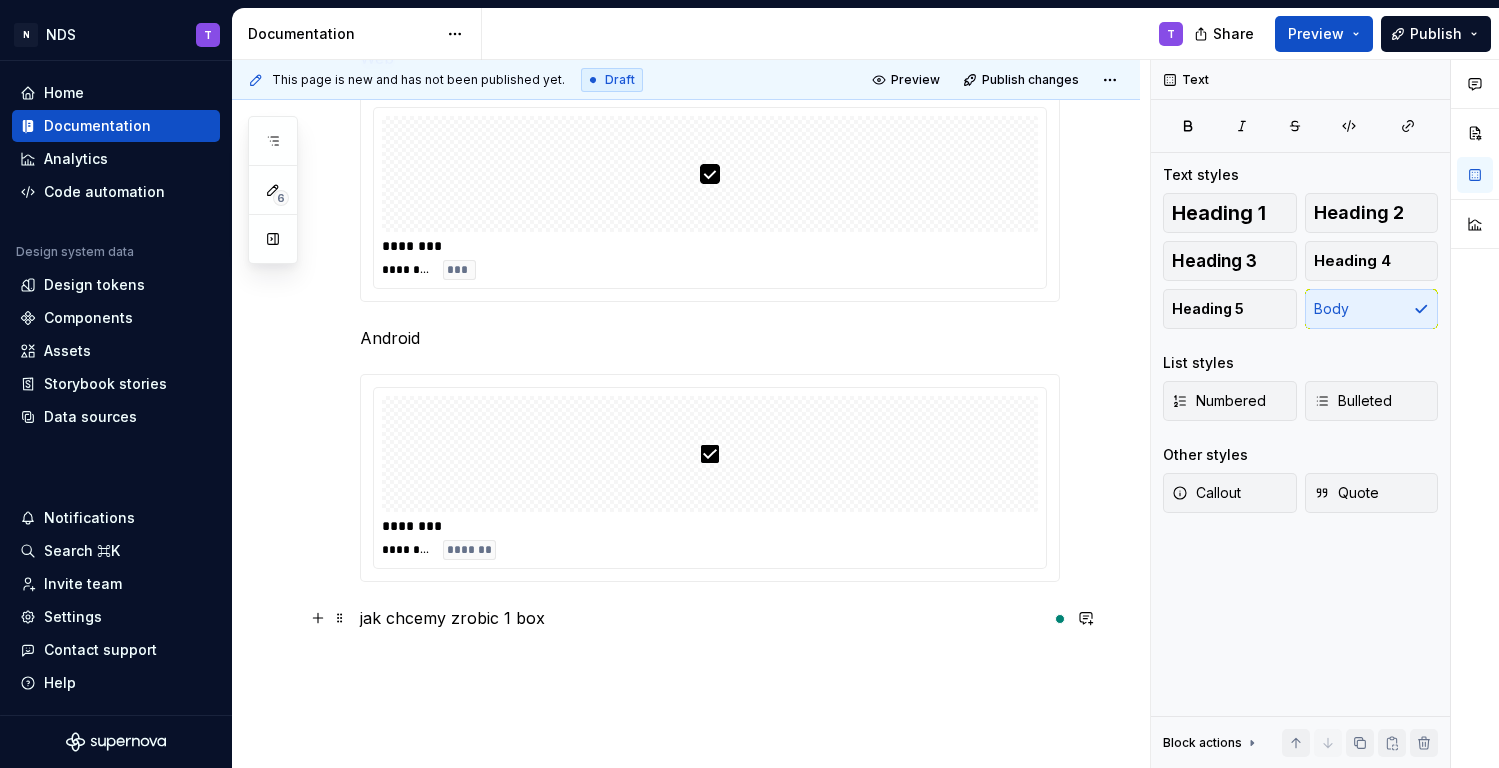 click on "jak chcemy zrobic 1 box" at bounding box center (710, 618) 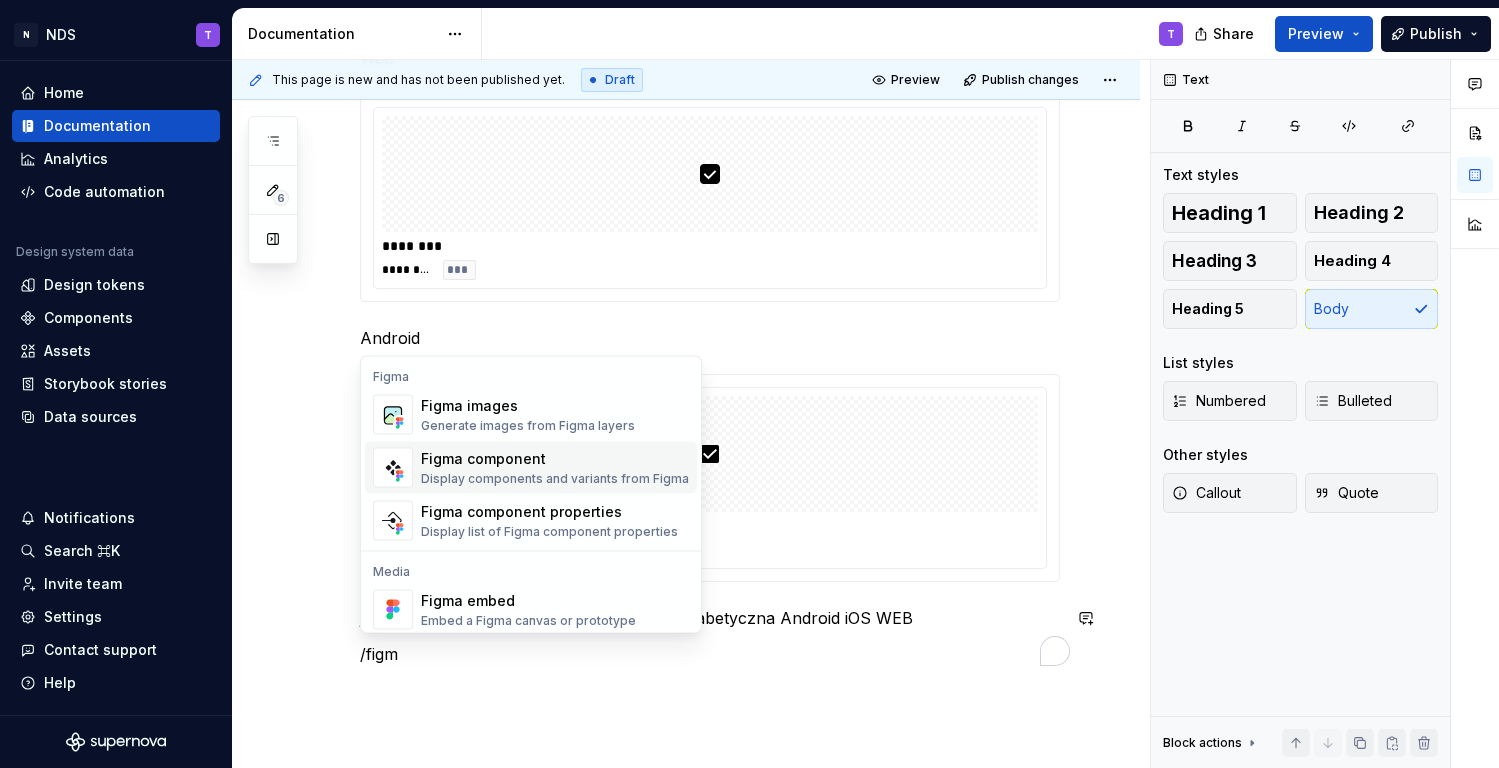 click on "Figma component" at bounding box center (555, 459) 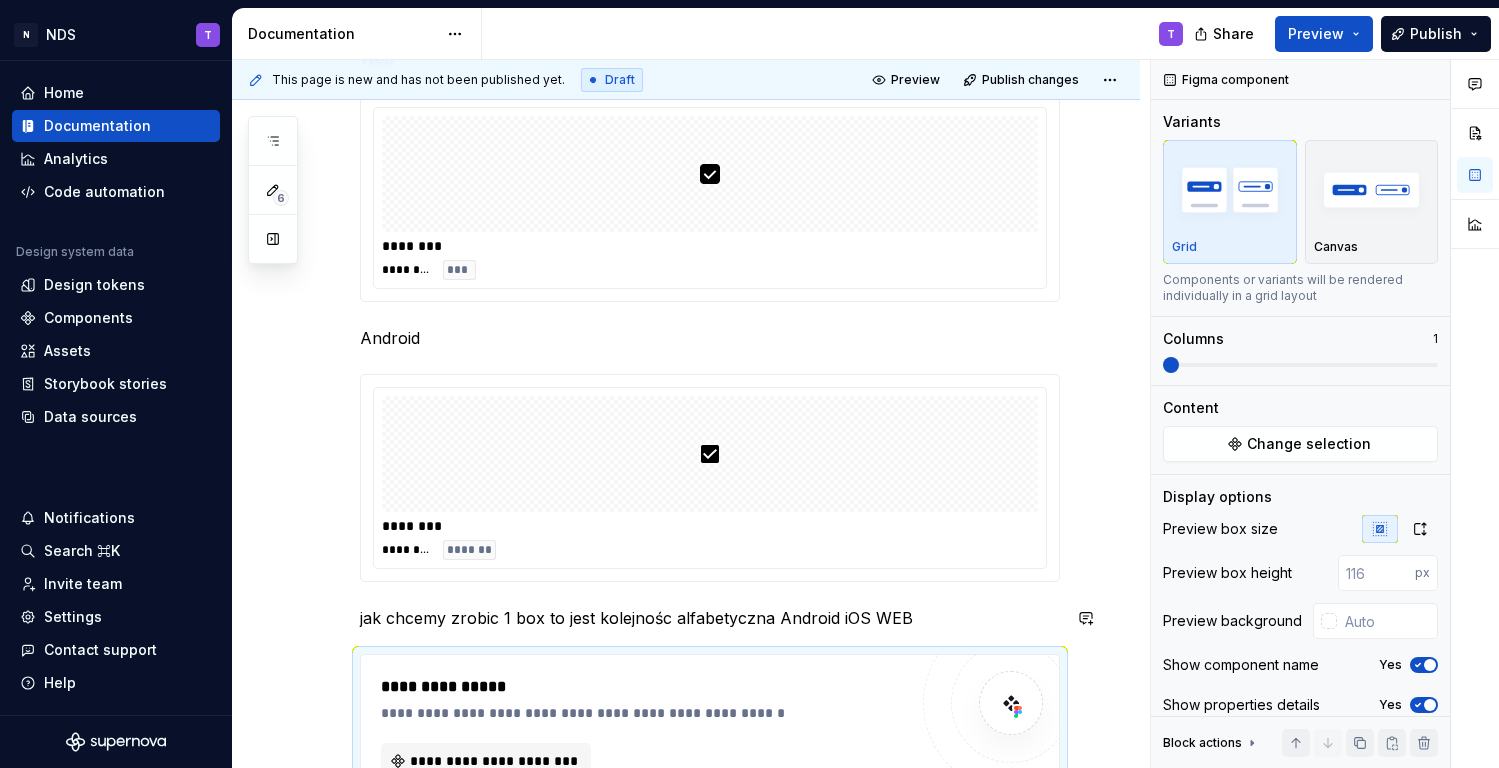 scroll, scrollTop: 380, scrollLeft: 0, axis: vertical 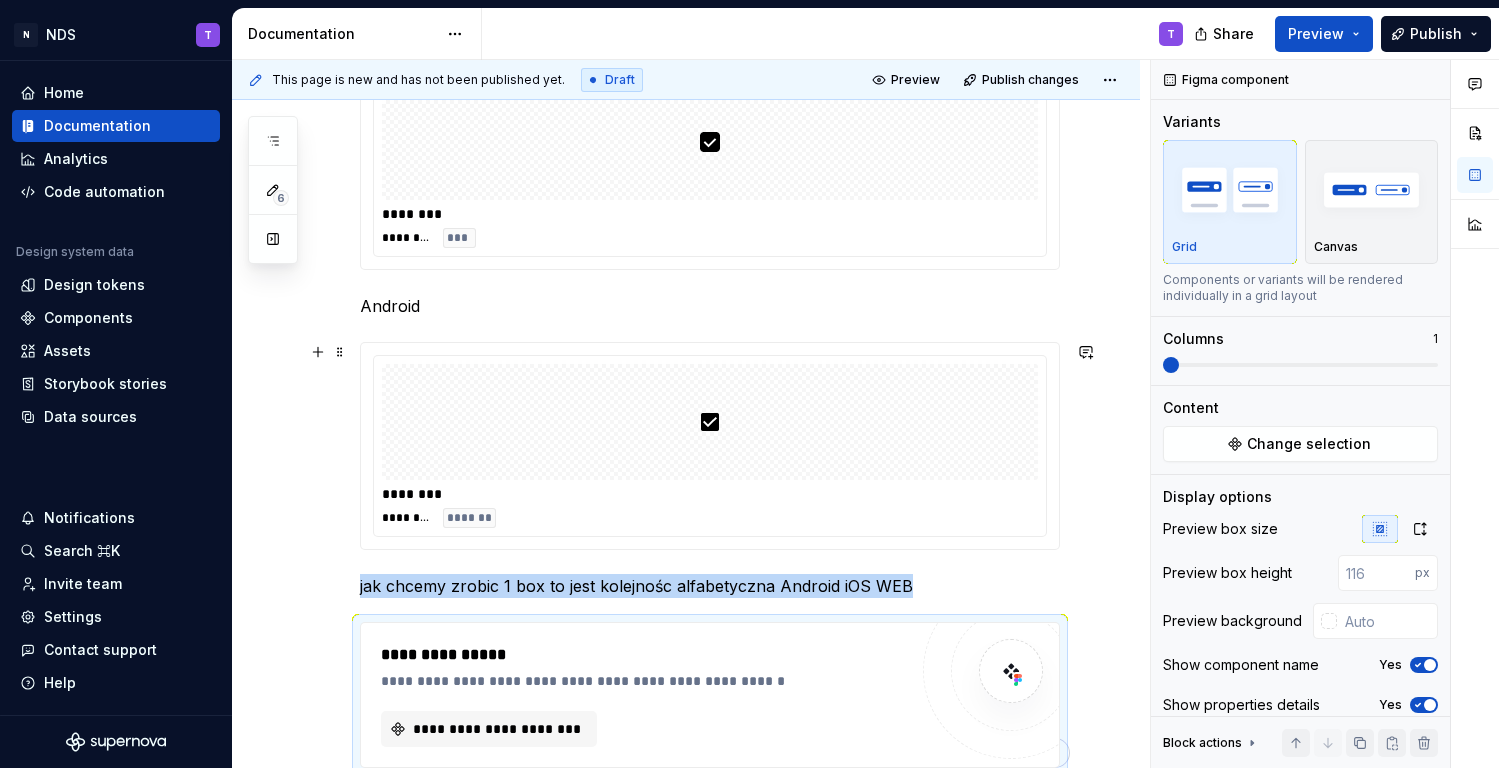 type on "*" 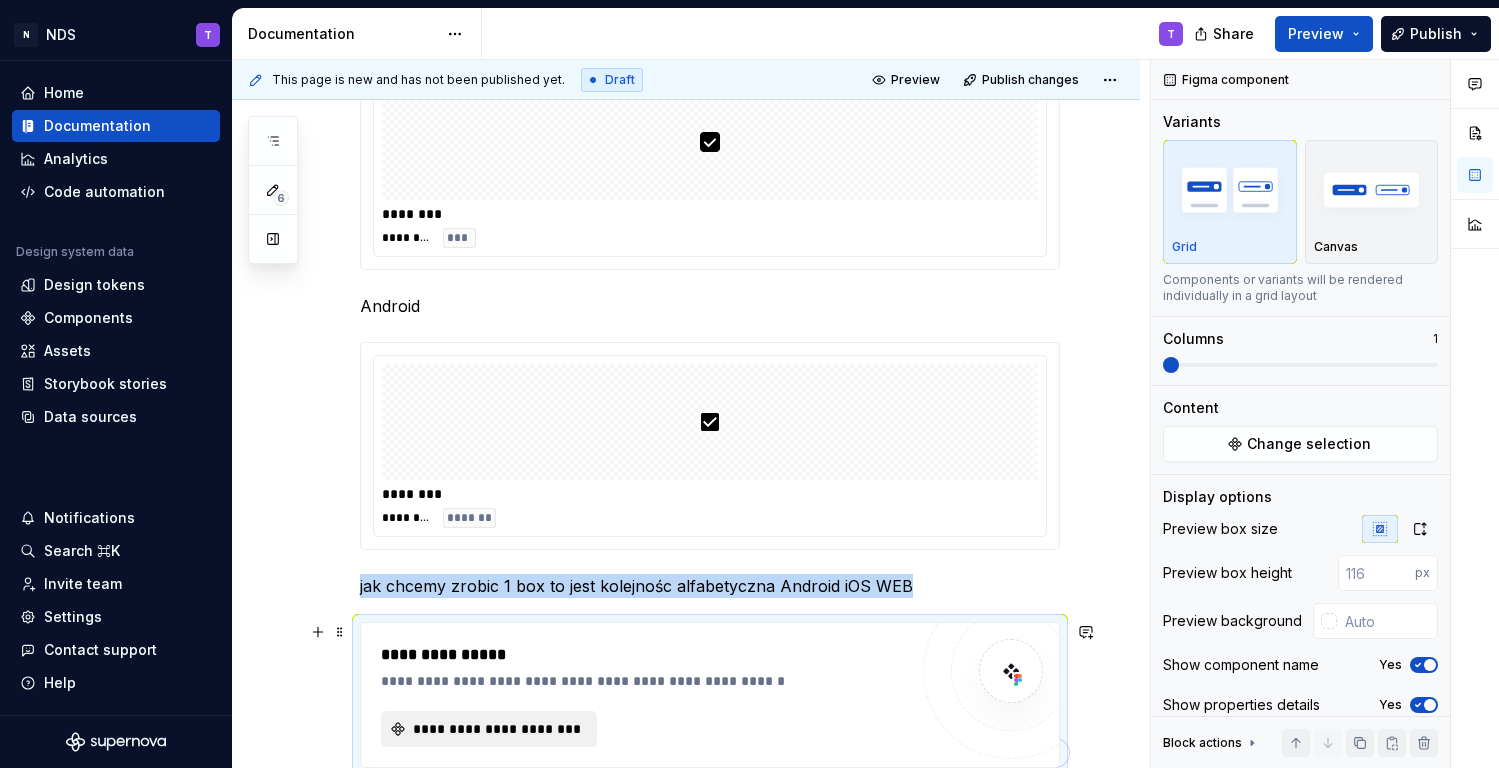 click on "**********" at bounding box center [497, 729] 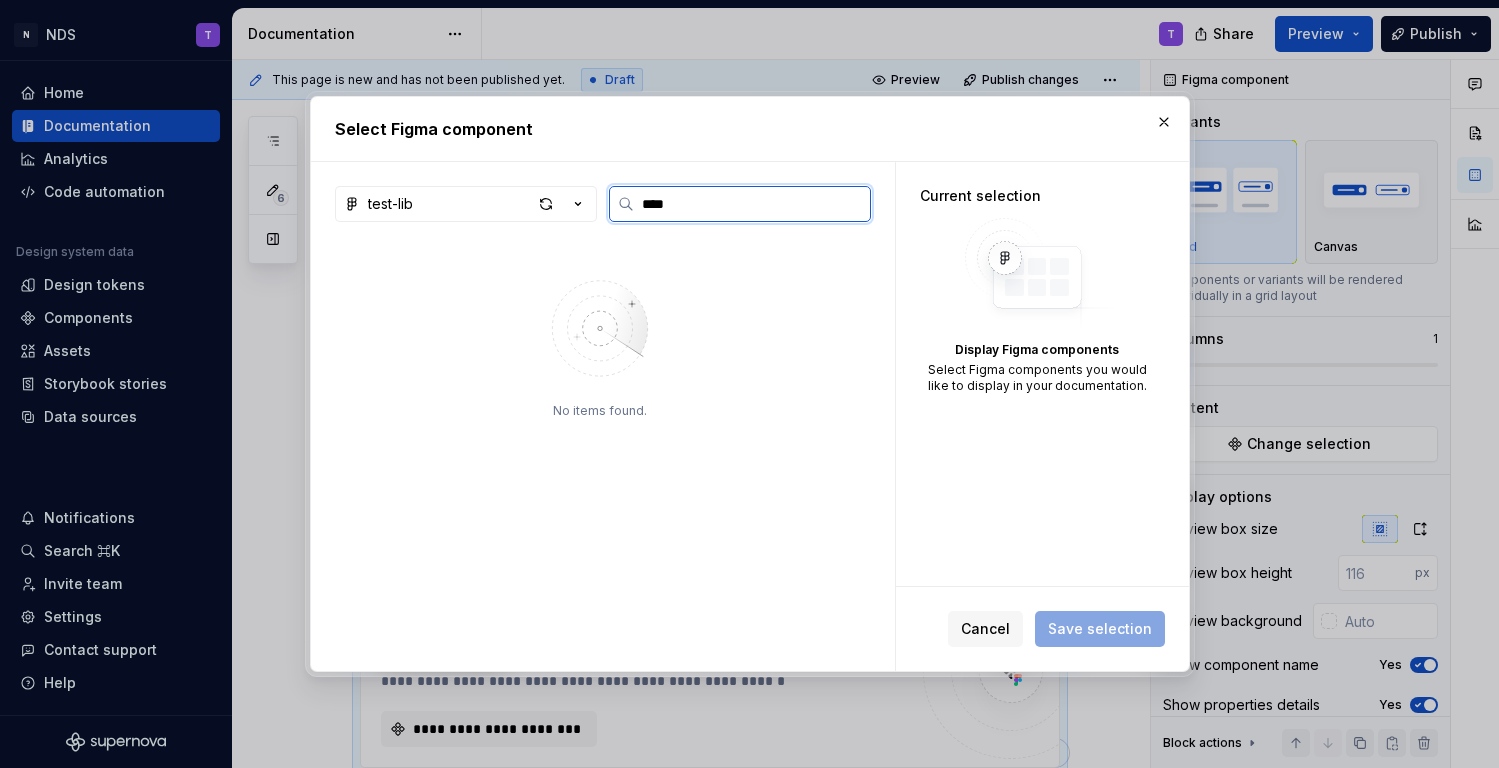 type on "****" 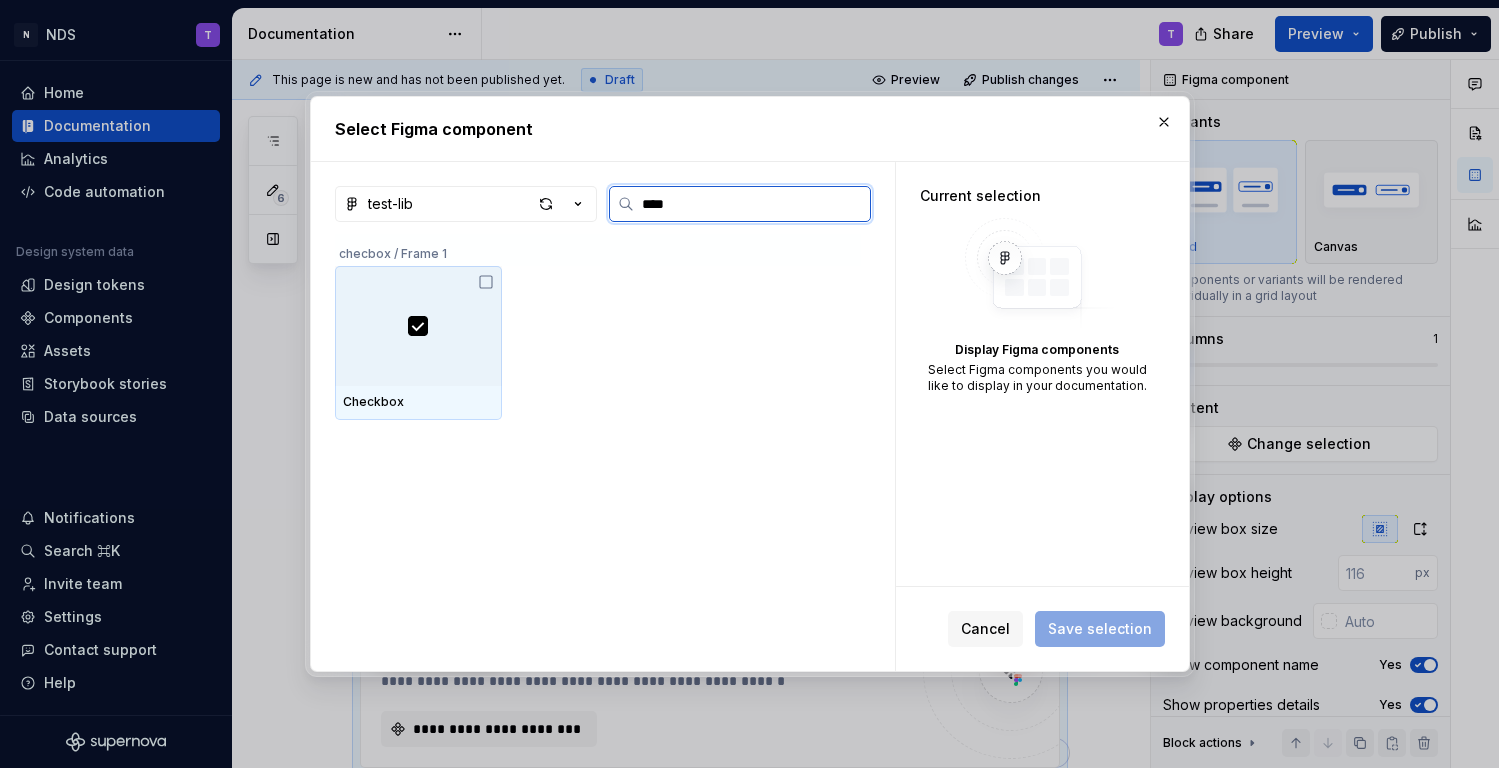 click at bounding box center (418, 326) 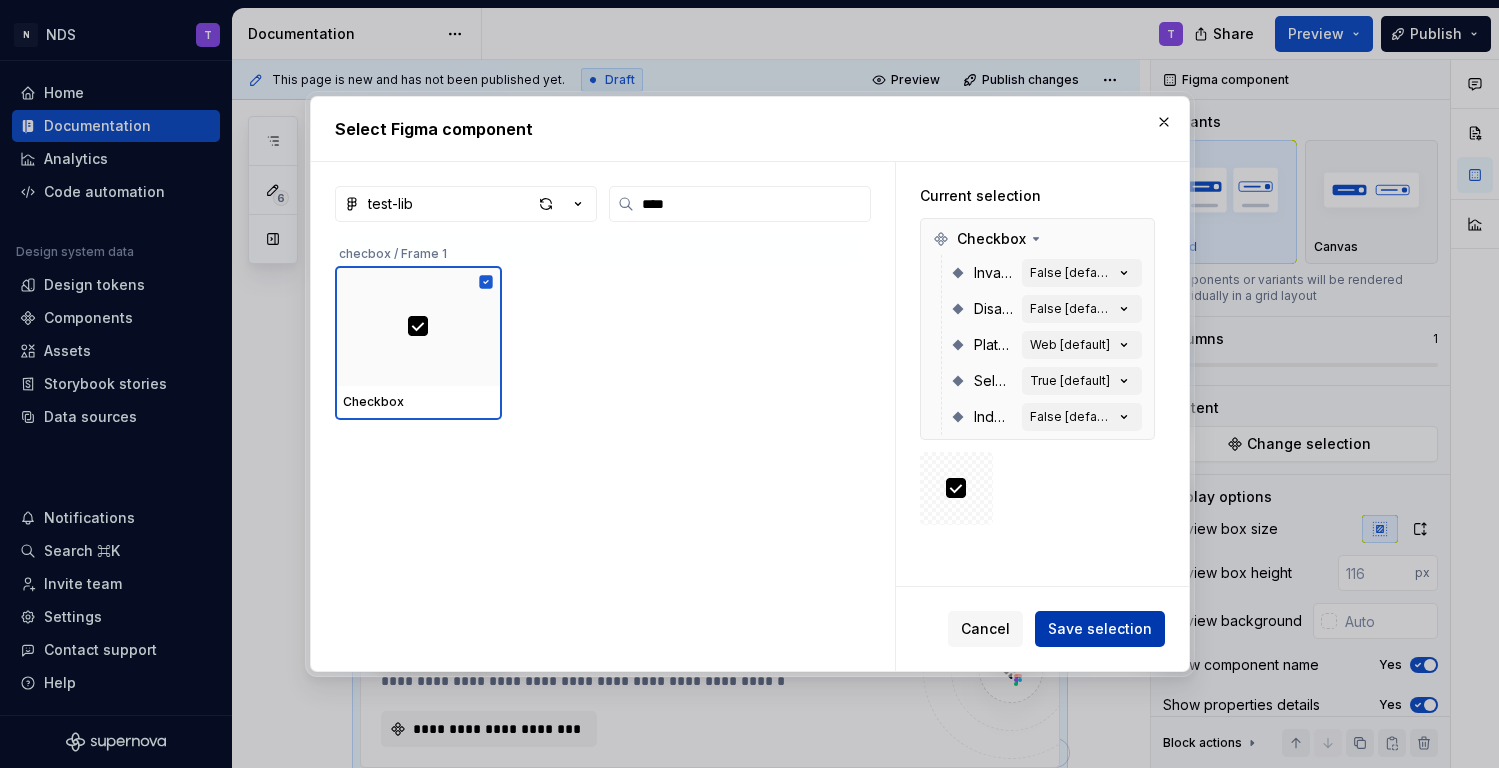 click on "Save selection" at bounding box center (1100, 629) 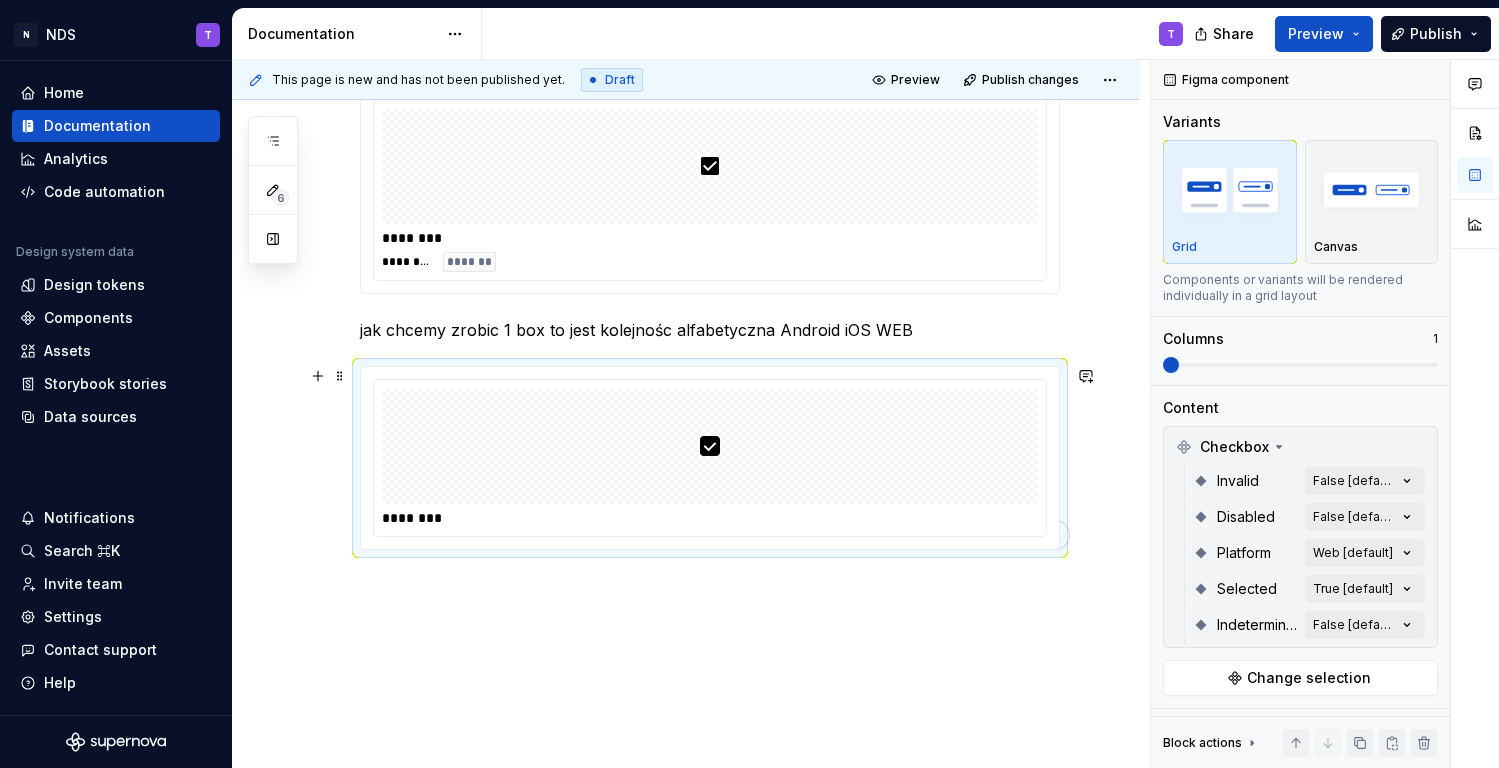 scroll, scrollTop: 637, scrollLeft: 0, axis: vertical 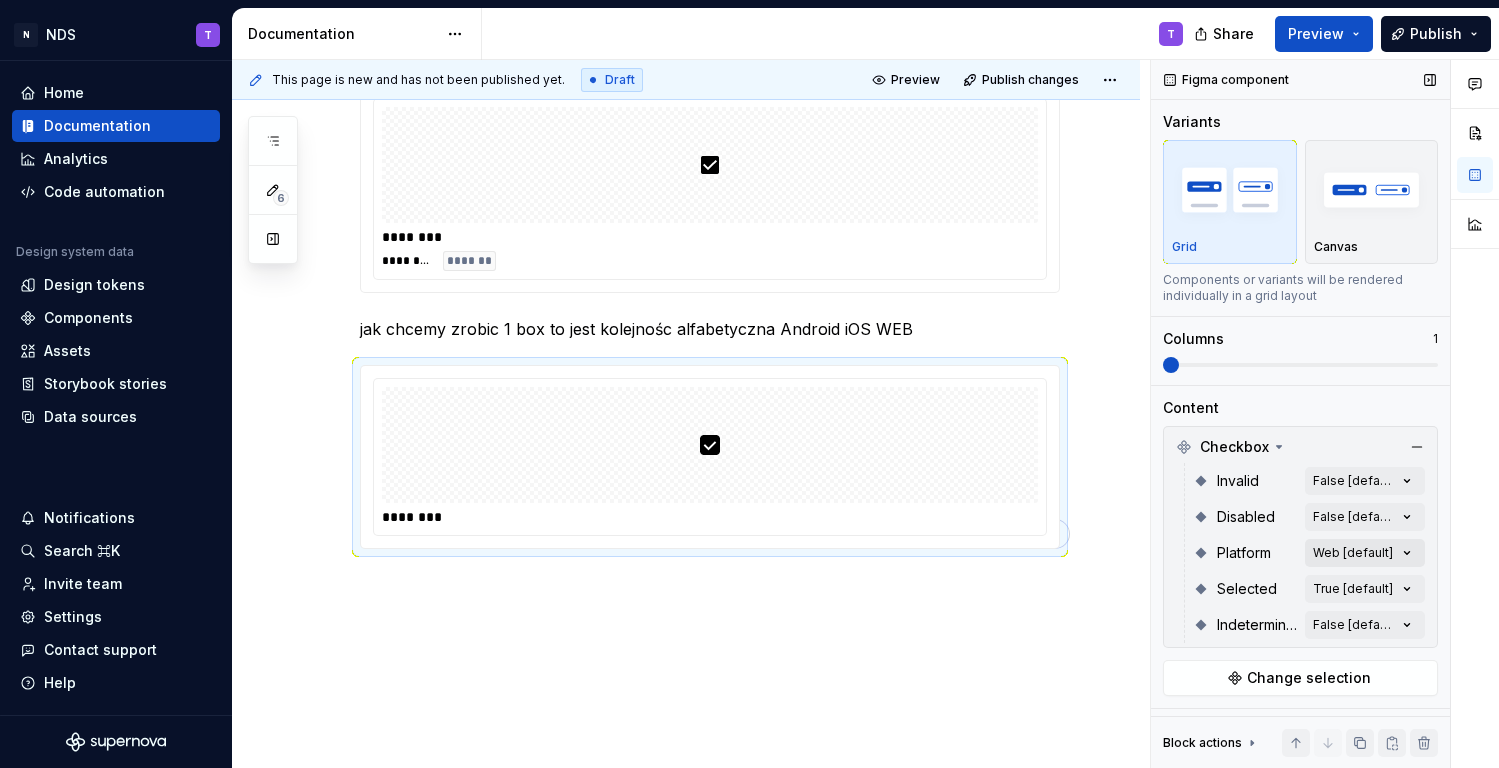 click on "Comments Open comments No comments yet Select ‘Comment’ from the block context menu to add one. Figma component Variants Grid Canvas Components or variants will be rendered individually in a grid layout Columns 1 Content Checkbox Invalid False [default] Disabled False [default] Platform Web [default] Selected True [default] Indeterminate False [default] Change selection Display options Preview box size Preview box height px Preview background Show component name Yes Show properties details Yes Show variant description Yes Block actions Move up Move down Duplicate Copy (⌘C) Cut (⌘X) Delete" at bounding box center [1325, 414] 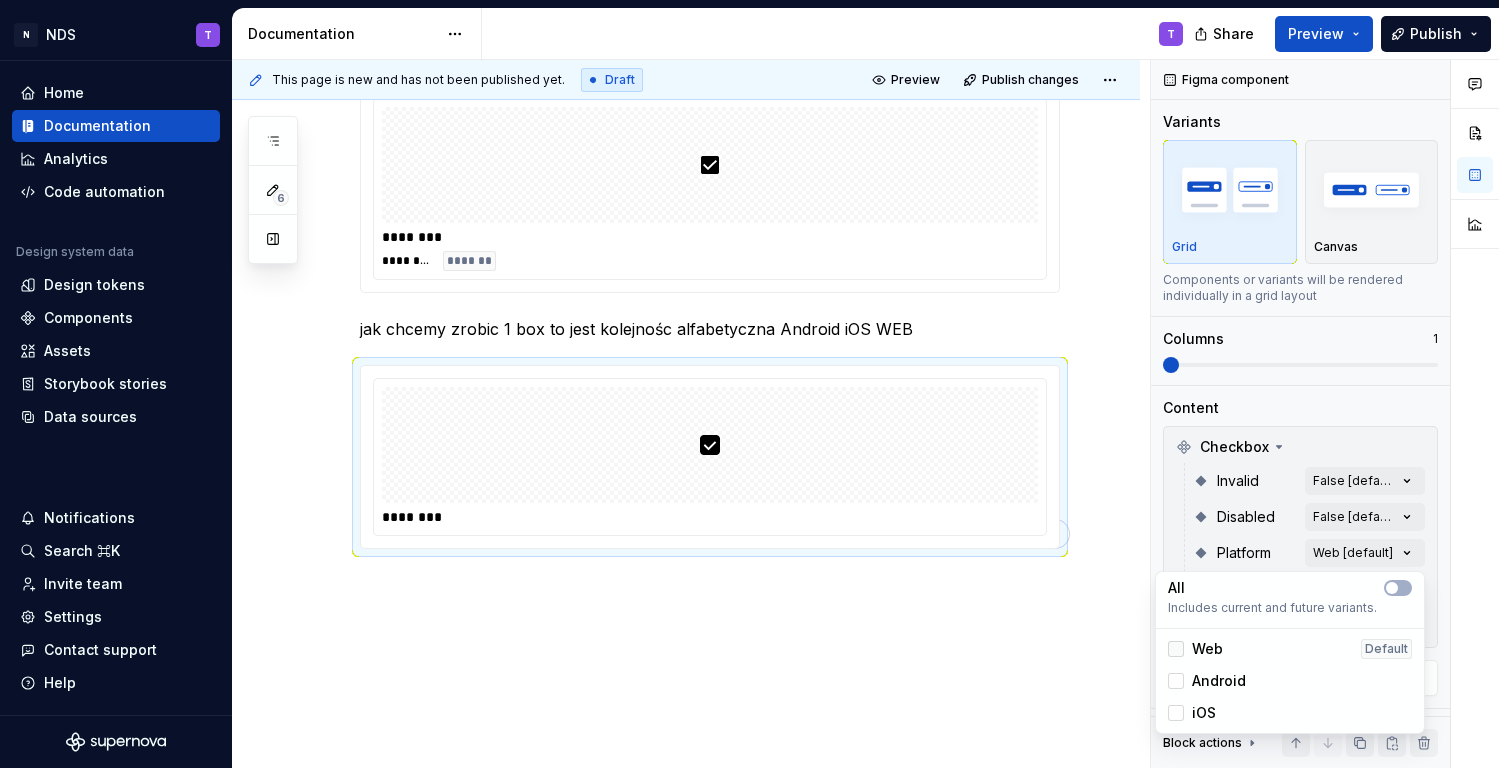 click at bounding box center (1176, 649) 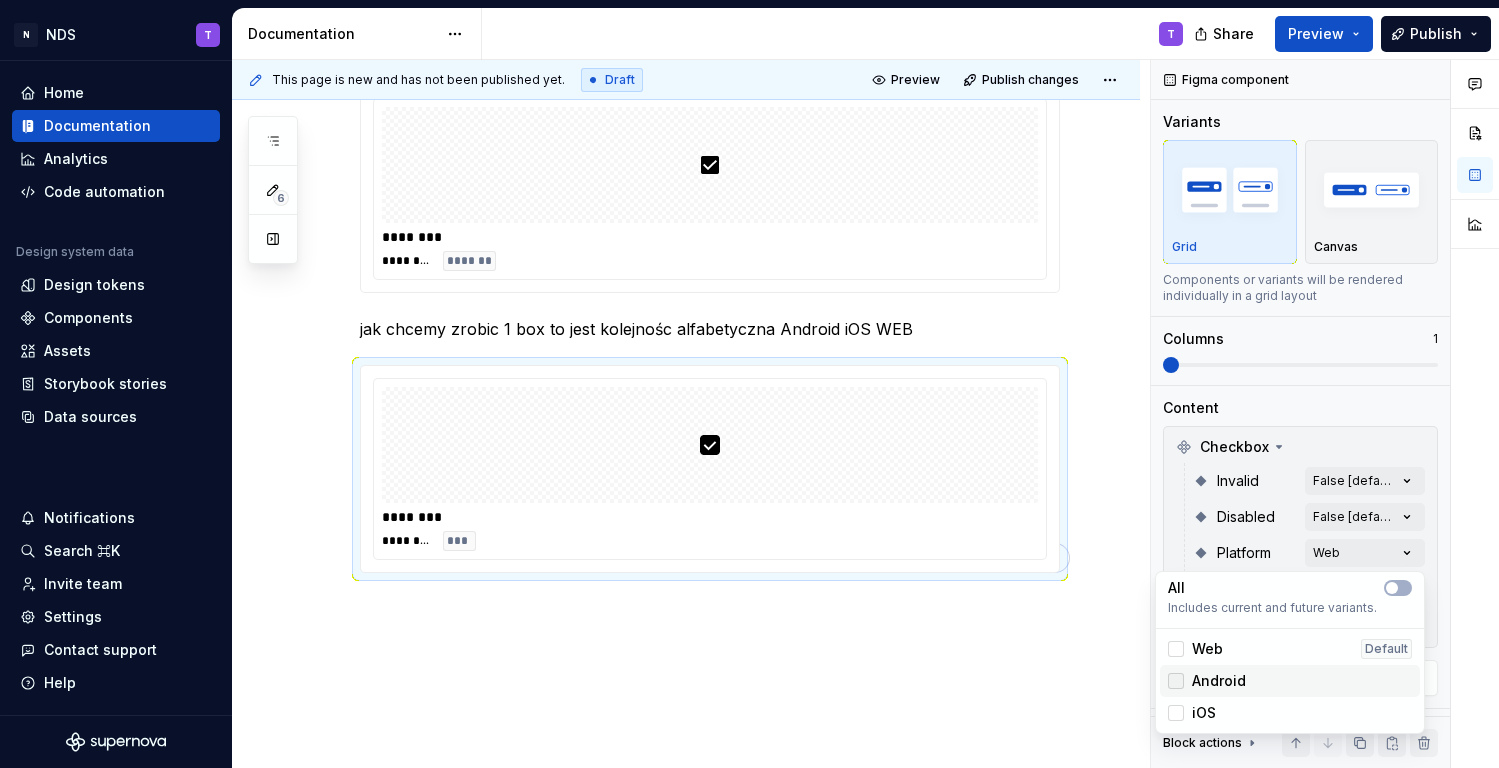 click at bounding box center [1176, 681] 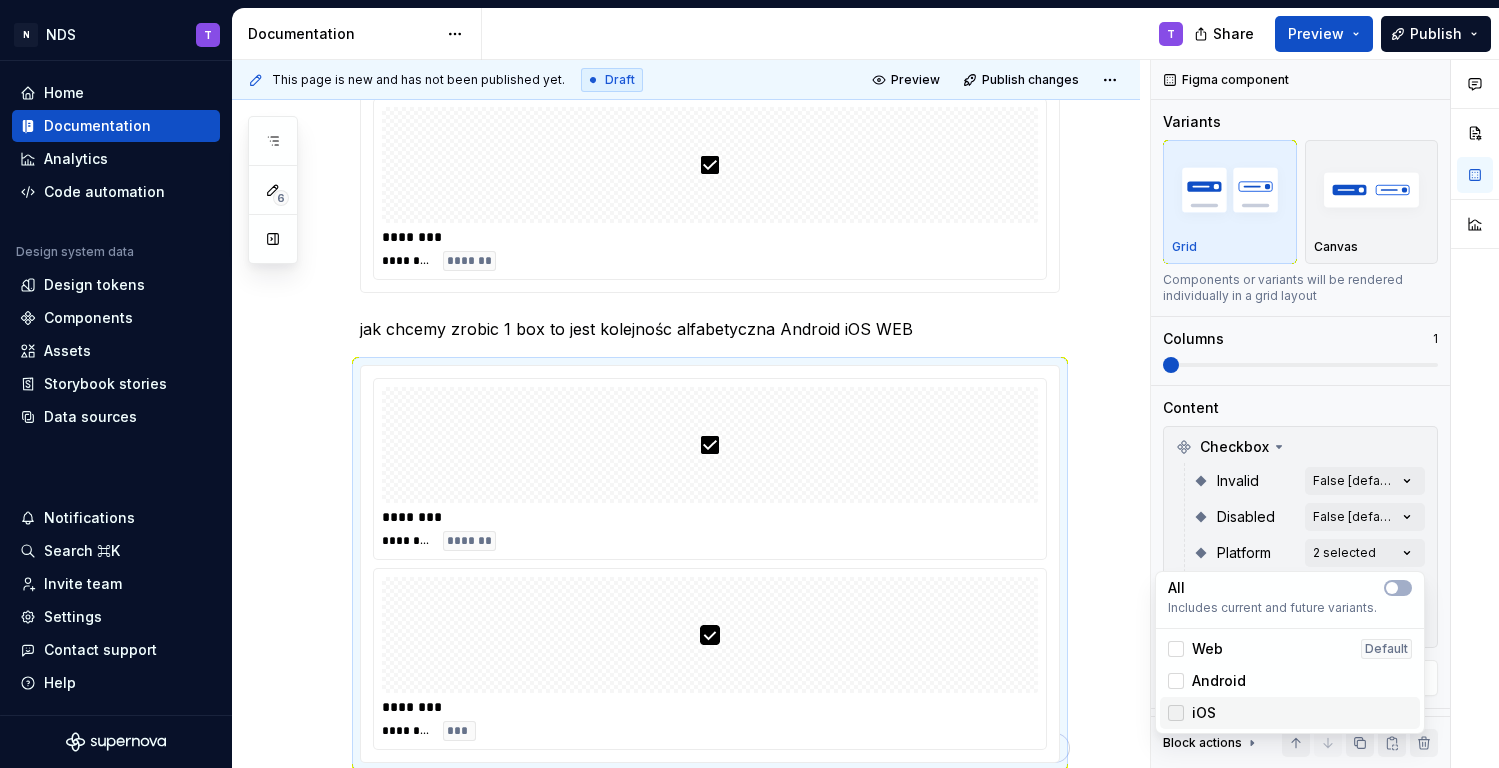 click at bounding box center (1176, 713) 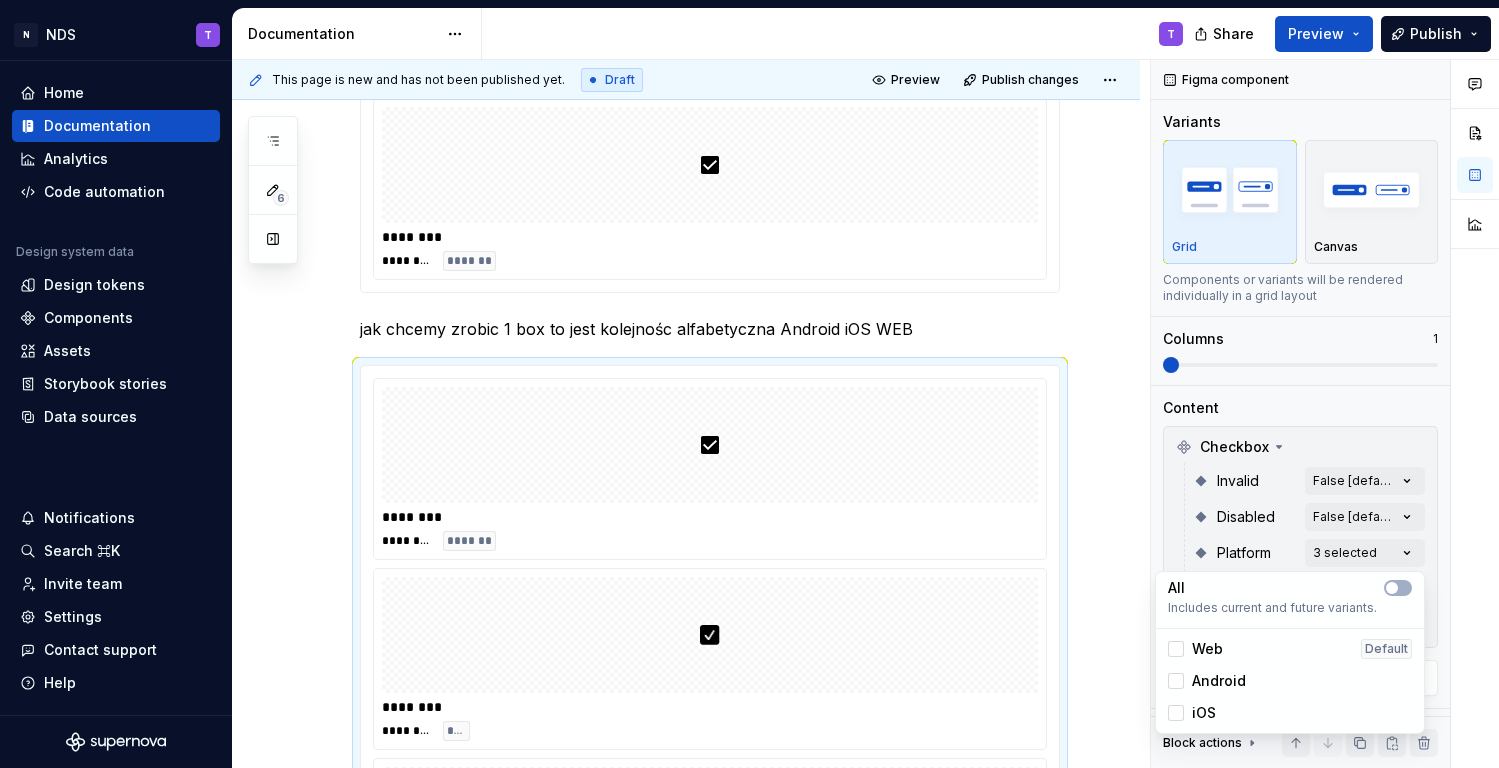 click on "N NDS T Home Documentation Analytics Code automation Design system data Design tokens Components Assets Storybook stories Data sources Notifications Search ⌘K Invite team Settings Contact support Help Documentation T Share Preview Publish 6 Pages Add
Accessibility guide for tree Page tree.
Navigate the tree with the arrow keys. Common tree hotkeys apply. Further keybindings are available:
enter to execute primary action on focused item
f2 to start renaming the focused item
escape to abort renaming an item
control+d to start dragging selected items
Checbox Overview T Specs Guidelines Writting Chip Overview Specs T Guidelines Writting Foundations Design tokens Typography design dev Components Component overview Component detail Changes Checbox  /  Overview Checbox  /  Specs Checbox  /  Guidelines Checbox  /  Writting Chip  /  Overview Chip  /  Specs Upgrade to Enterprise to turn on approval workflow Learn more Contact us Draft" at bounding box center (749, 384) 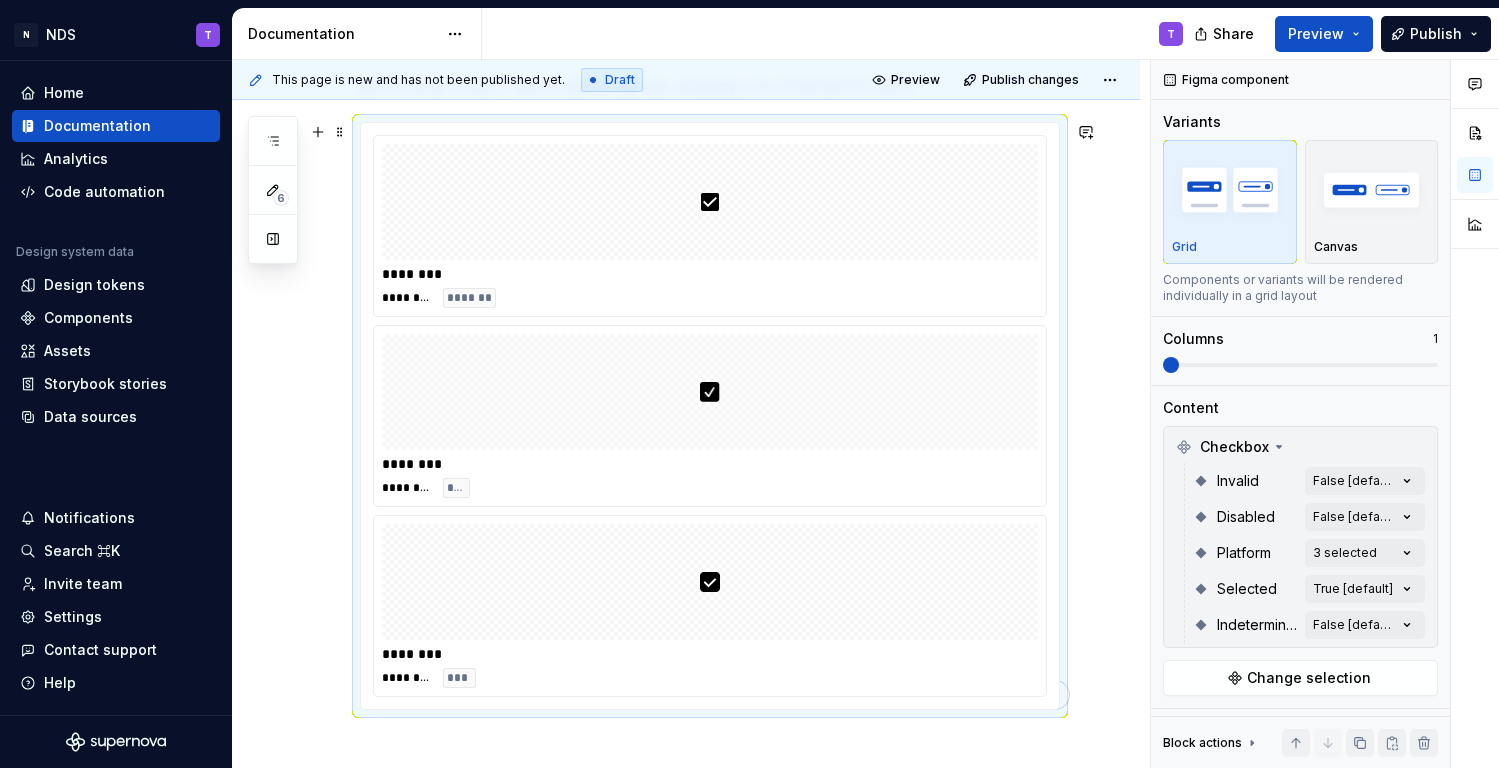 scroll, scrollTop: 896, scrollLeft: 0, axis: vertical 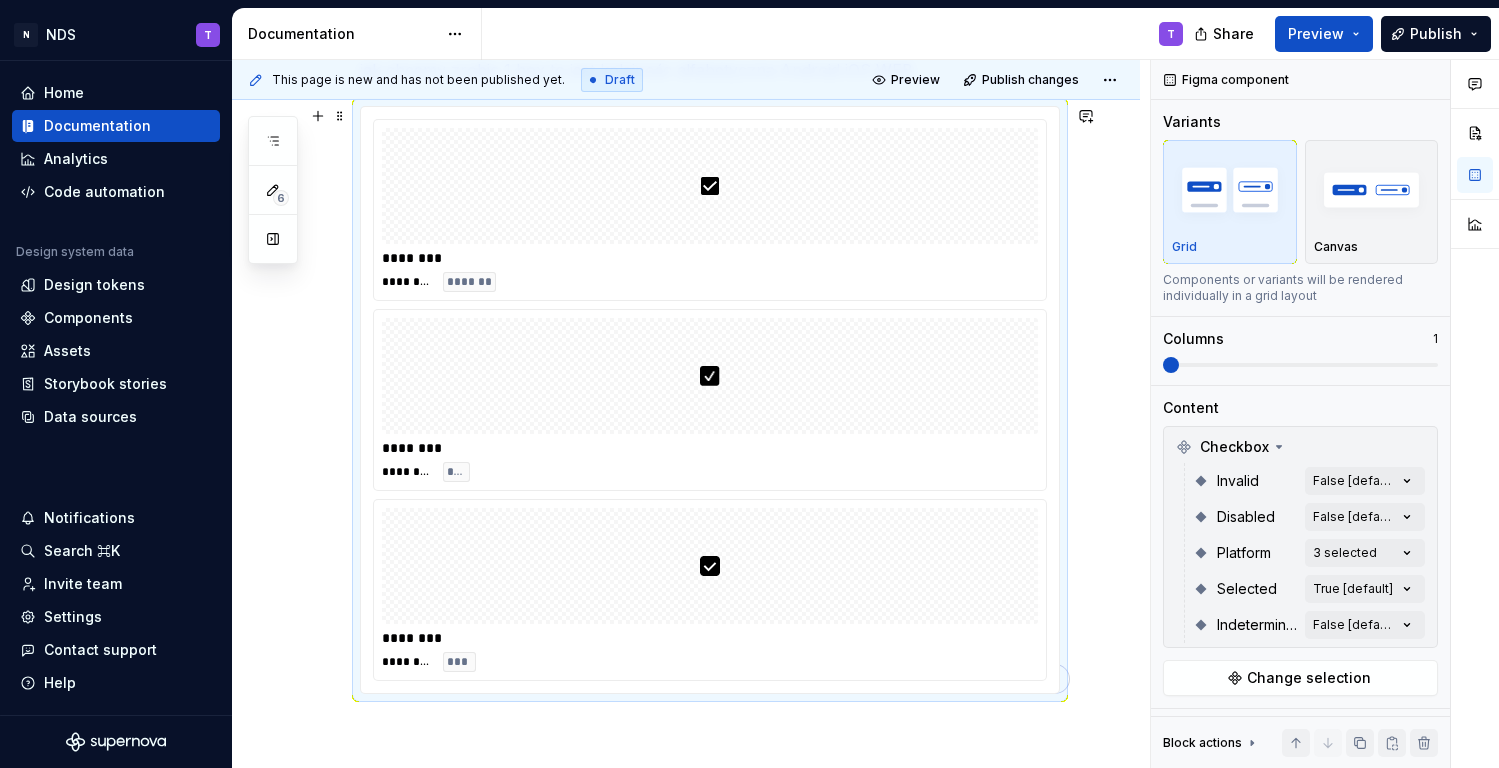 click on "Web ******** ******** *** Android ******** ******** ******* jak chcemy zrobic 1 box to jest kolejnośc alfabetyczna Android iOS WEB ******** ******** ******* ******** ******** *** ******** ******** ***" at bounding box center [686, 199] 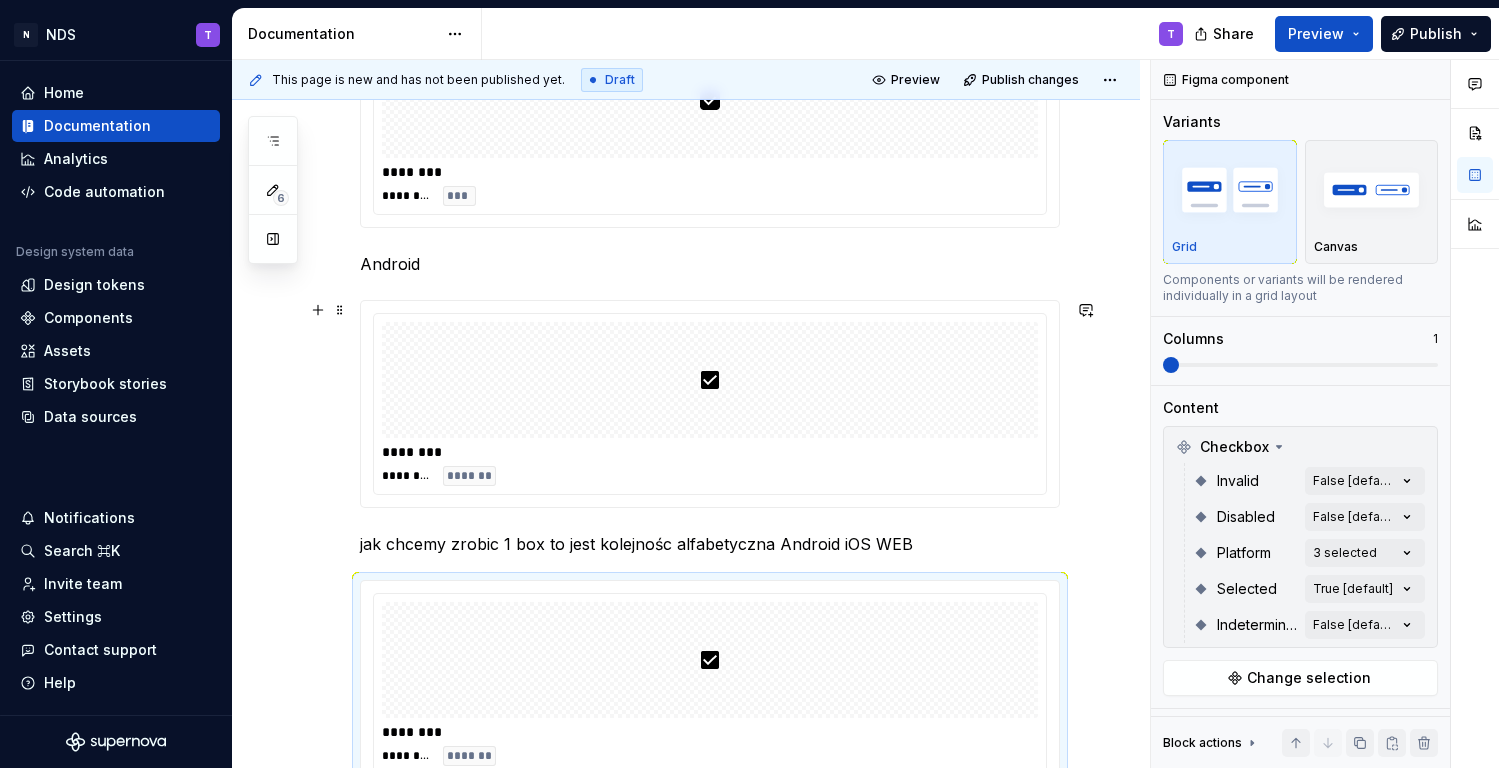 scroll, scrollTop: 419, scrollLeft: 0, axis: vertical 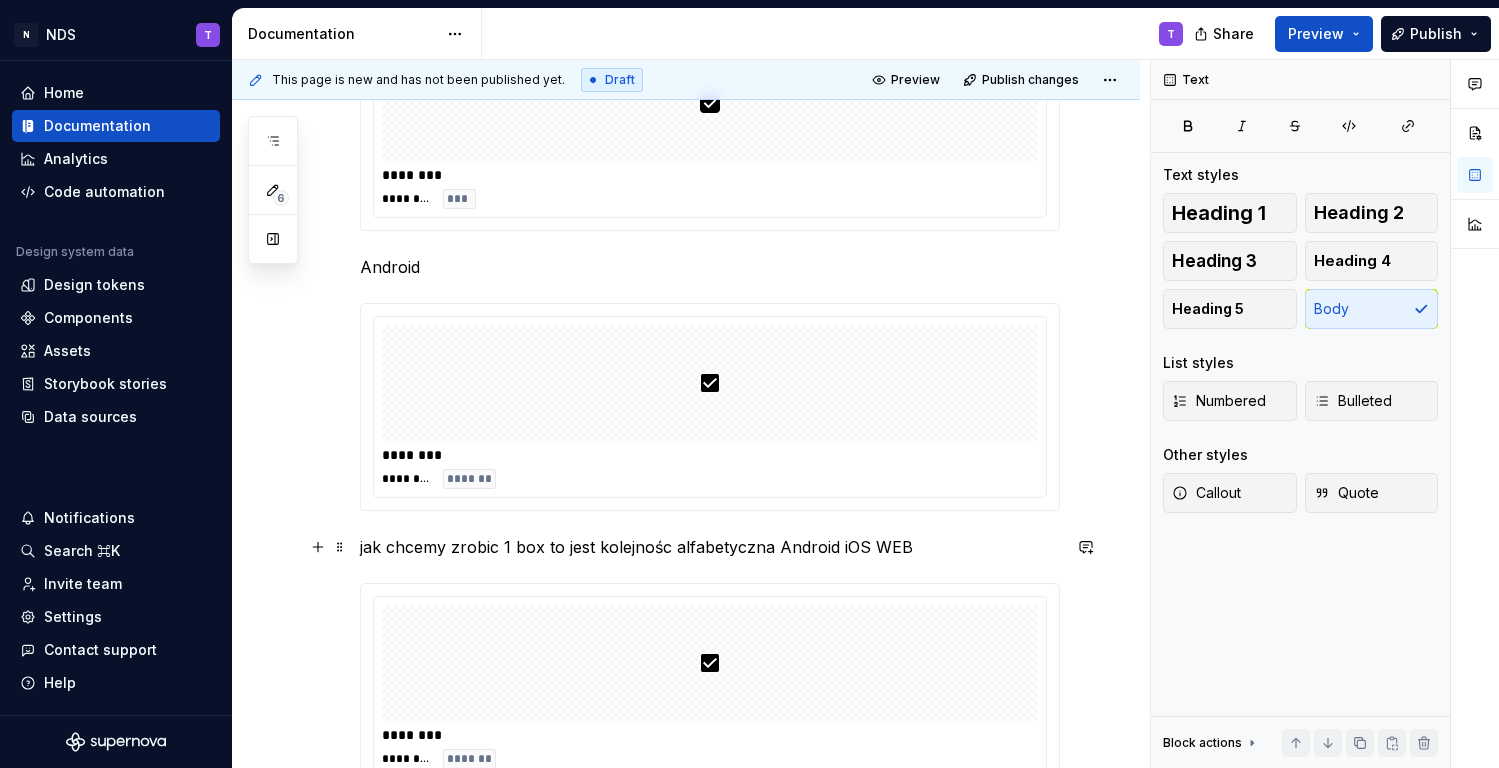 click on "jak chcemy zrobic 1 box to jest kolejnośc alfabetyczna Android iOS WEB" at bounding box center (710, 547) 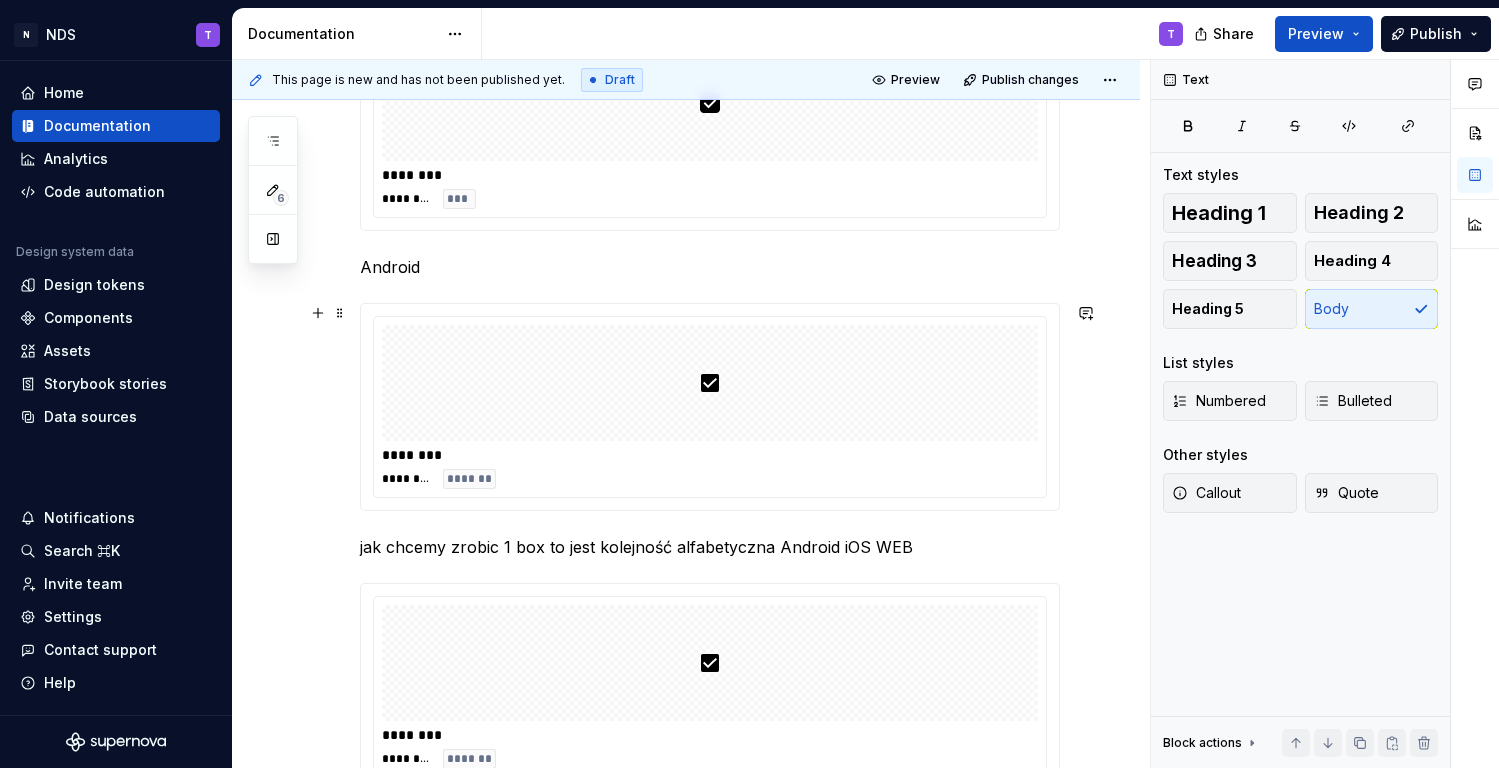 click on "Web ******** ******** *** Android ******** ******** ******* jak chcemy zrobic 1 box to jest kolejność alfabetyczna Android iOS WEB ******** ******** ******* ******** ******** *** ******** ******** ***" at bounding box center [686, 676] 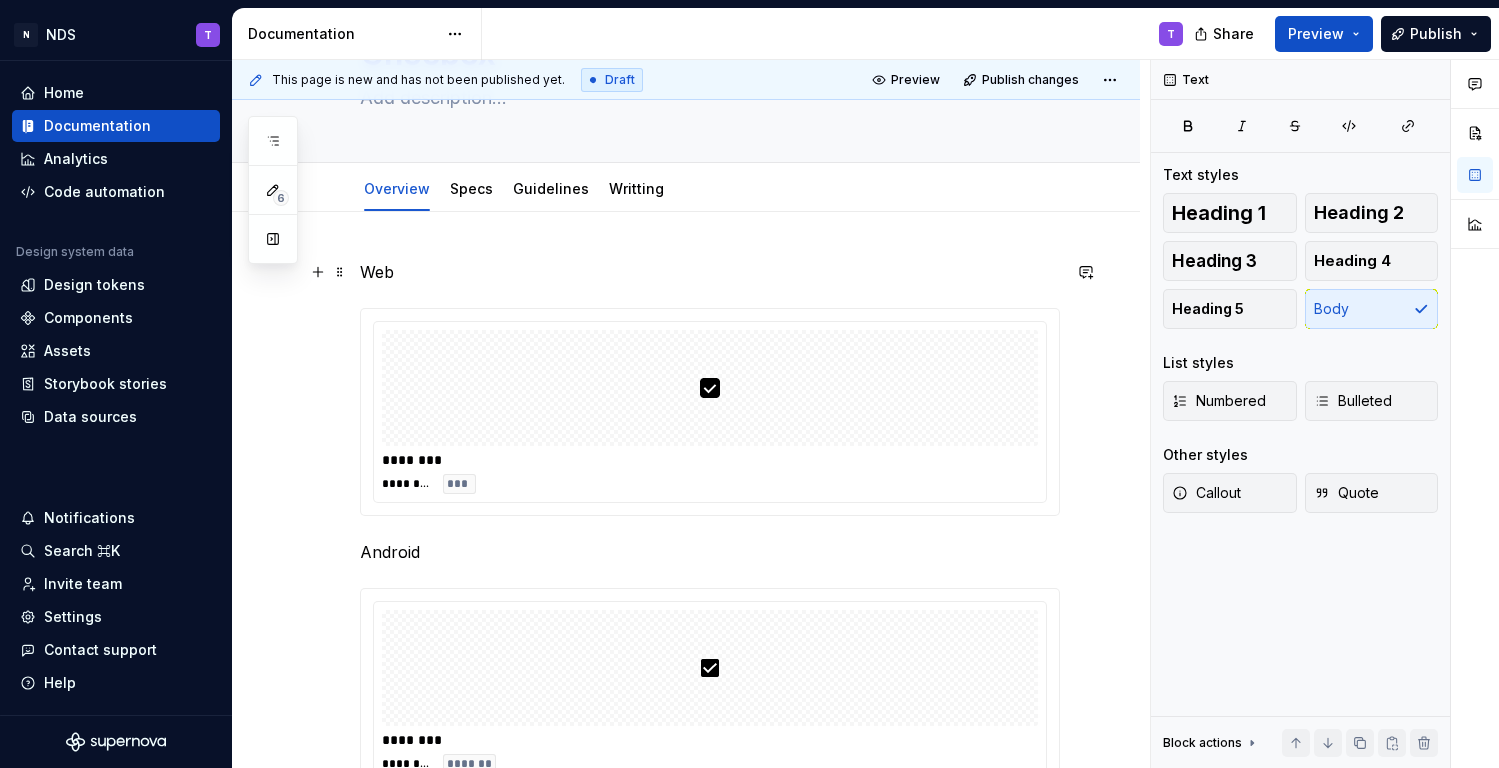 scroll, scrollTop: 126, scrollLeft: 0, axis: vertical 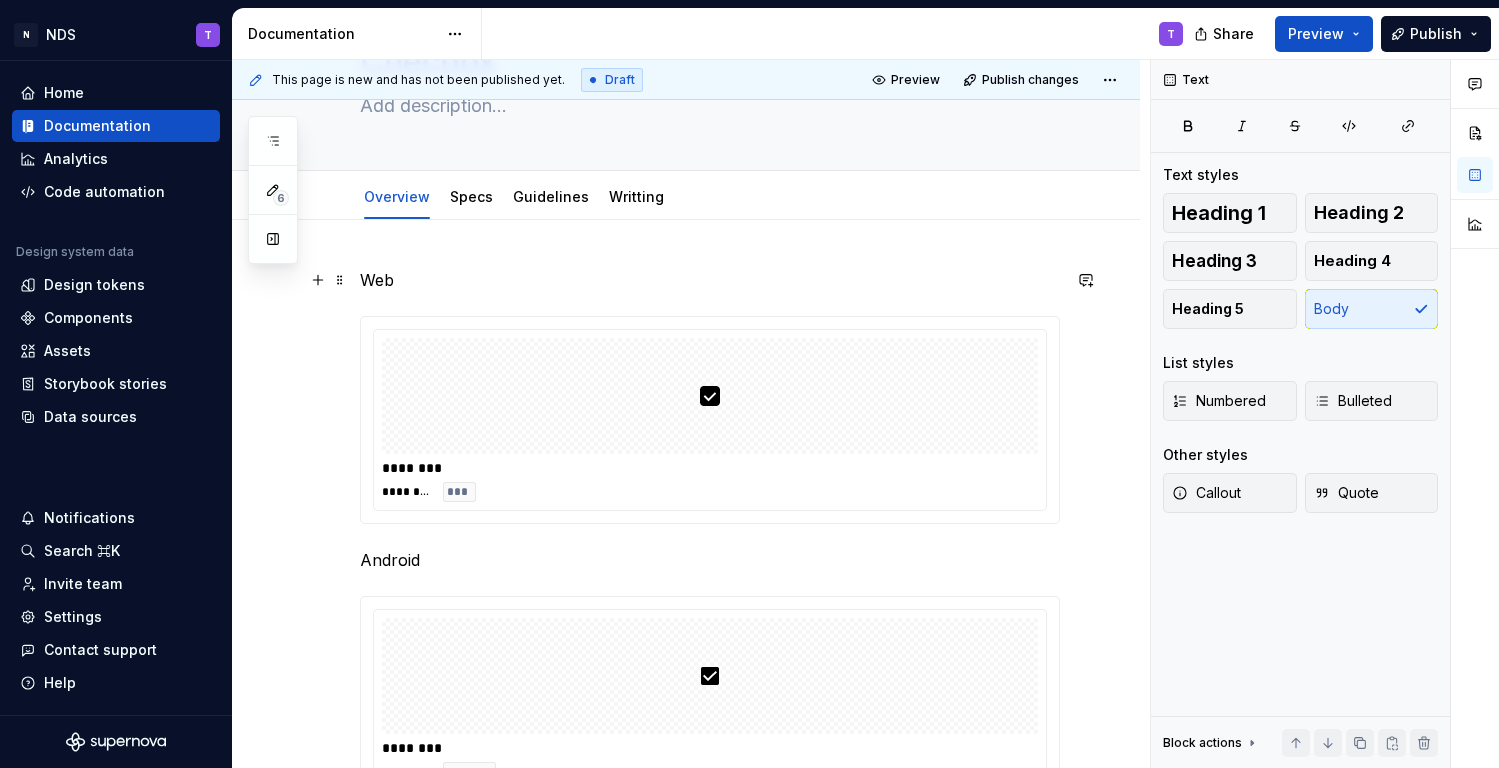click on "Web" at bounding box center [710, 280] 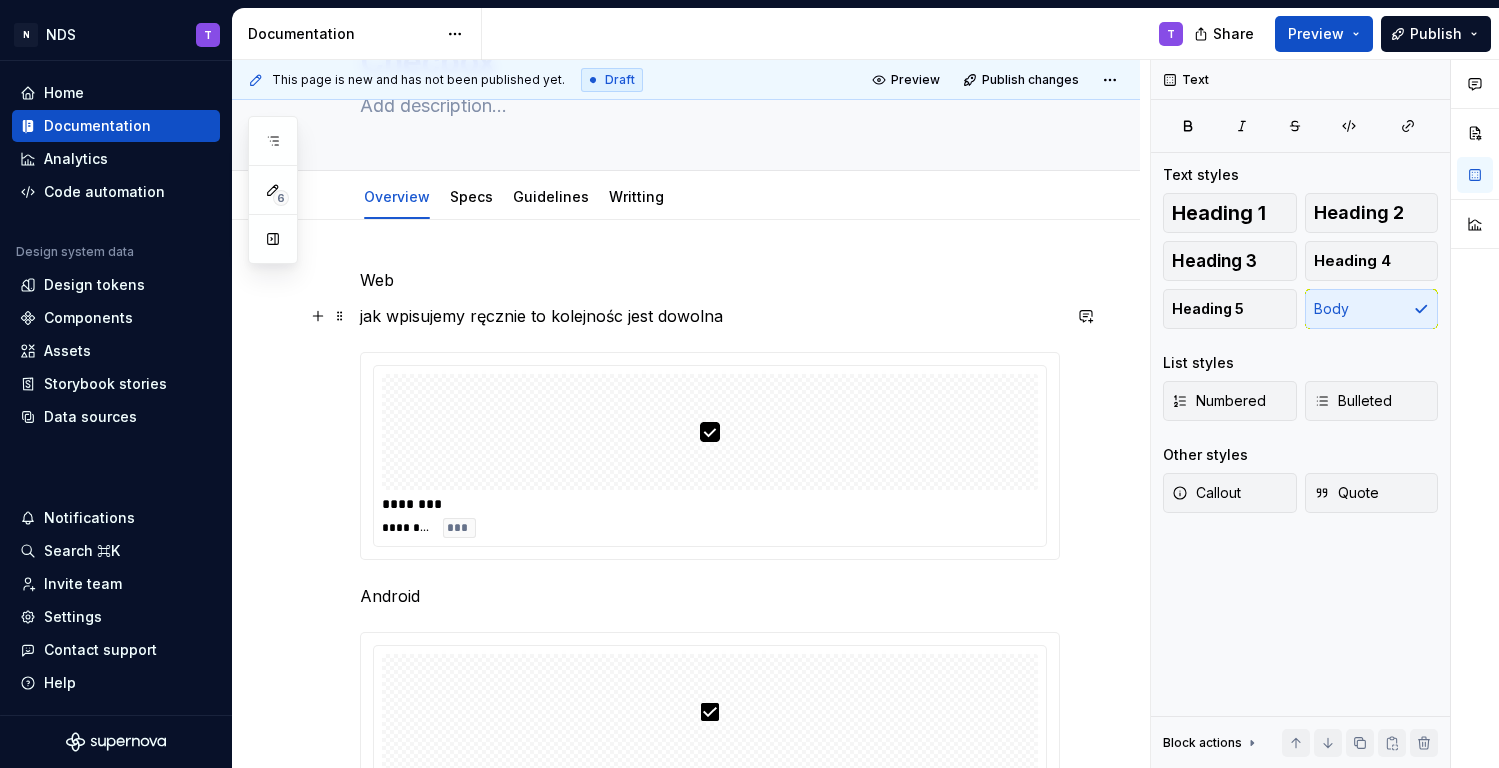 click on "jak wpisujemy ręcznie to kolejnośc jest dowolna" at bounding box center (710, 316) 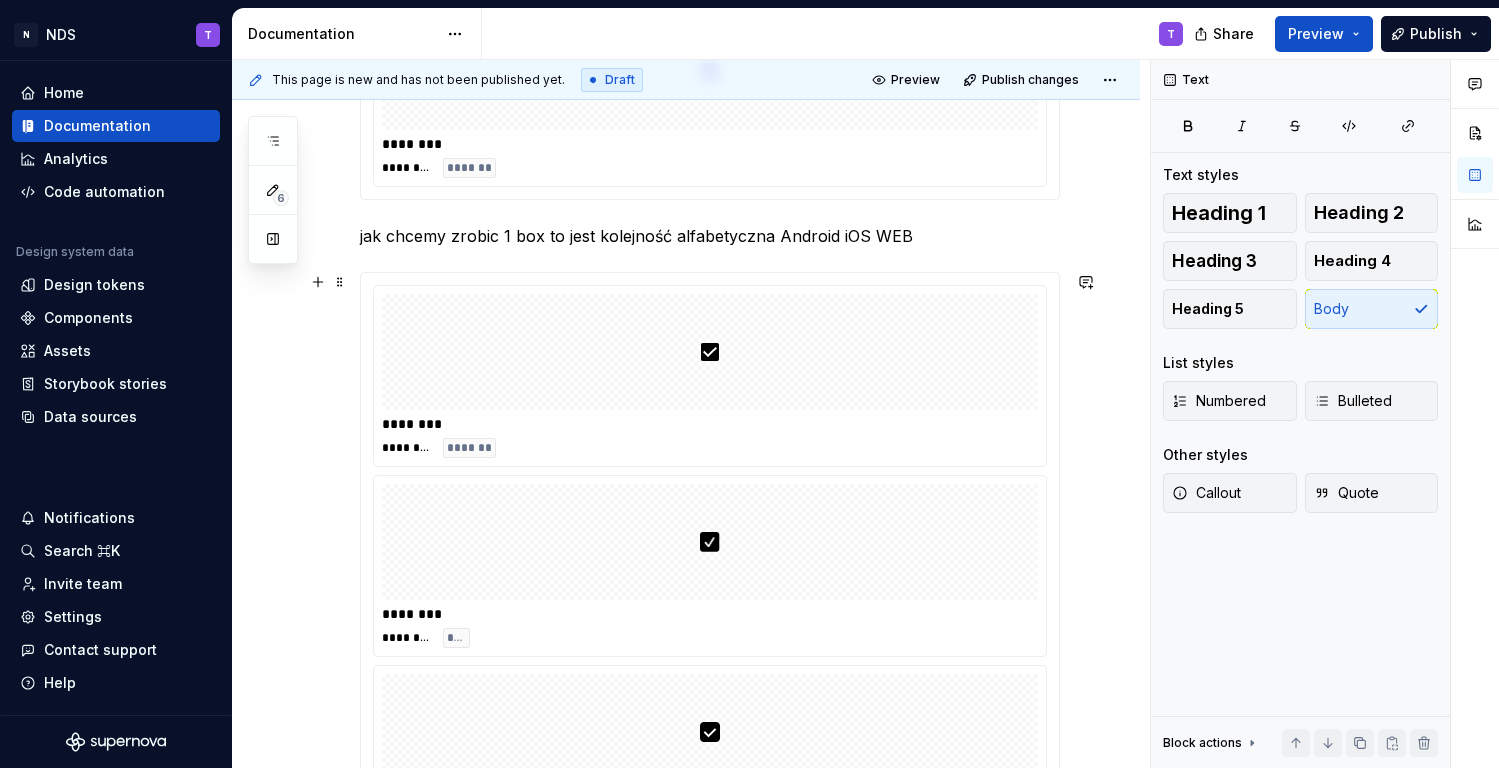 scroll, scrollTop: 770, scrollLeft: 0, axis: vertical 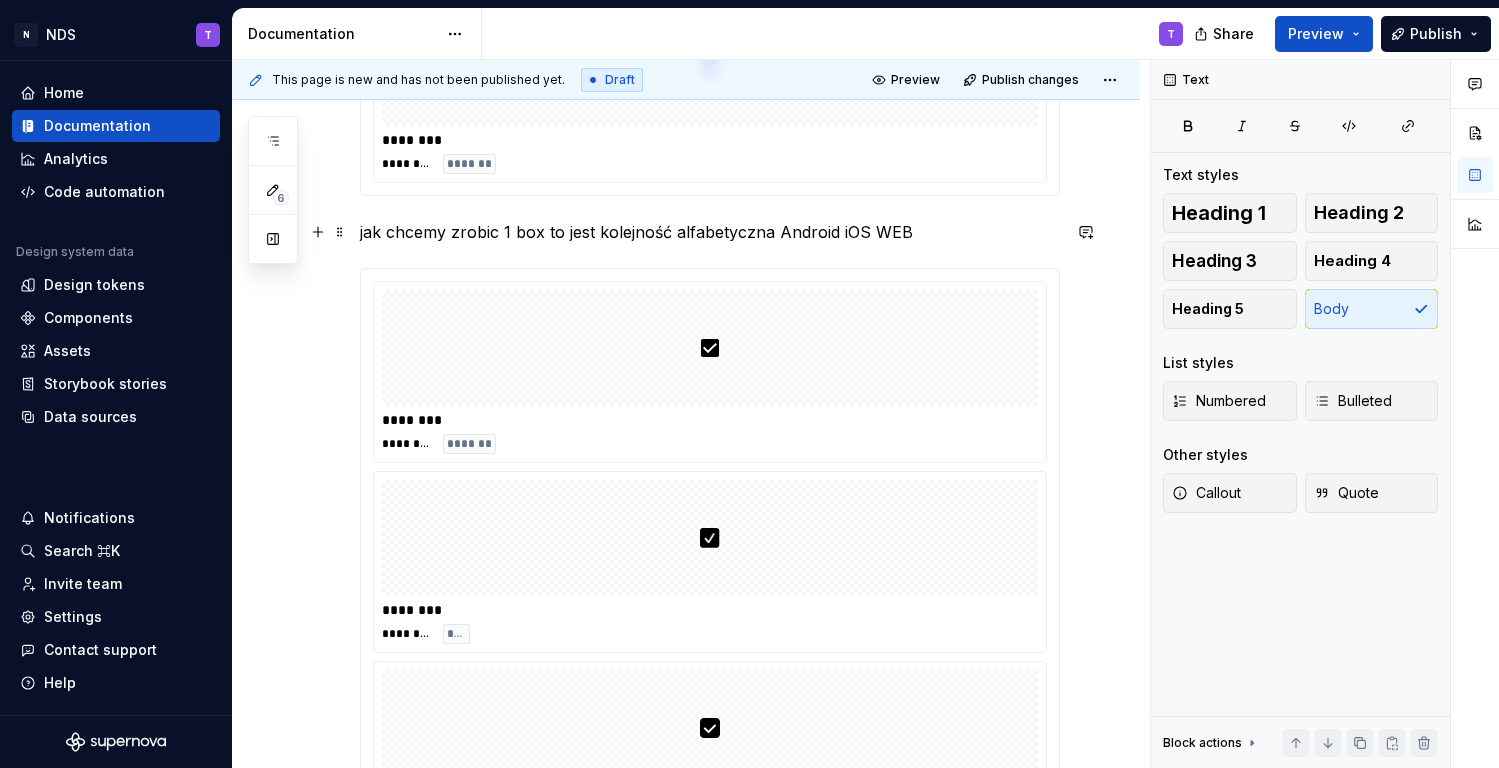 click on "jak chcemy zrobic 1 box to jest kolejność alfabetyczna Android iOS WEB" at bounding box center (710, 232) 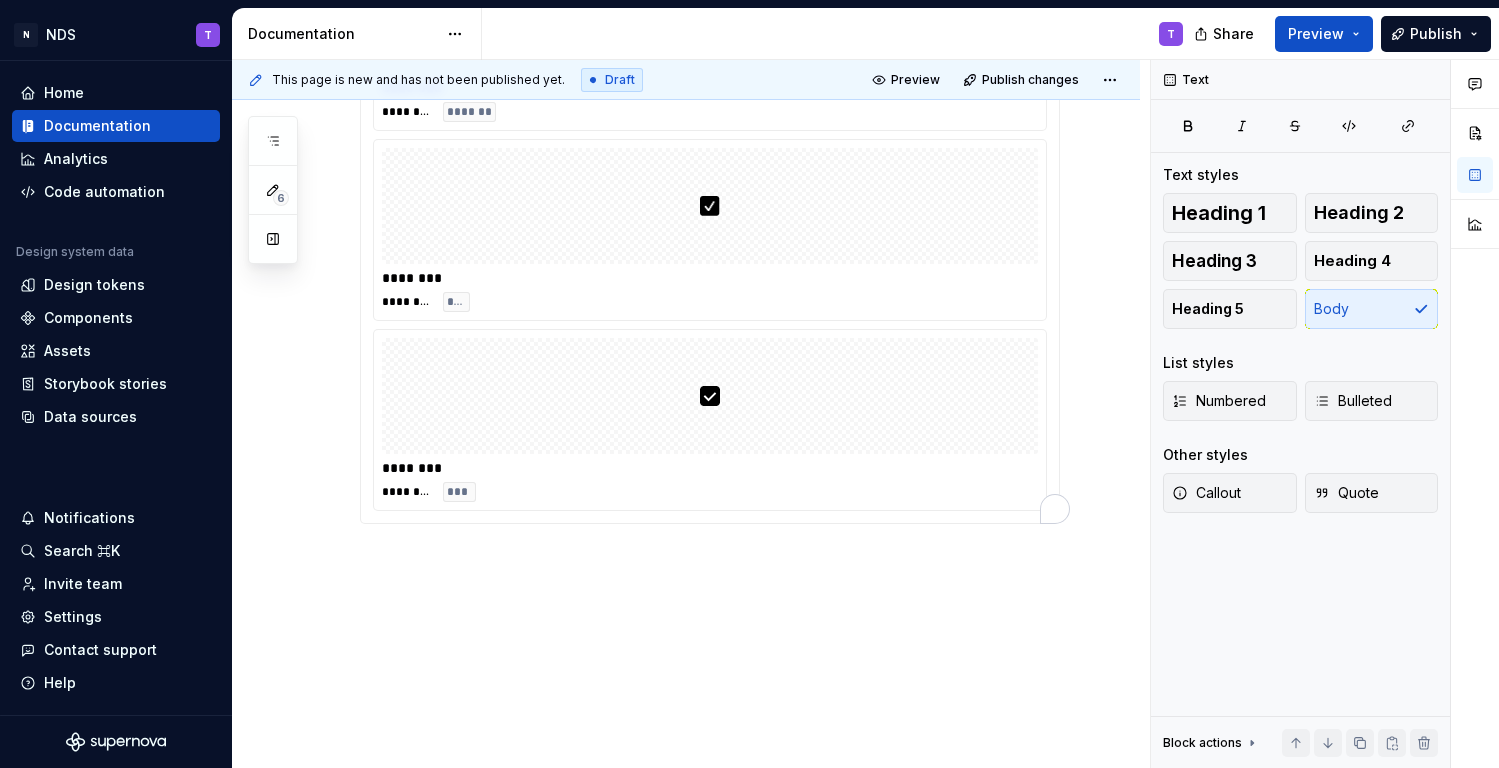 scroll, scrollTop: 1112, scrollLeft: 0, axis: vertical 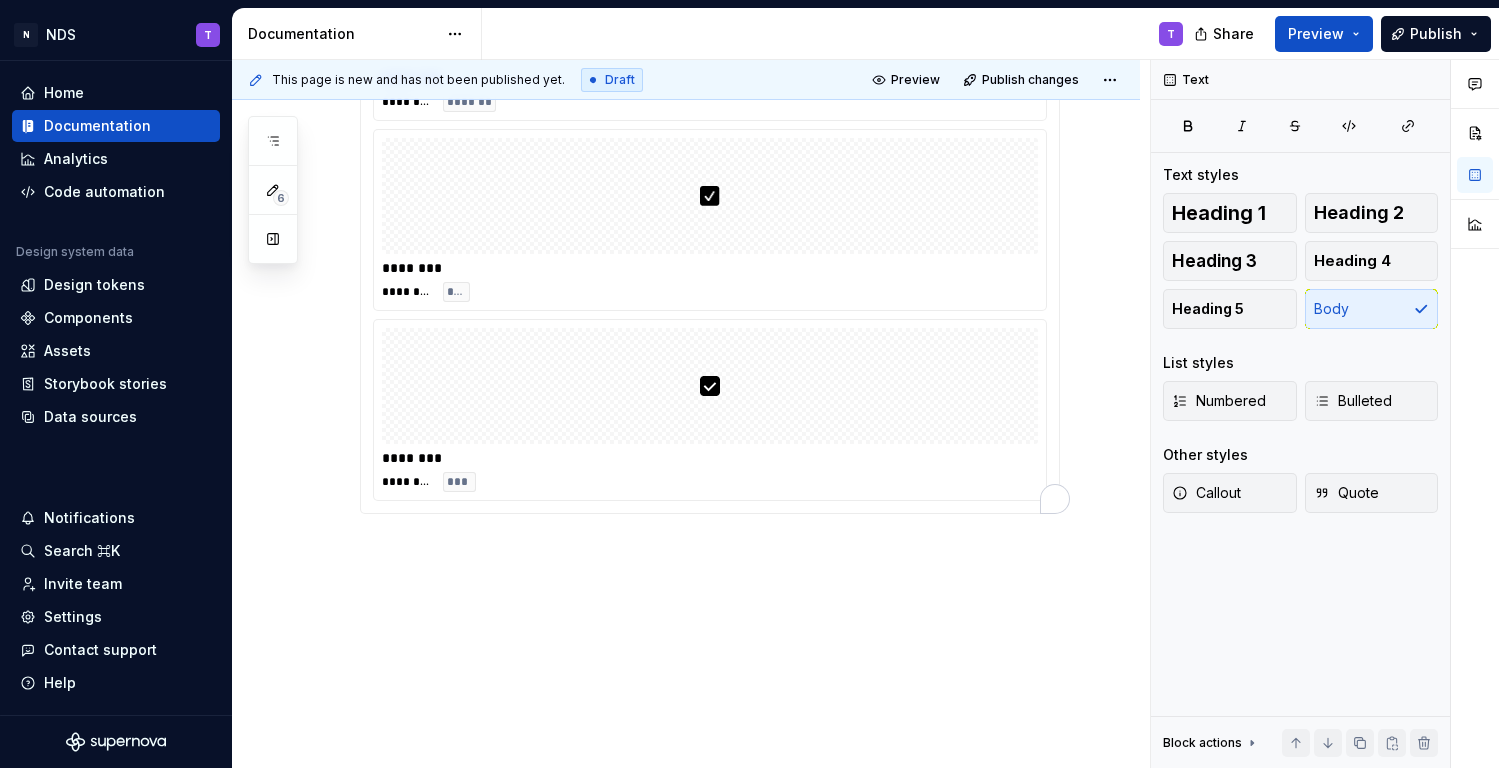 click on "Web jak wpisujemy ręcznie to kolejność jest dowolna ******** ******** *** Android ******** ******** ******* jak chcemy zrobić 1 box to jest kolejność alfabetyczna Android iOS WEB ******** ******** ******* ******** ******** *** ******** ******** ***" at bounding box center (686, 1) 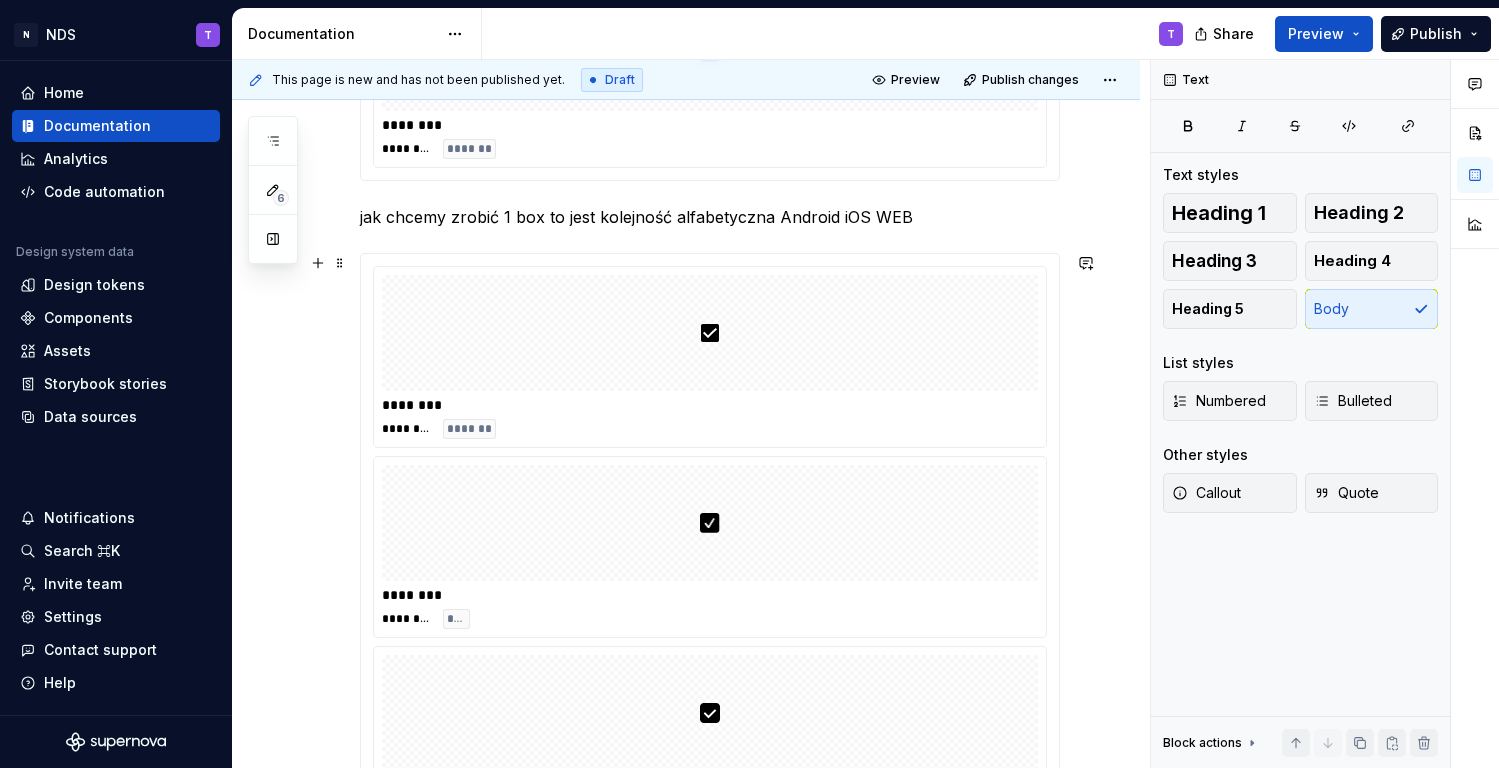 scroll, scrollTop: 811, scrollLeft: 0, axis: vertical 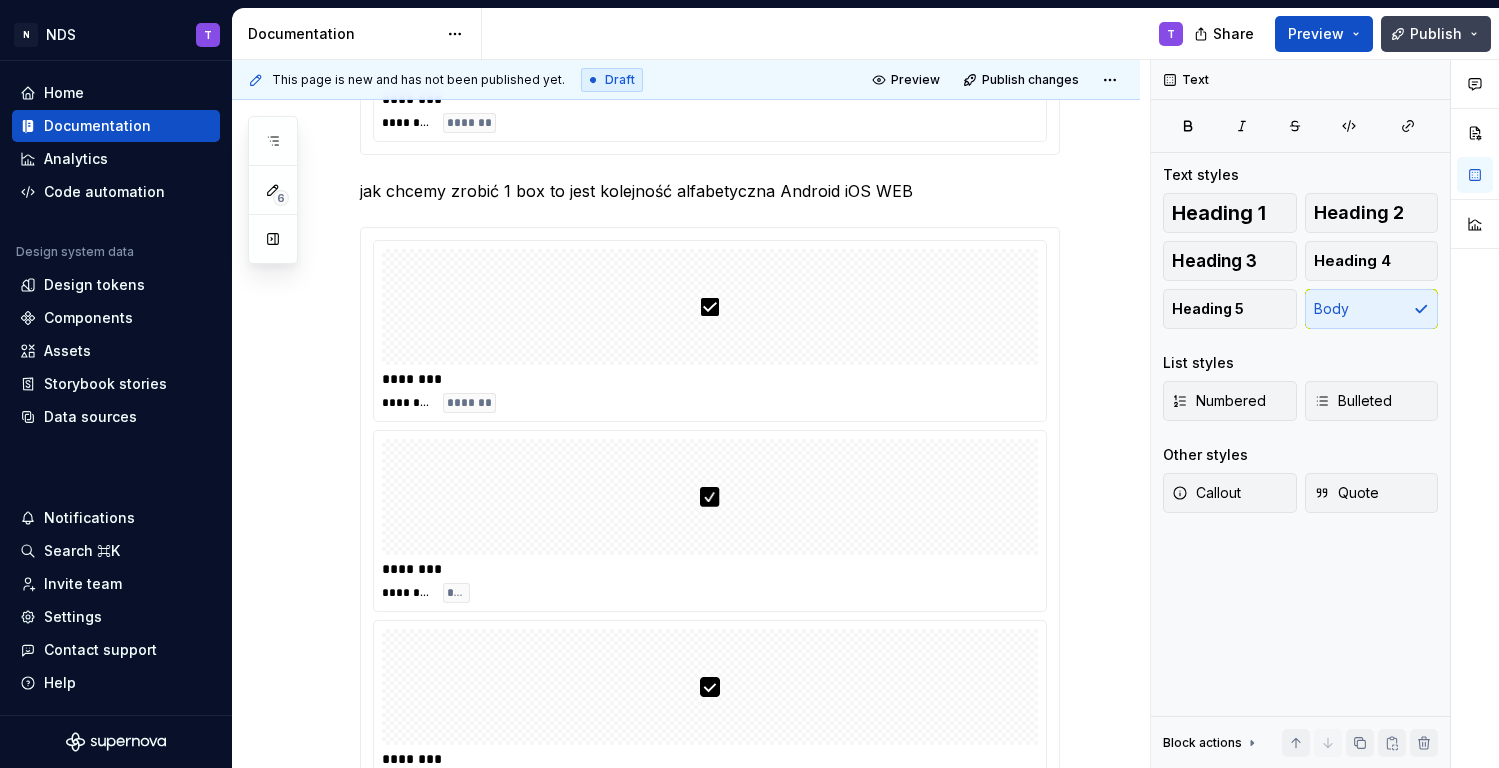 click on "Publish" at bounding box center (1436, 34) 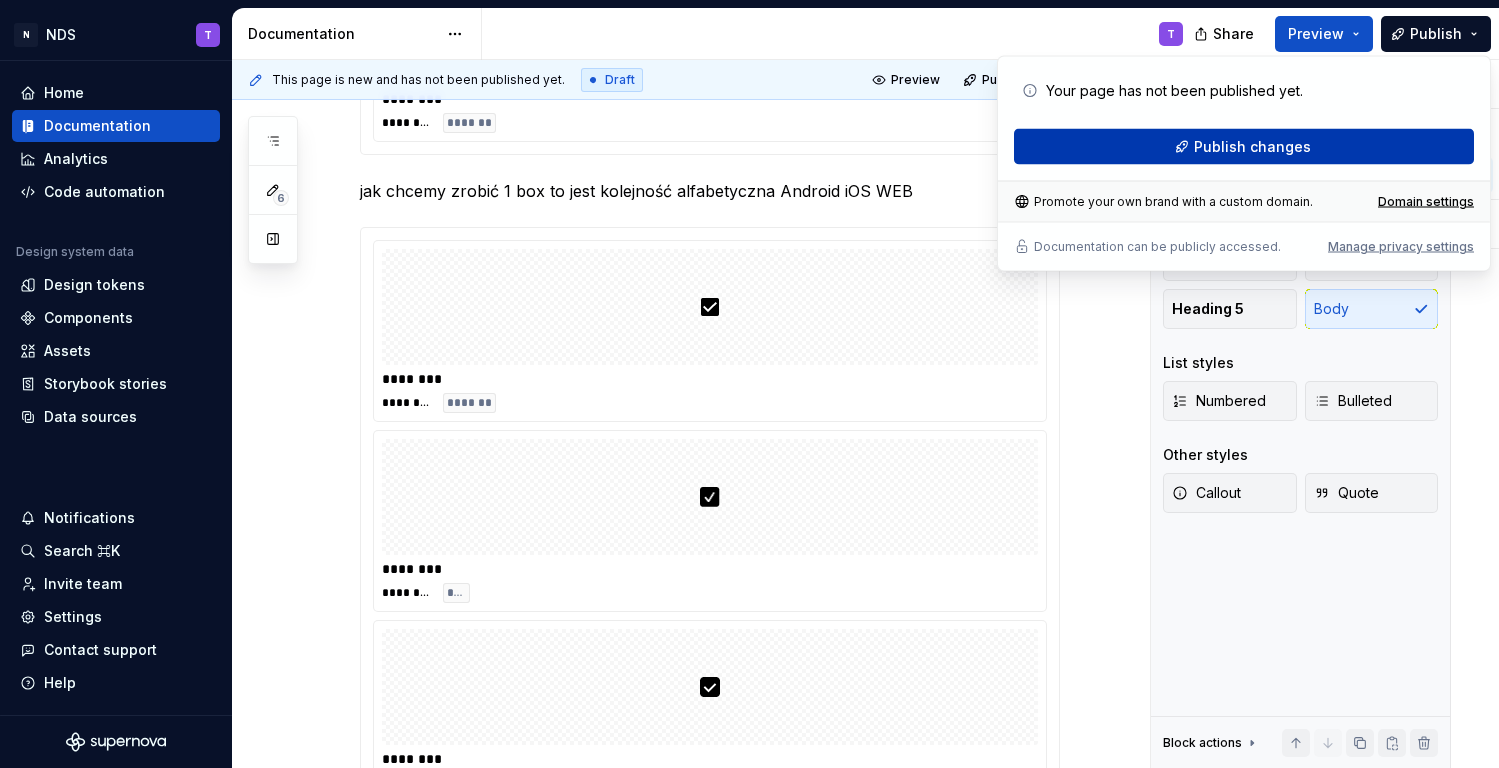 click on "Publish changes" at bounding box center (1252, 147) 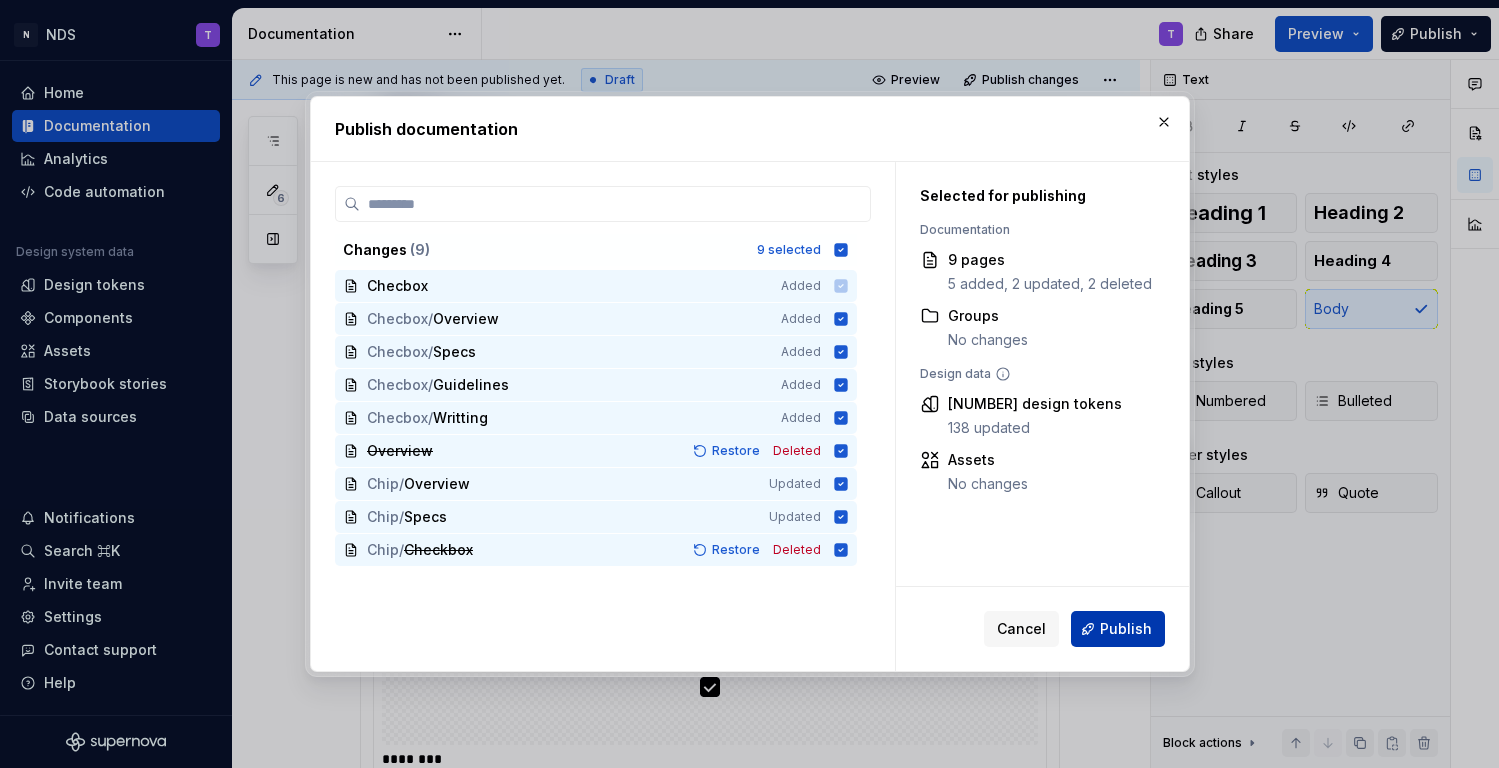 click on "Publish" at bounding box center (1126, 629) 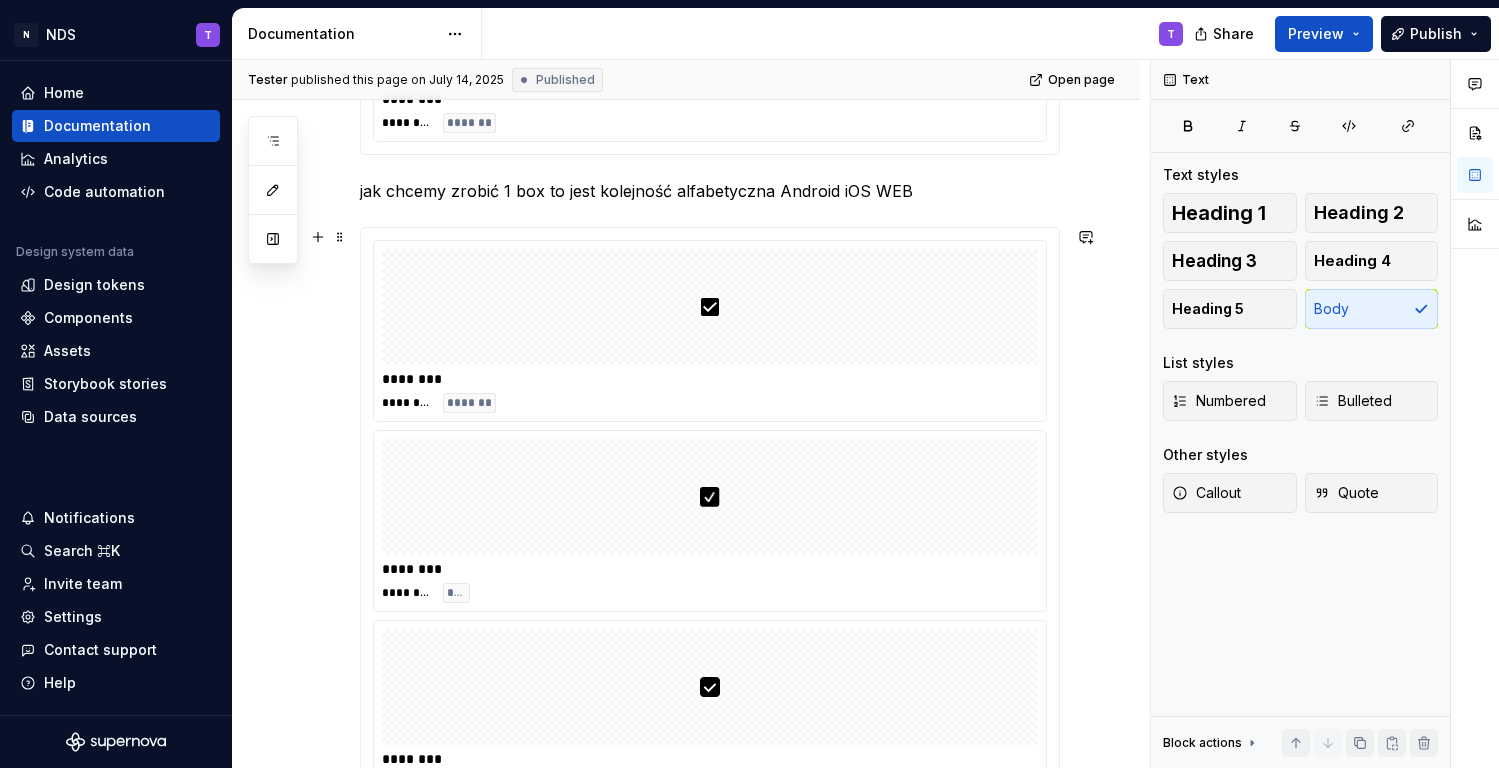 type on "*" 